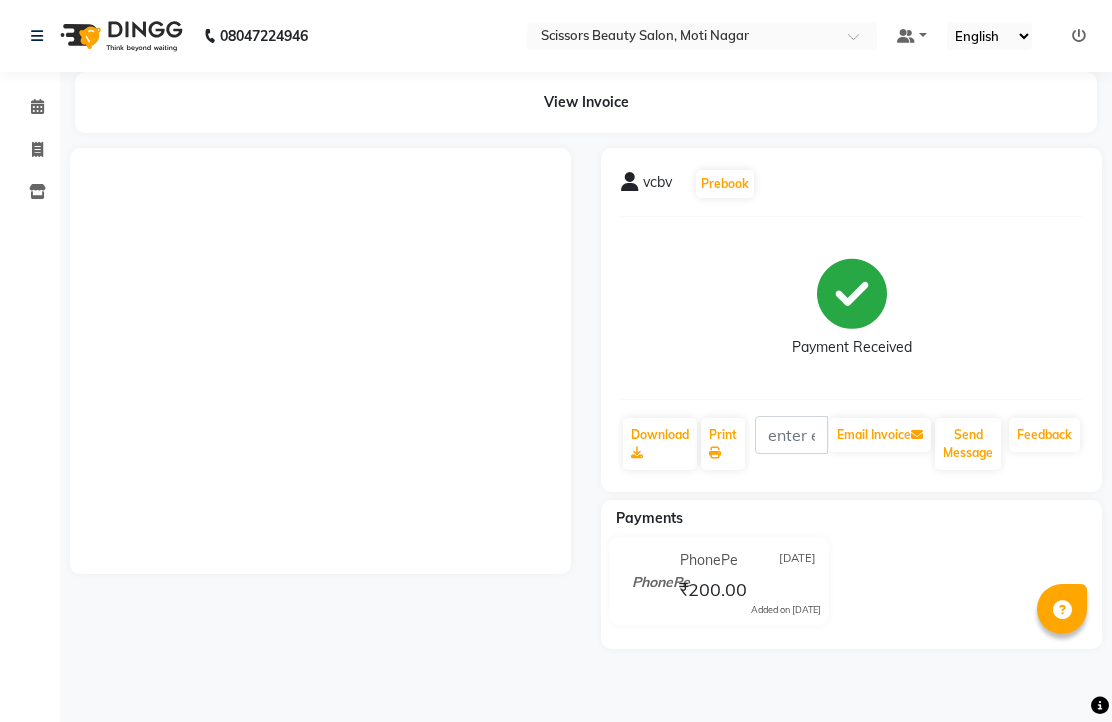 scroll, scrollTop: 16, scrollLeft: 0, axis: vertical 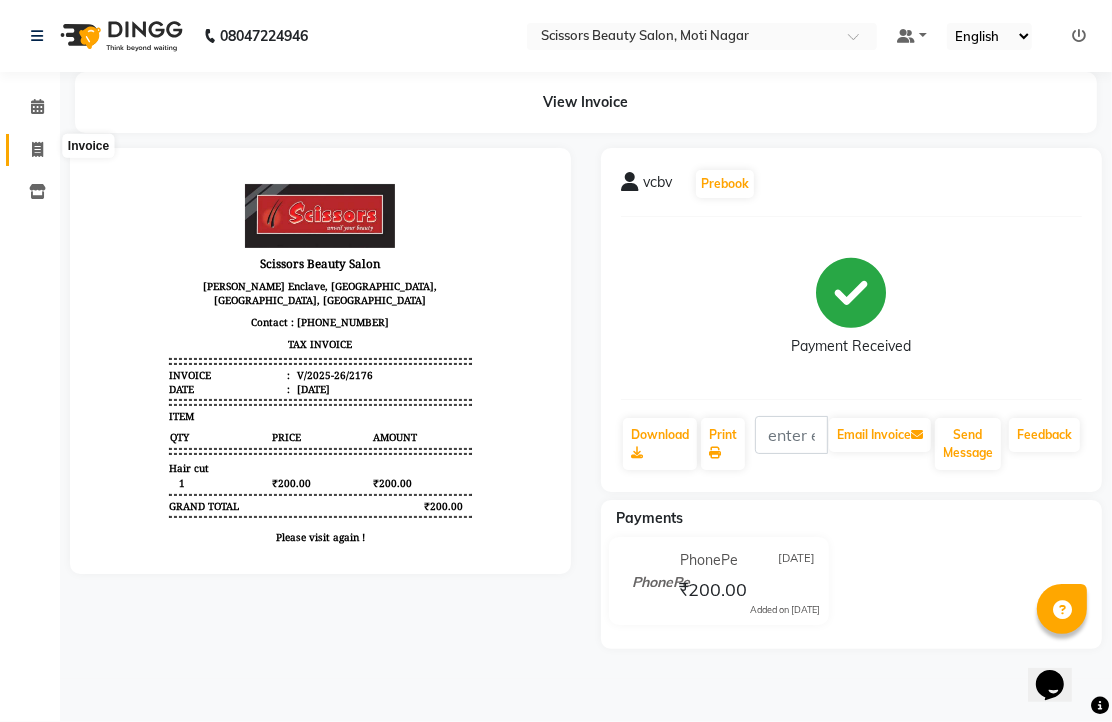 click 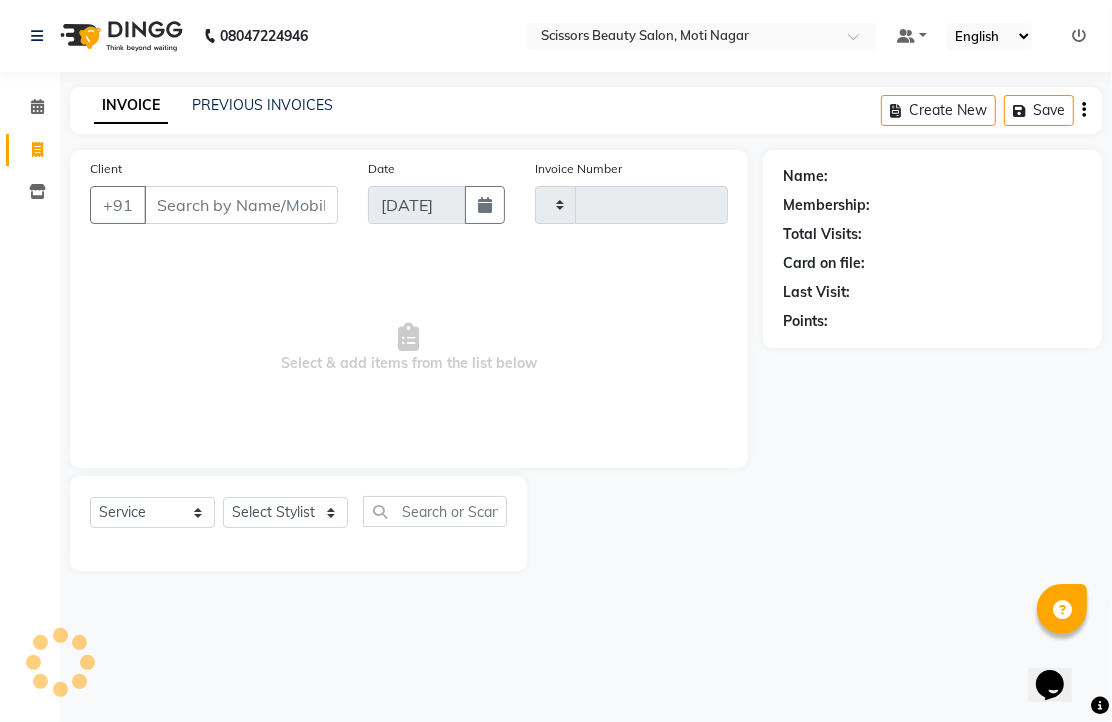 scroll, scrollTop: 0, scrollLeft: 0, axis: both 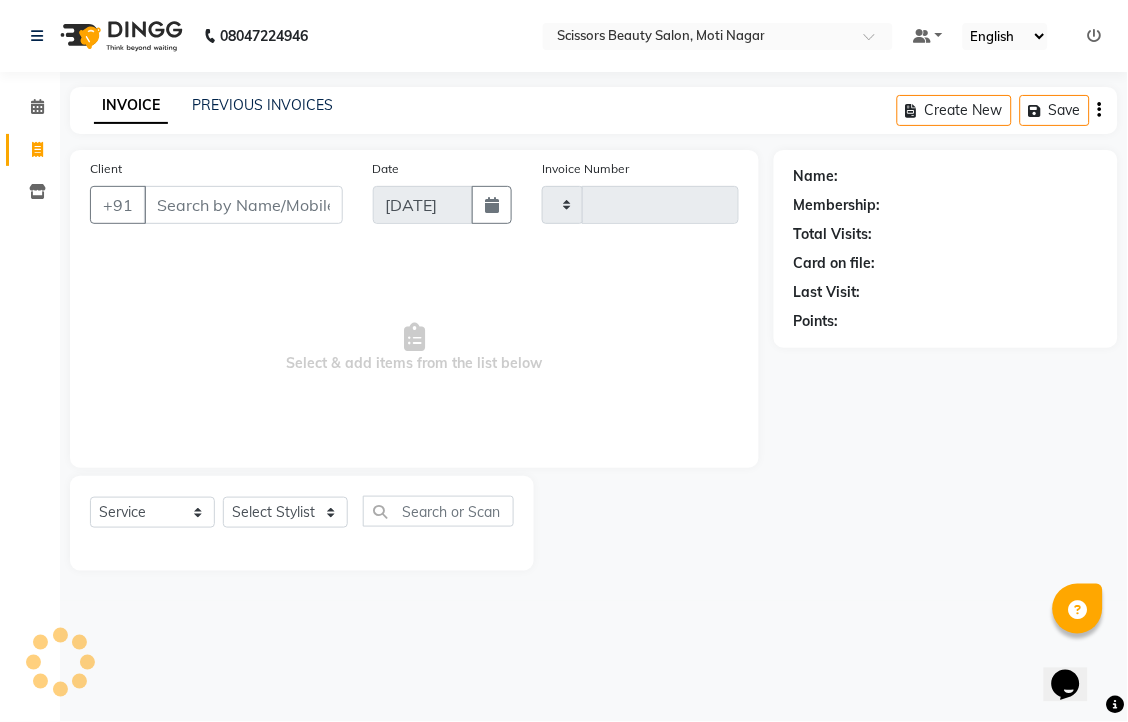 type on "2177" 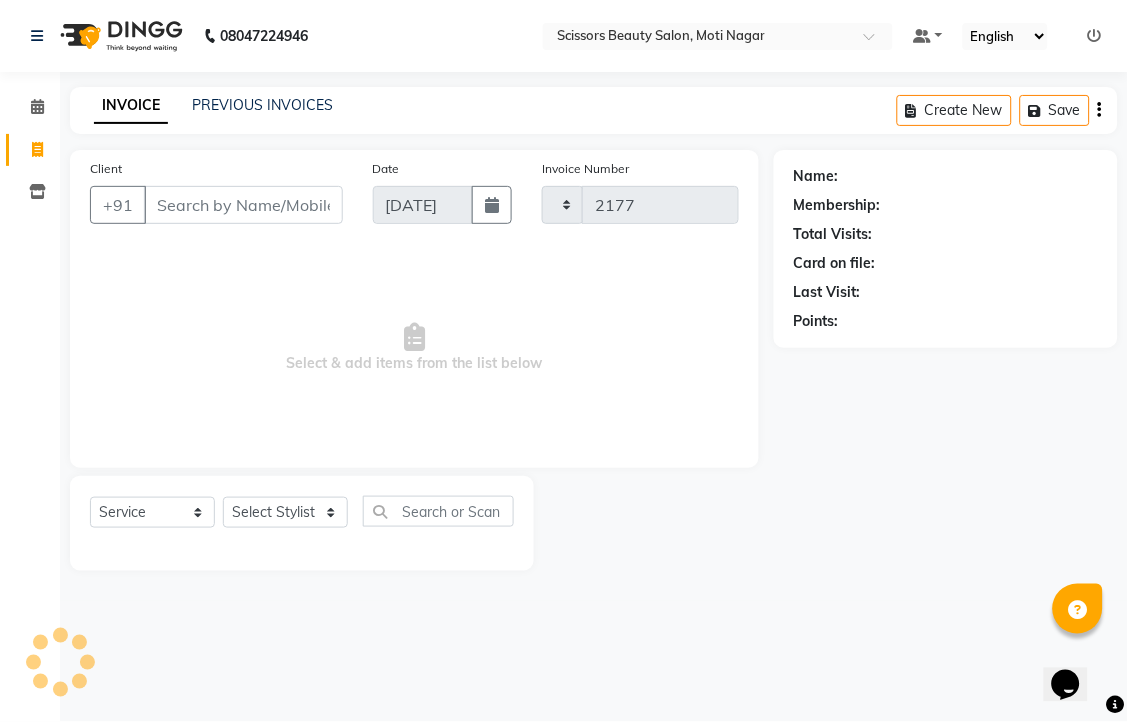 select on "7057" 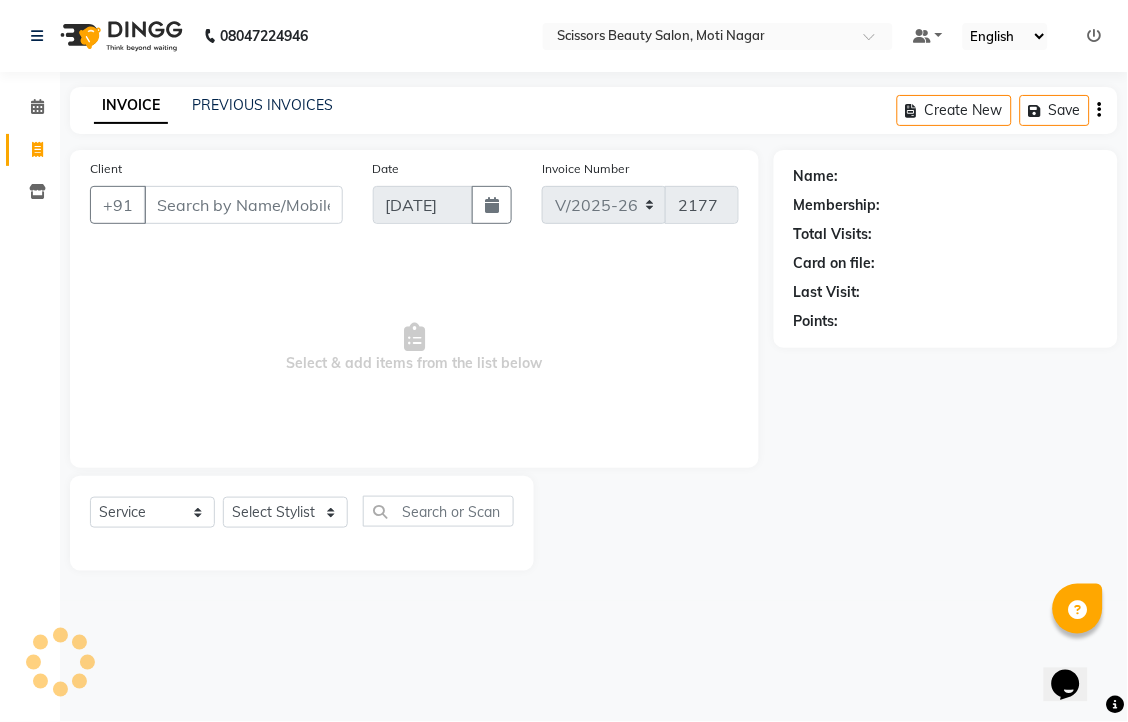 click on "Client" at bounding box center [243, 205] 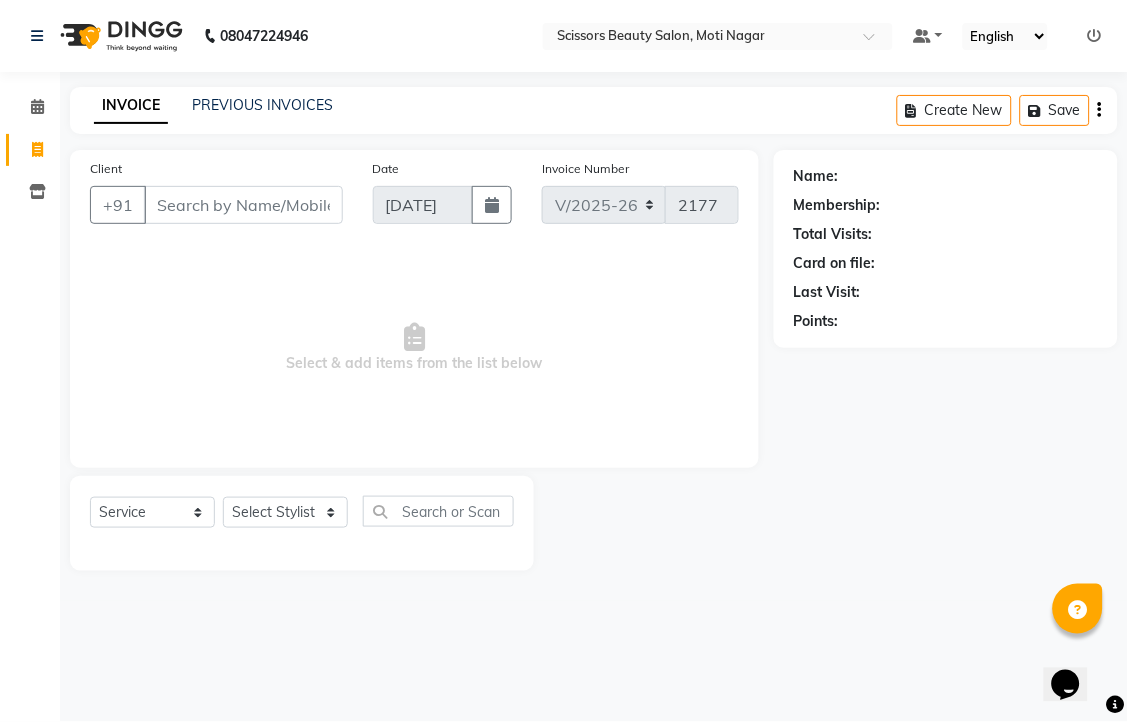click on "Client" at bounding box center [243, 205] 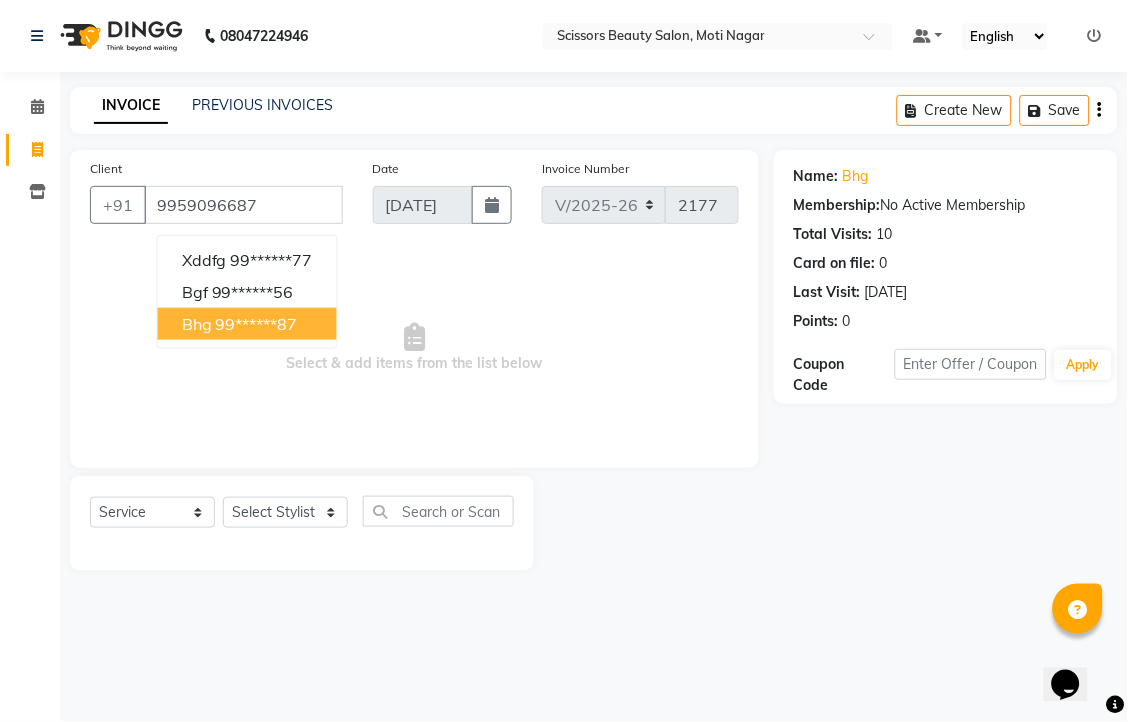 click on "99******87" at bounding box center (257, 324) 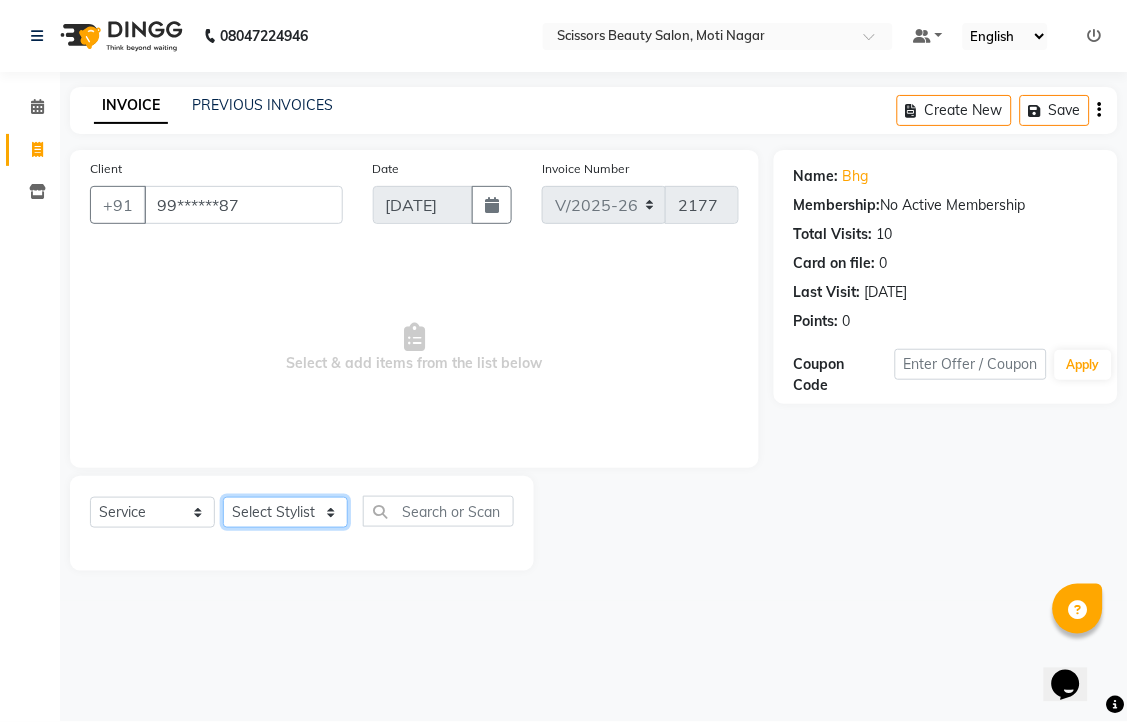 click on "Select Stylist [PERSON_NAME] [PERSON_NAME] Sir Staff" 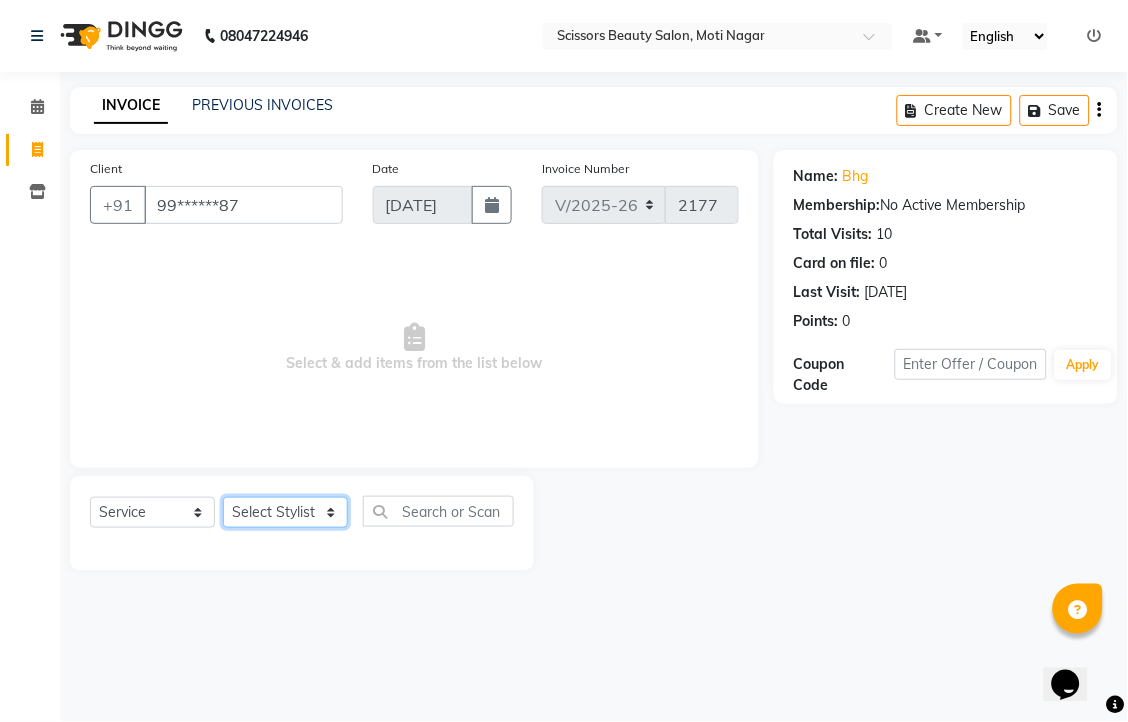 select on "58456" 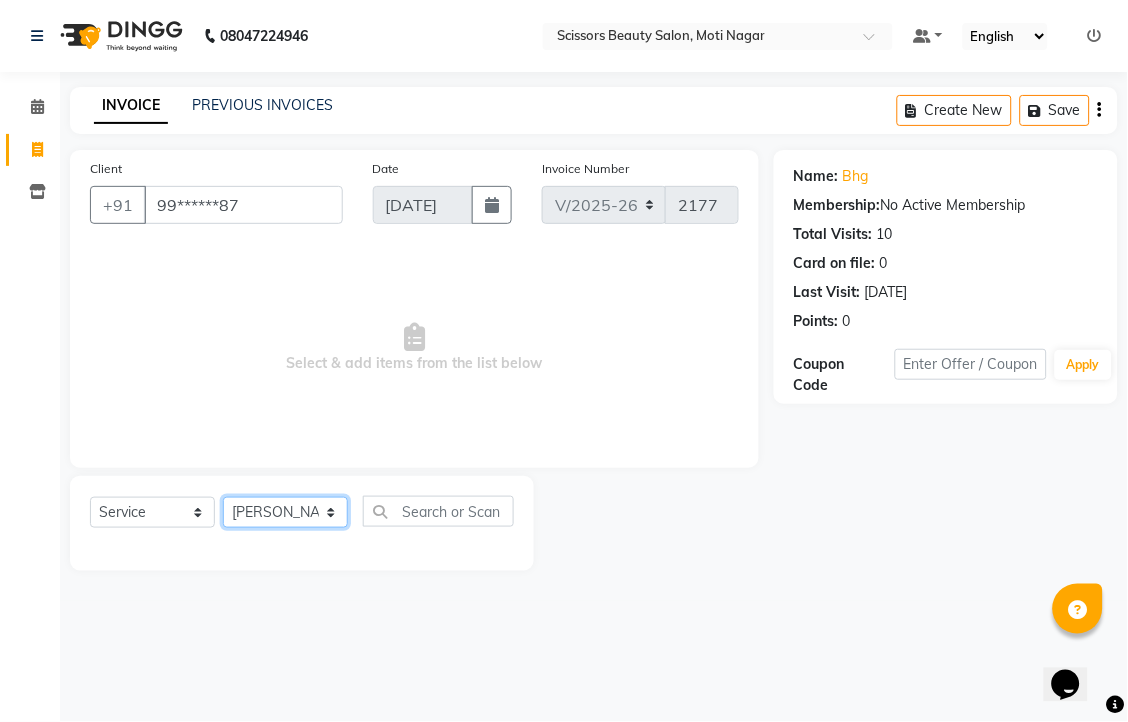 click on "Select Stylist [PERSON_NAME] [PERSON_NAME] Sir Staff" 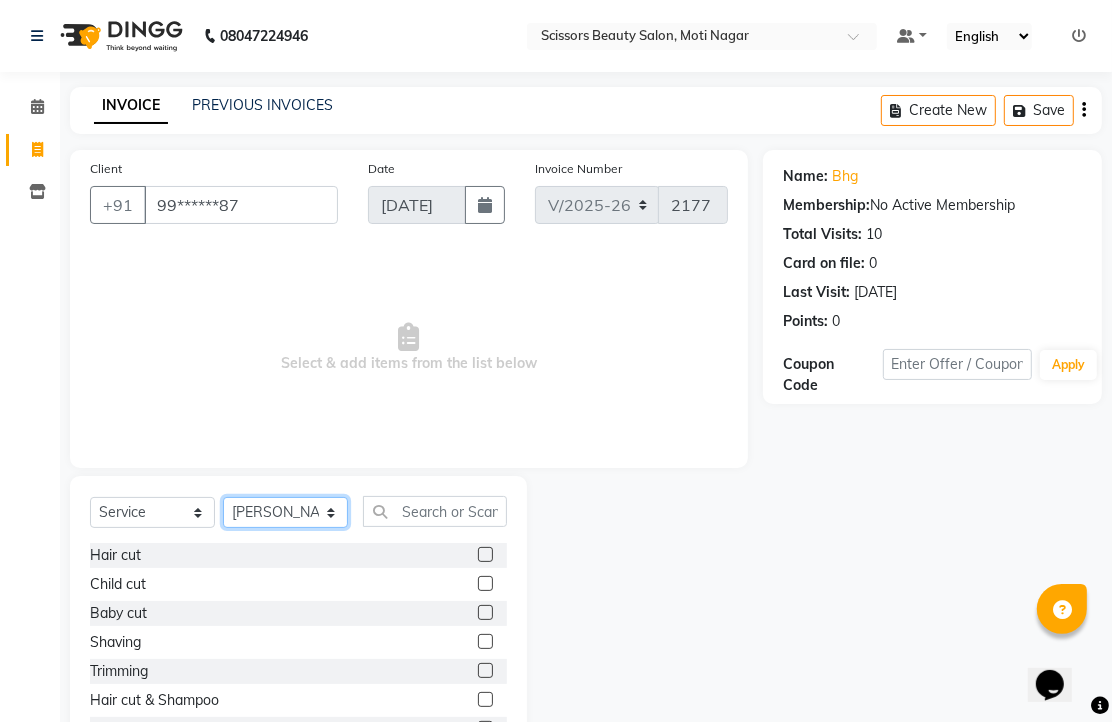 scroll, scrollTop: 111, scrollLeft: 0, axis: vertical 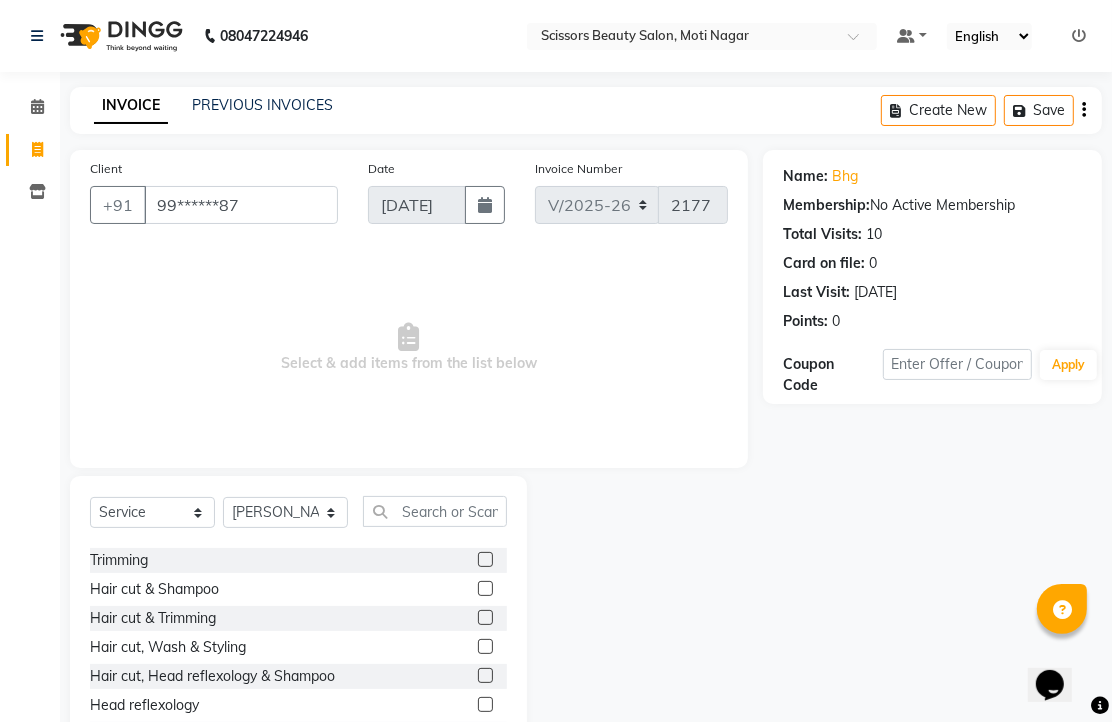 click 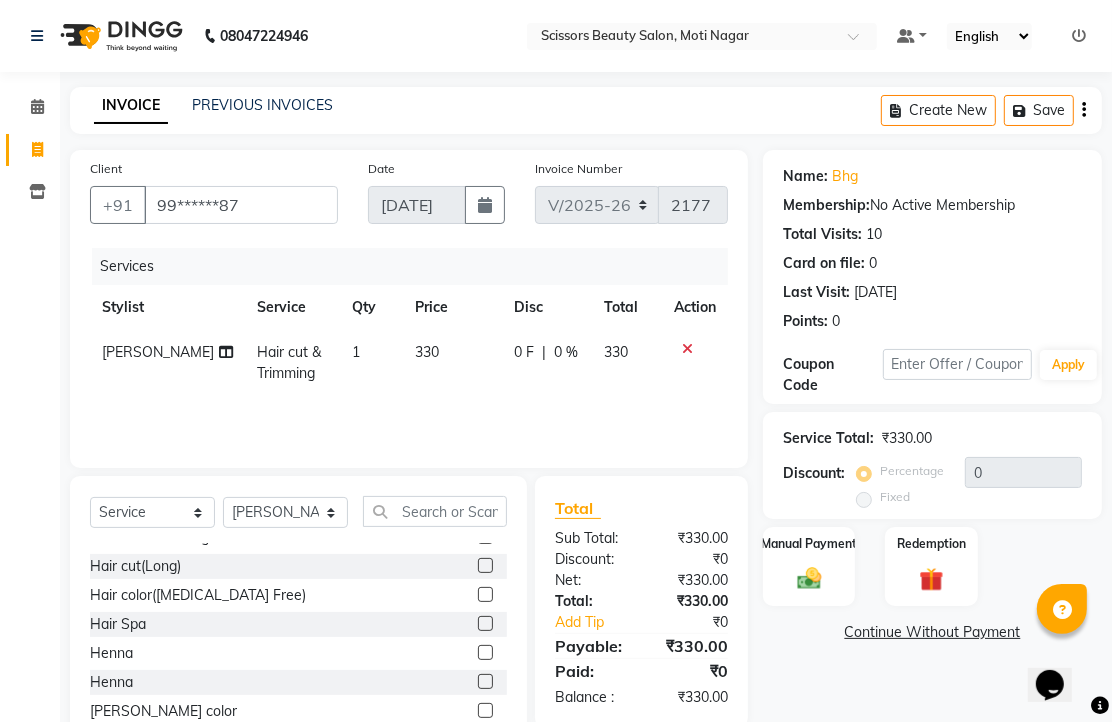 checkbox on "false" 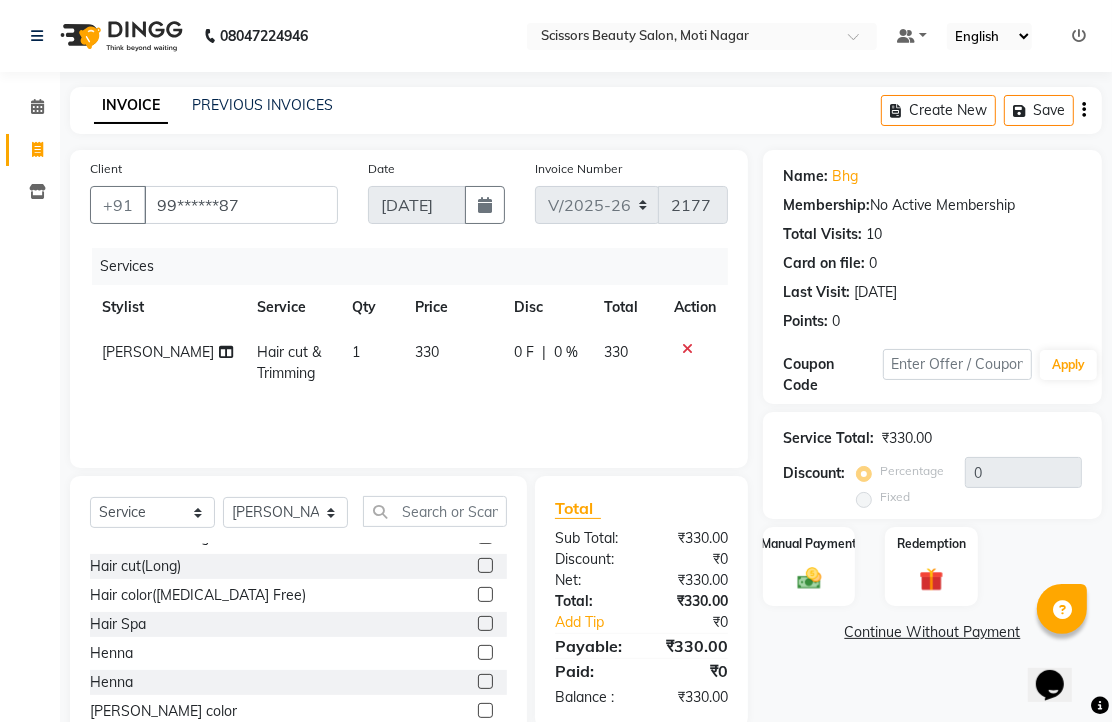 scroll, scrollTop: 444, scrollLeft: 0, axis: vertical 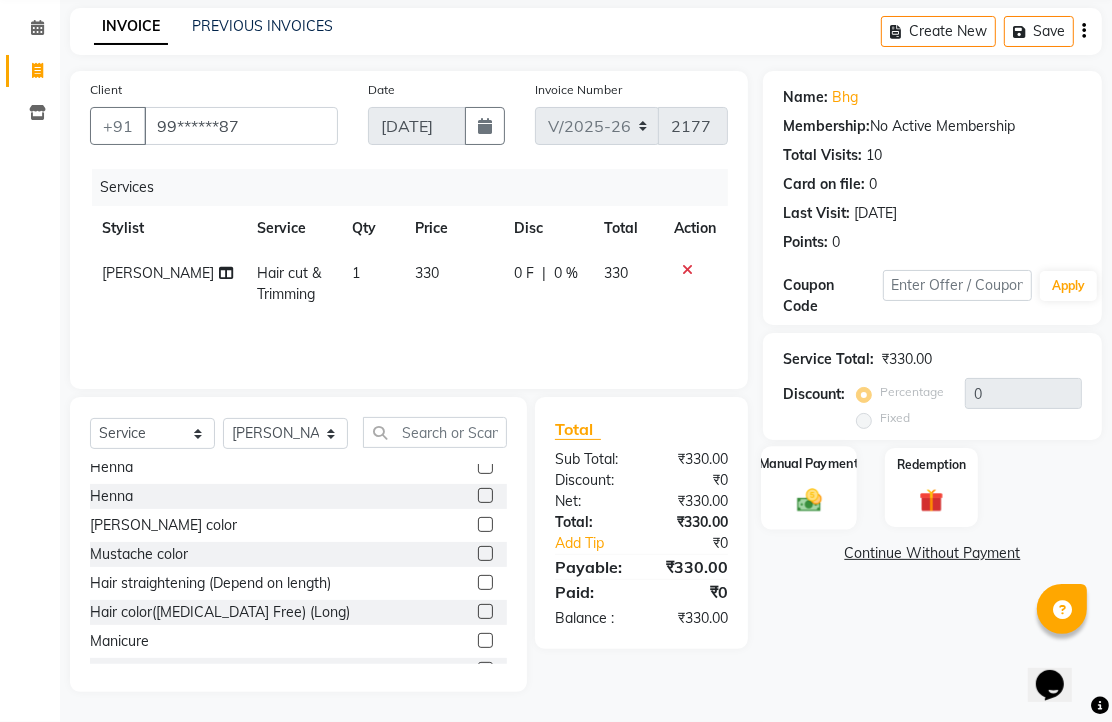 click 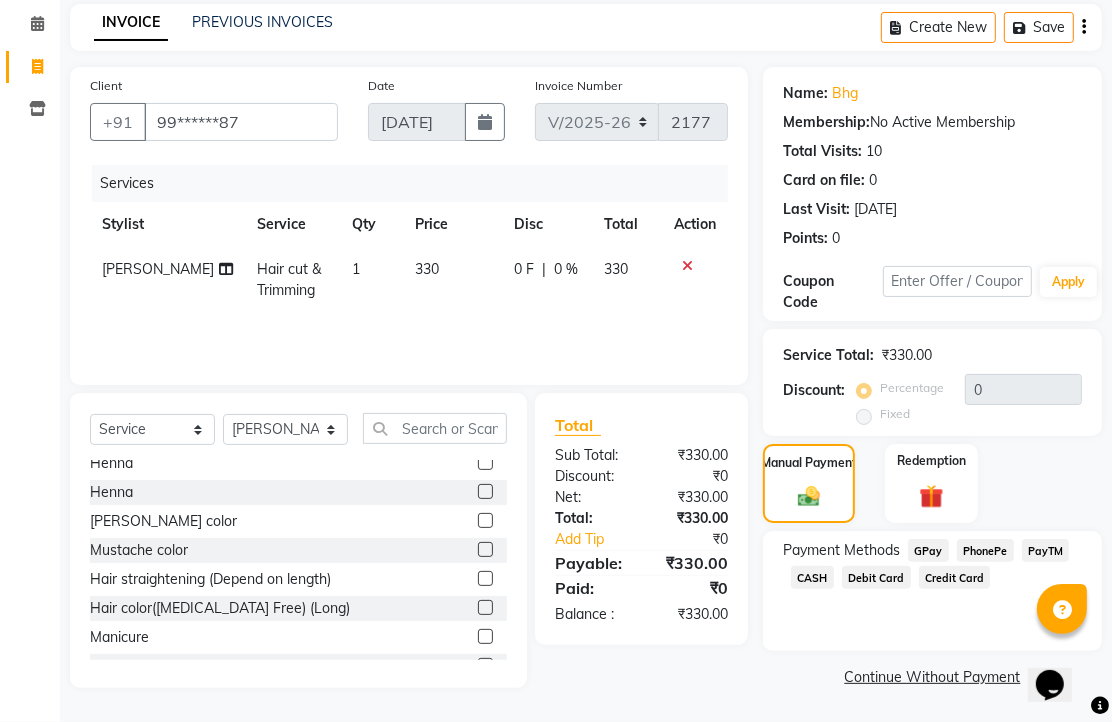 scroll, scrollTop: 163, scrollLeft: 0, axis: vertical 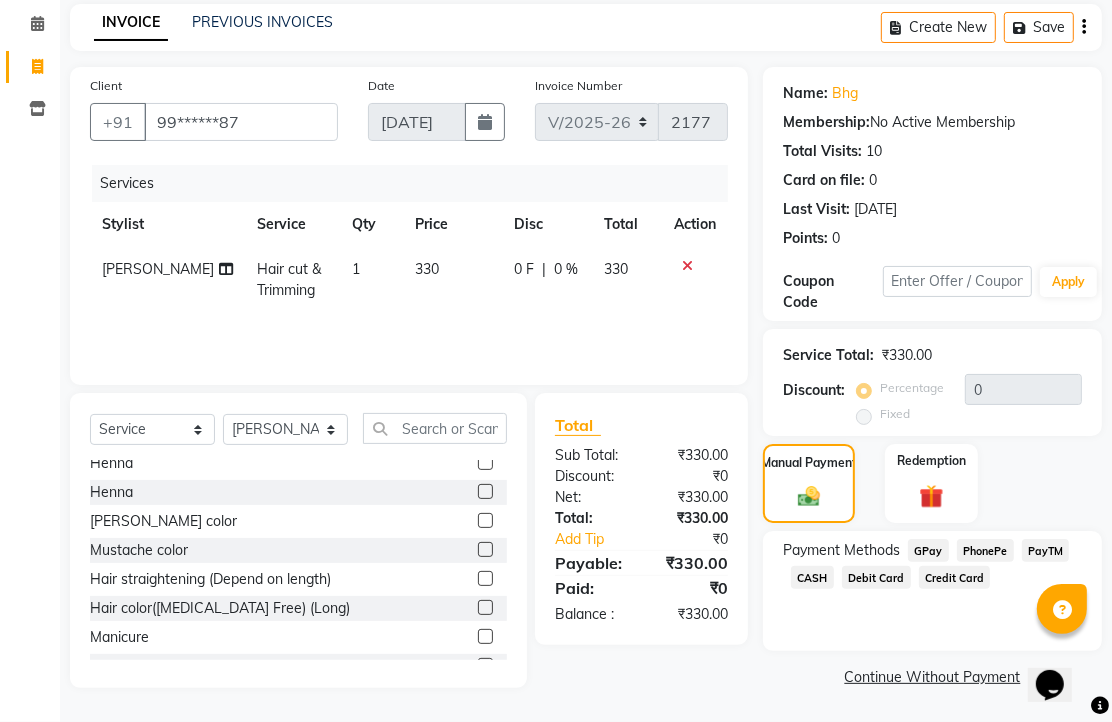 click on "PhonePe" 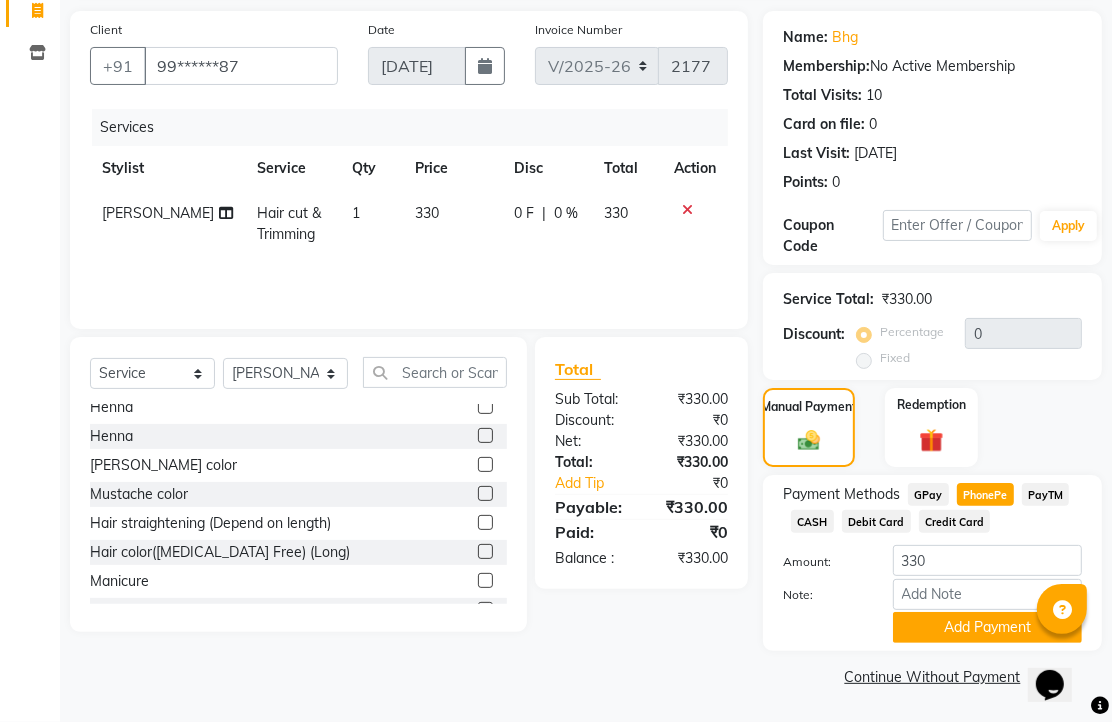 scroll, scrollTop: 248, scrollLeft: 0, axis: vertical 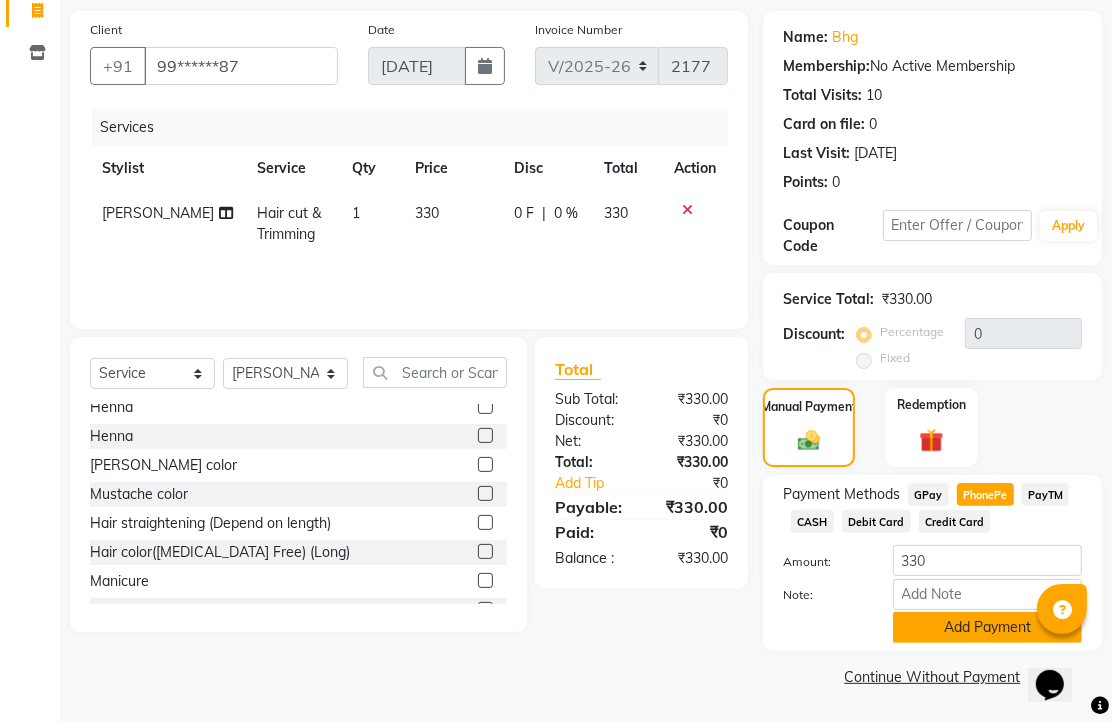 click on "Add Payment" 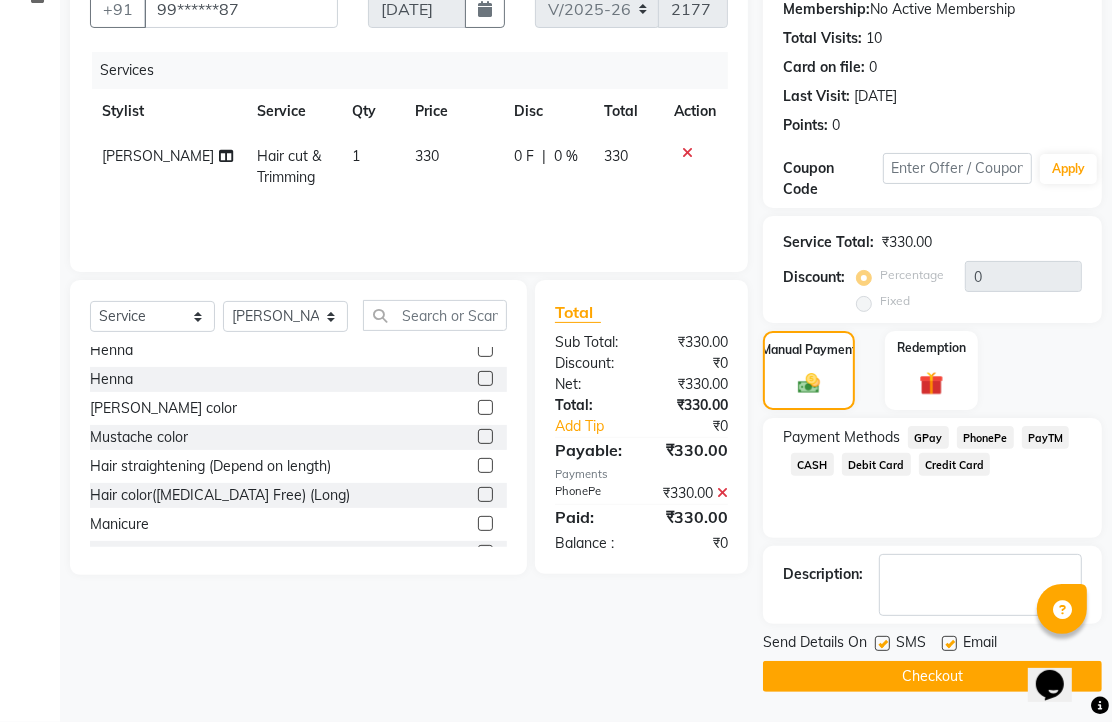 scroll, scrollTop: 304, scrollLeft: 0, axis: vertical 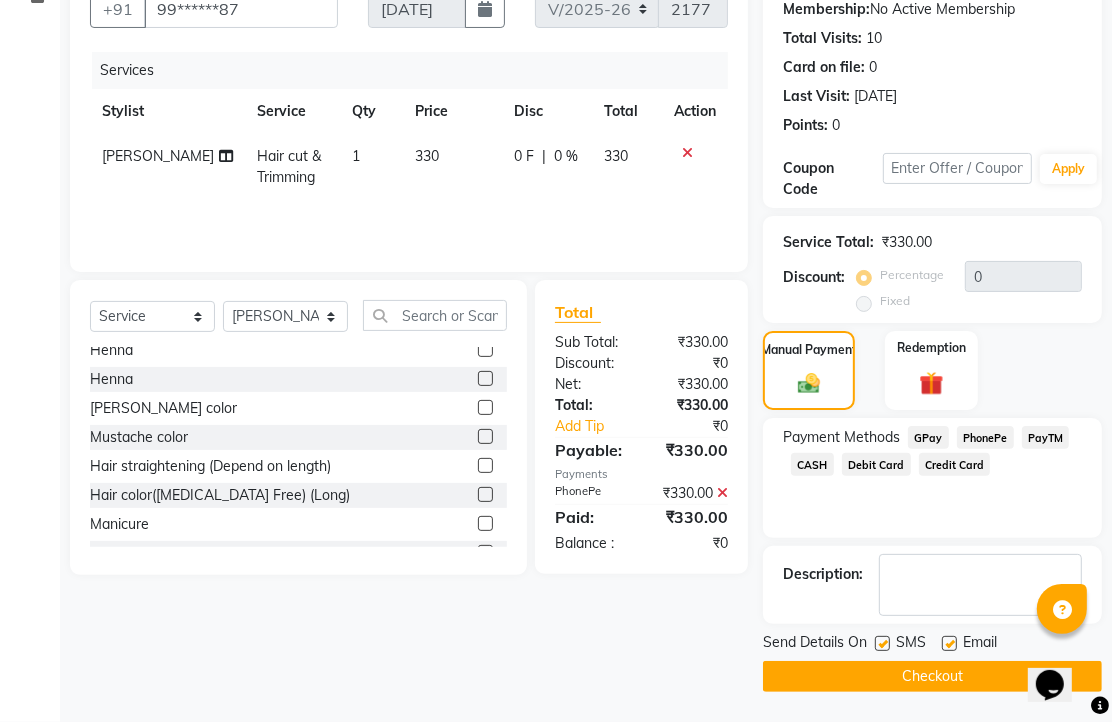 click 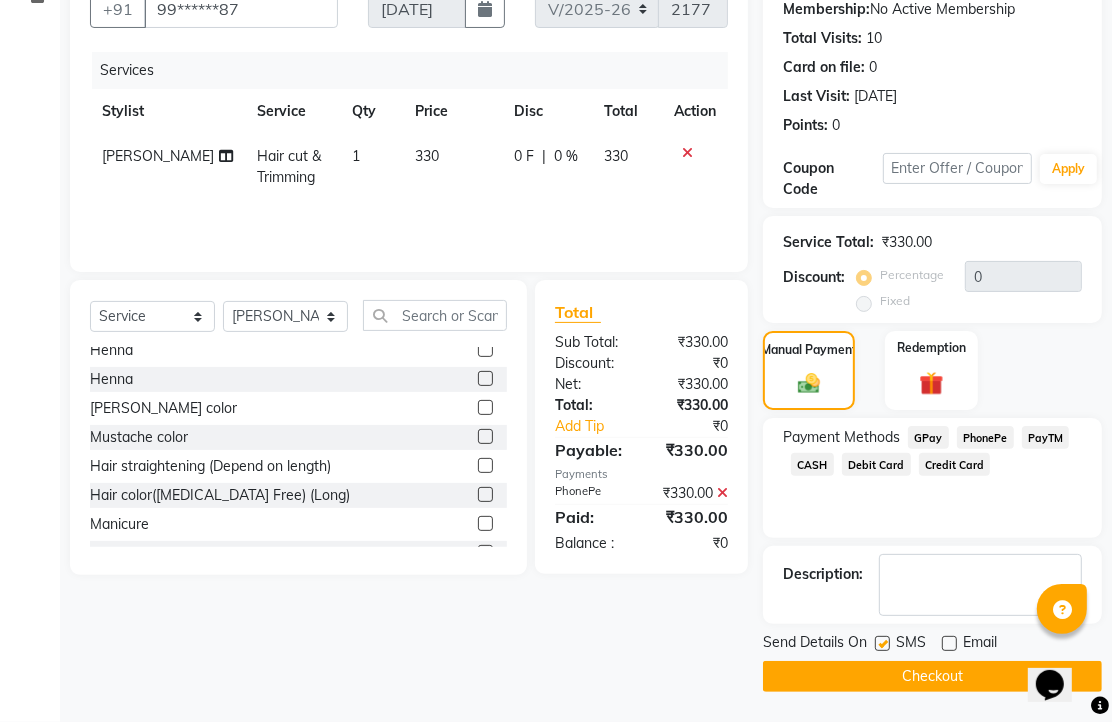 click on "Checkout" 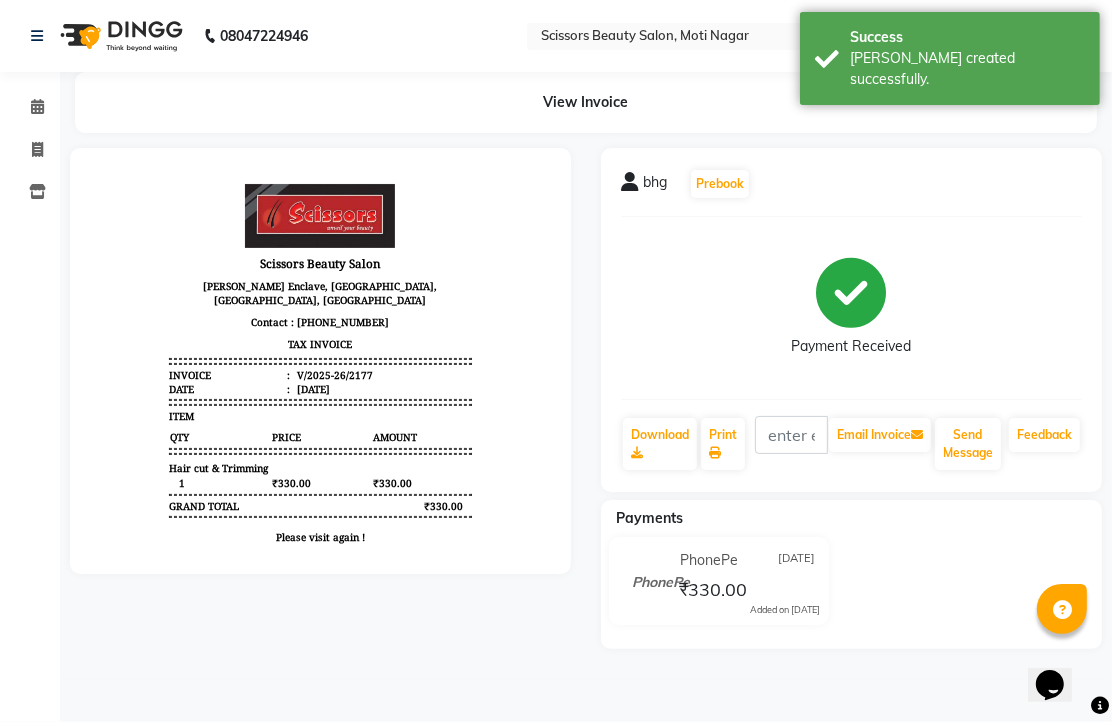 scroll, scrollTop: 0, scrollLeft: 0, axis: both 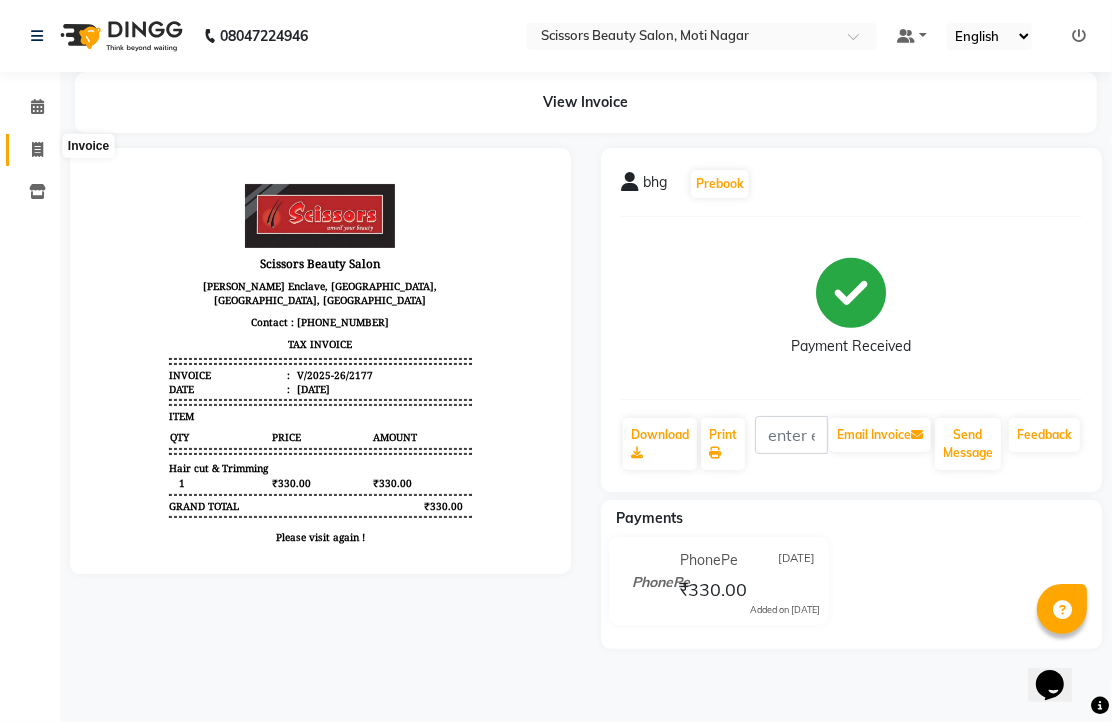 click 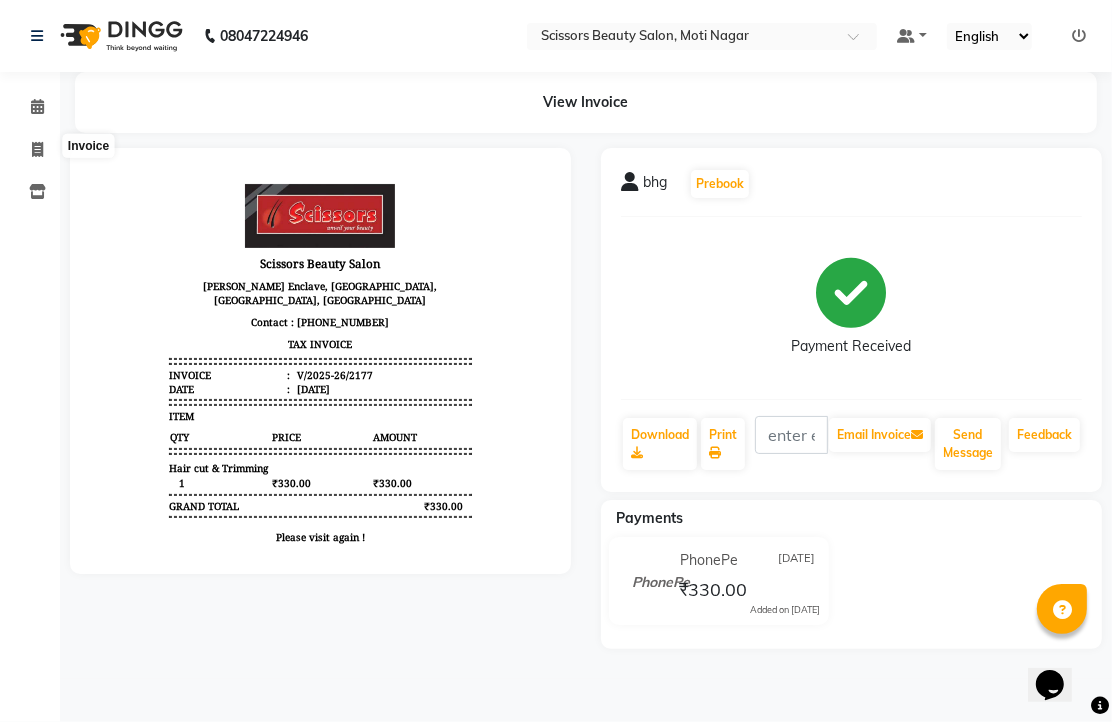 select on "service" 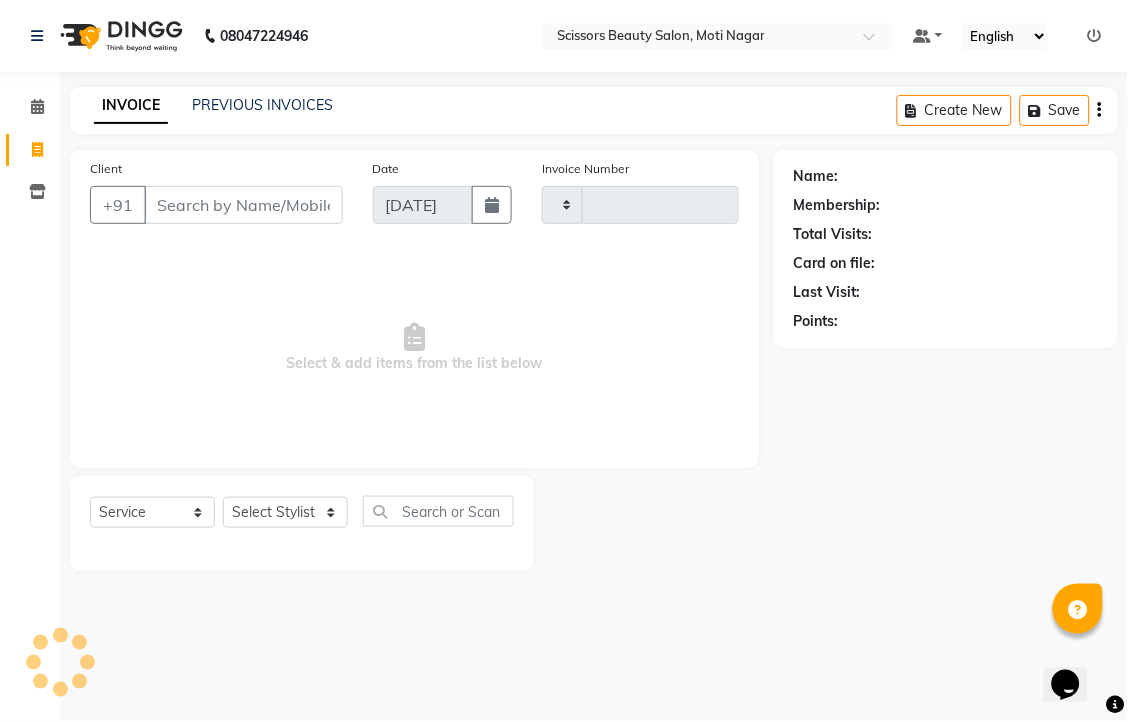 type on "2178" 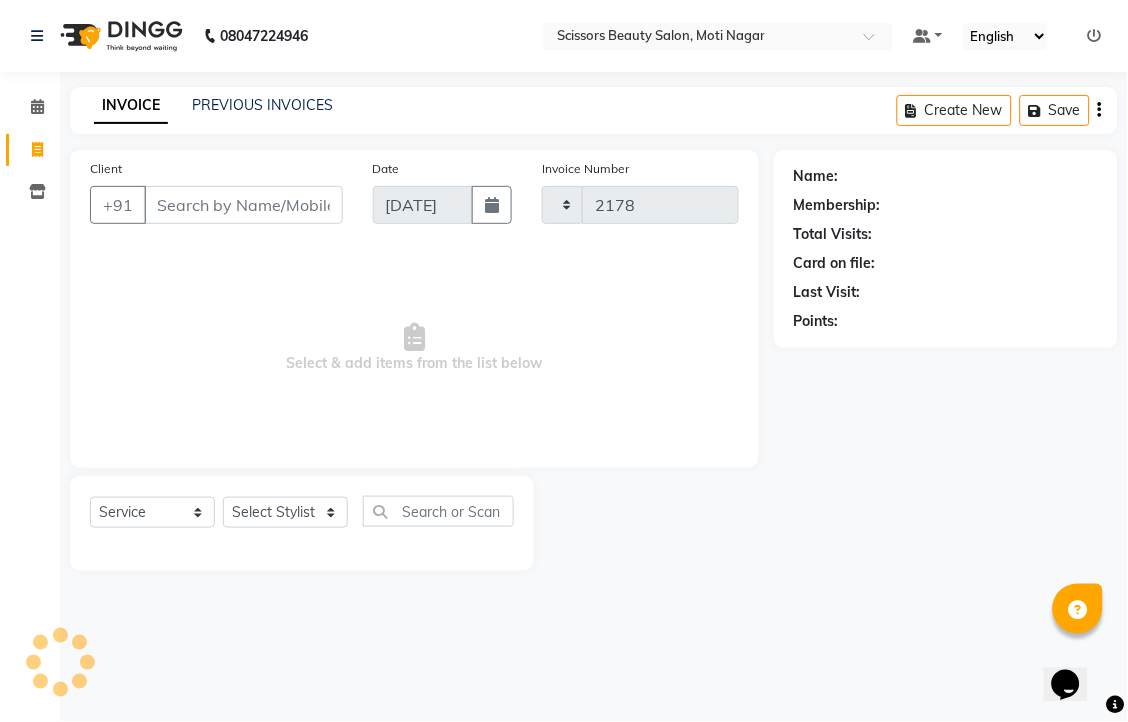select on "7057" 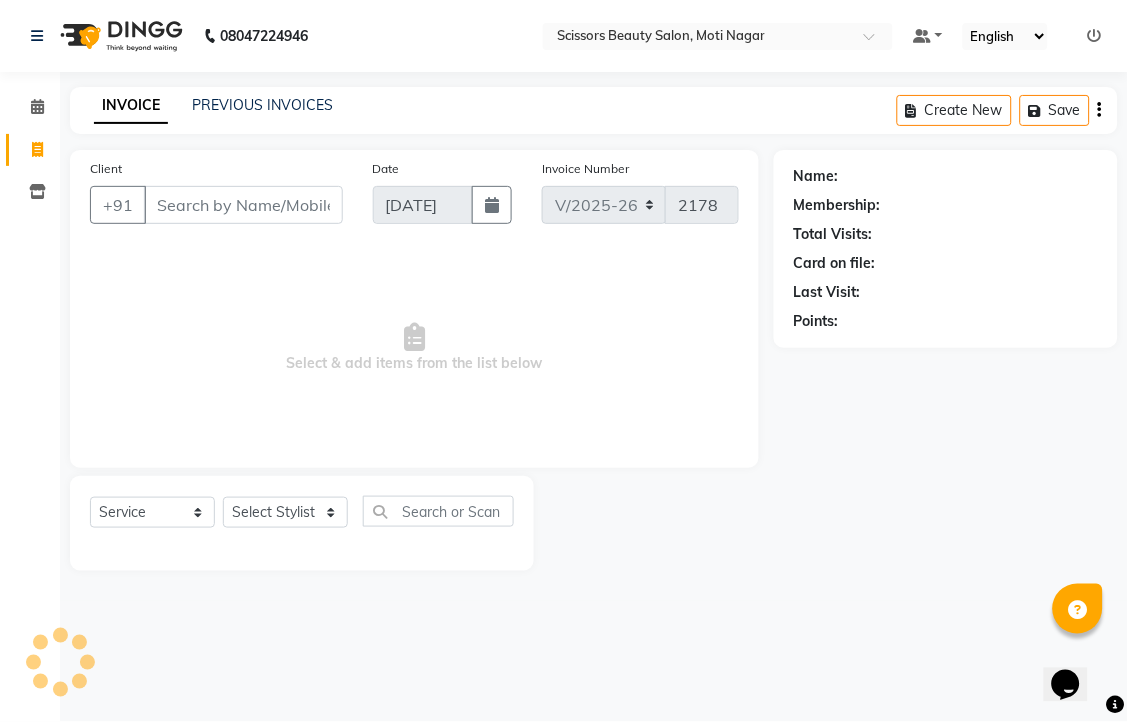 click on "Client" at bounding box center [243, 205] 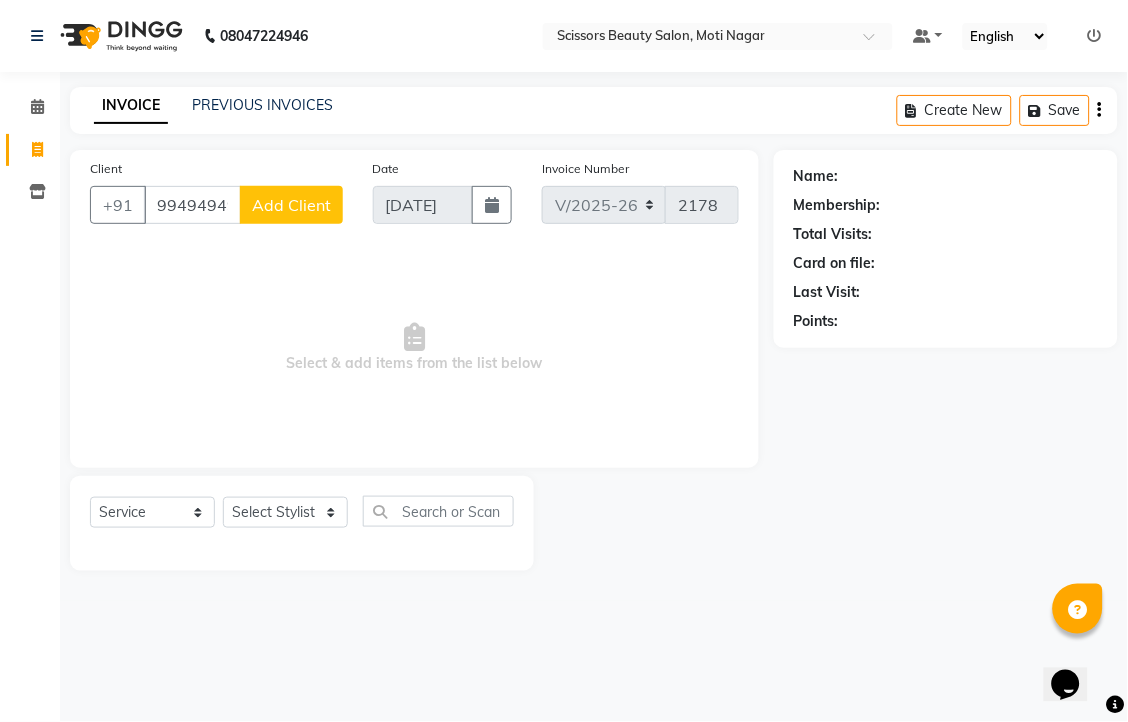type on "9949494949" 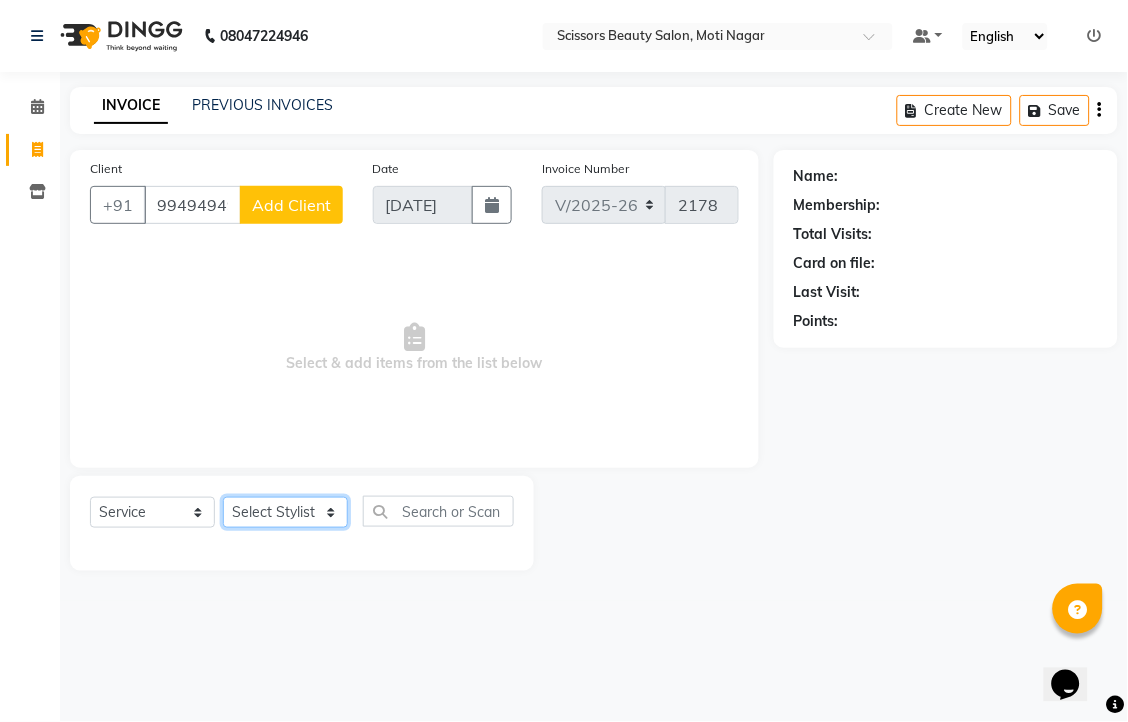 click on "Select Stylist [PERSON_NAME] [PERSON_NAME] Sir Staff" 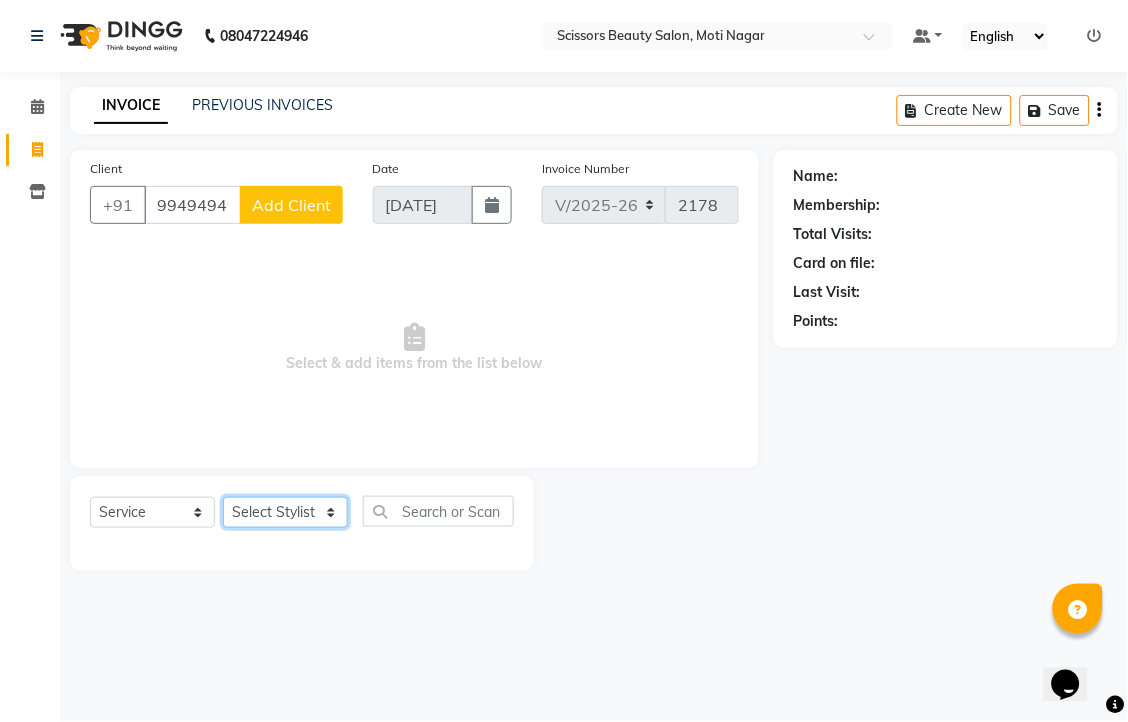 select on "81450" 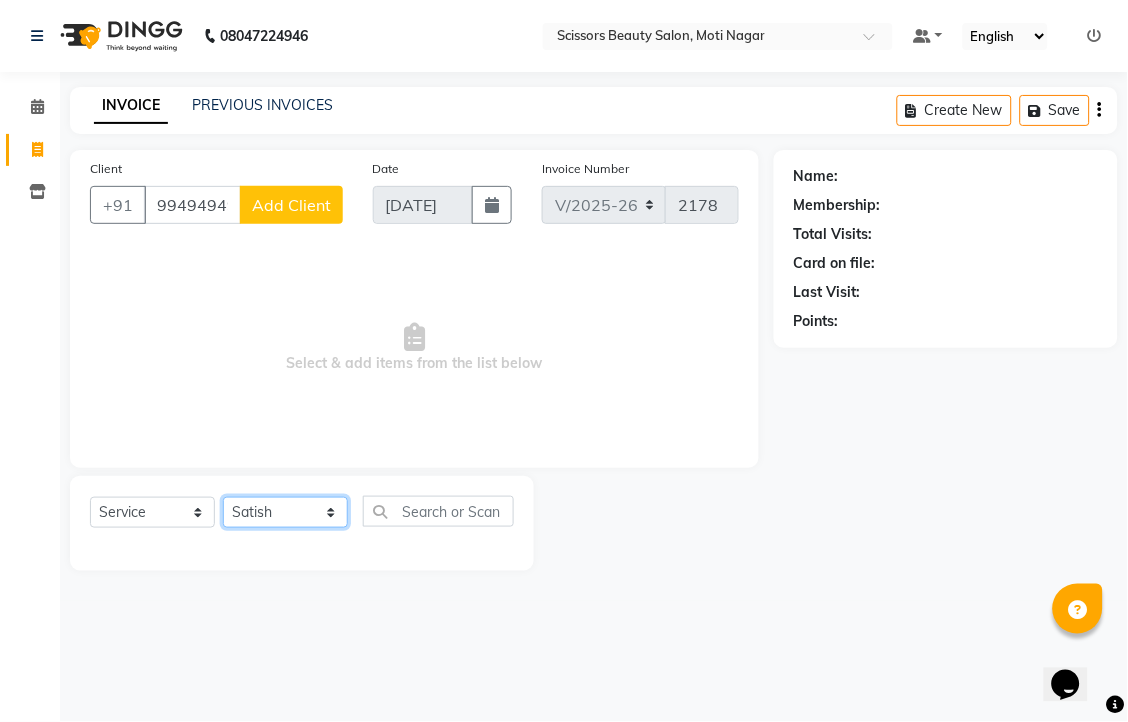 click on "Select Stylist [PERSON_NAME] [PERSON_NAME] Sir Staff" 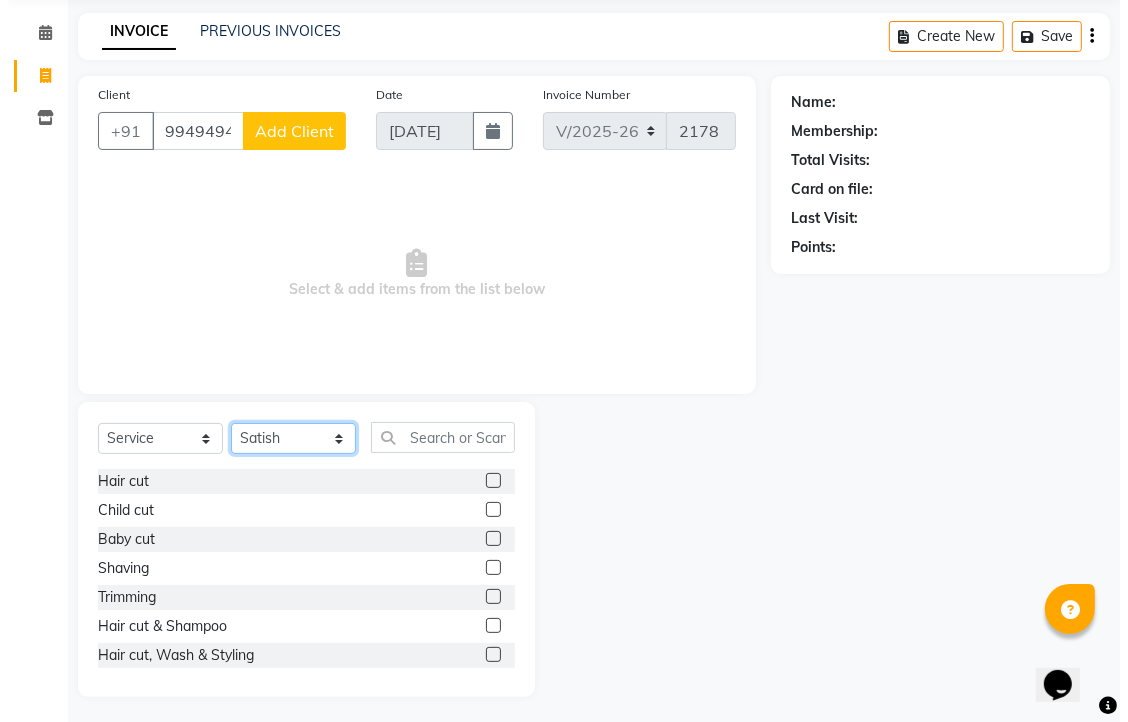 scroll, scrollTop: 147, scrollLeft: 0, axis: vertical 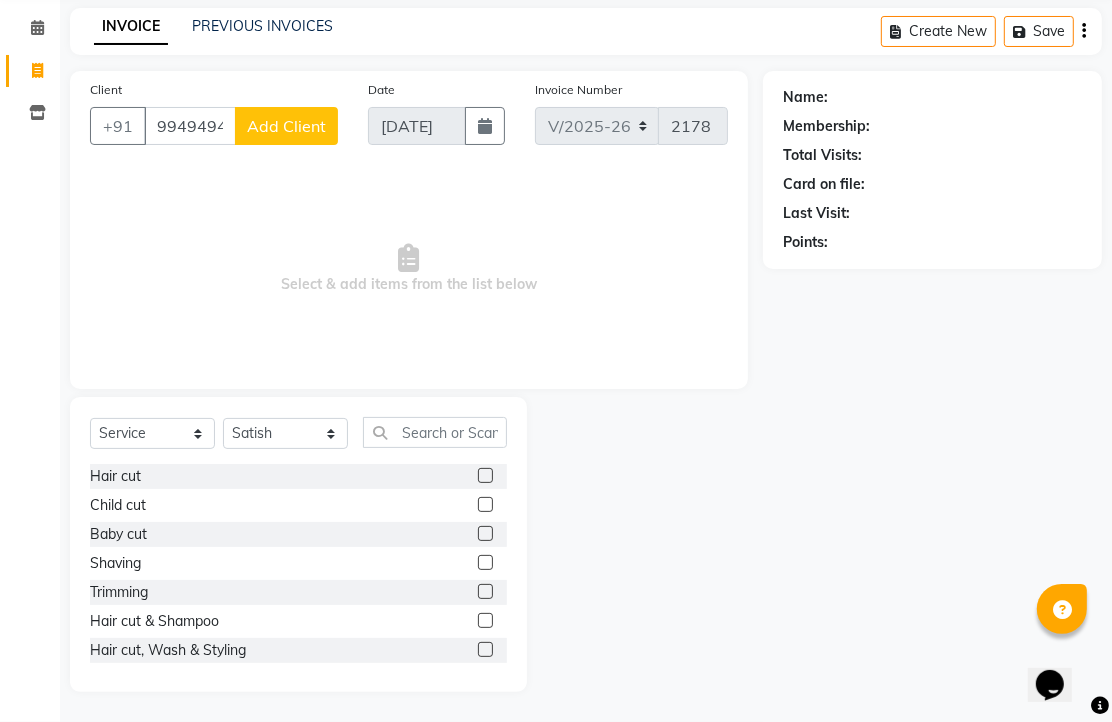 click 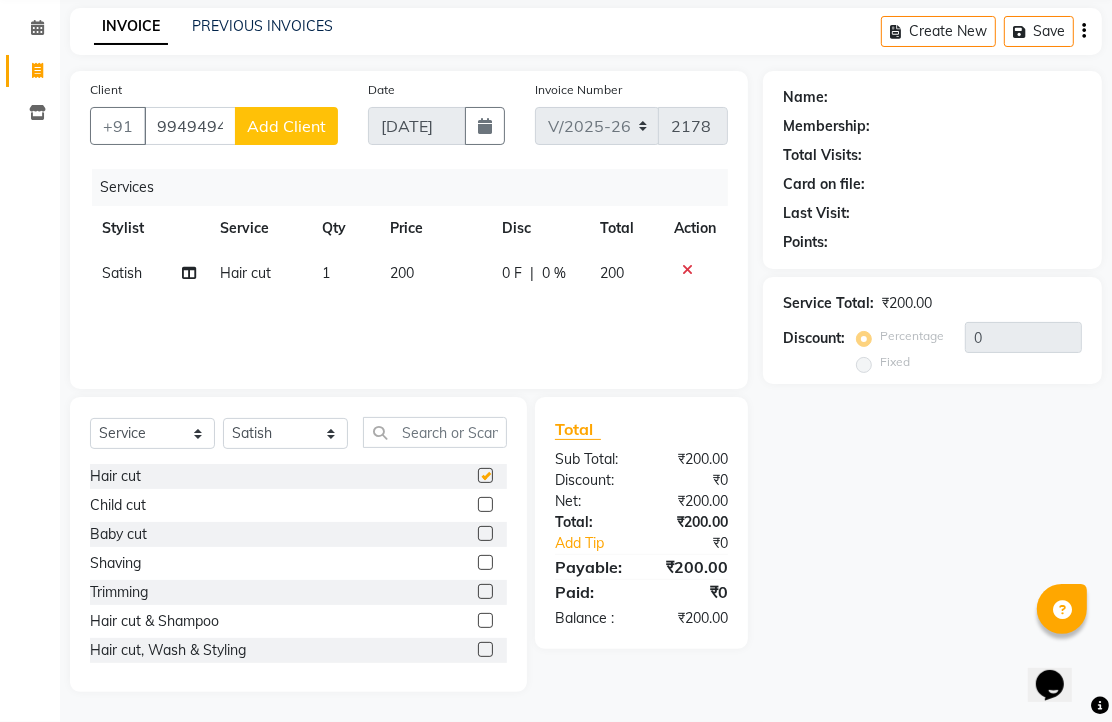 checkbox on "false" 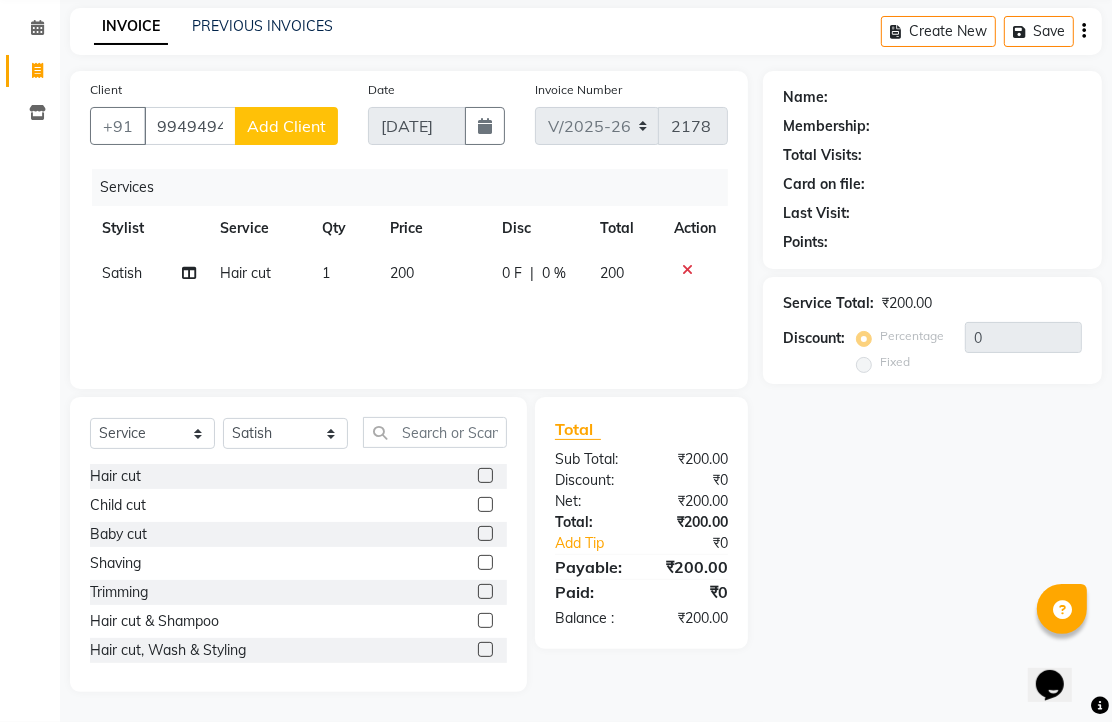 click on "Add Client" 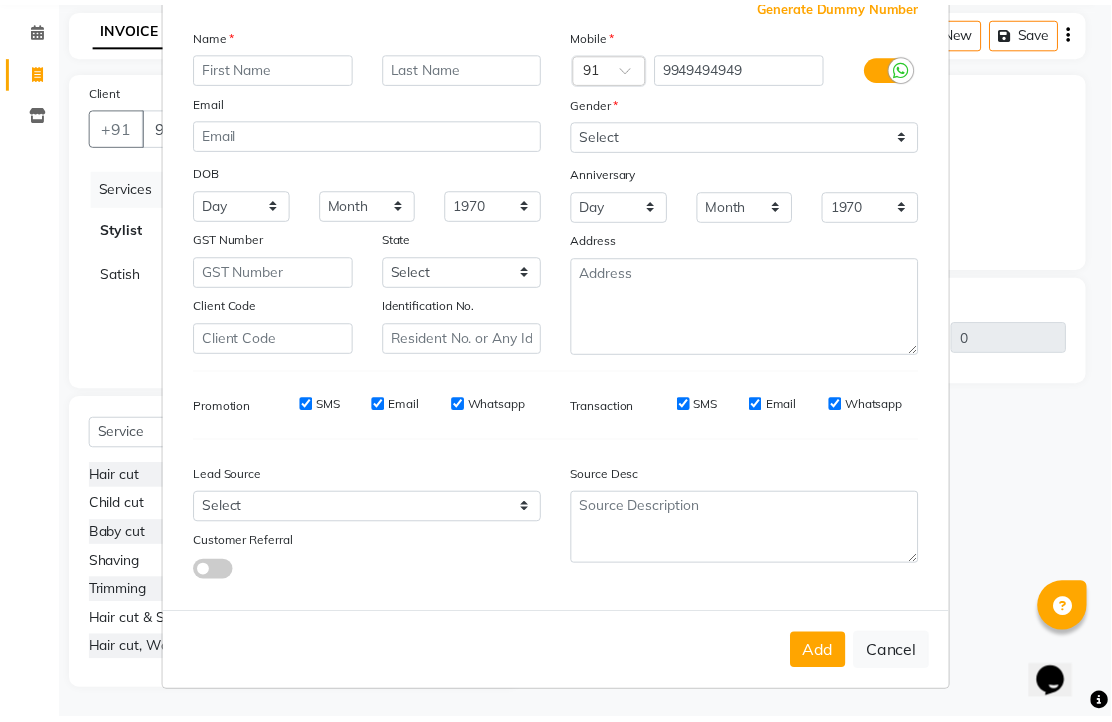 scroll, scrollTop: 292, scrollLeft: 0, axis: vertical 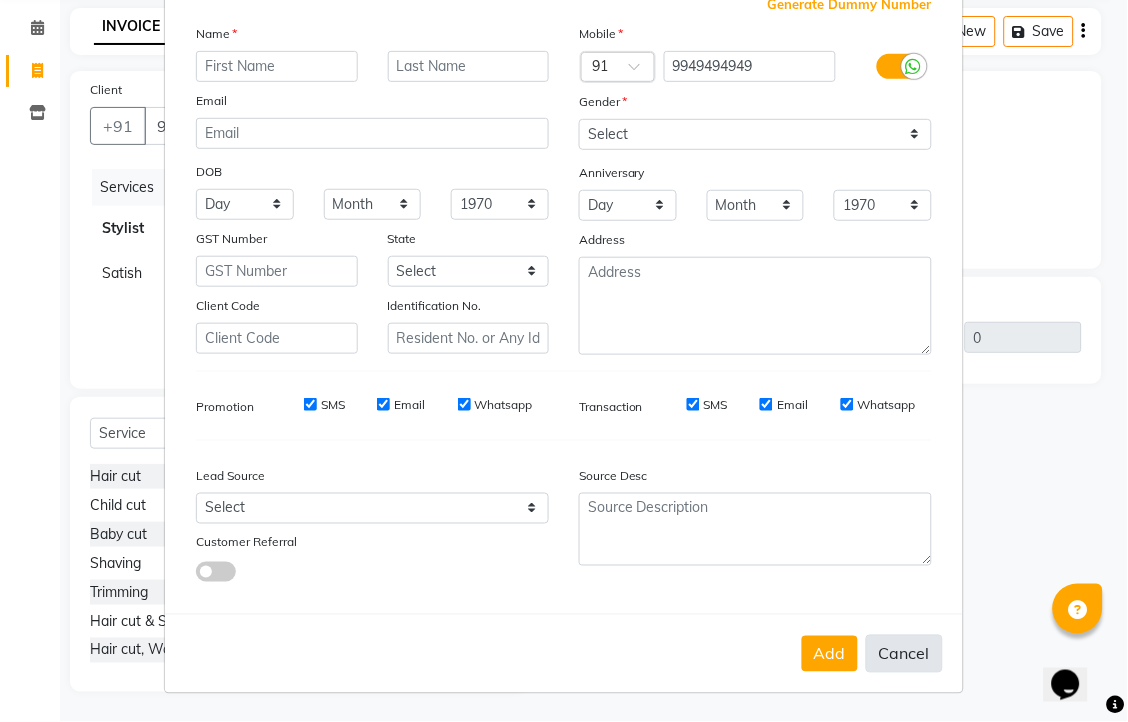 click on "Cancel" at bounding box center [904, 654] 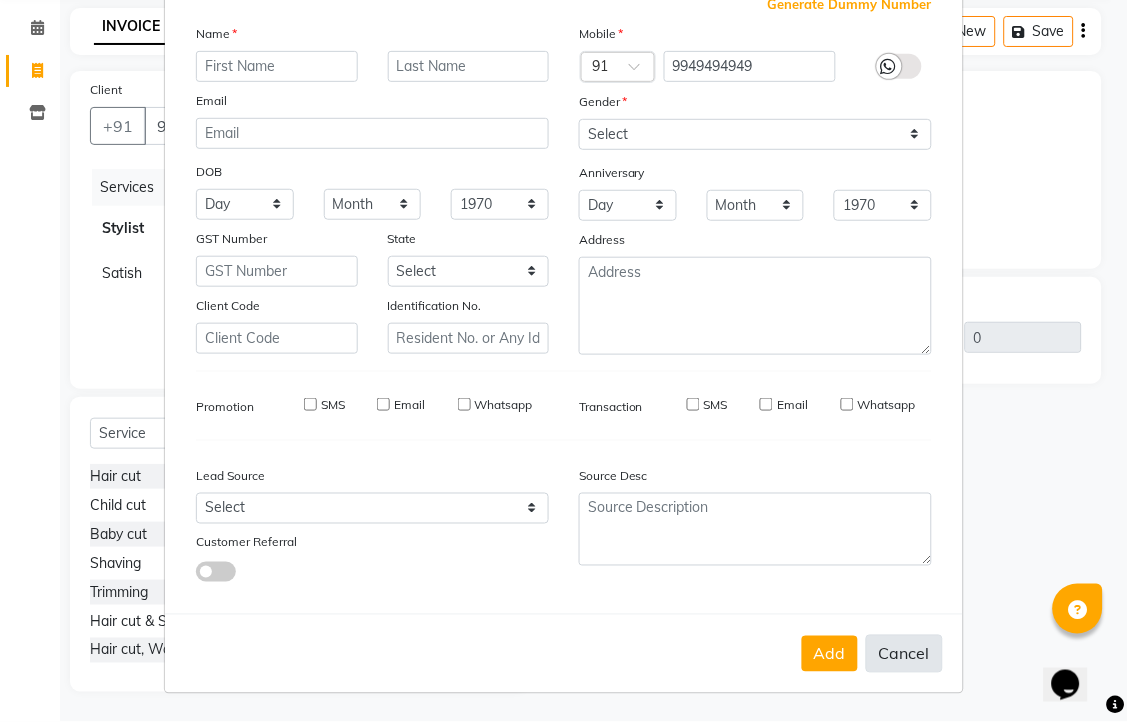 select 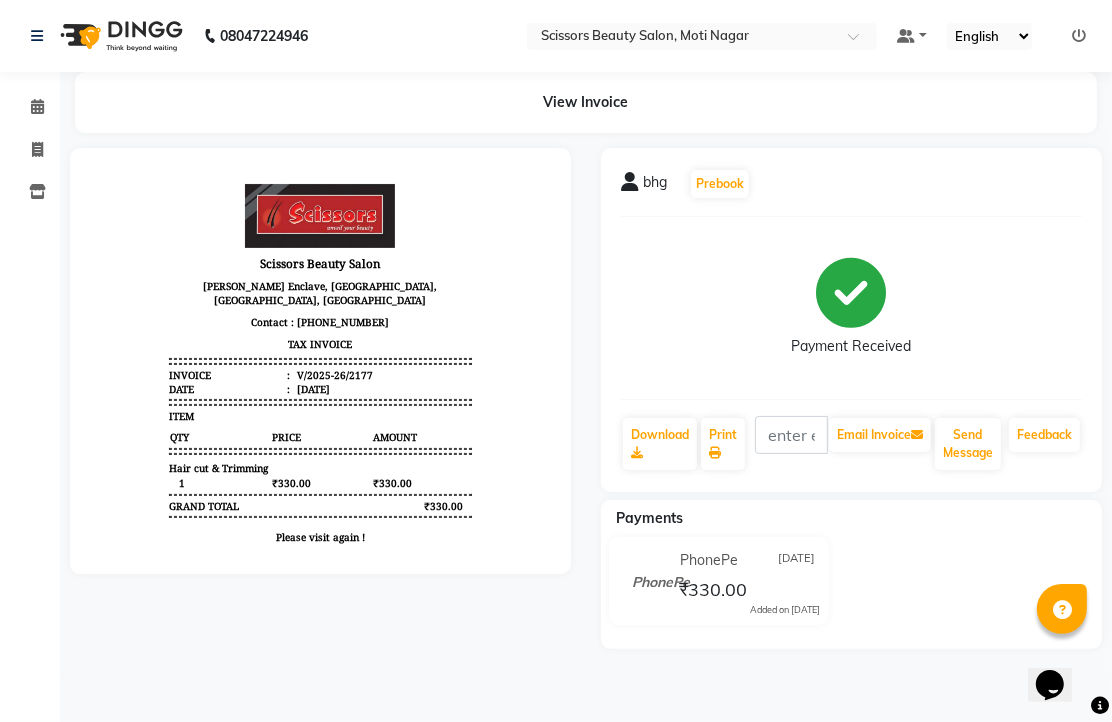 scroll, scrollTop: 0, scrollLeft: 0, axis: both 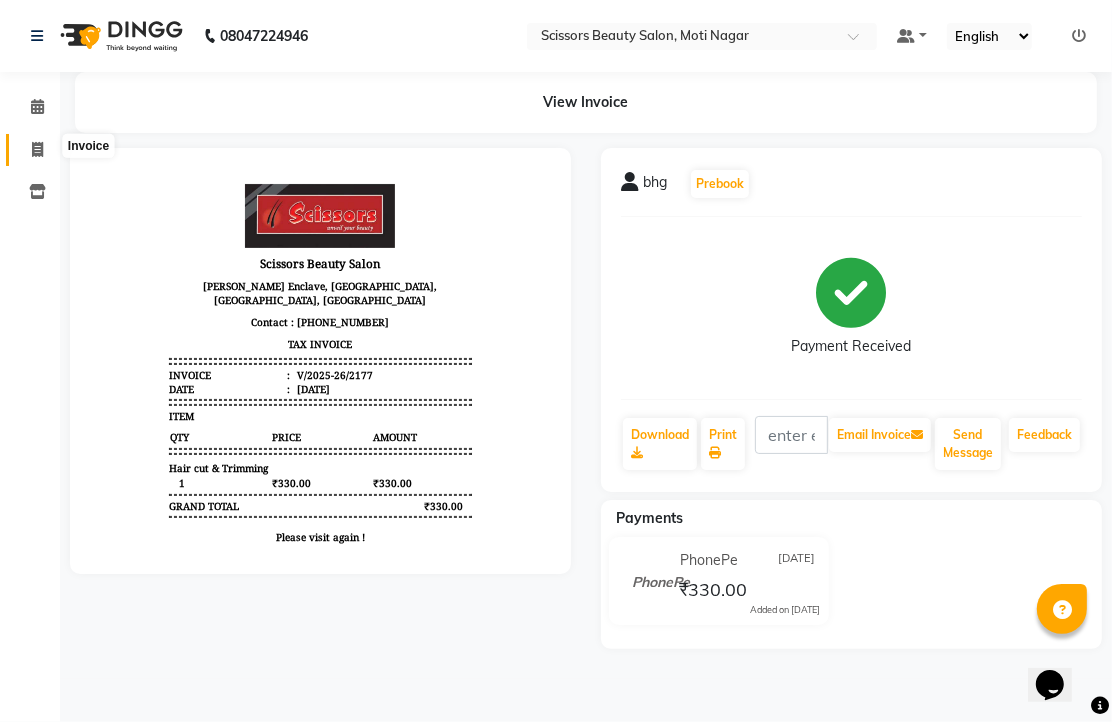 click 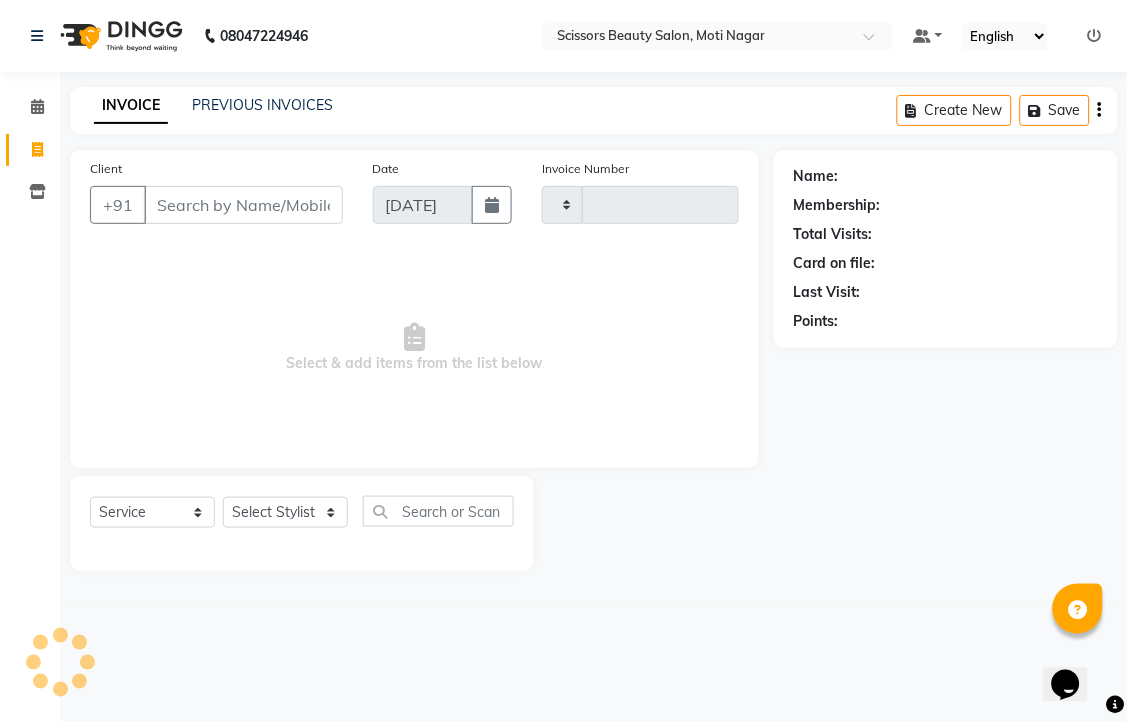 type on "2178" 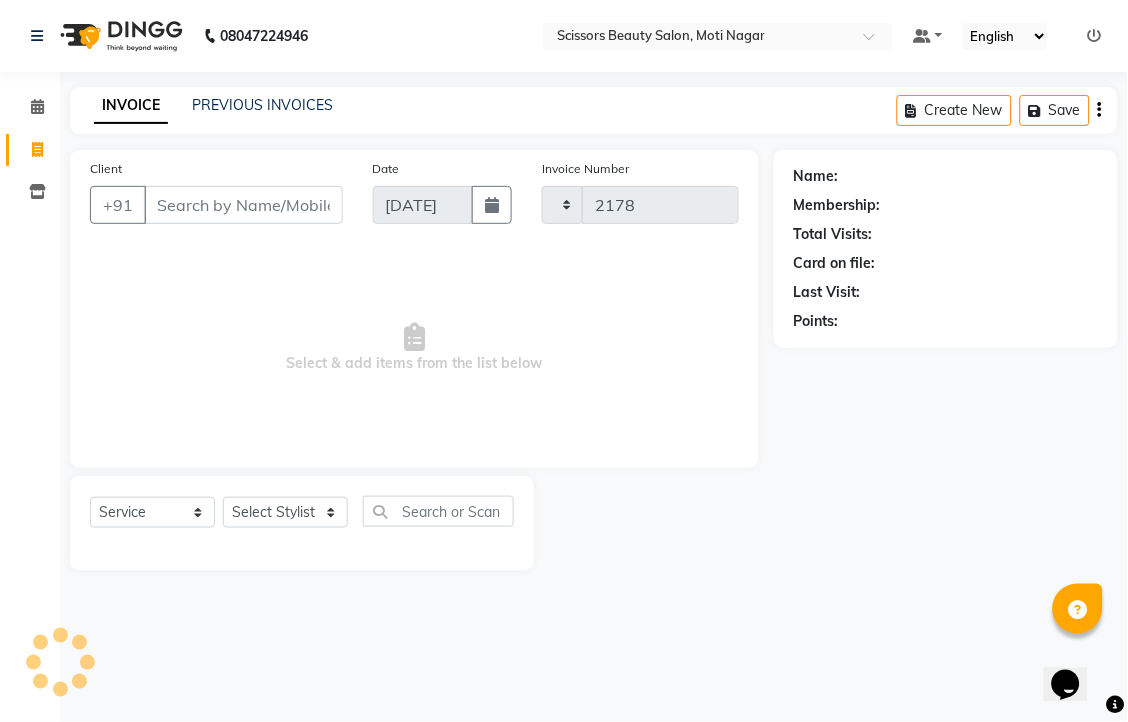 select on "7057" 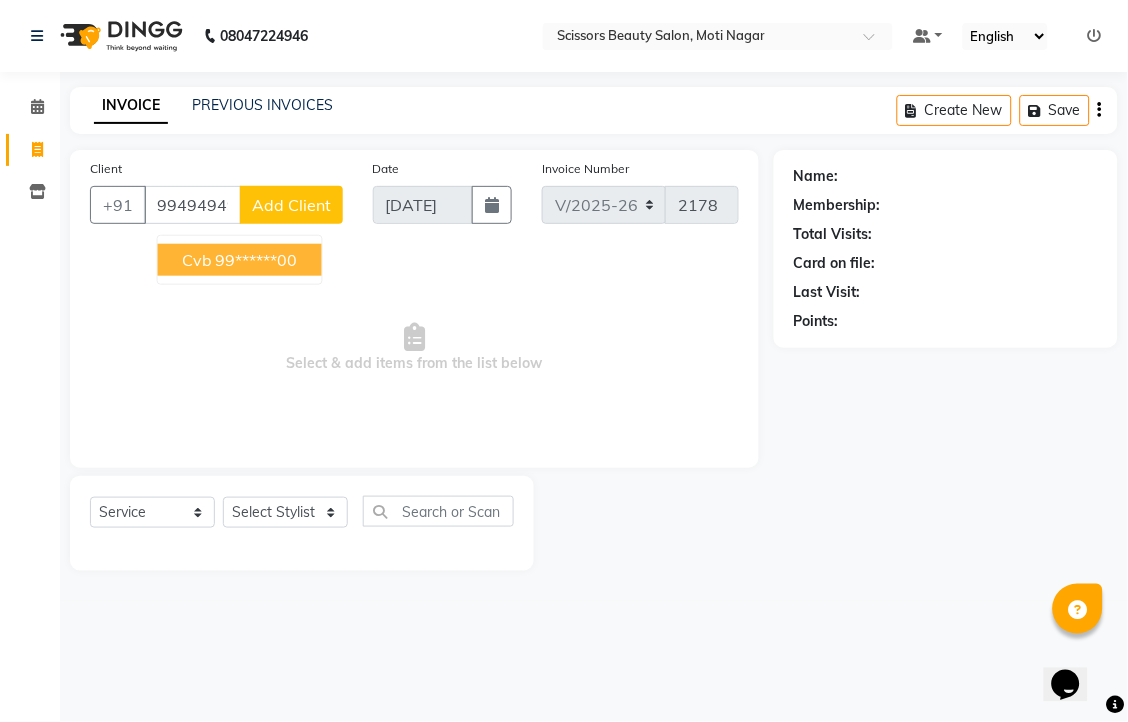 click on "99******00" at bounding box center (257, 260) 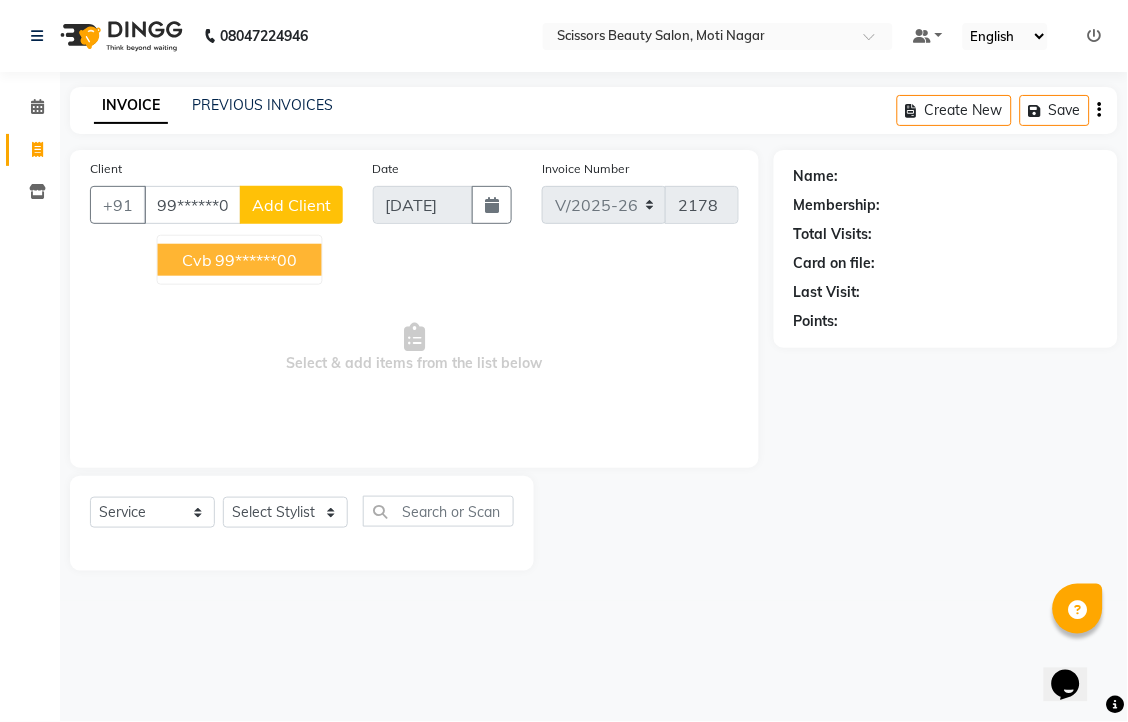 type on "99******00" 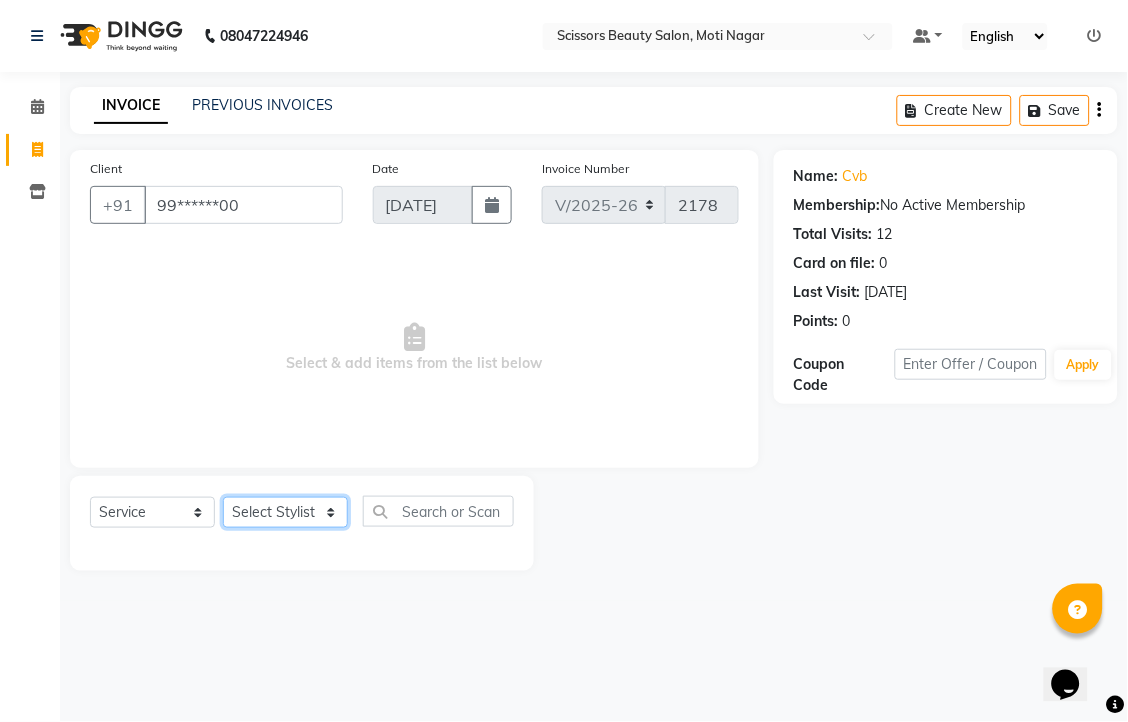 click on "Select Stylist [PERSON_NAME] [PERSON_NAME] Sir Staff" 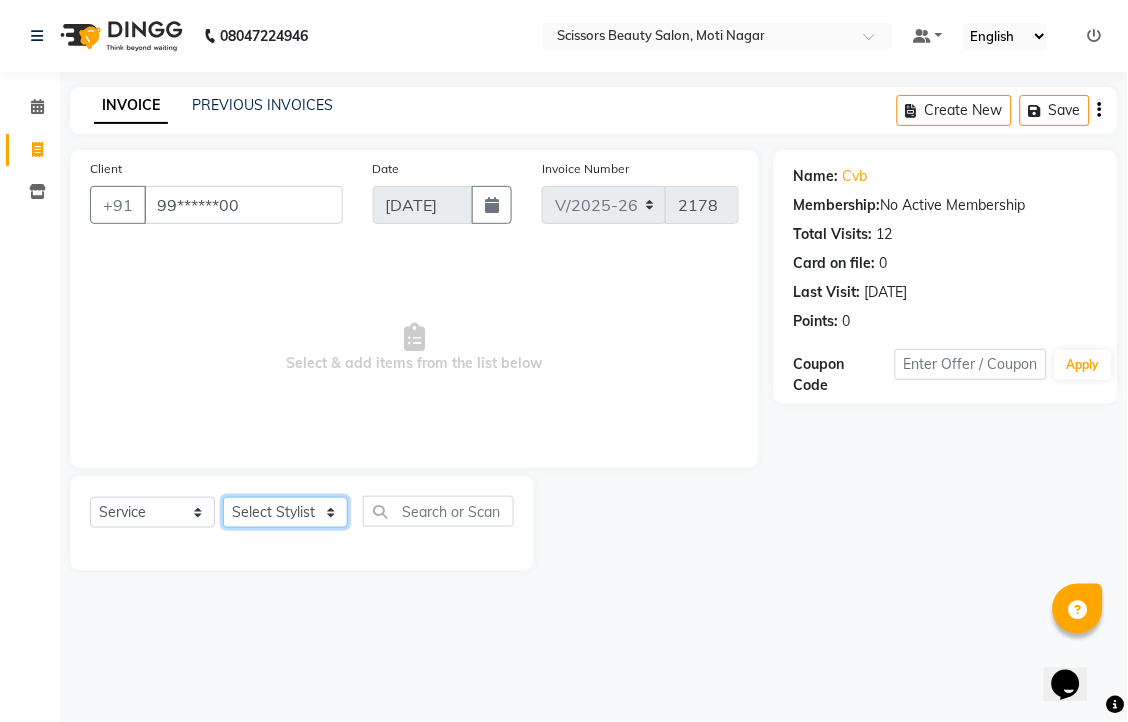 select on "81450" 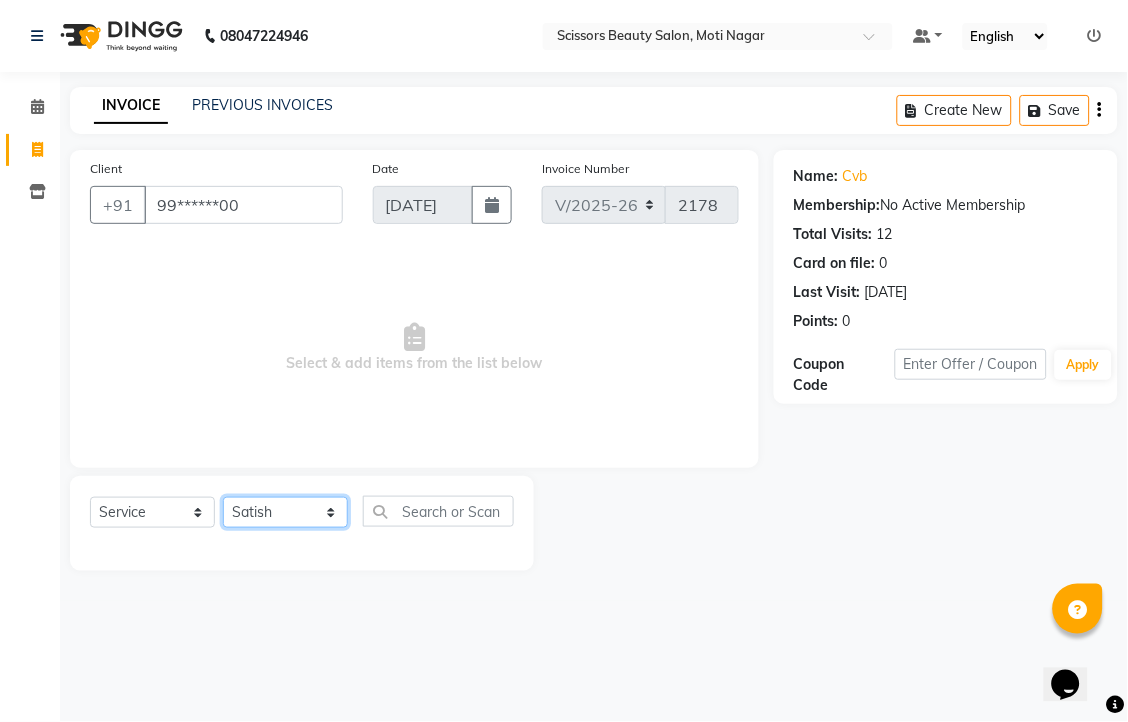 click on "Select Stylist [PERSON_NAME] [PERSON_NAME] Sir Staff" 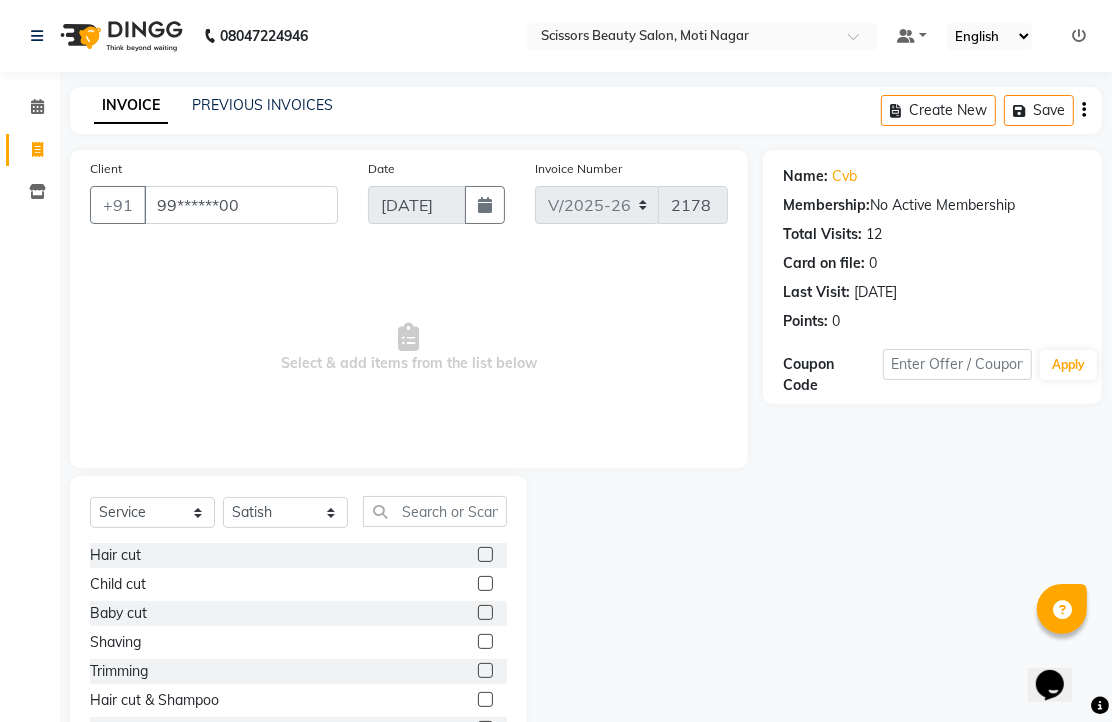 click 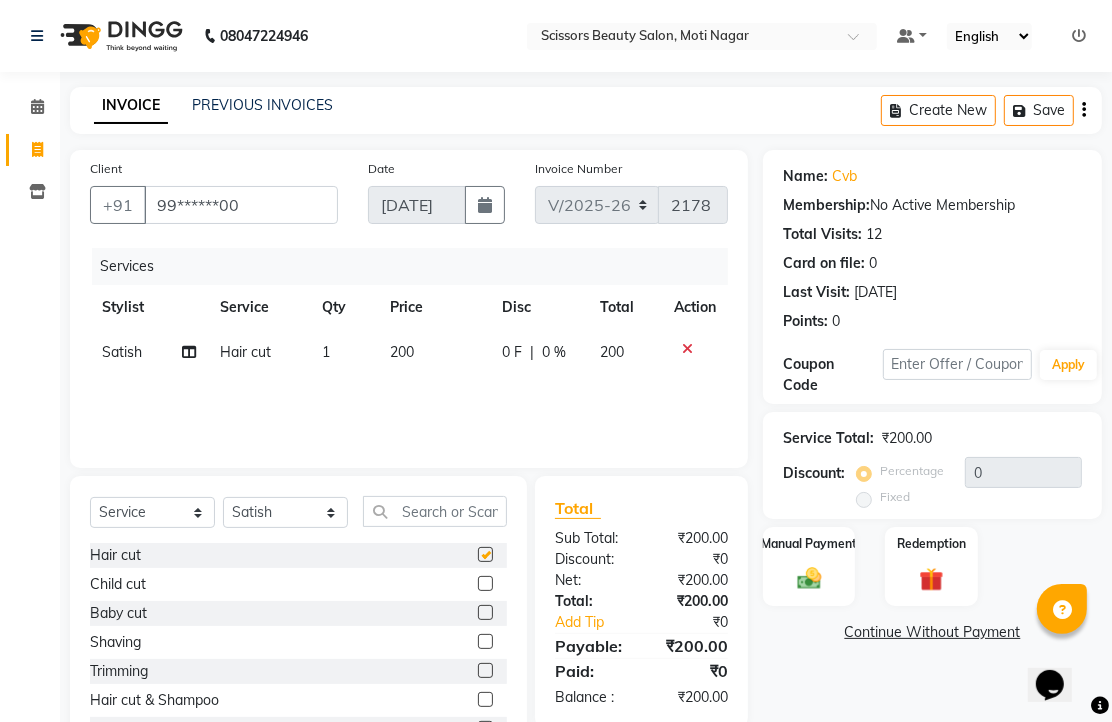 checkbox on "false" 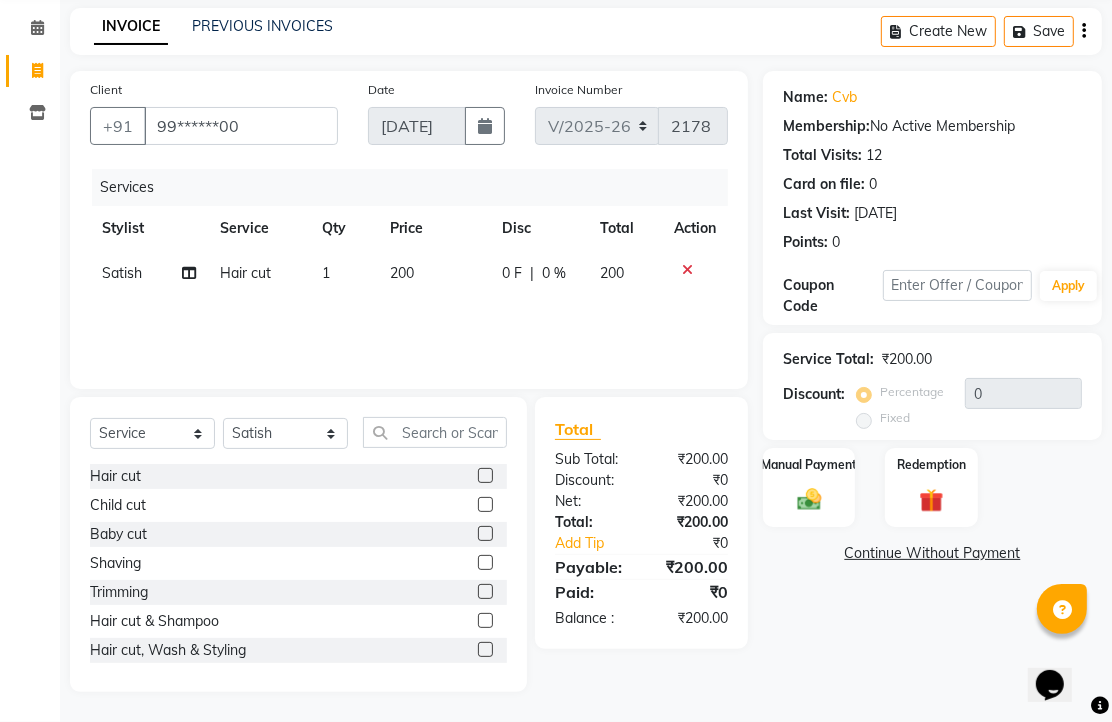 scroll, scrollTop: 0, scrollLeft: 0, axis: both 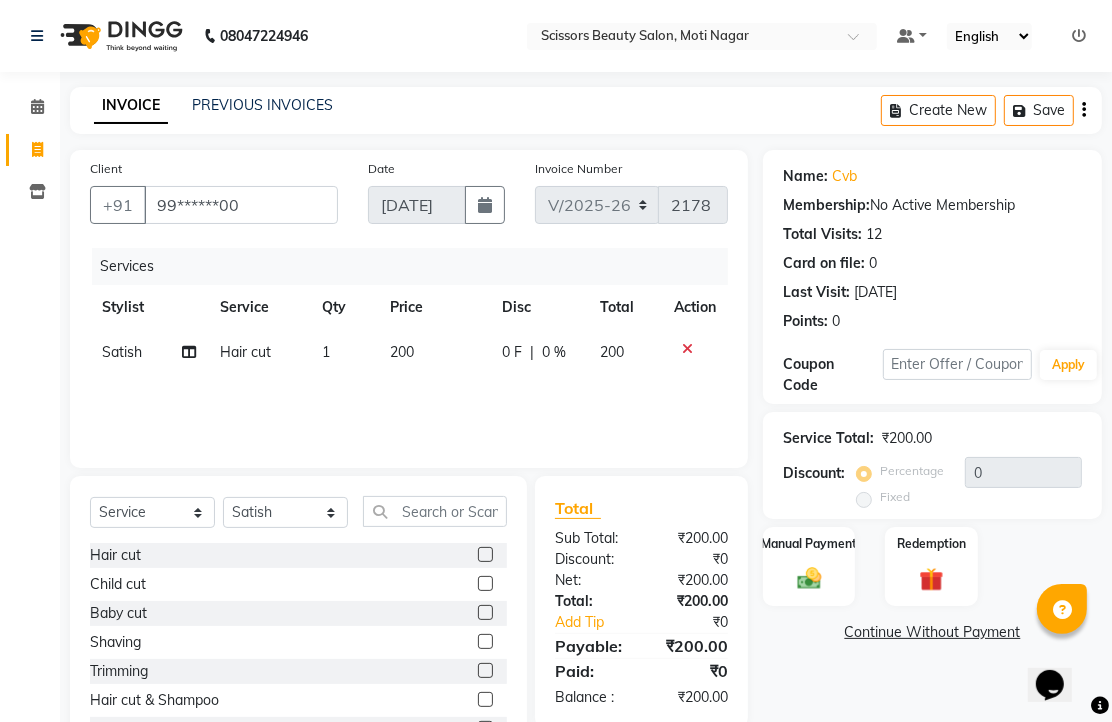 click 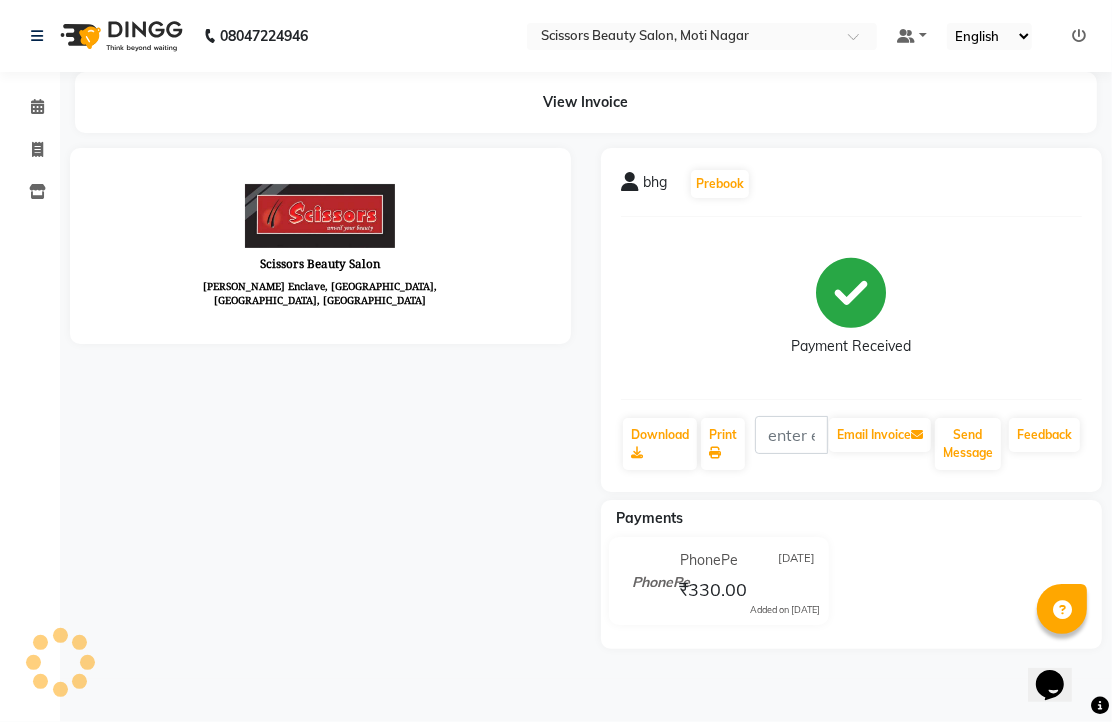 scroll, scrollTop: 0, scrollLeft: 0, axis: both 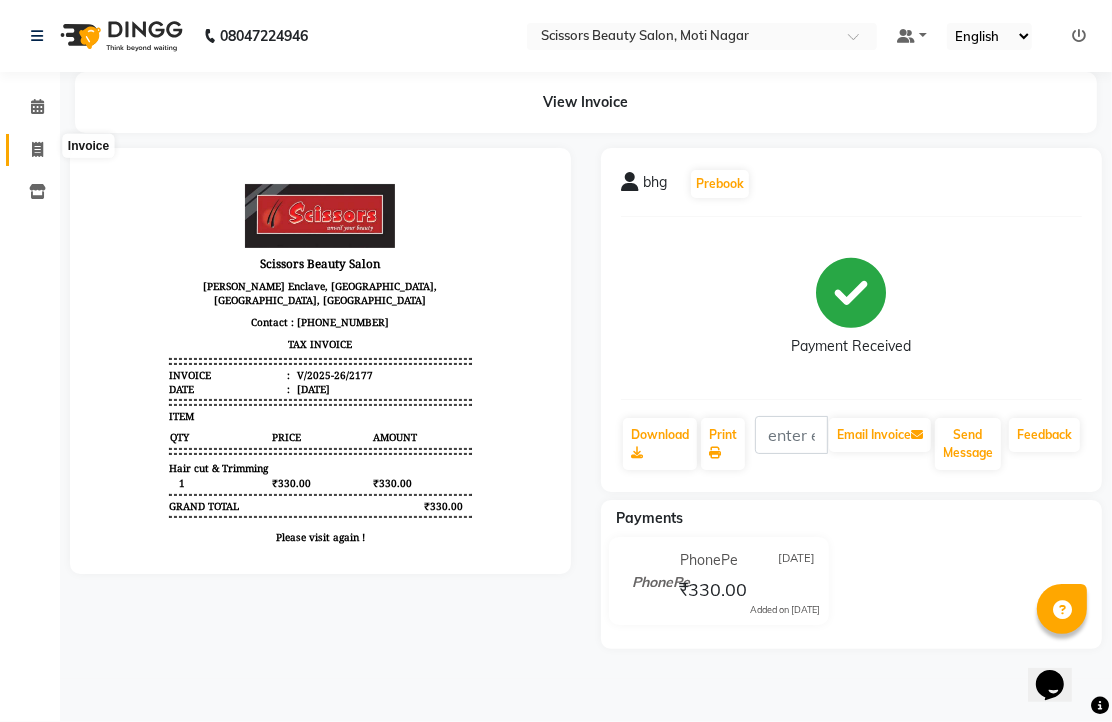 click 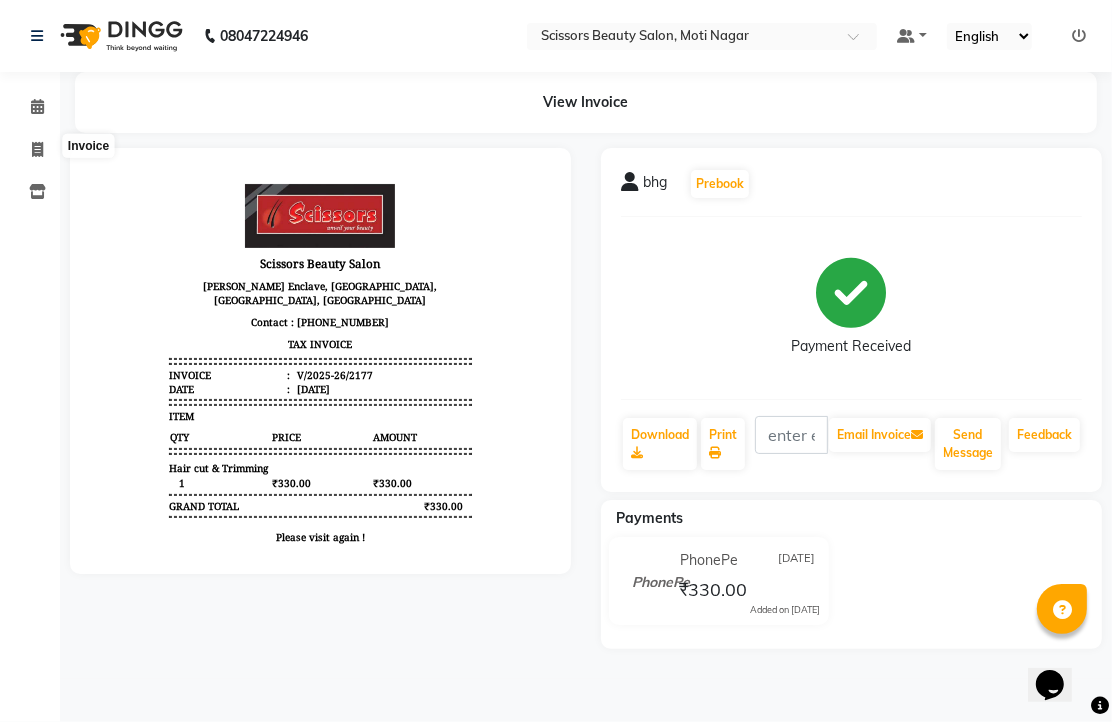 select on "service" 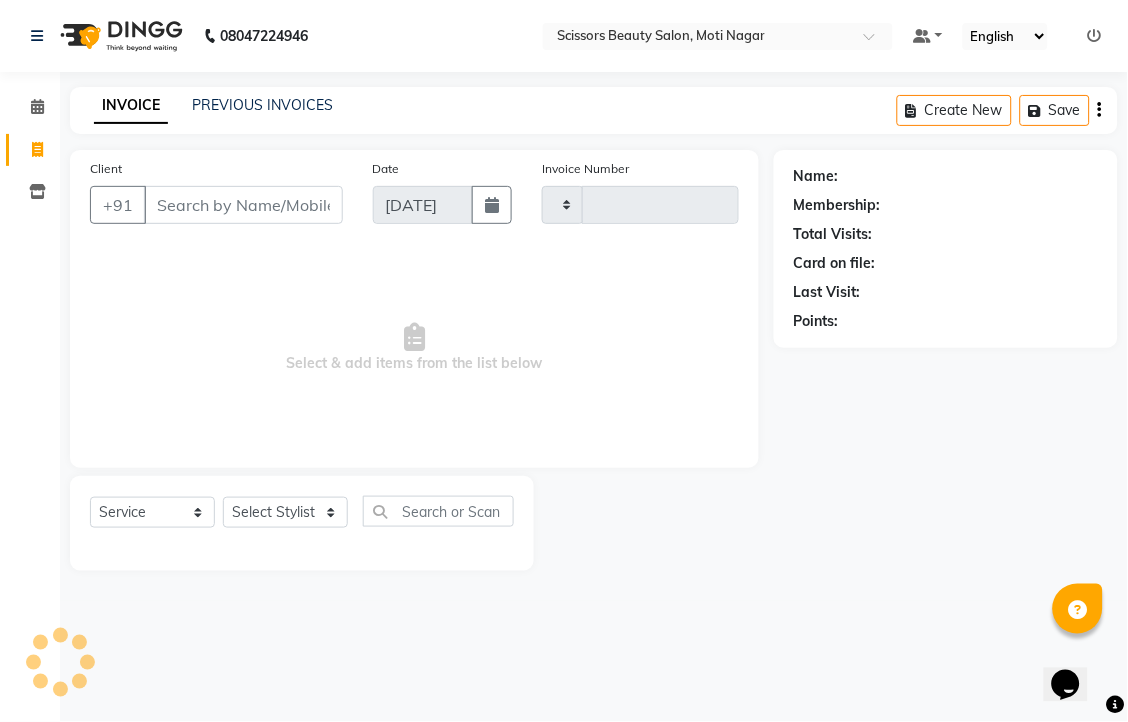 type on "2178" 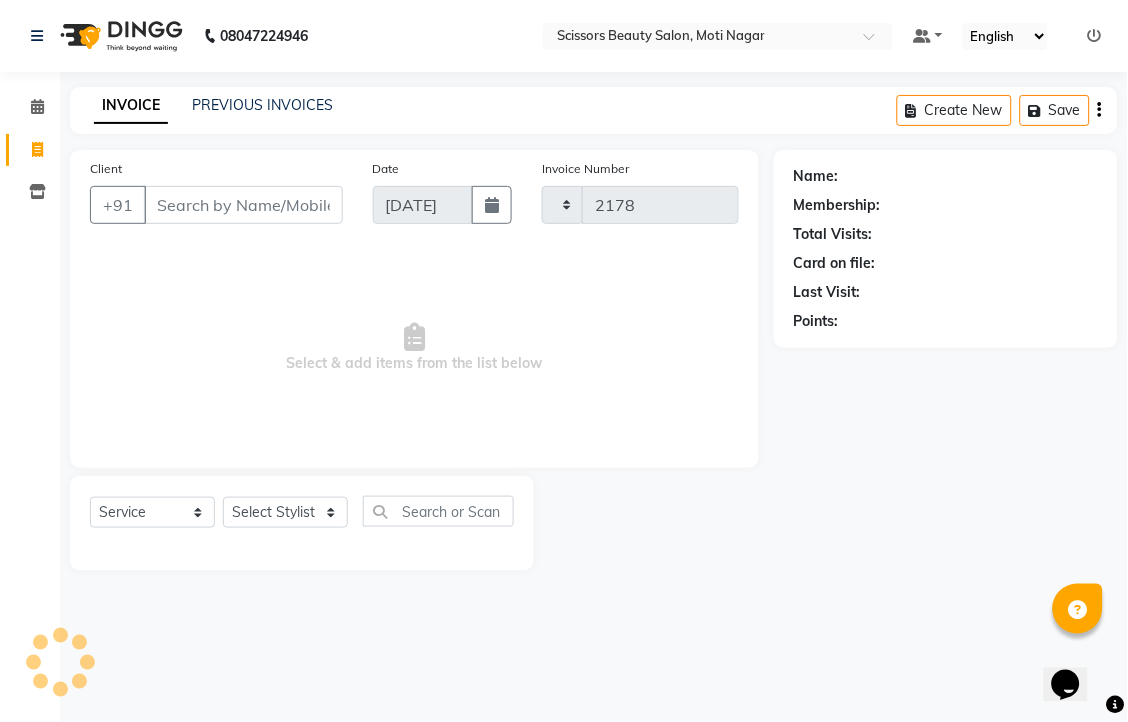 select on "7057" 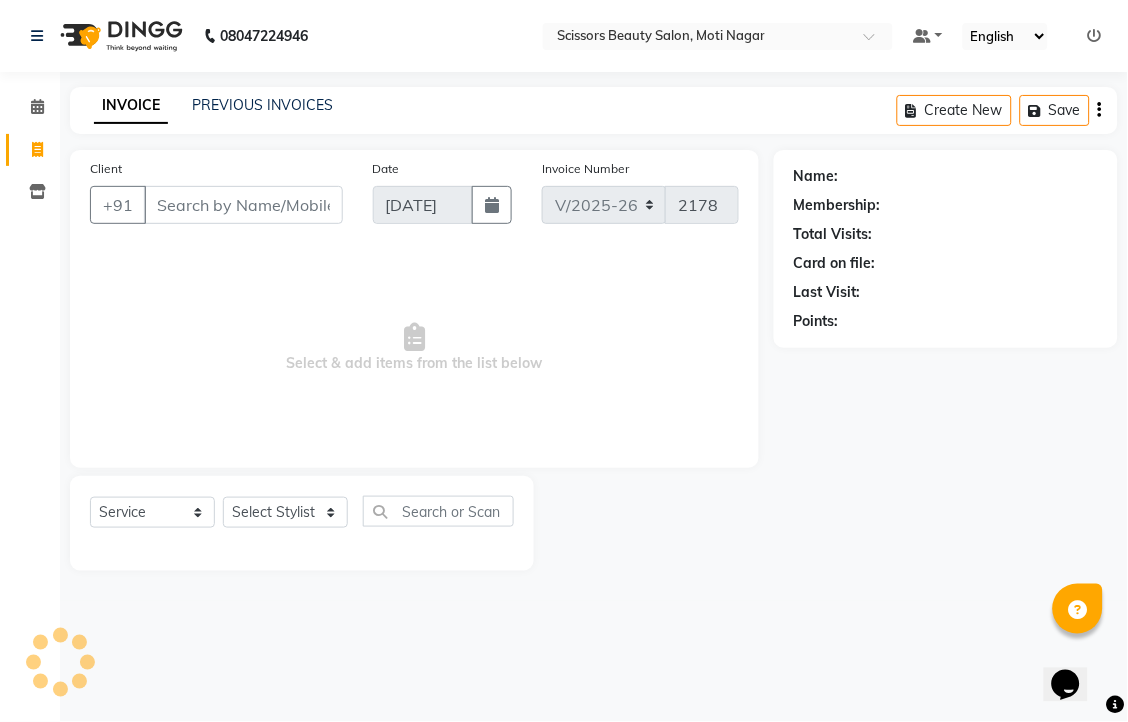 click on "Client" at bounding box center (243, 205) 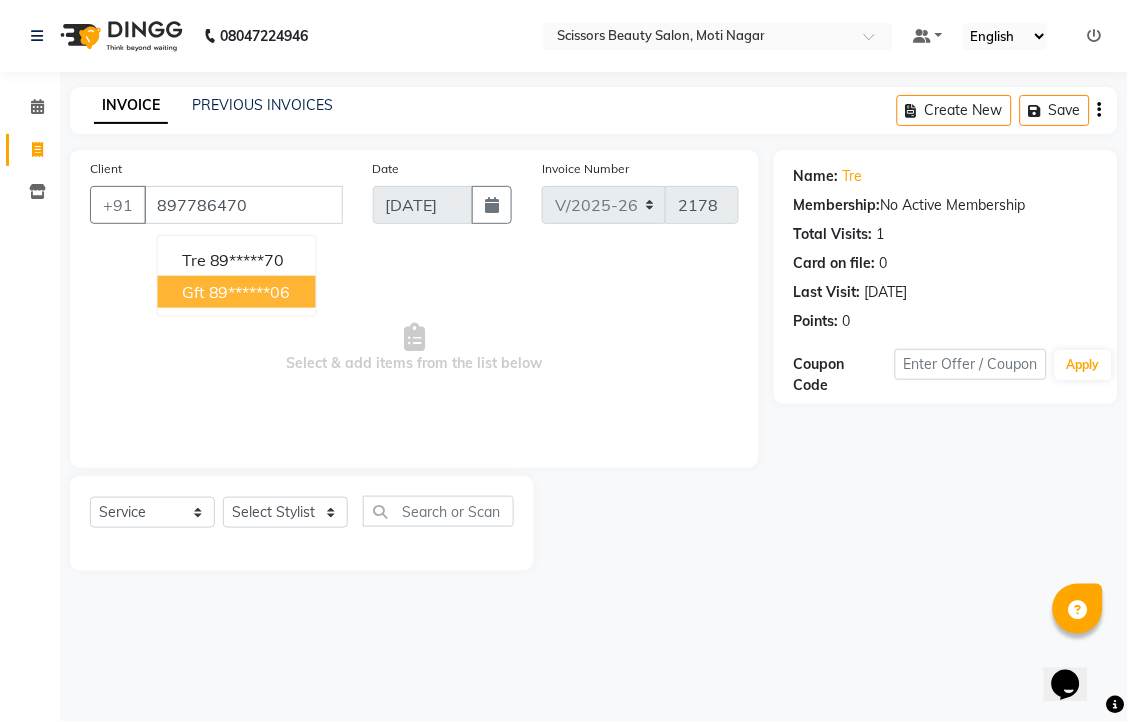 click on "89******06" at bounding box center (250, 292) 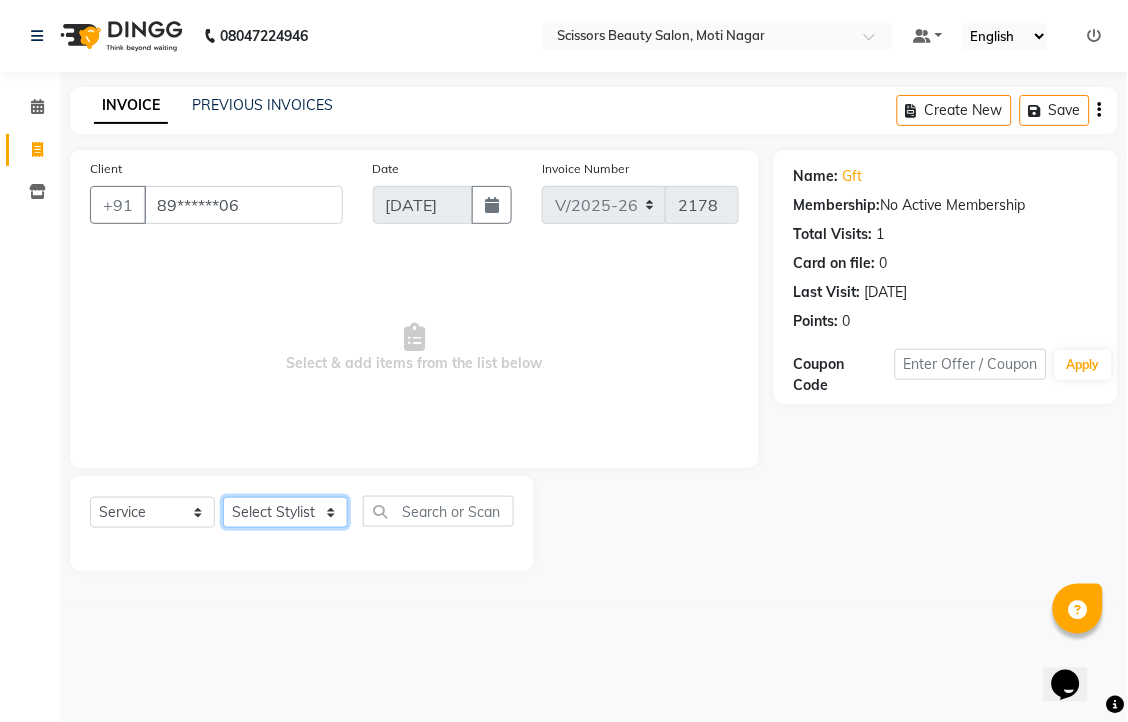 drag, startPoint x: 292, startPoint y: 563, endPoint x: 292, endPoint y: 545, distance: 18 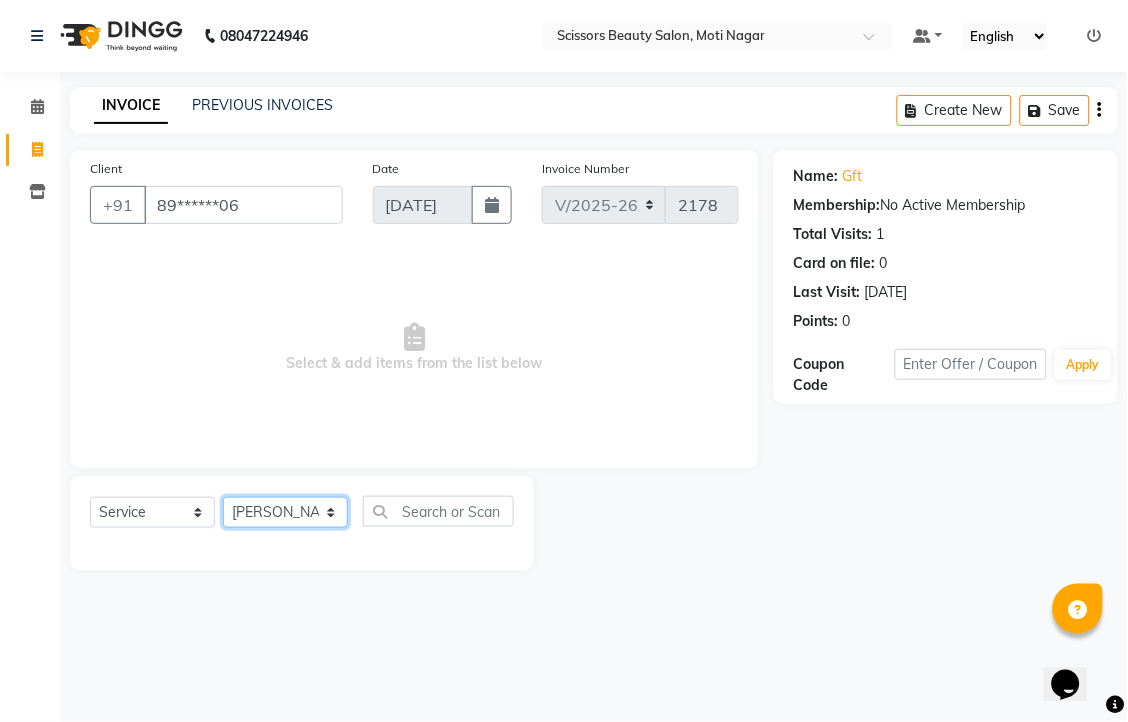 click on "Select Stylist [PERSON_NAME] [PERSON_NAME] Sir Staff" 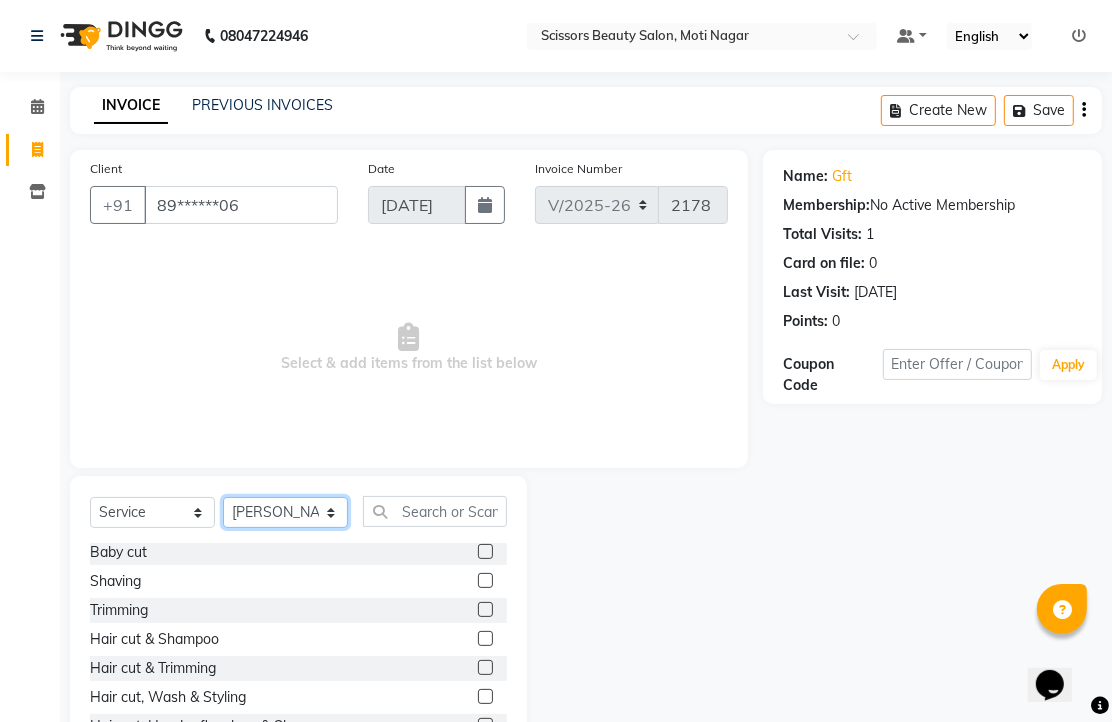 scroll, scrollTop: 111, scrollLeft: 0, axis: vertical 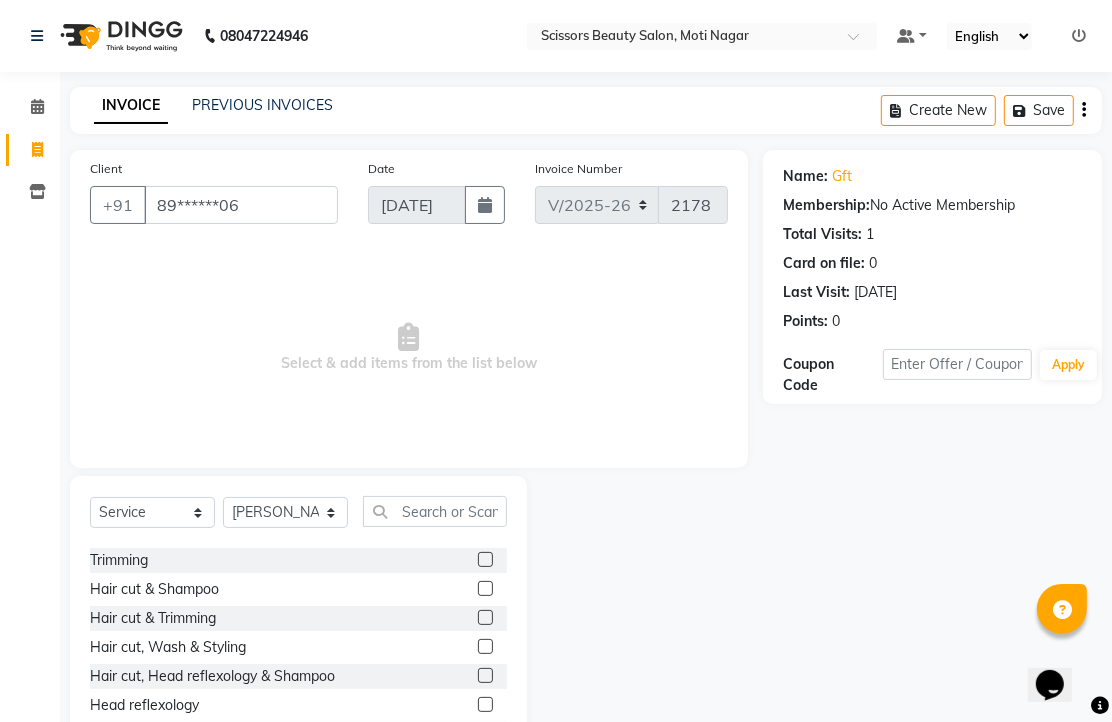 click 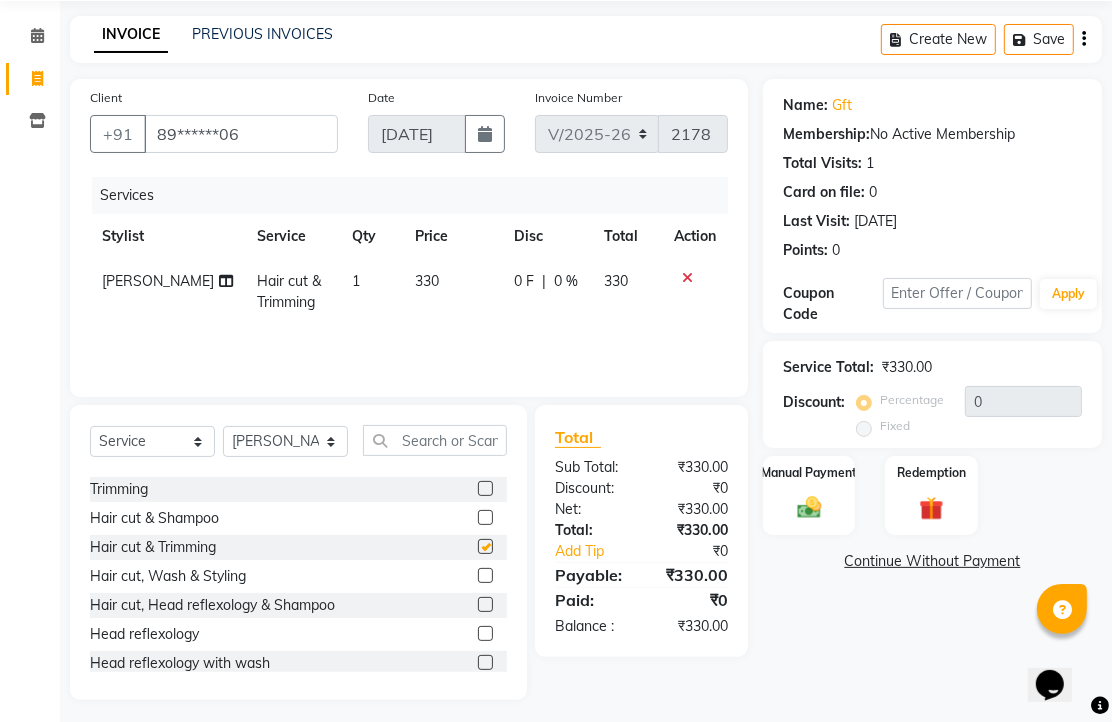 checkbox on "false" 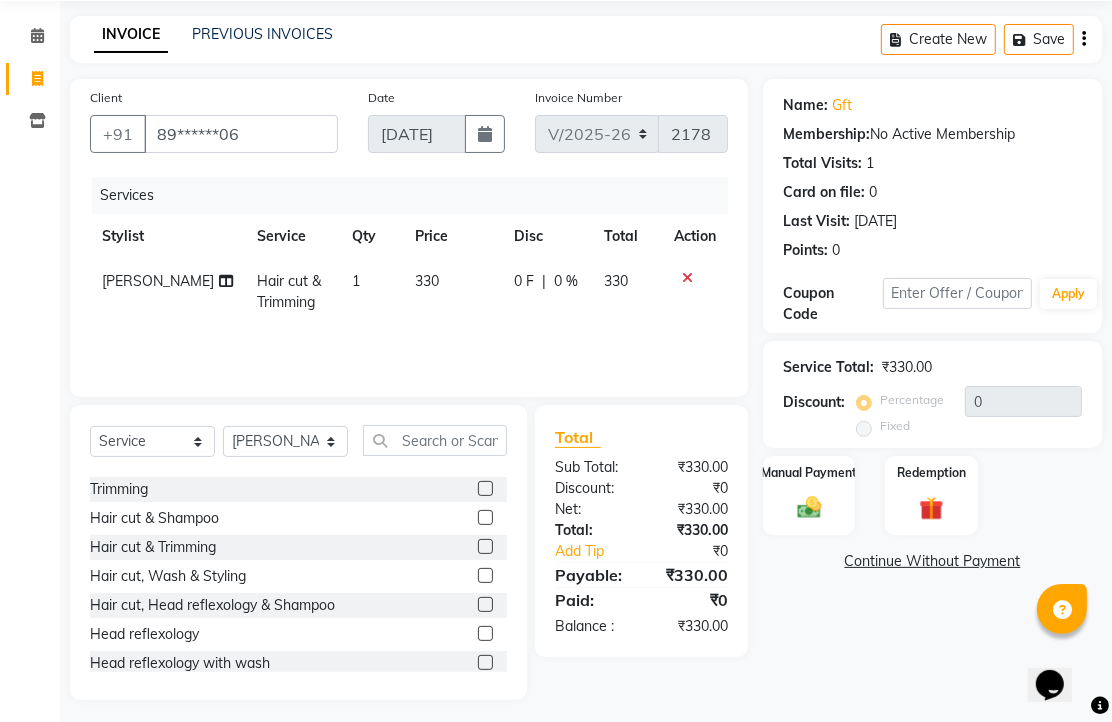 scroll, scrollTop: 157, scrollLeft: 0, axis: vertical 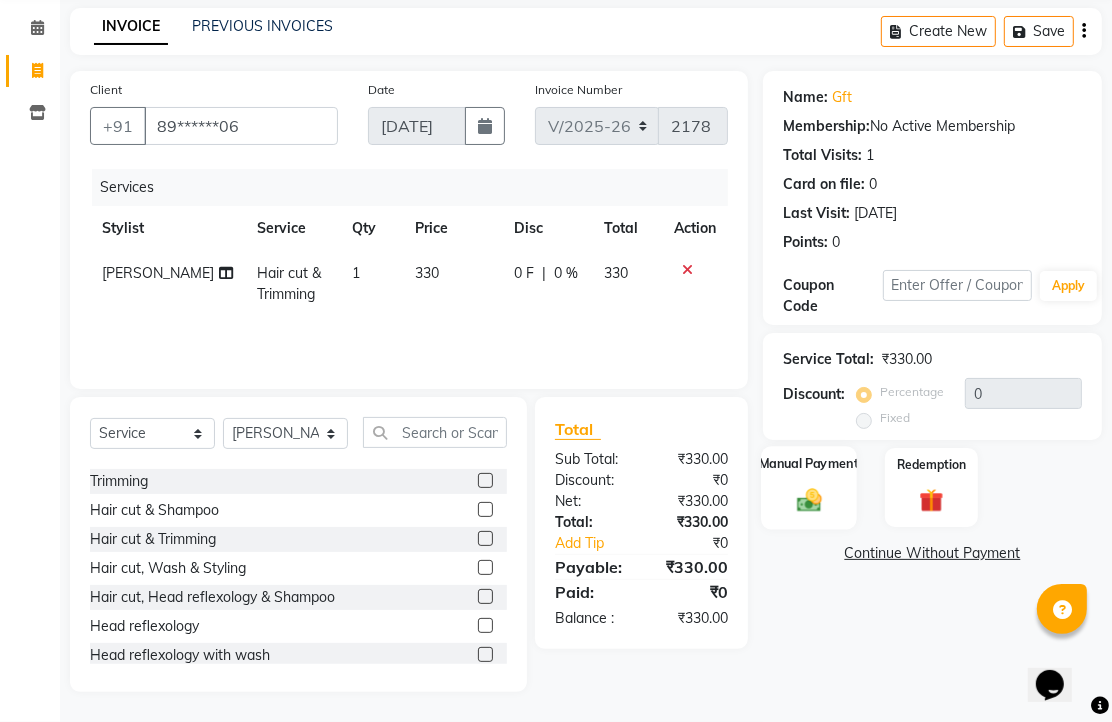 click 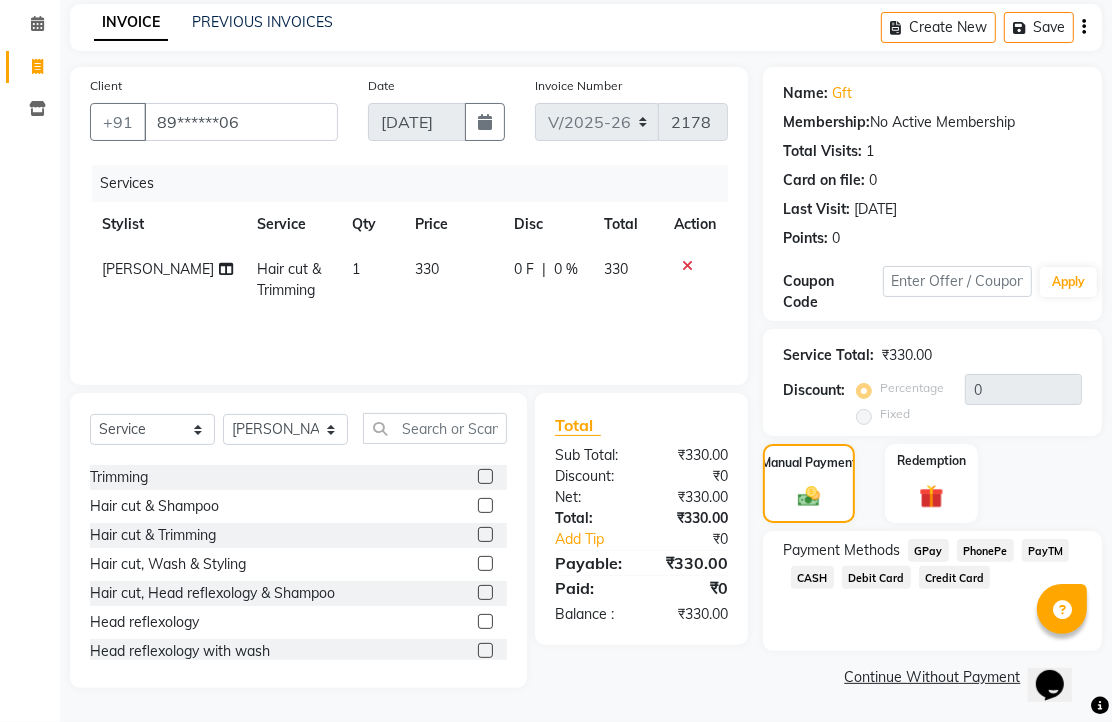 click on "PhonePe" 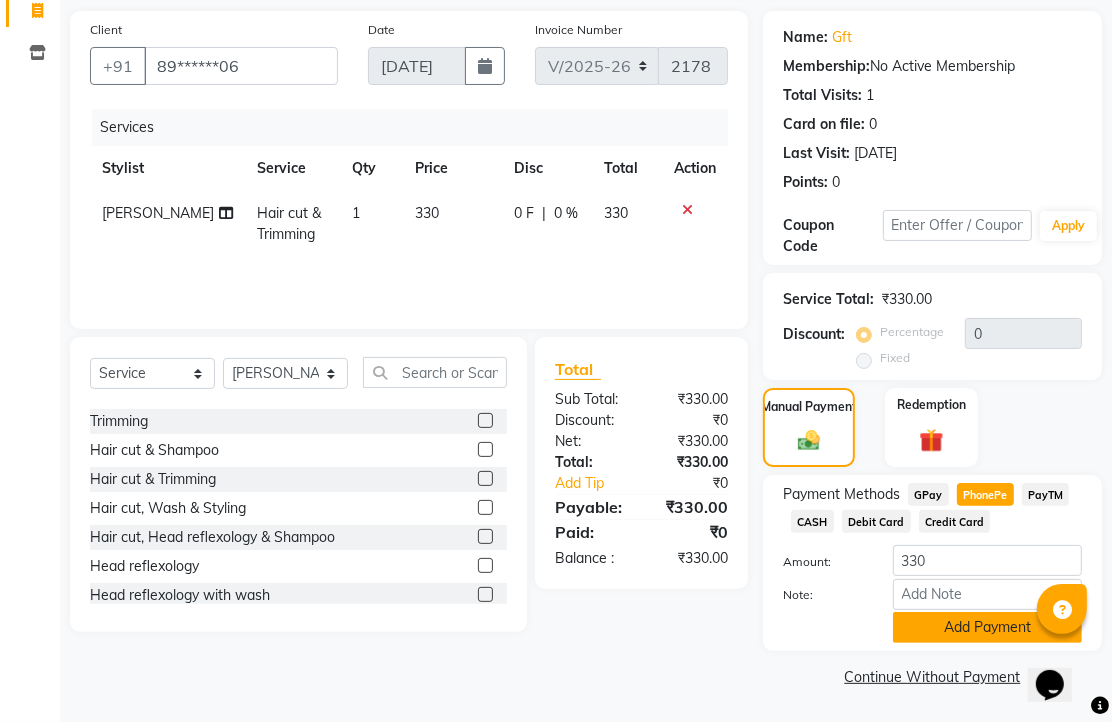 scroll, scrollTop: 248, scrollLeft: 0, axis: vertical 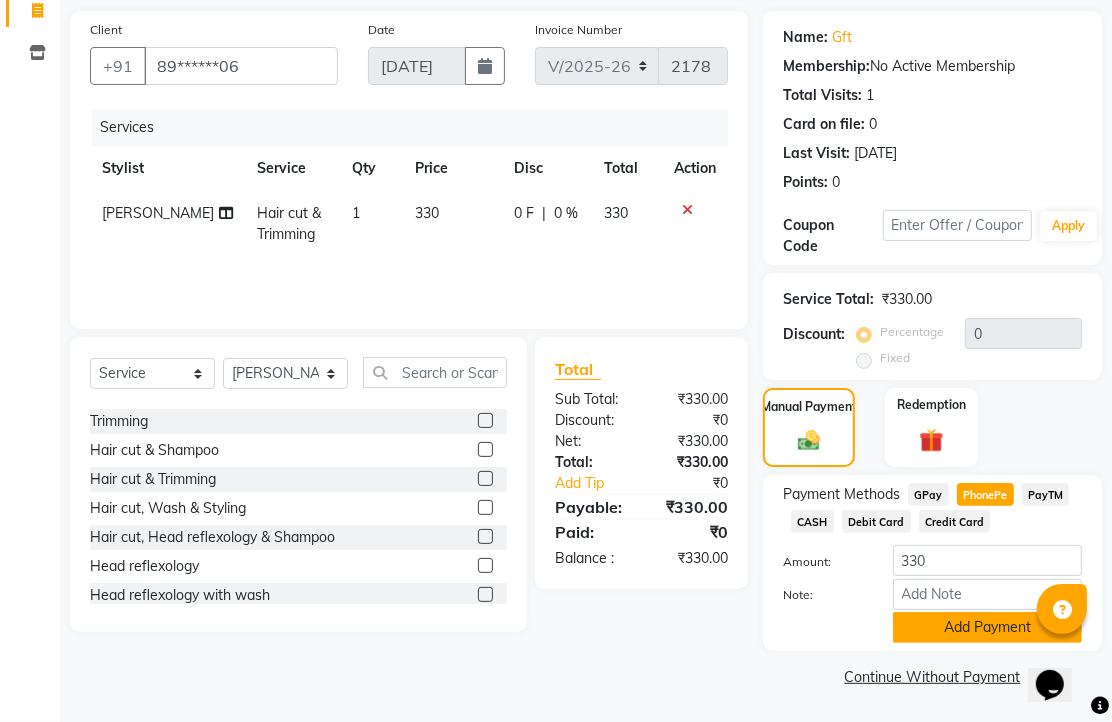 click on "Add Payment" 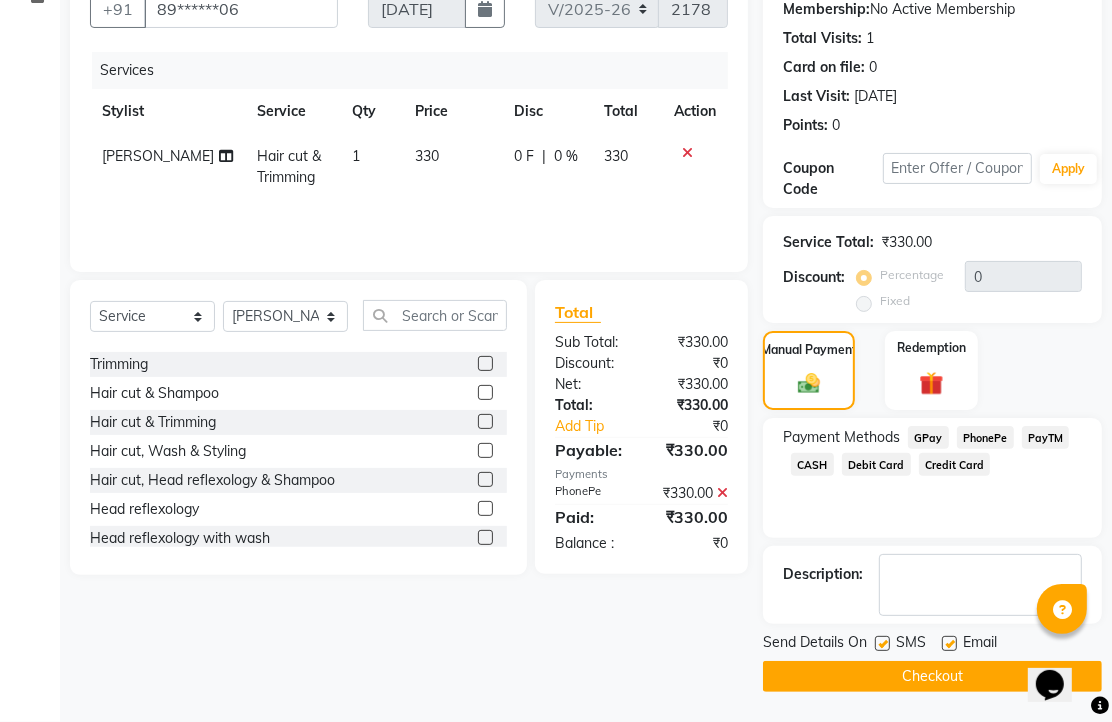 scroll, scrollTop: 304, scrollLeft: 0, axis: vertical 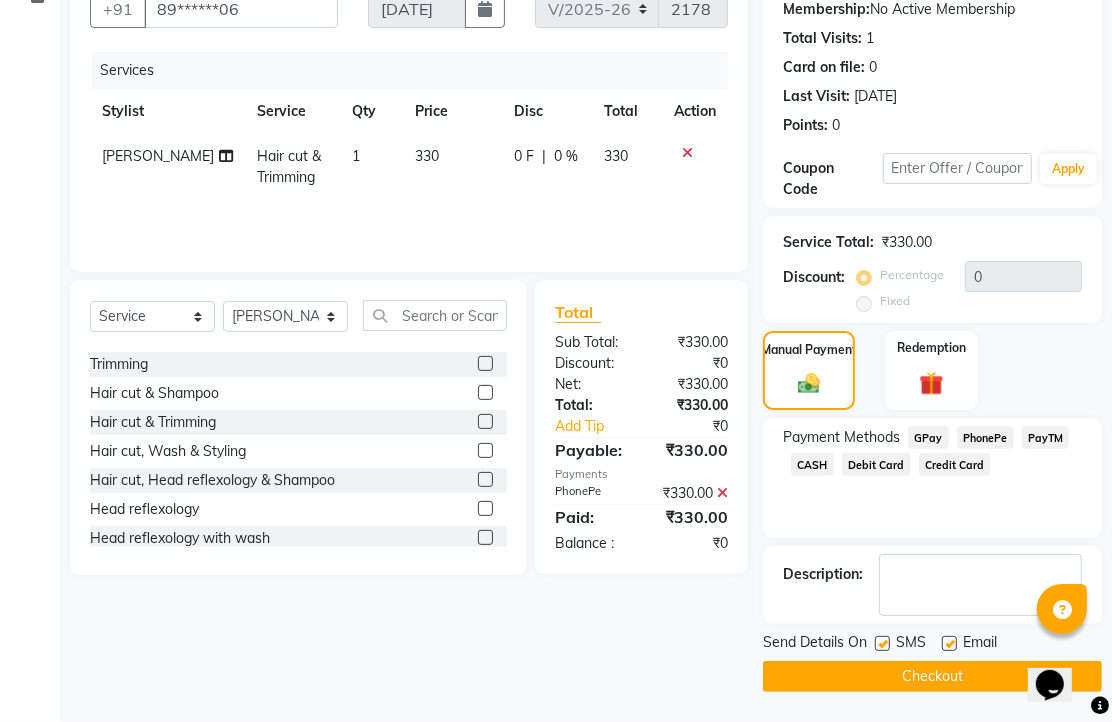 click 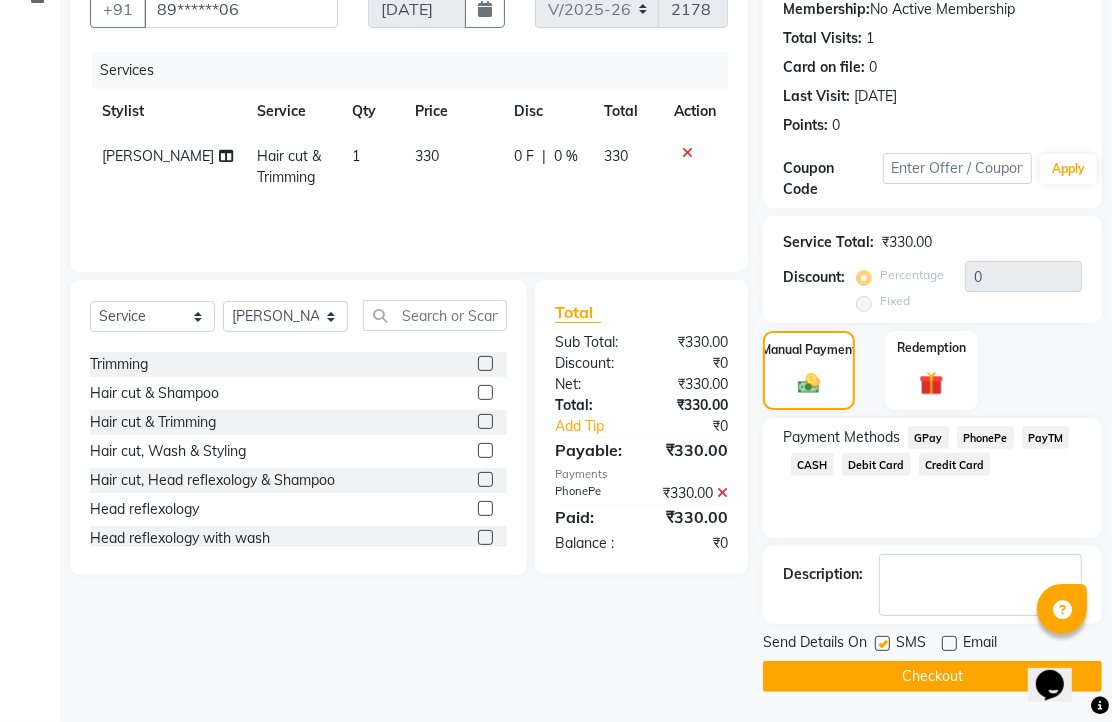 click on "Checkout" 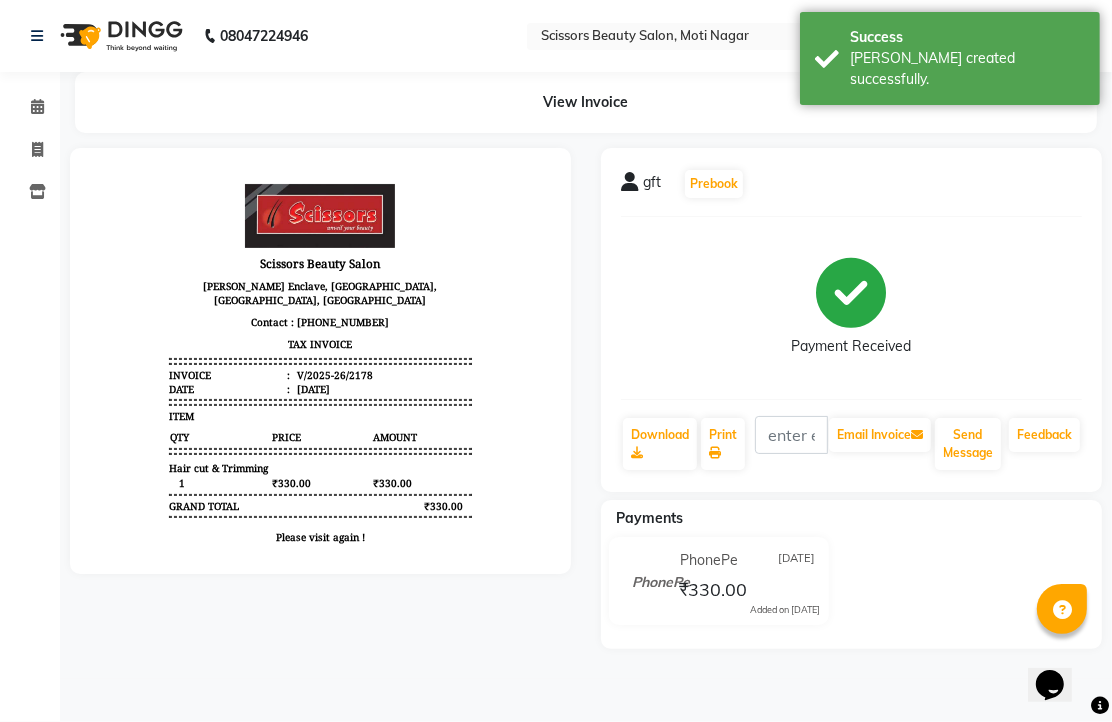scroll, scrollTop: 0, scrollLeft: 0, axis: both 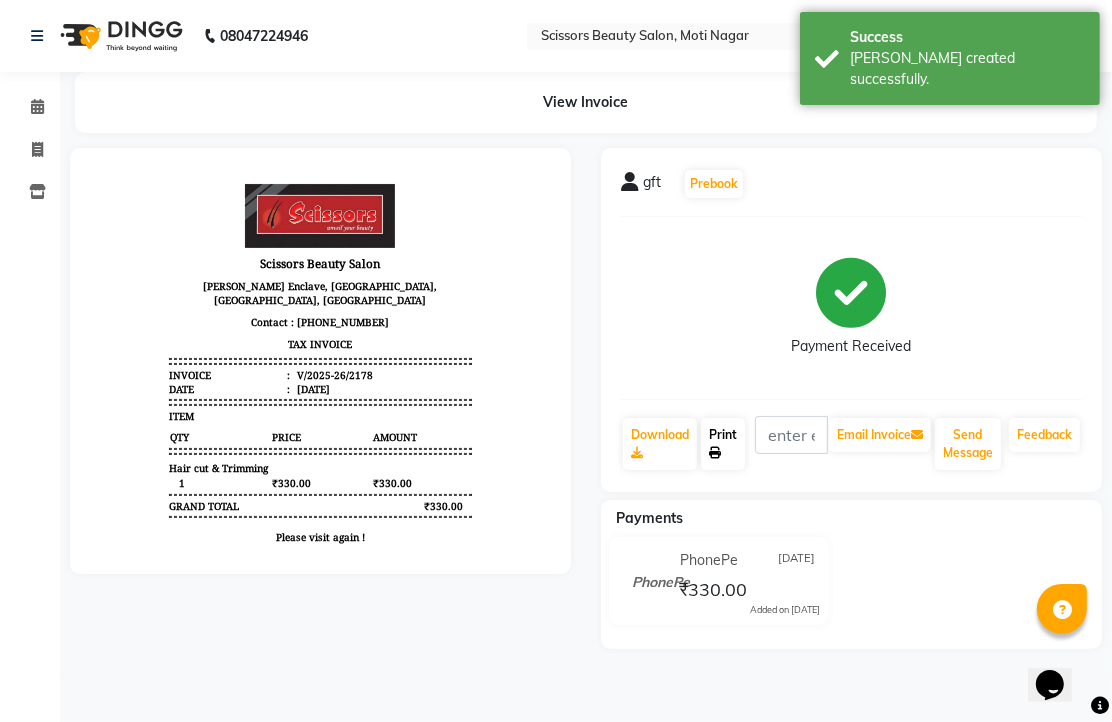click on "Print" 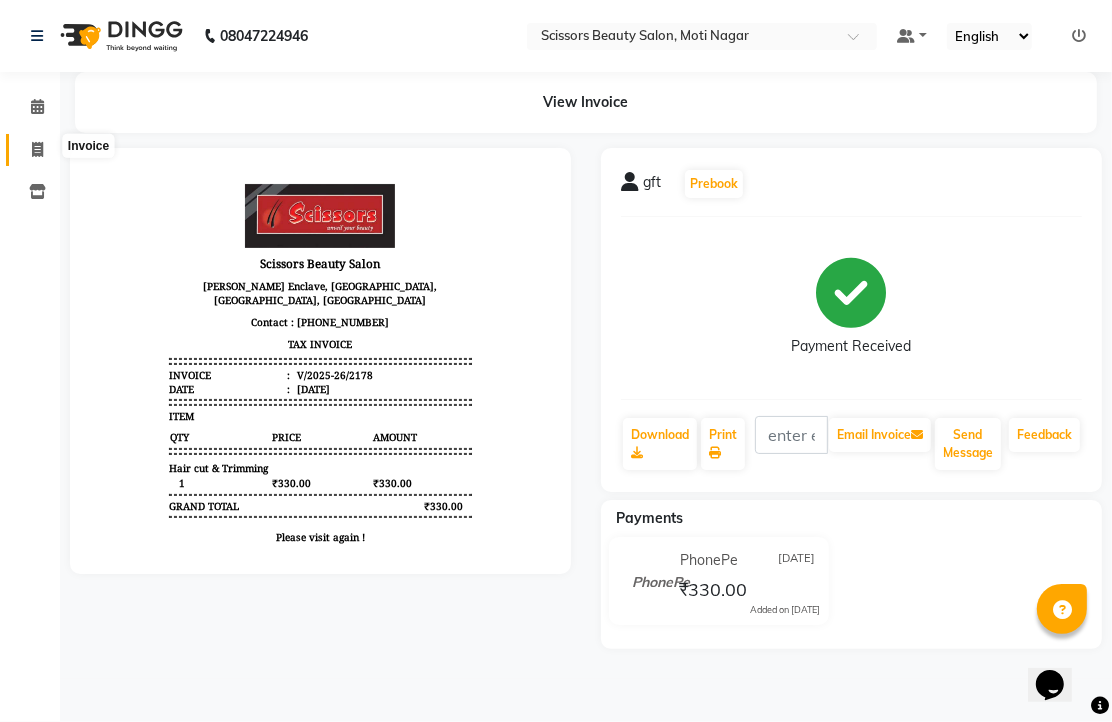 click 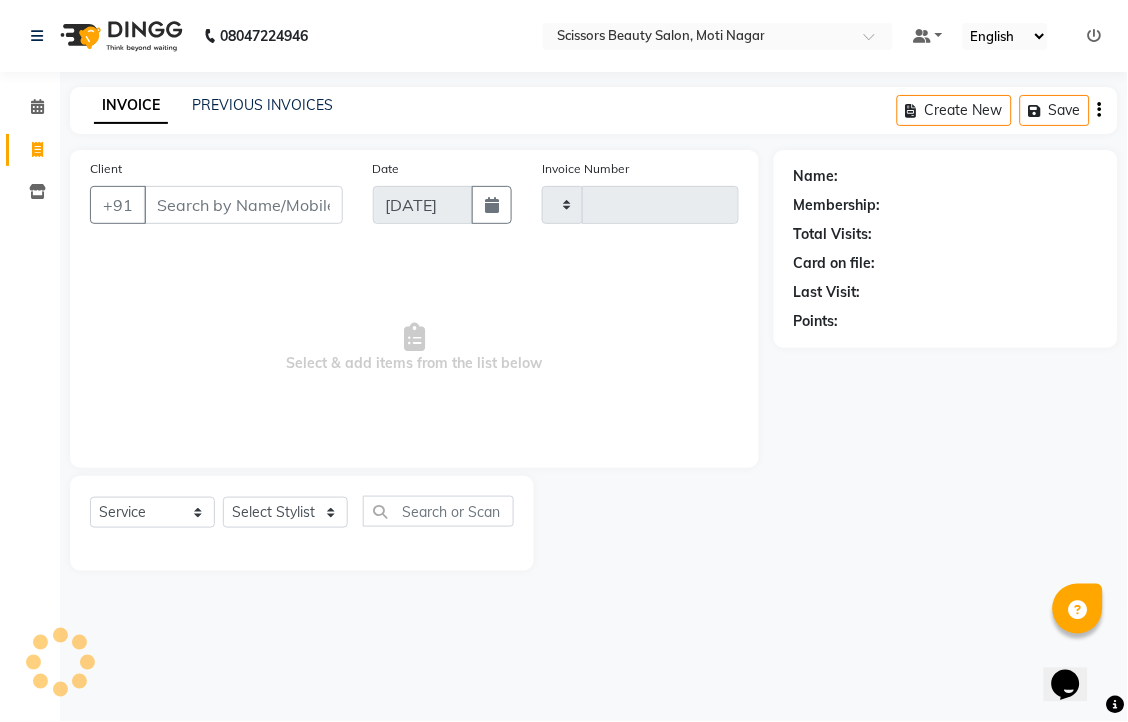 type on "2179" 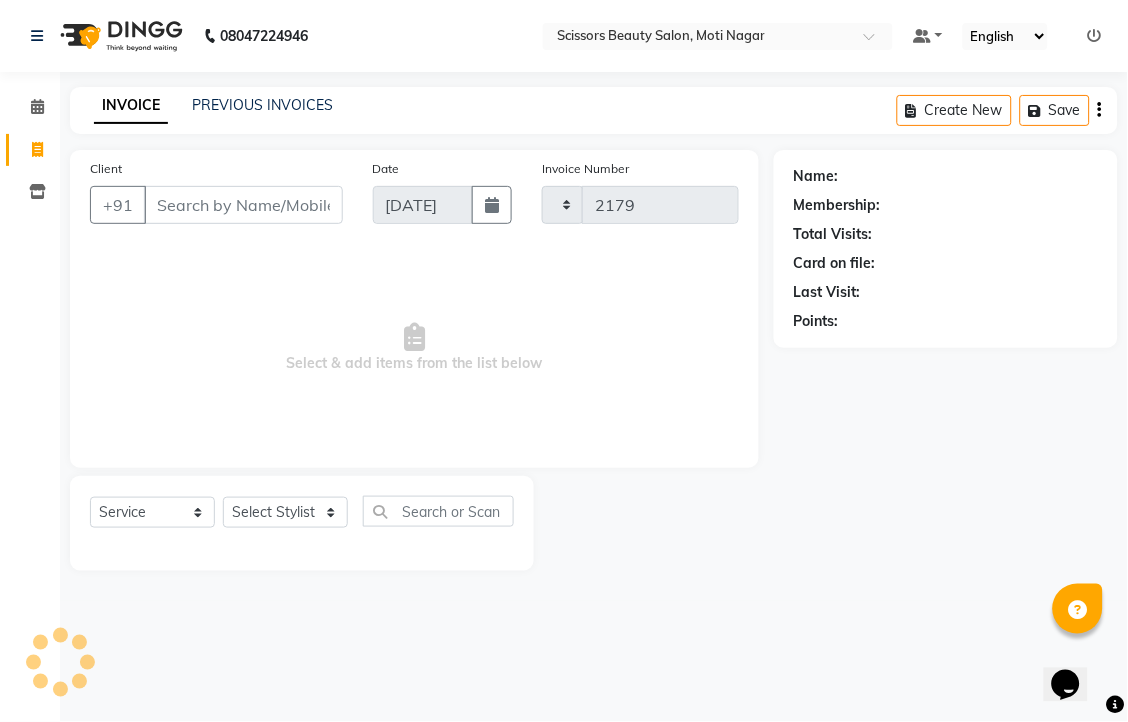 select on "7057" 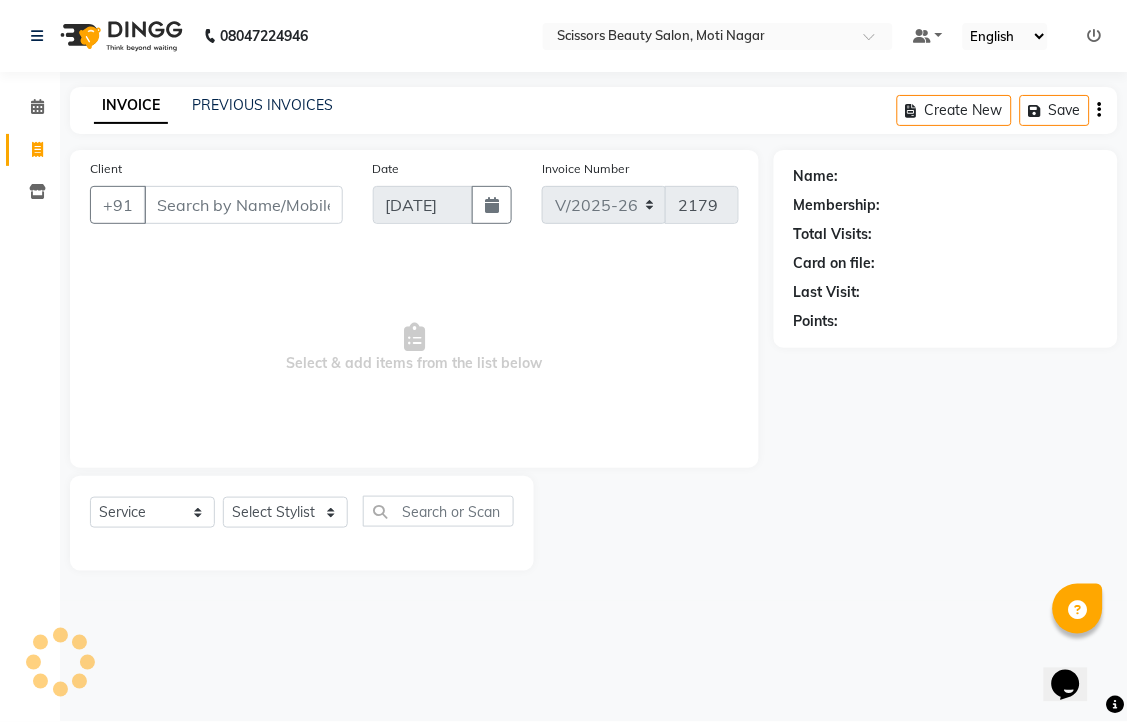 click on "Client" at bounding box center (243, 205) 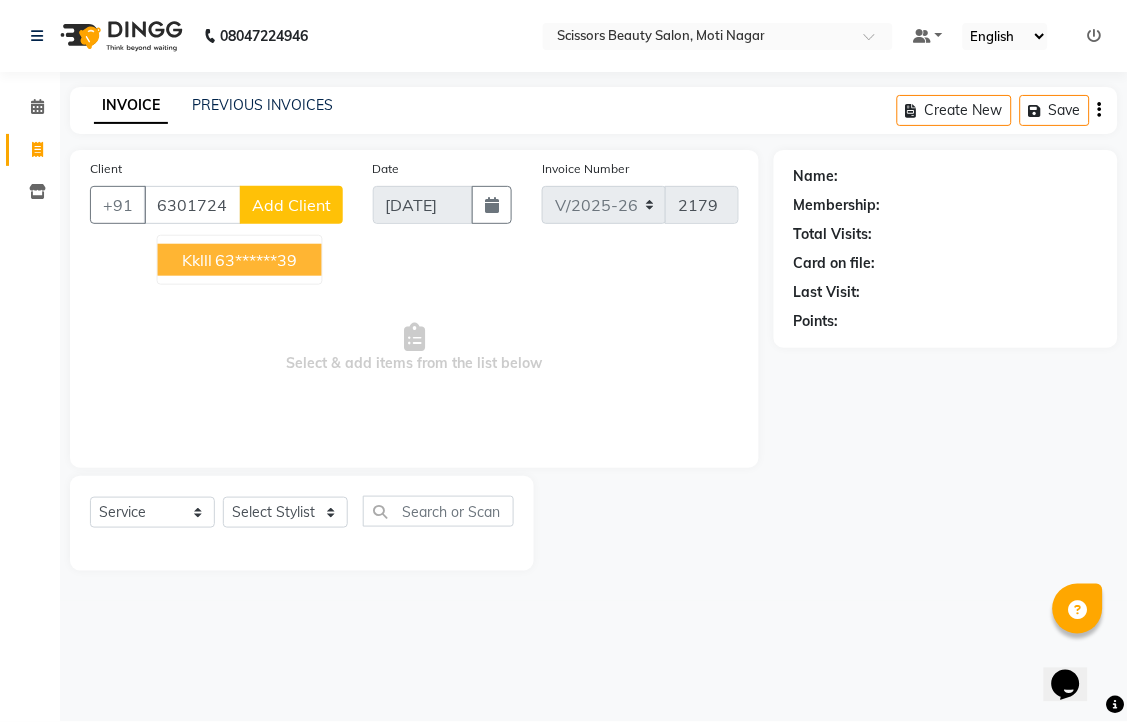 click on "63******39" at bounding box center (257, 260) 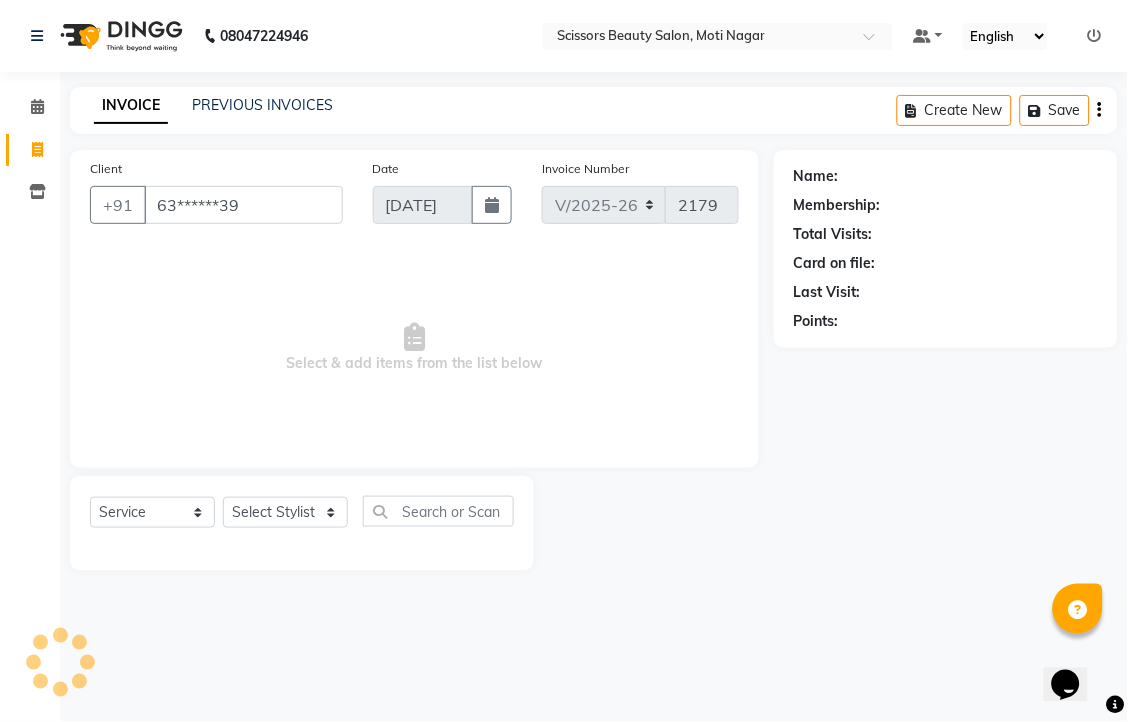 type on "63******39" 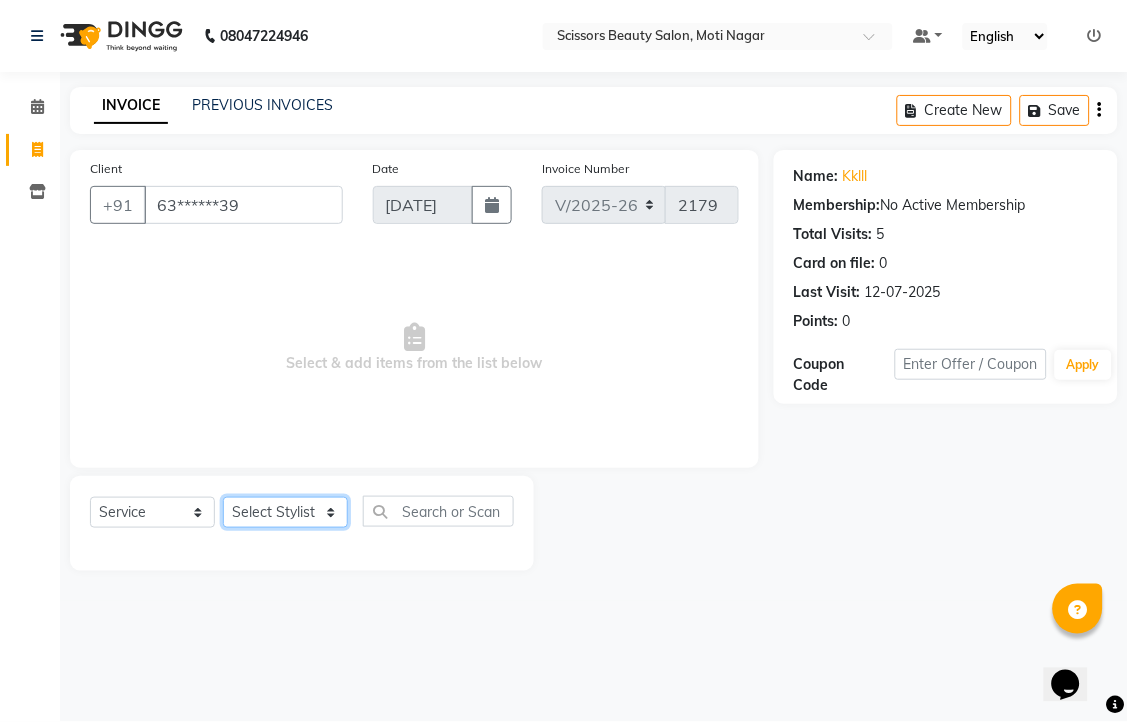 click on "Select Stylist [PERSON_NAME] [PERSON_NAME] Sir Staff" 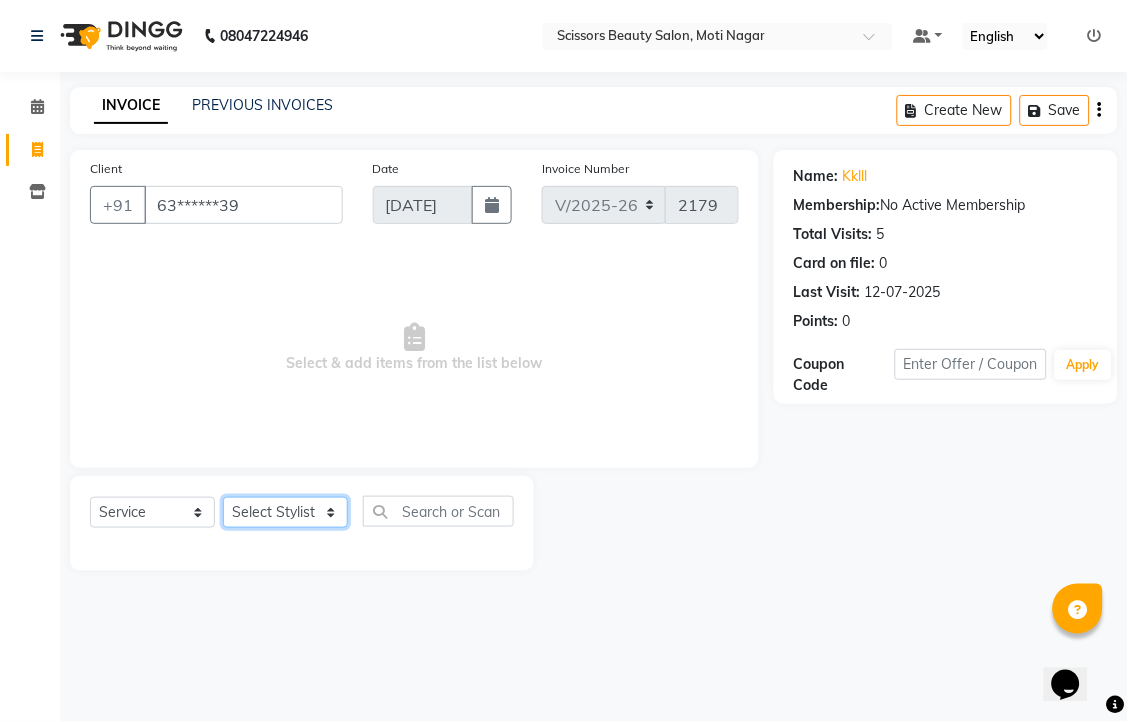 select on "81450" 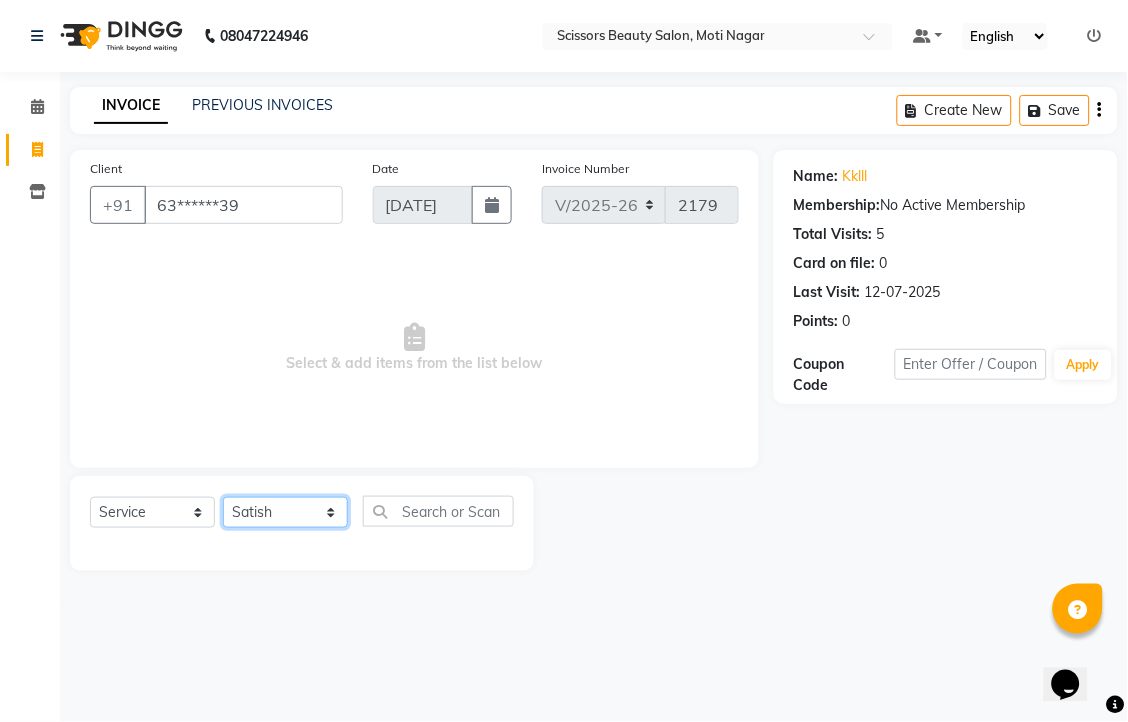 click on "Select Stylist [PERSON_NAME] [PERSON_NAME] Sir Staff" 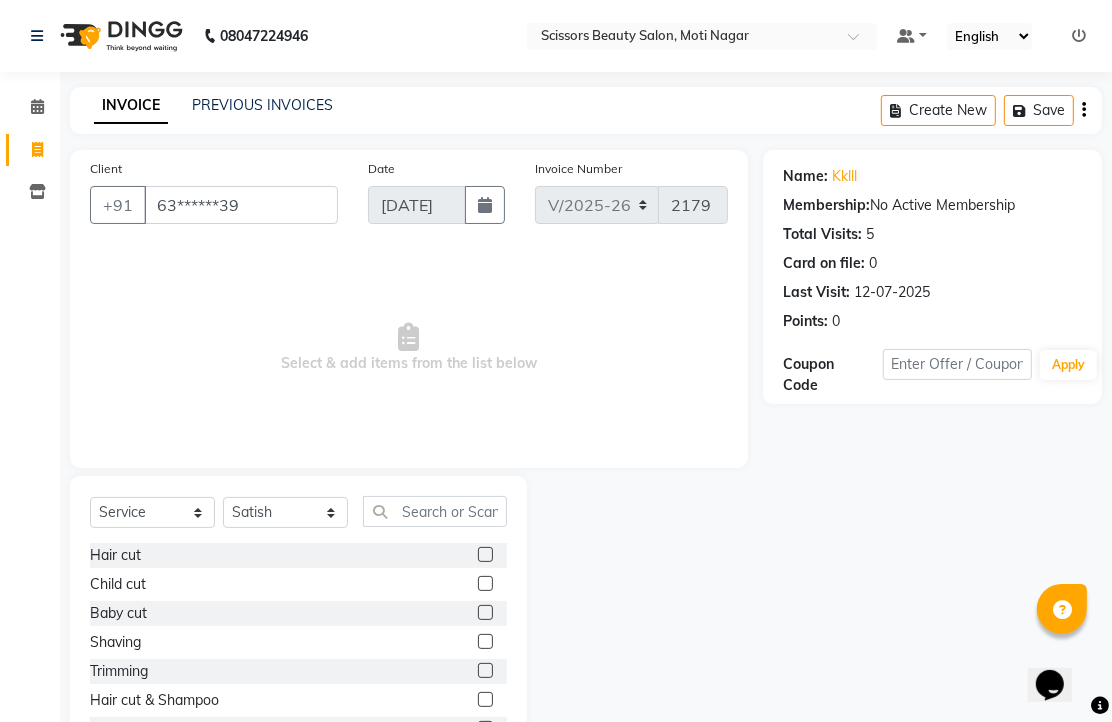 click 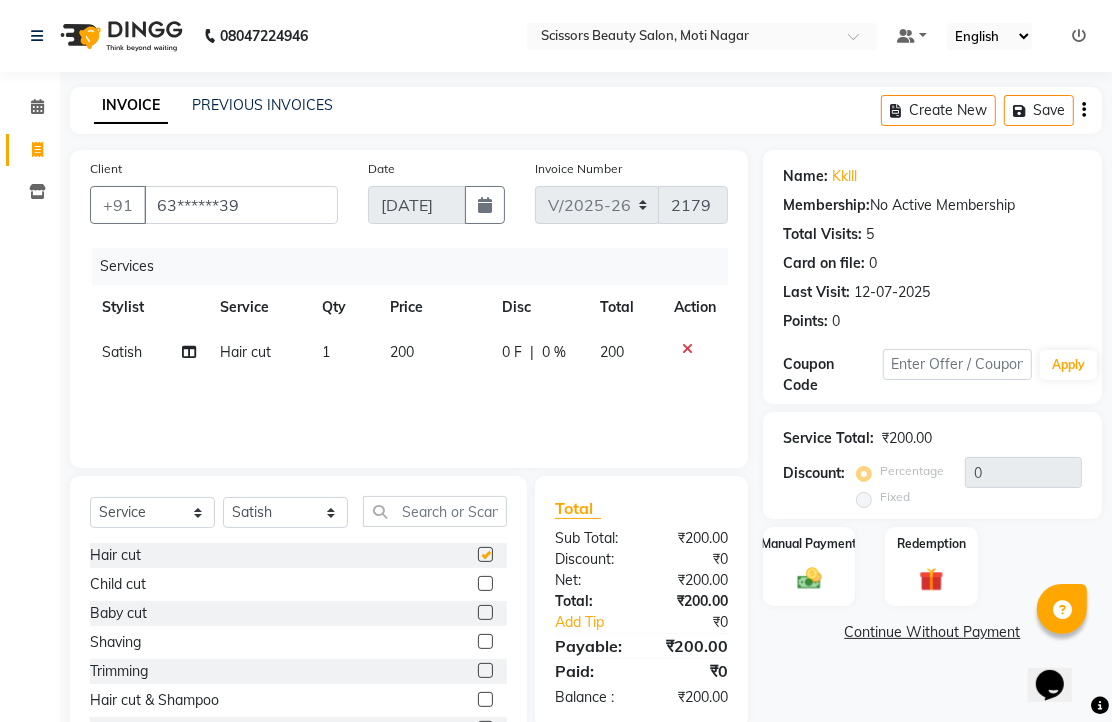 checkbox on "false" 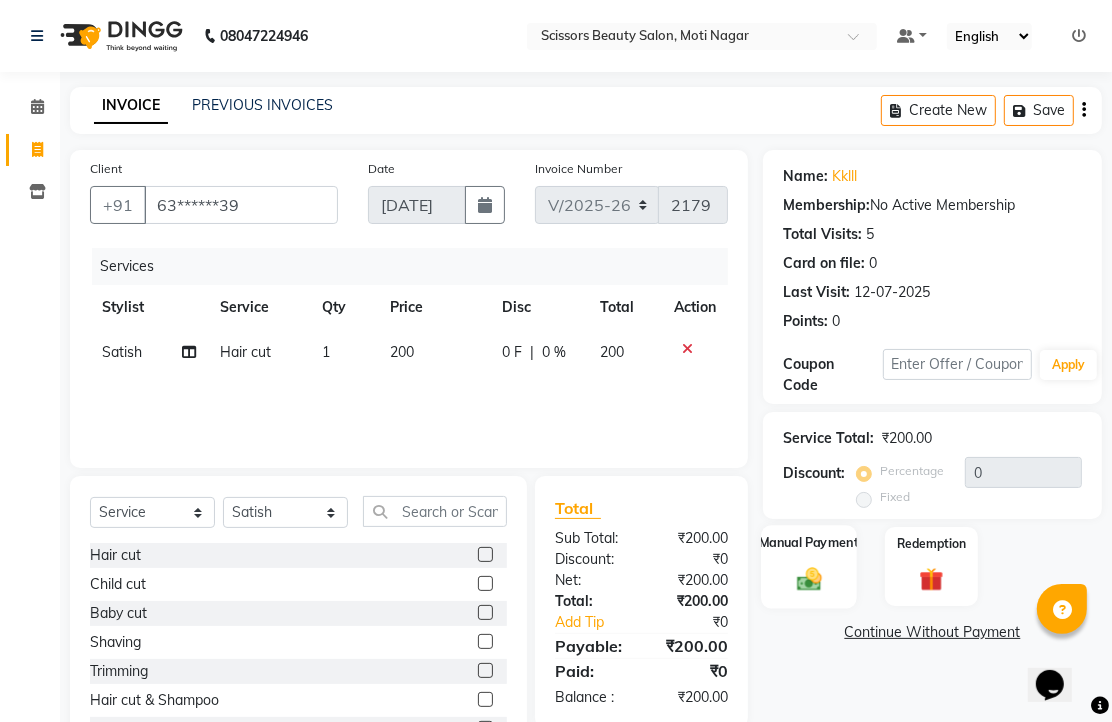click 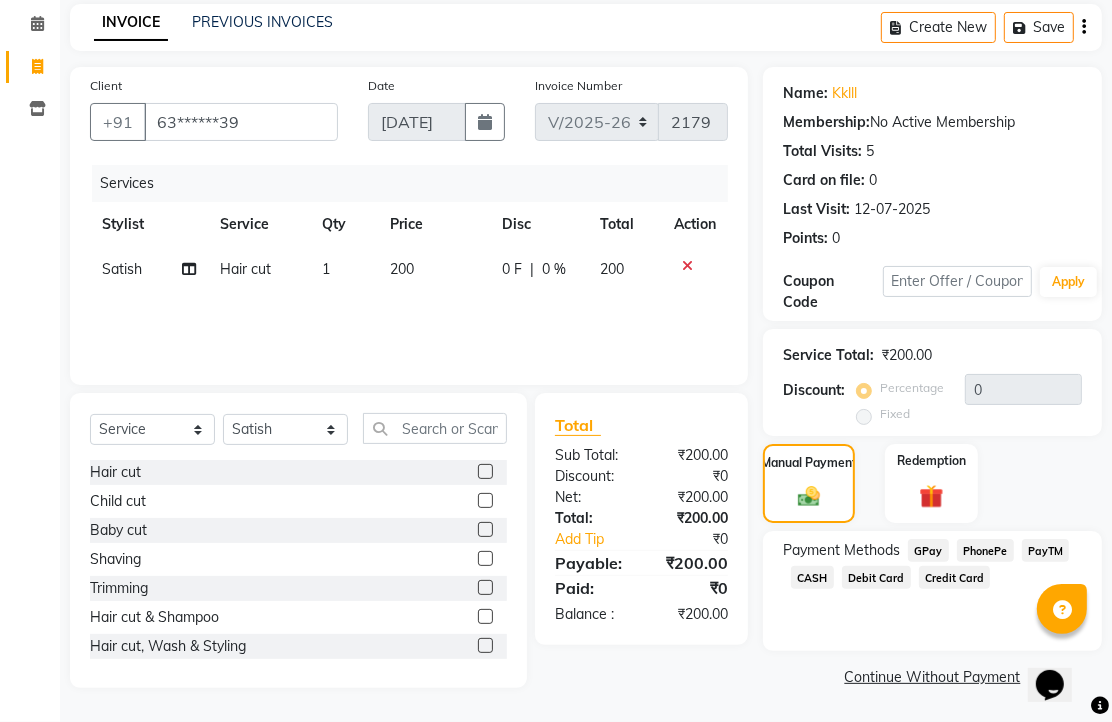 scroll, scrollTop: 163, scrollLeft: 0, axis: vertical 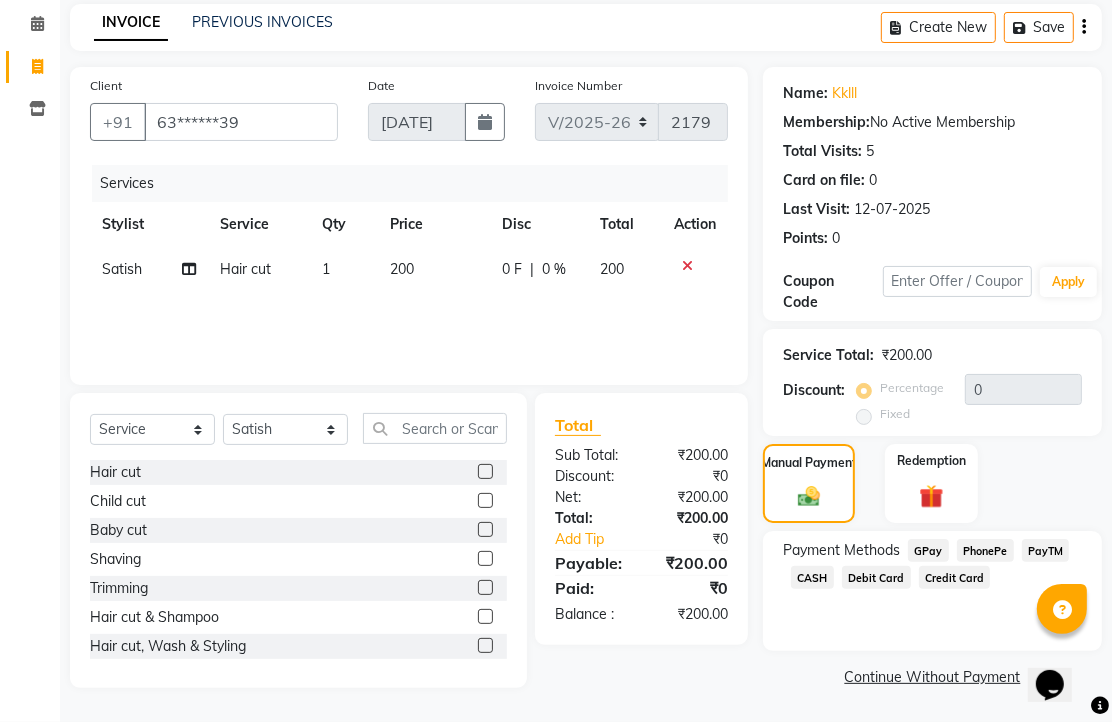 click on "CASH" 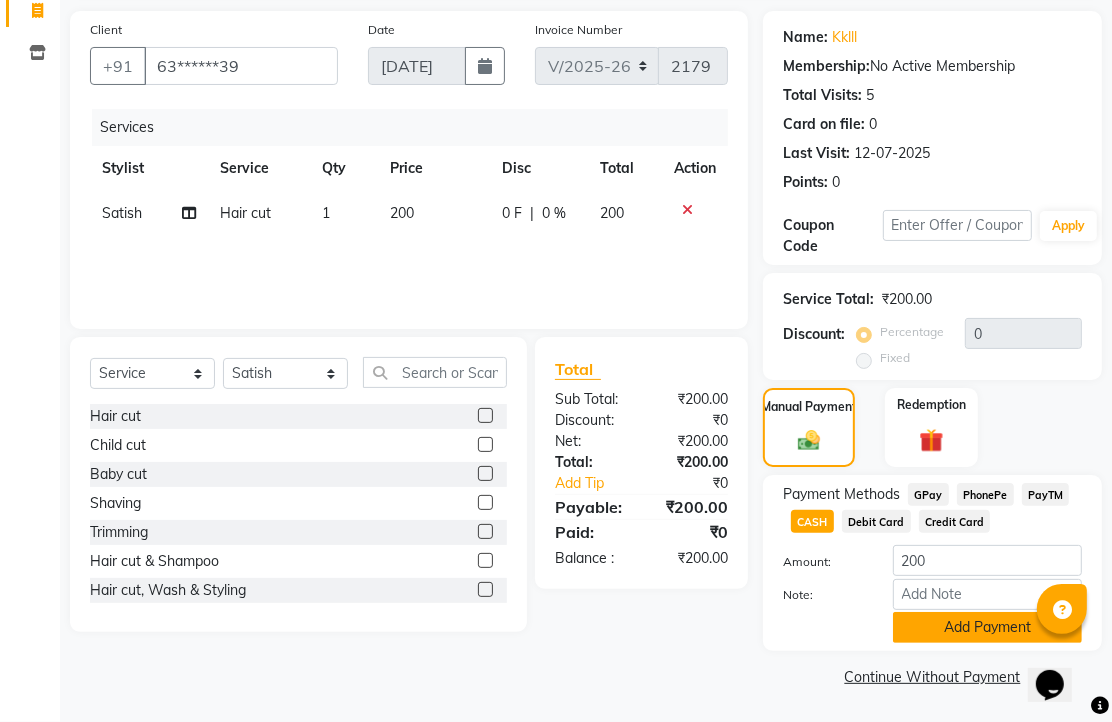 click on "Add Payment" 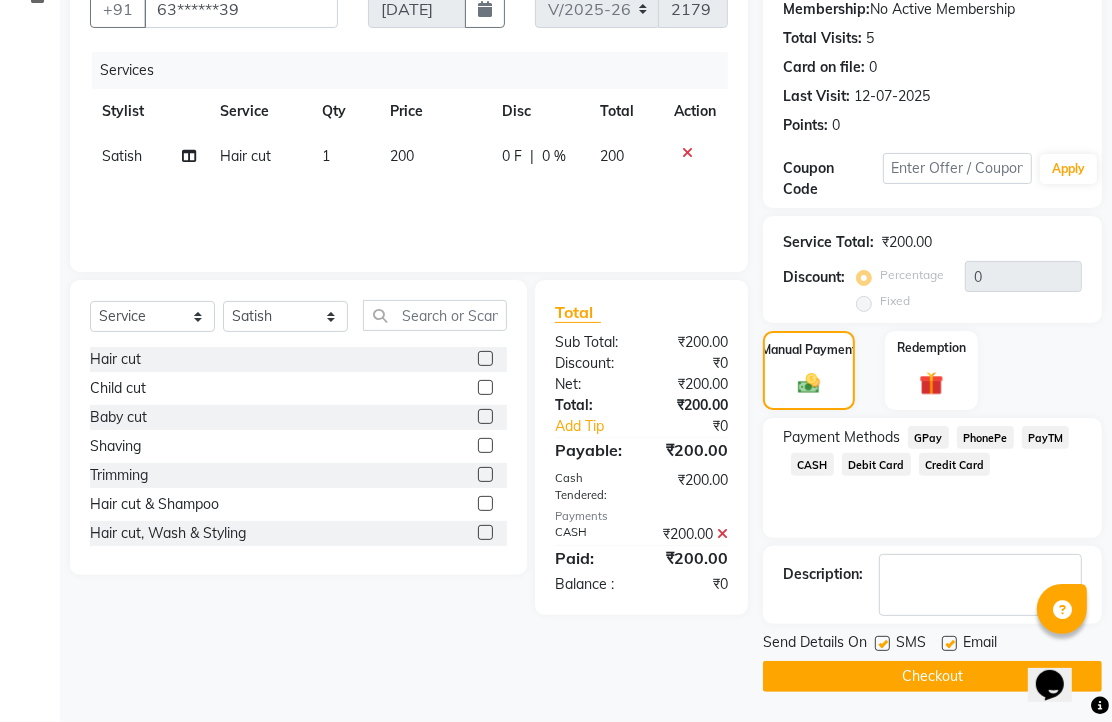 scroll, scrollTop: 304, scrollLeft: 0, axis: vertical 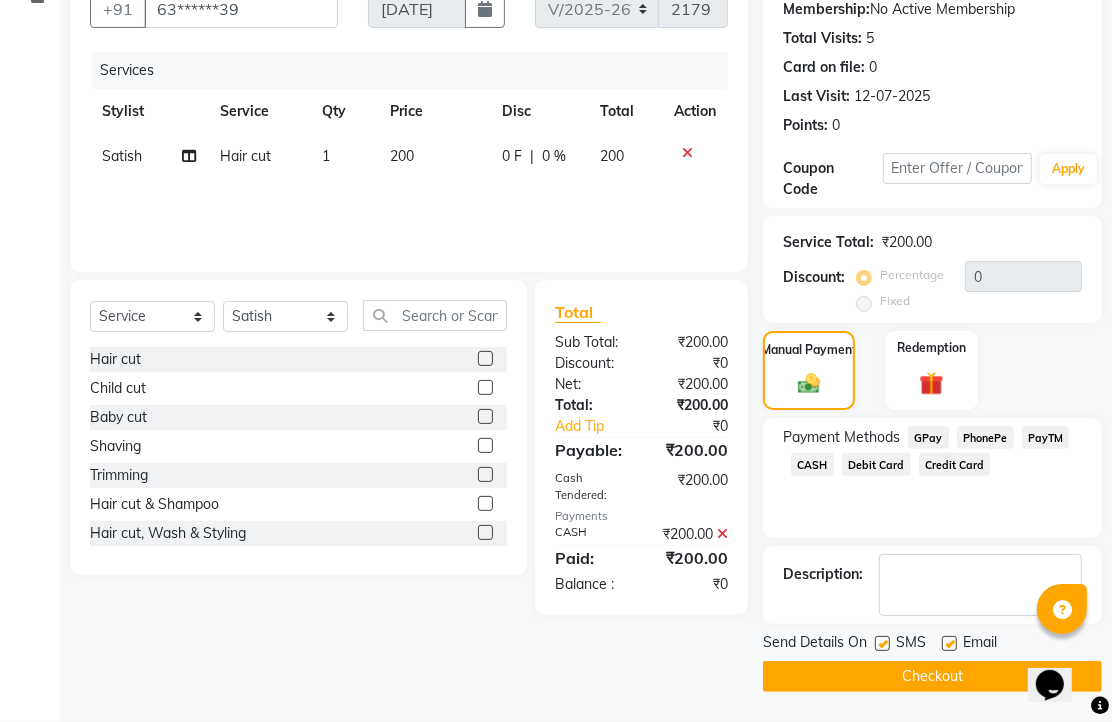 drag, startPoint x: 956, startPoint y: 631, endPoint x: 954, endPoint y: 663, distance: 32.06244 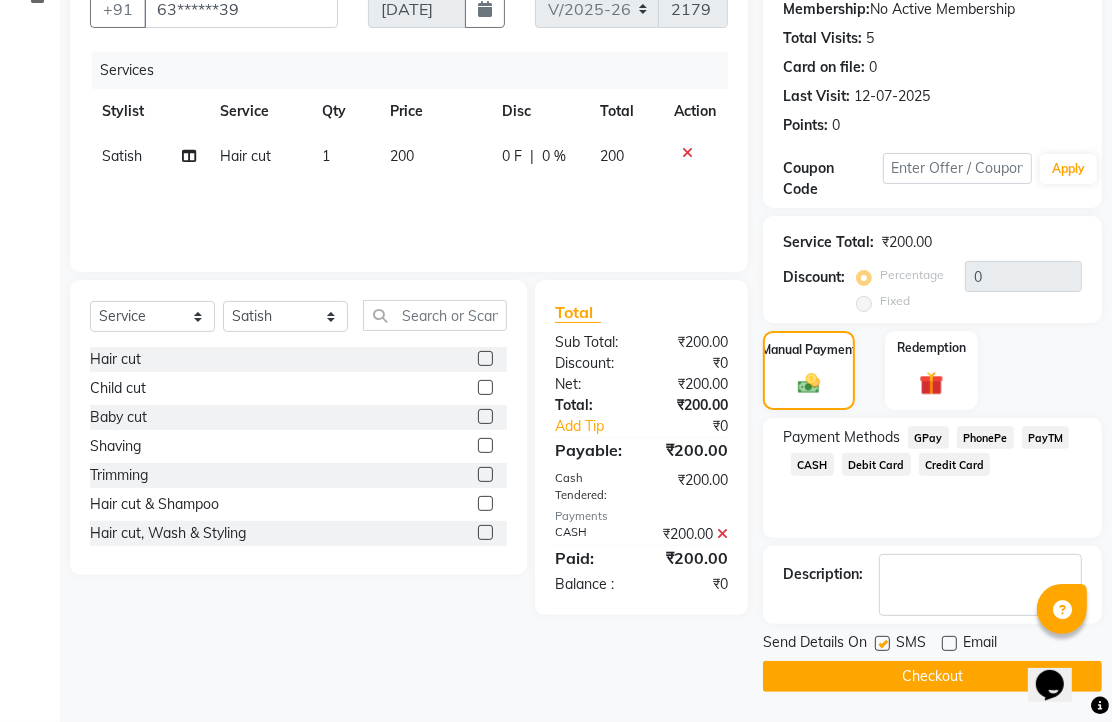 click on "Checkout" 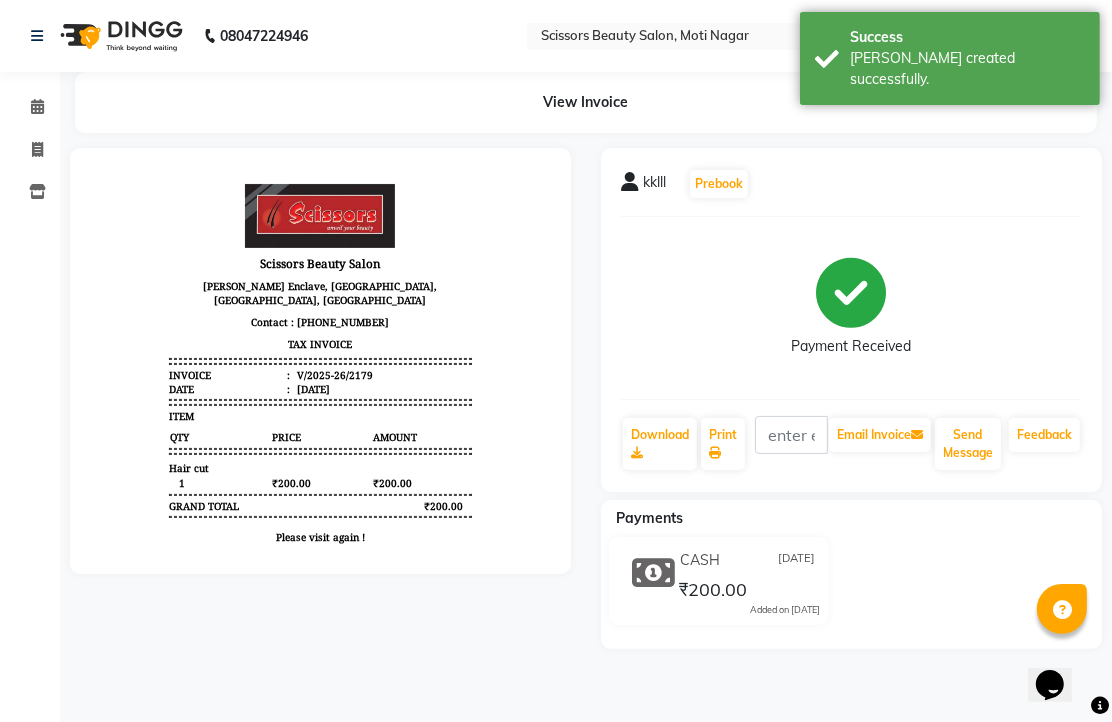 scroll, scrollTop: 0, scrollLeft: 0, axis: both 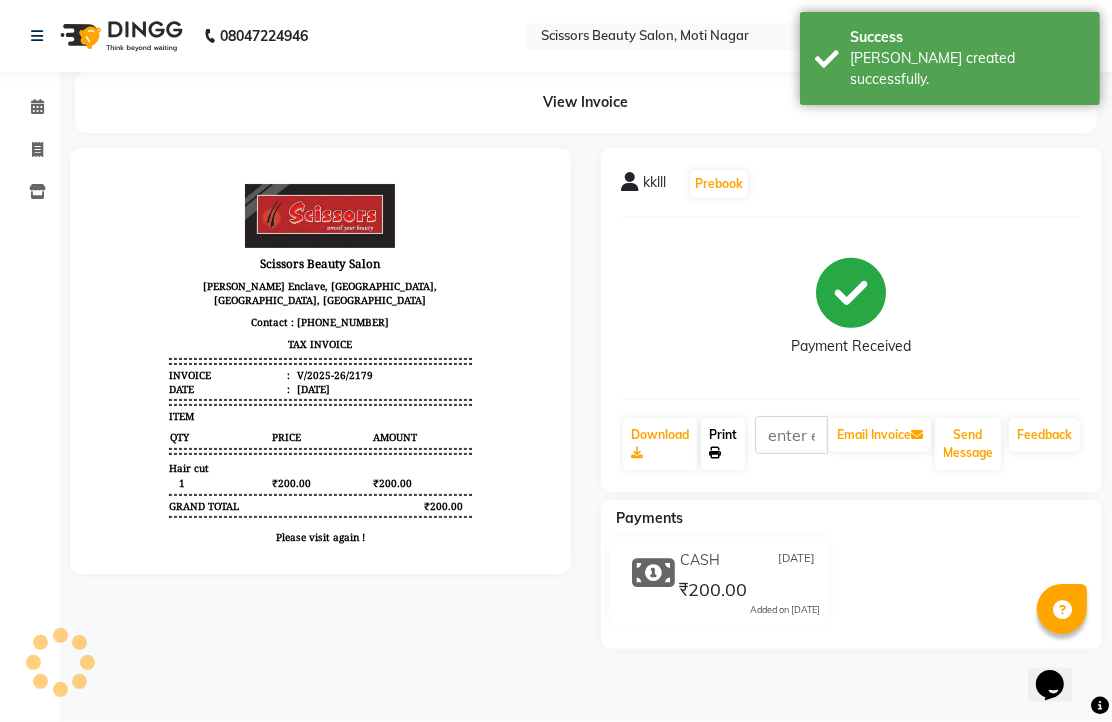 click on "Print" 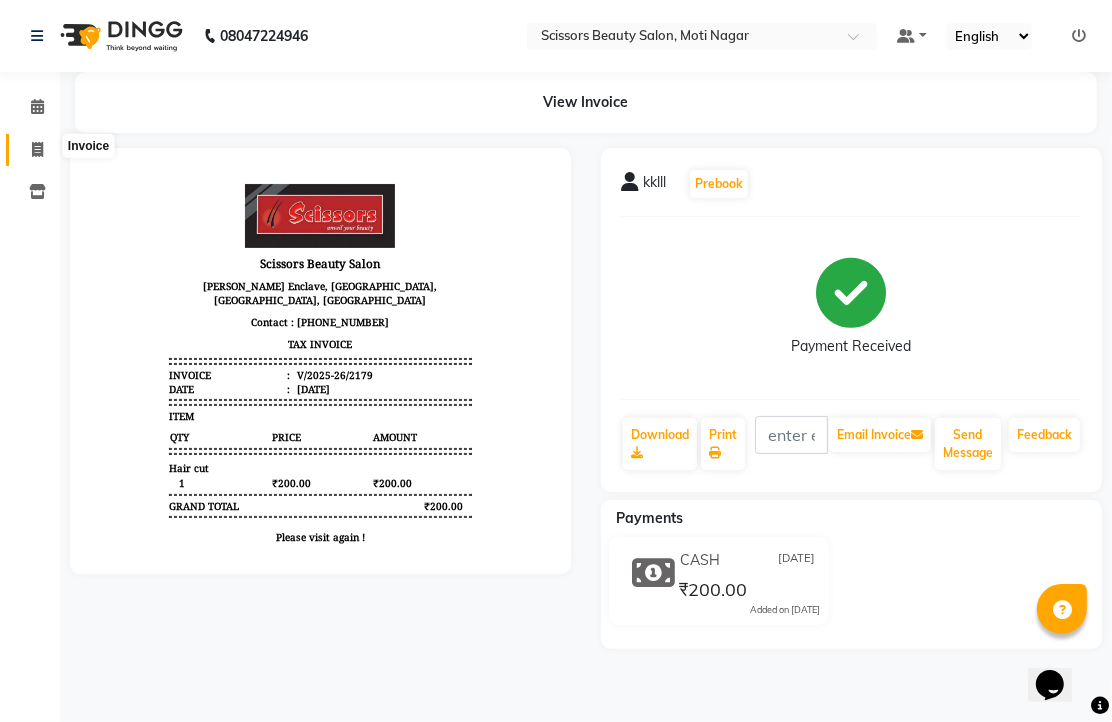 click 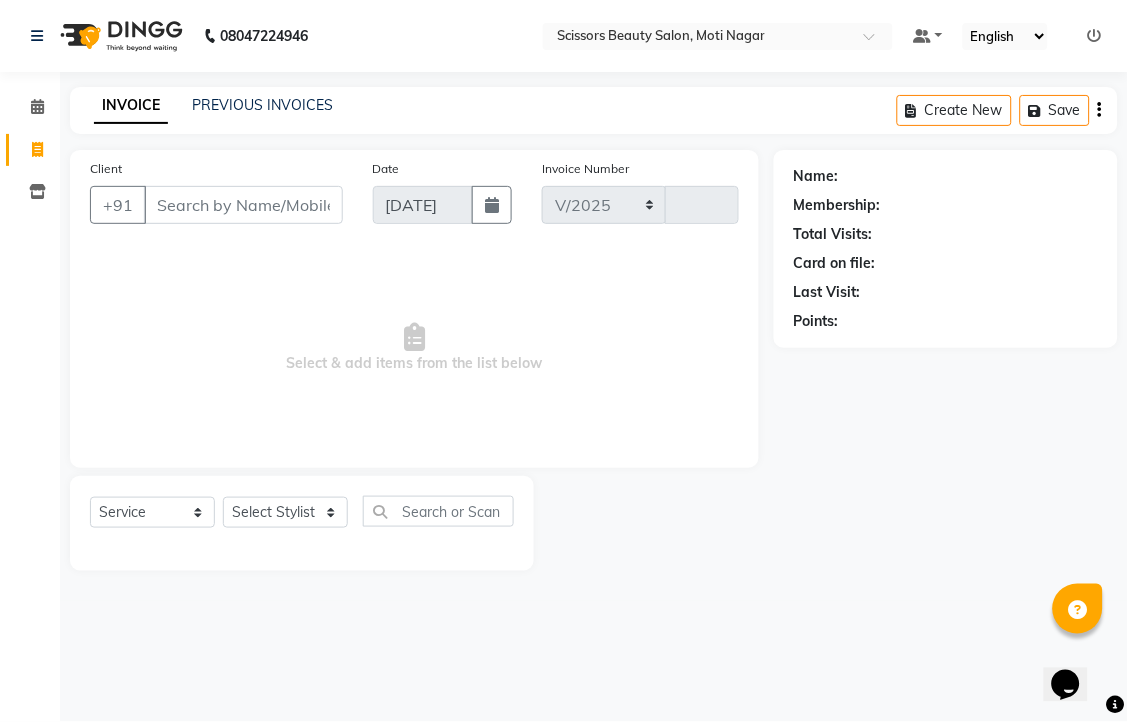 select on "7057" 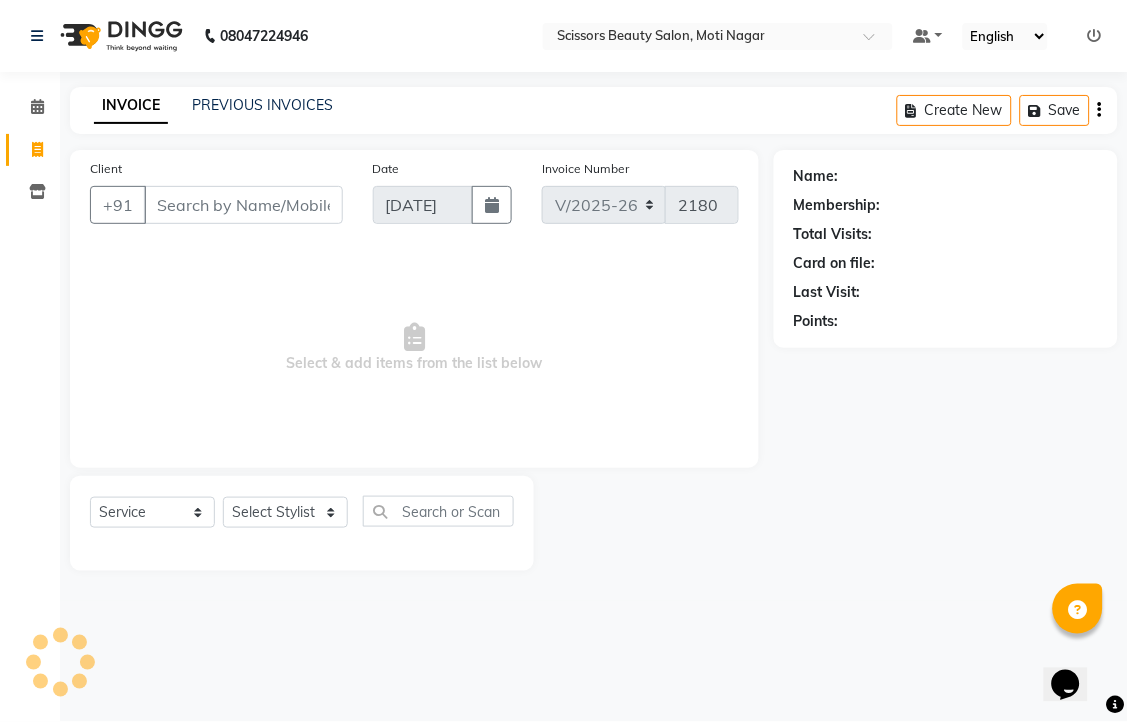 click on "Client" at bounding box center [243, 205] 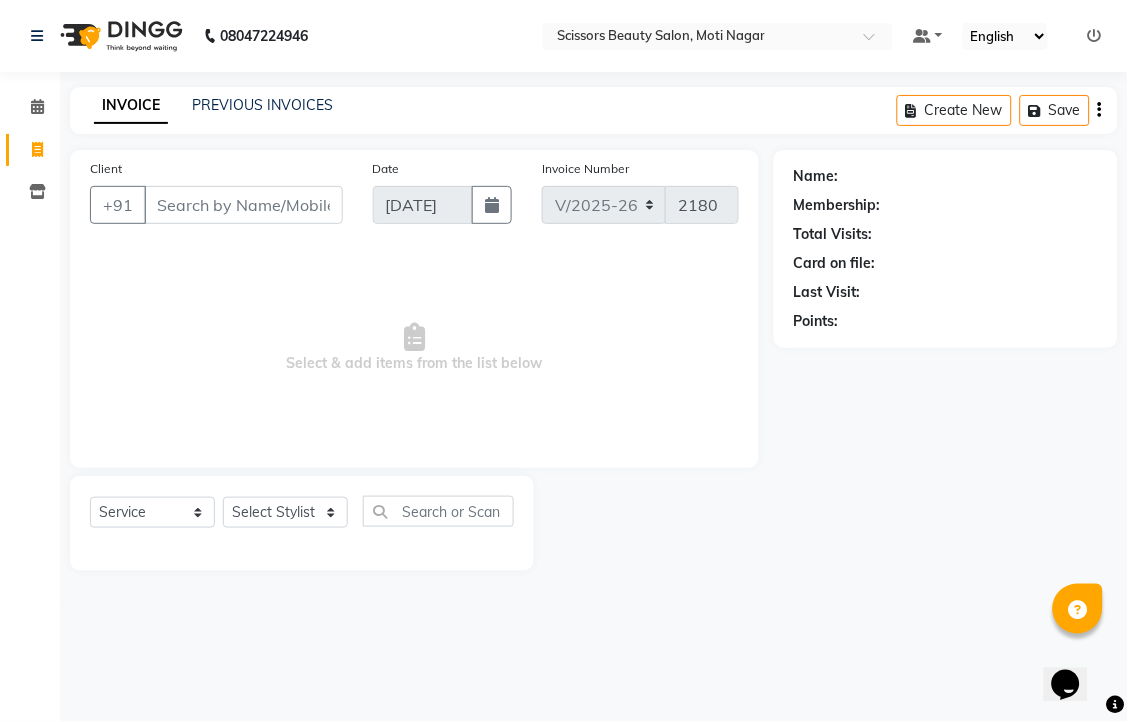 click on "Client" at bounding box center (243, 205) 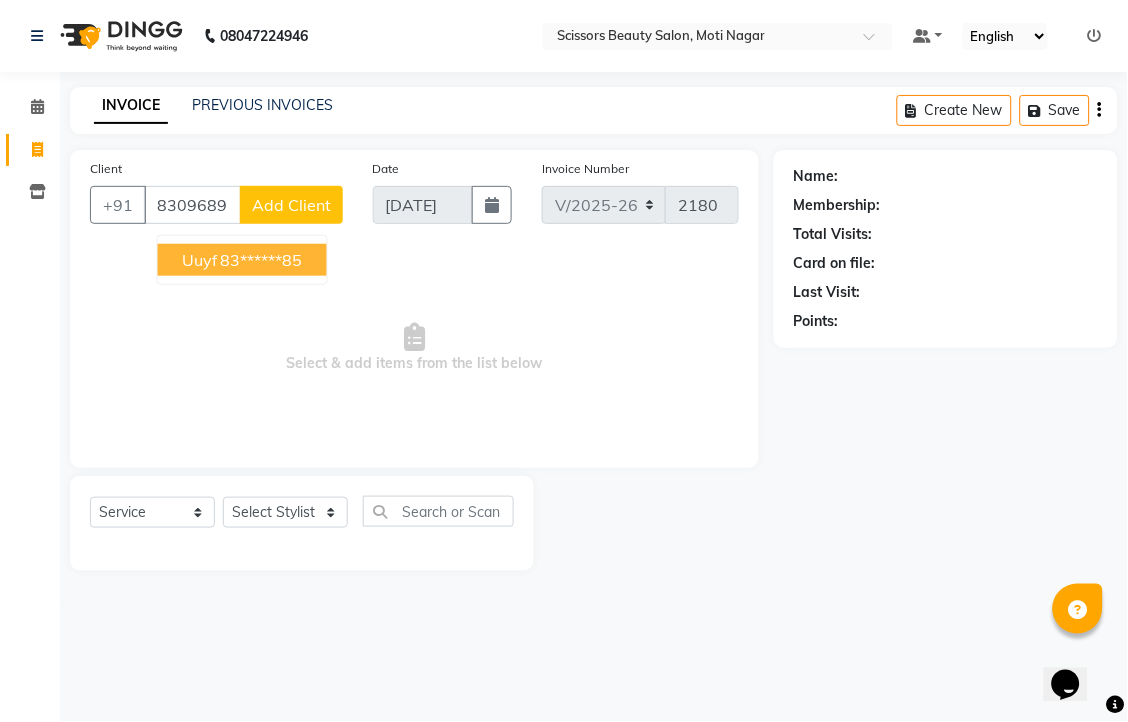click on "83******85" at bounding box center [262, 260] 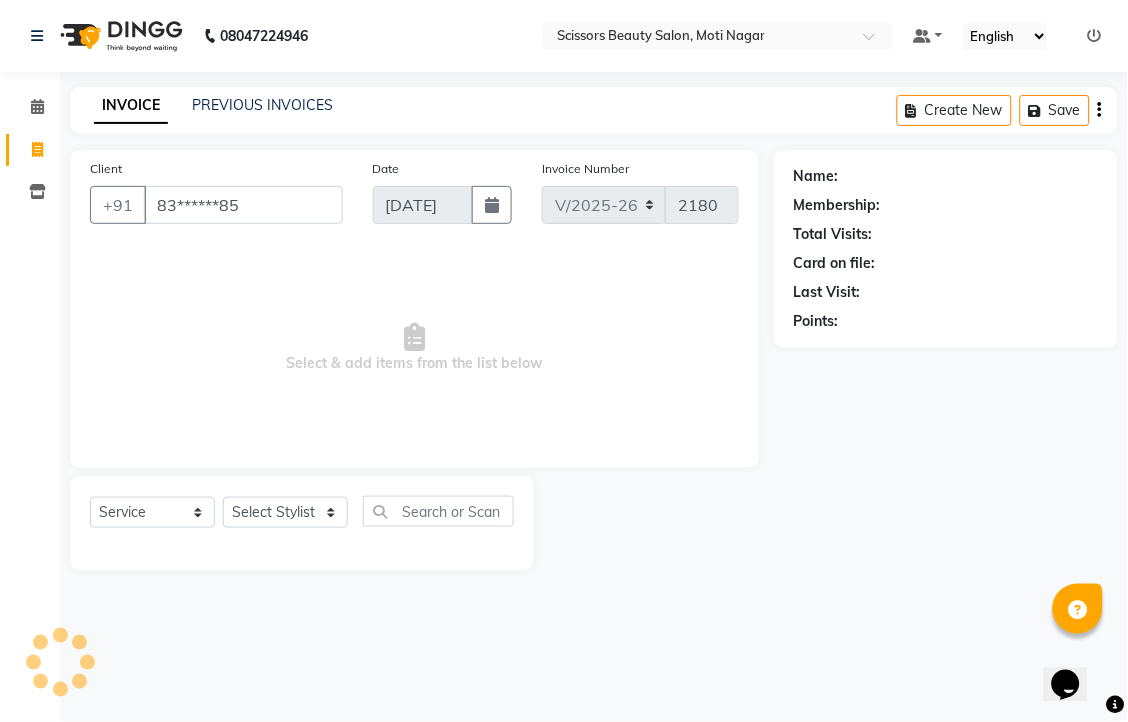 type on "83******85" 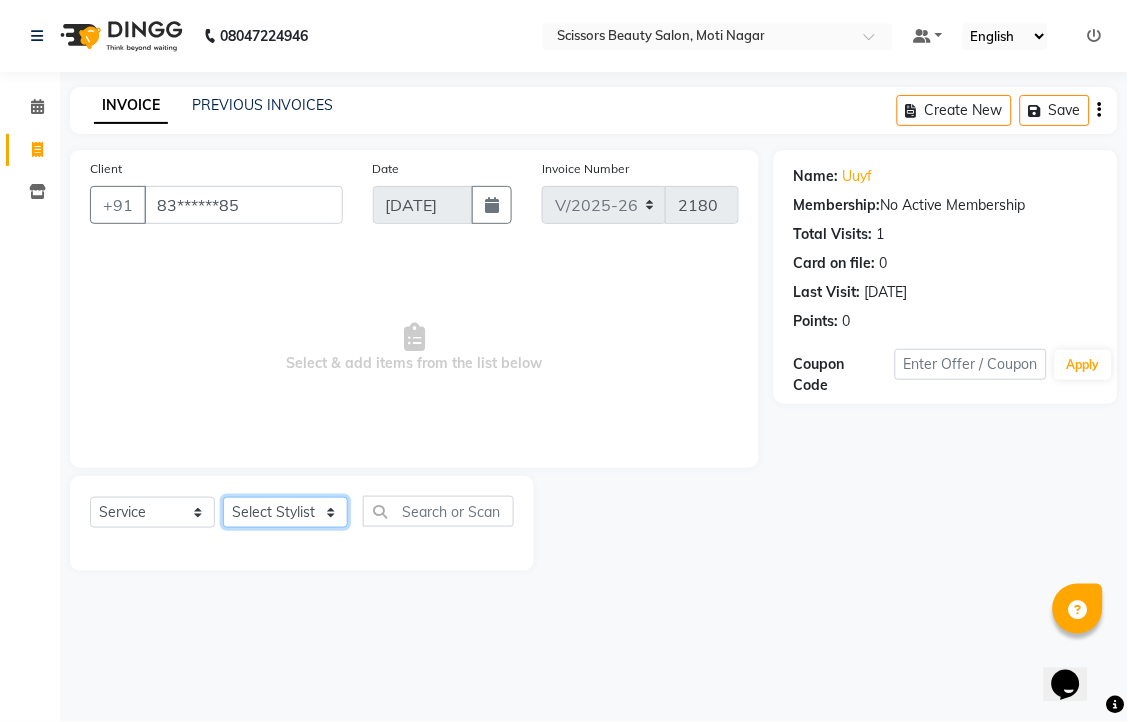 click on "Select Stylist [PERSON_NAME] [PERSON_NAME] Sir Staff" 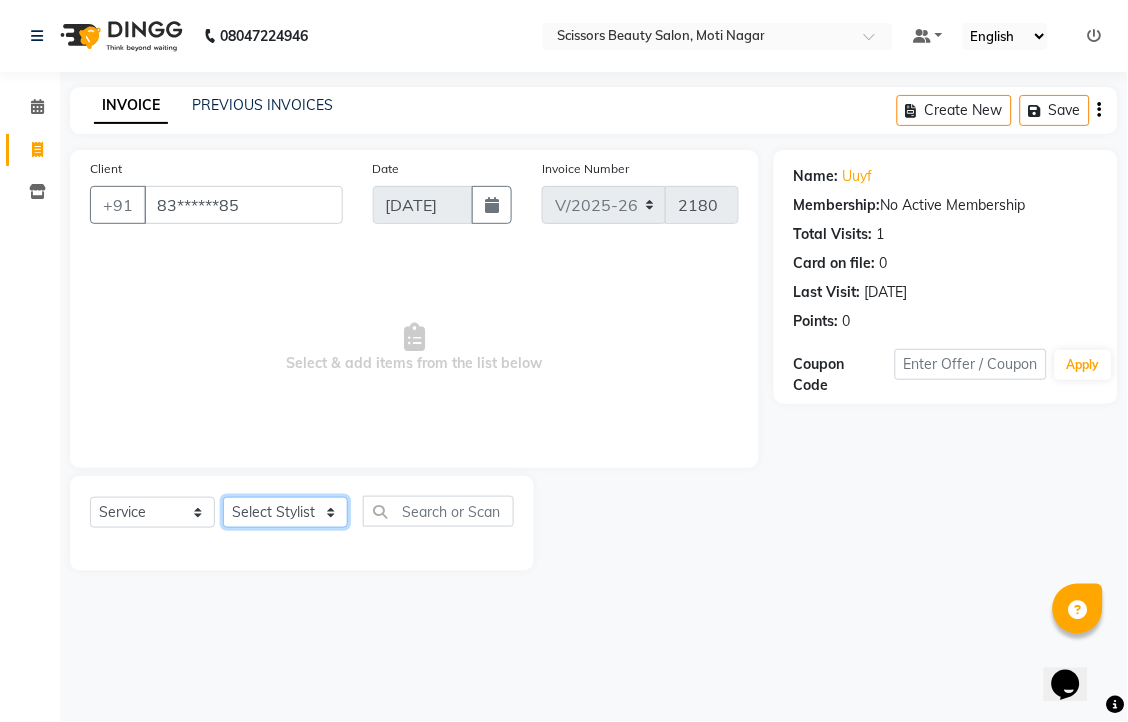 select on "58456" 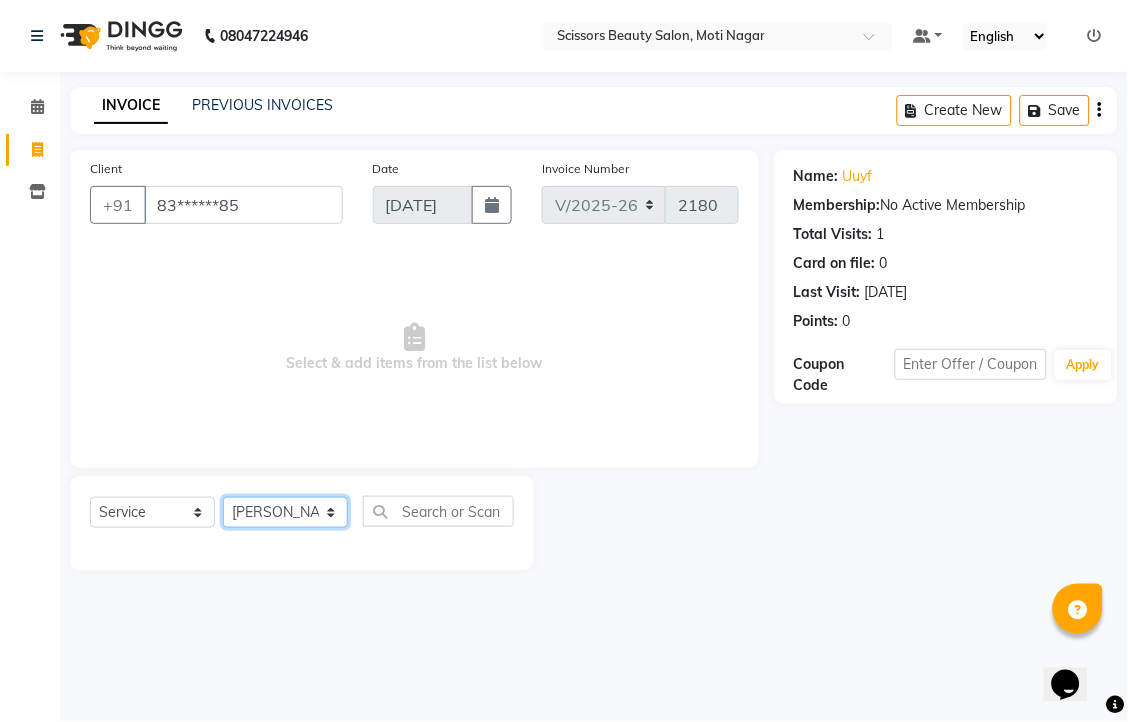 click on "Select Stylist [PERSON_NAME] [PERSON_NAME] Sir Staff" 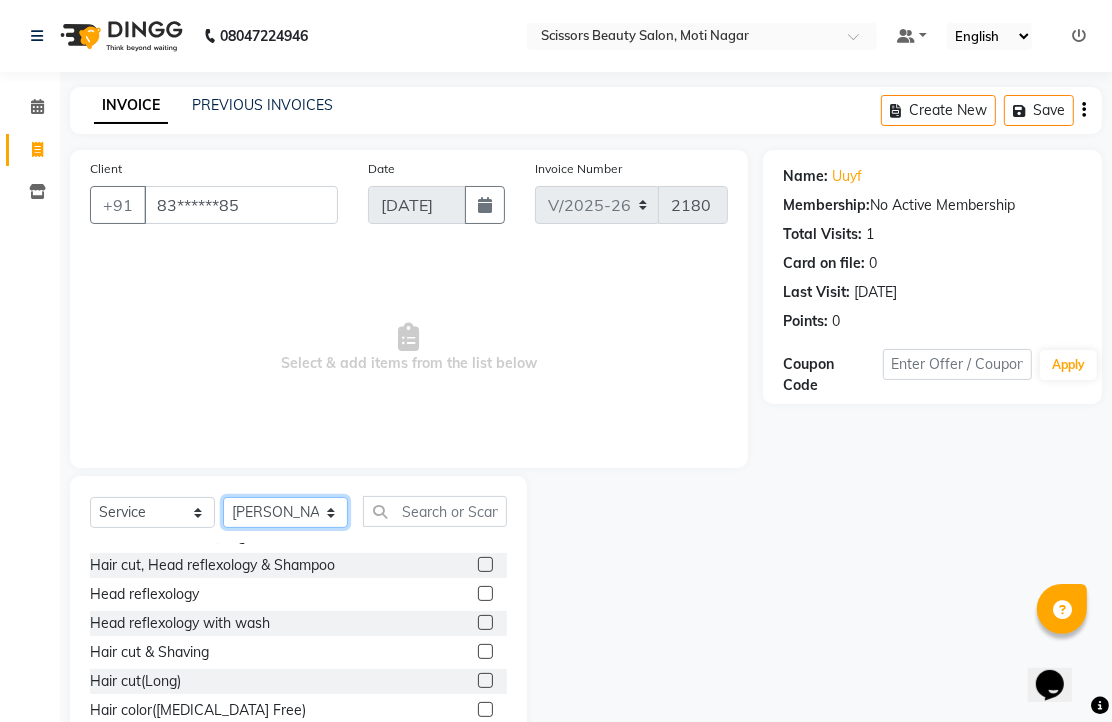 scroll, scrollTop: 111, scrollLeft: 0, axis: vertical 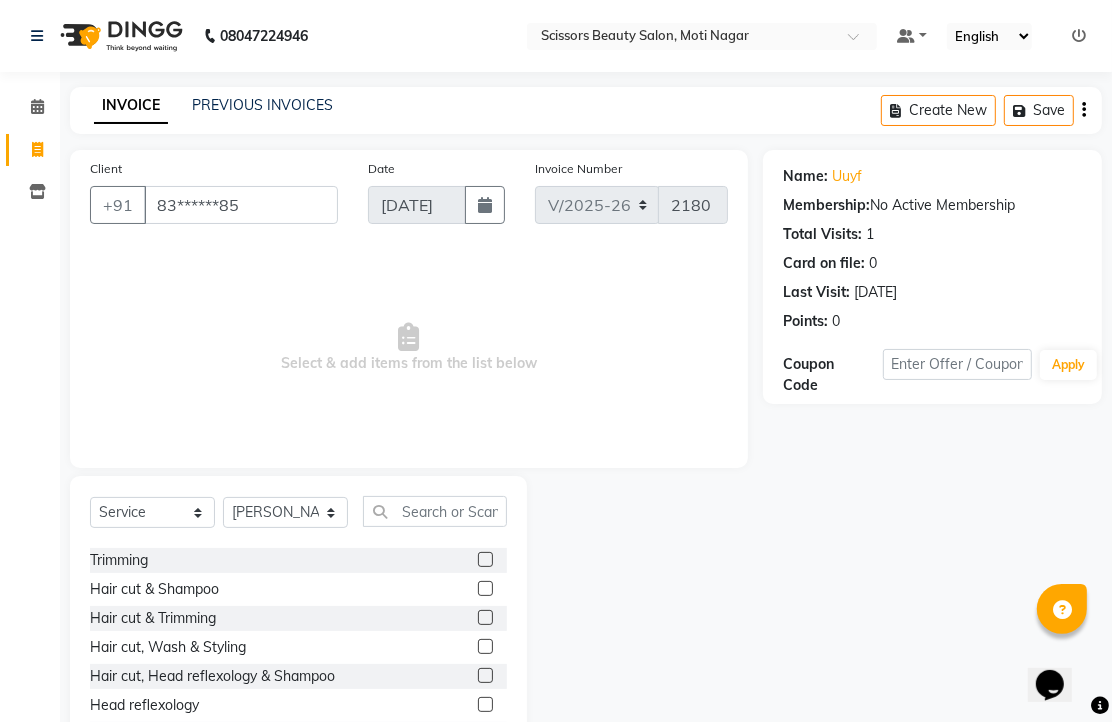 click 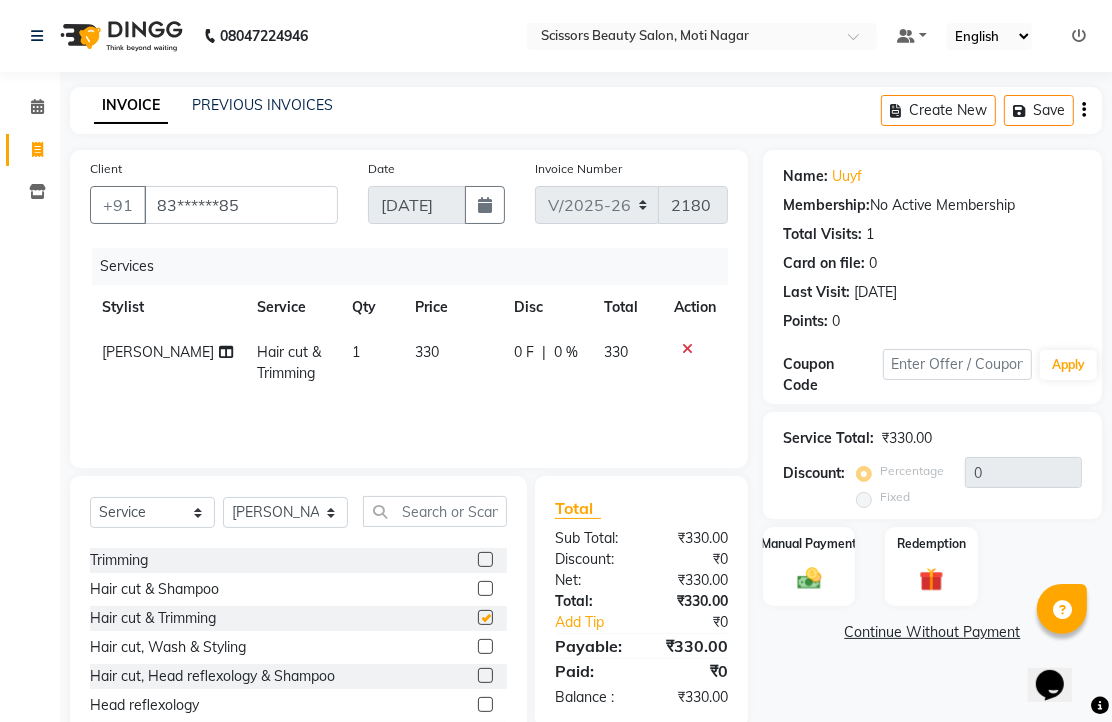 checkbox on "false" 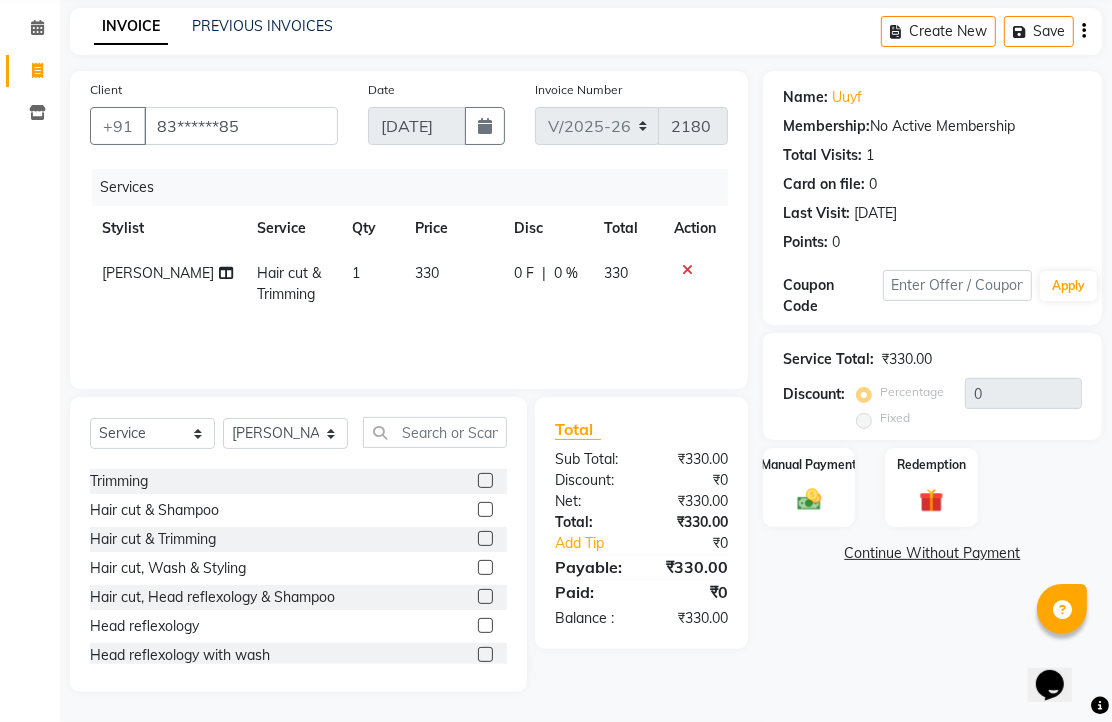 scroll, scrollTop: 157, scrollLeft: 0, axis: vertical 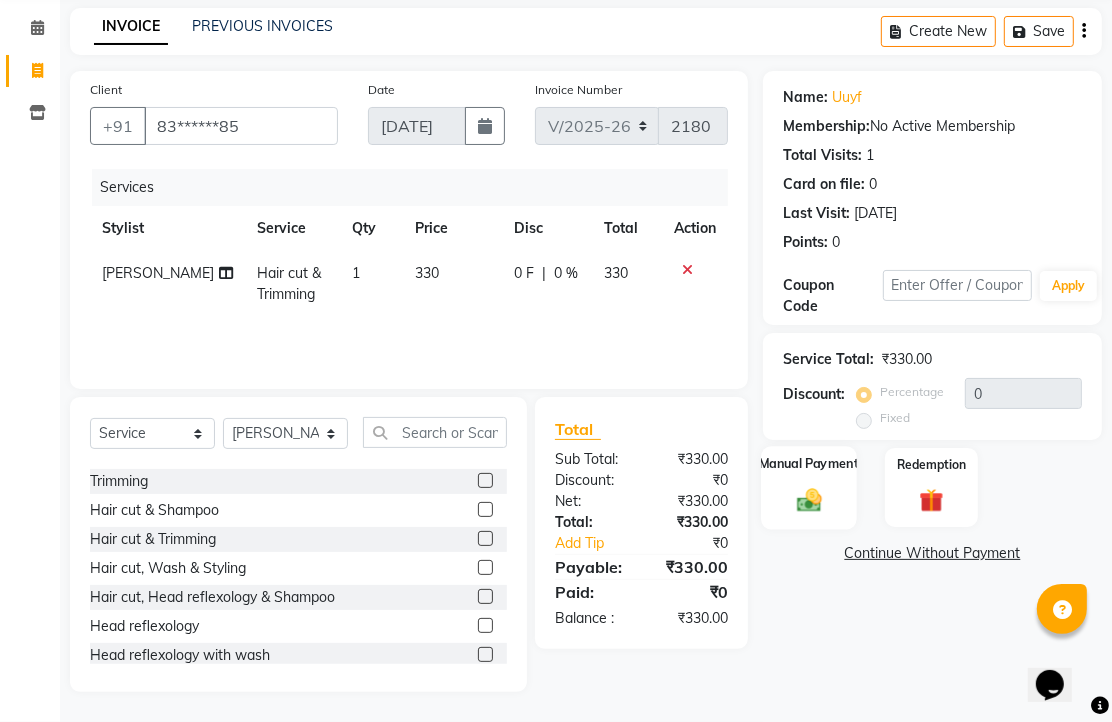 click 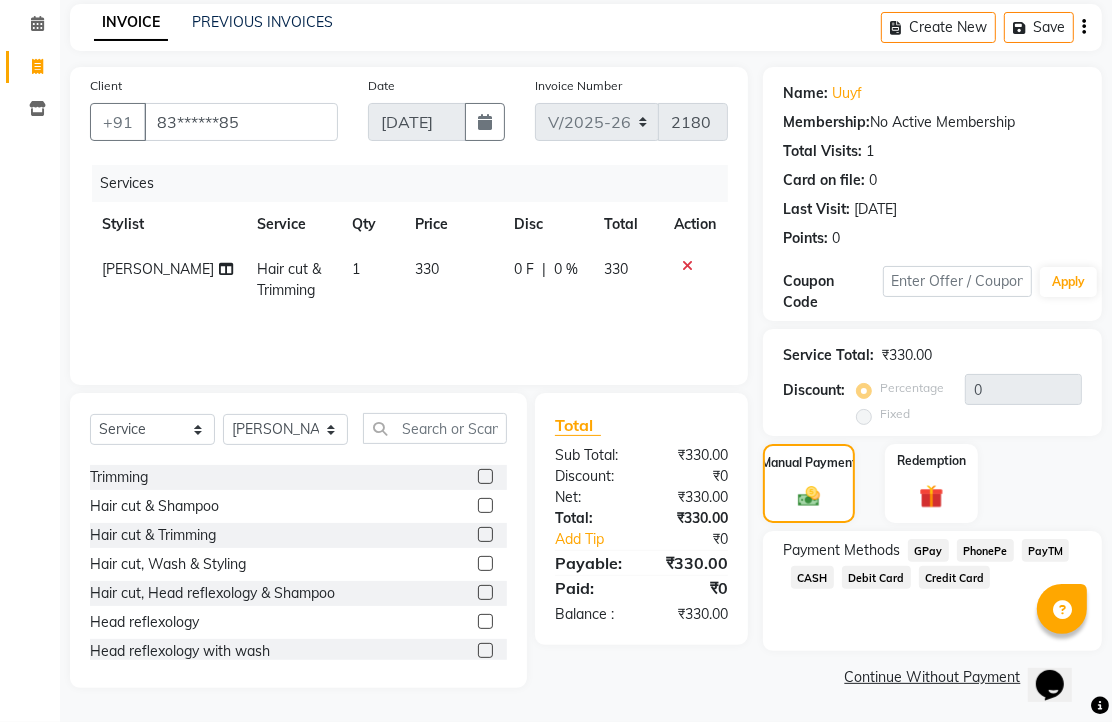 click on "PhonePe" 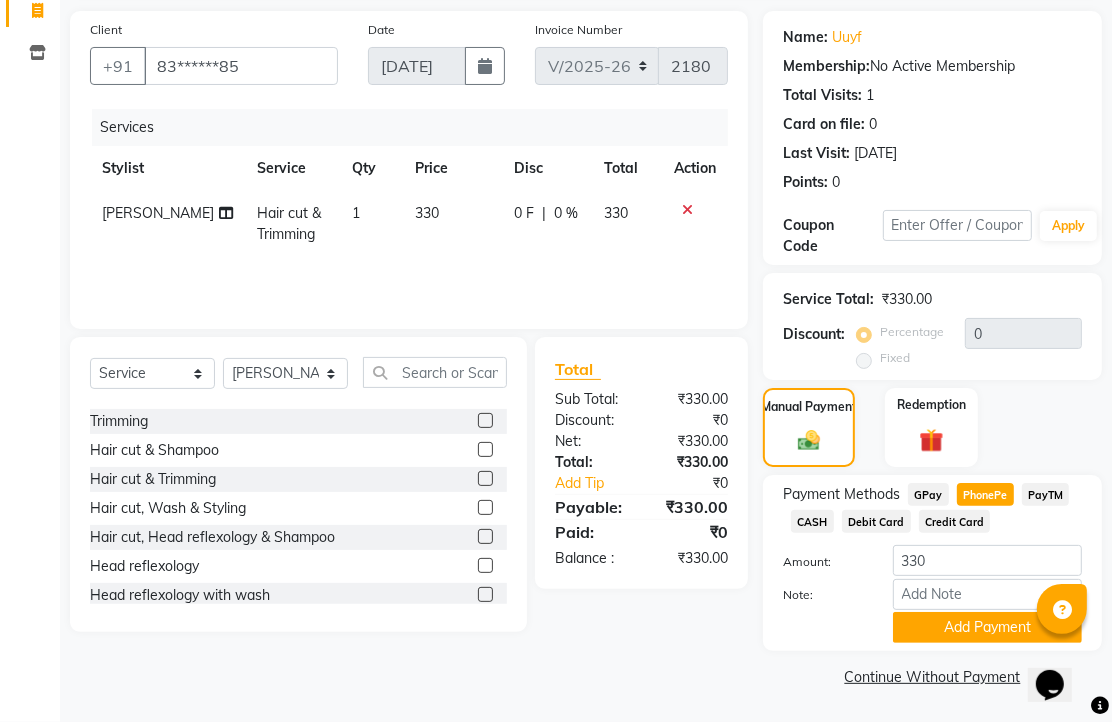 click on "Credit Card" 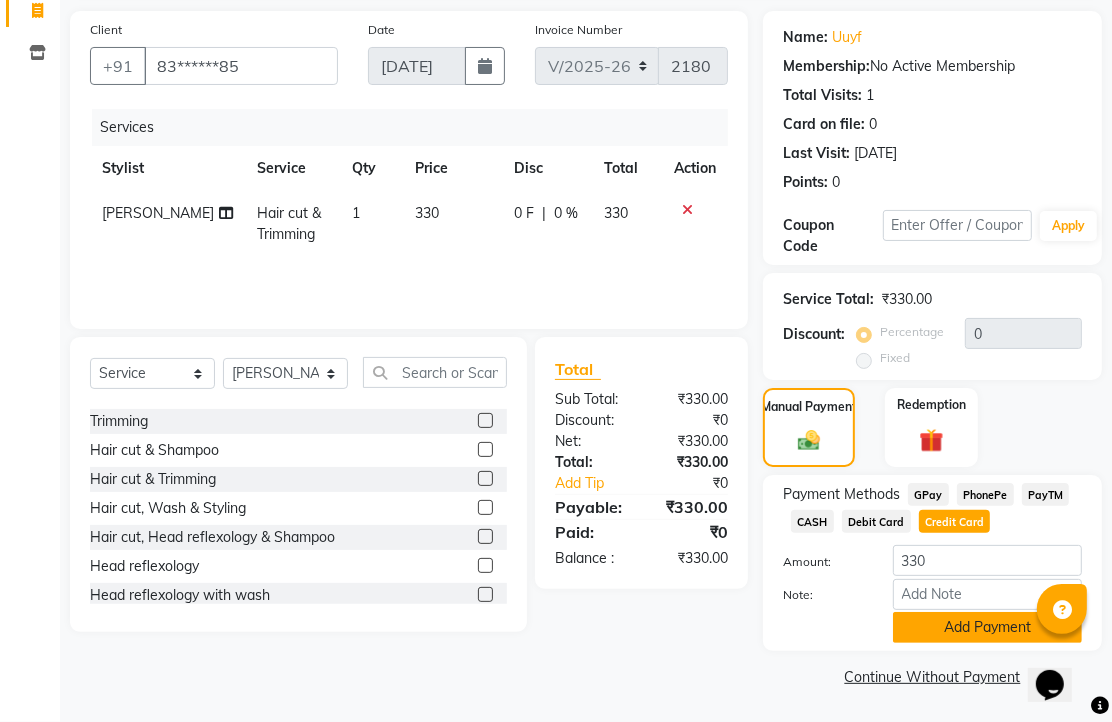 scroll, scrollTop: 248, scrollLeft: 0, axis: vertical 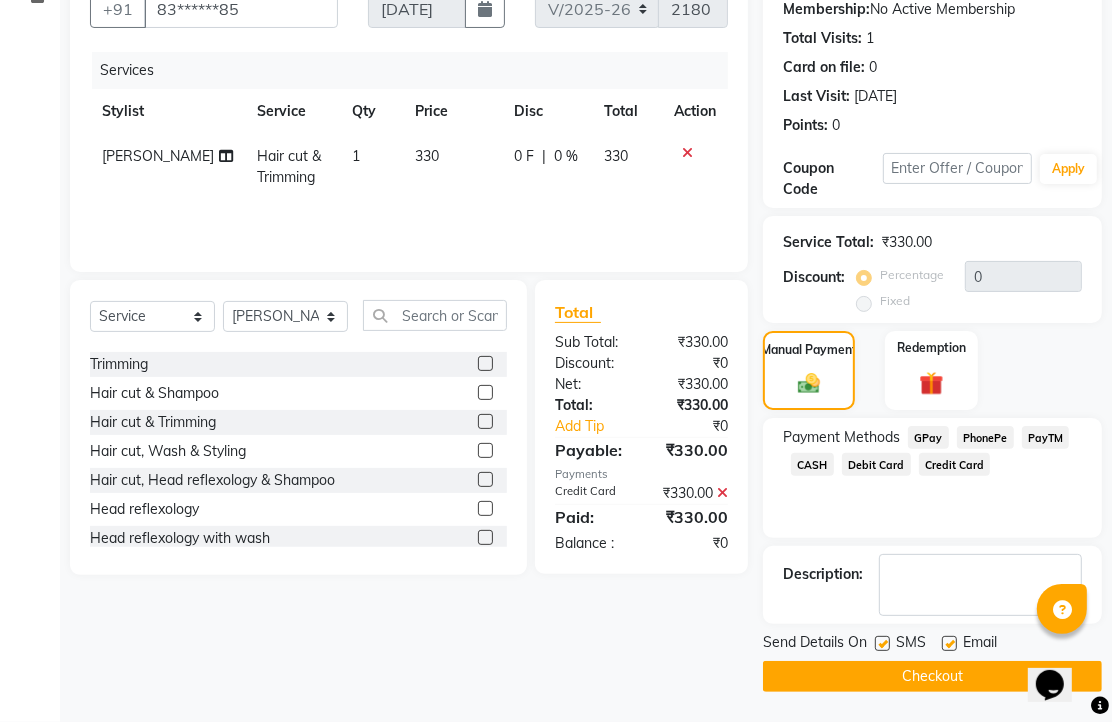 click on "PhonePe" 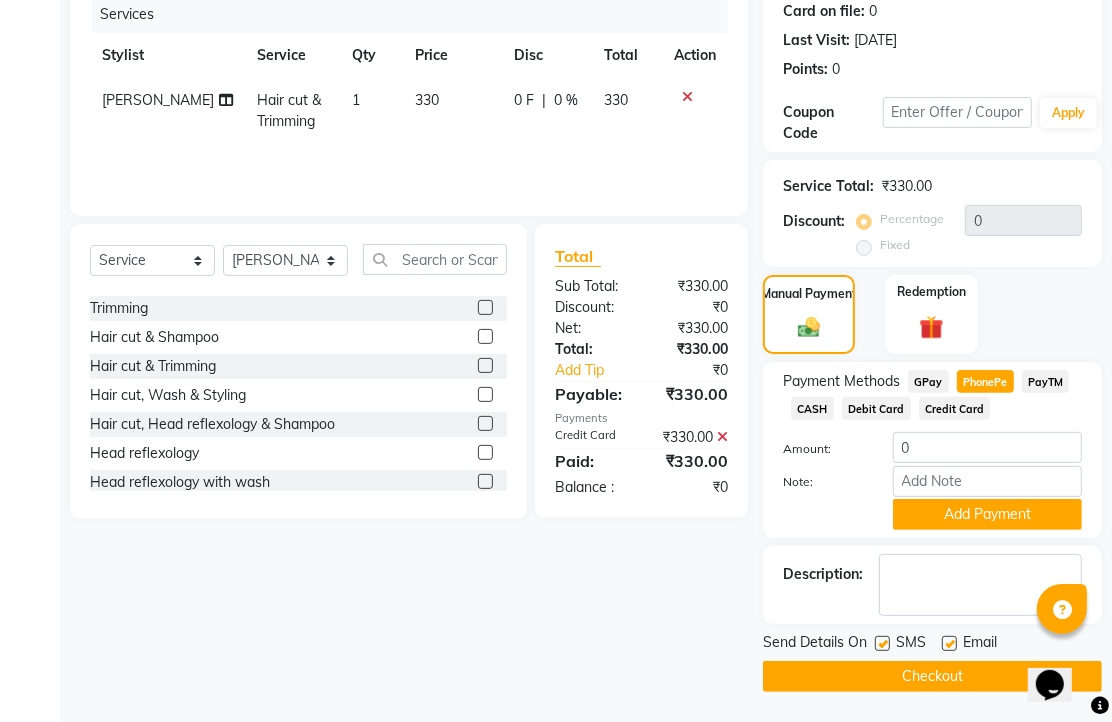 scroll, scrollTop: 388, scrollLeft: 0, axis: vertical 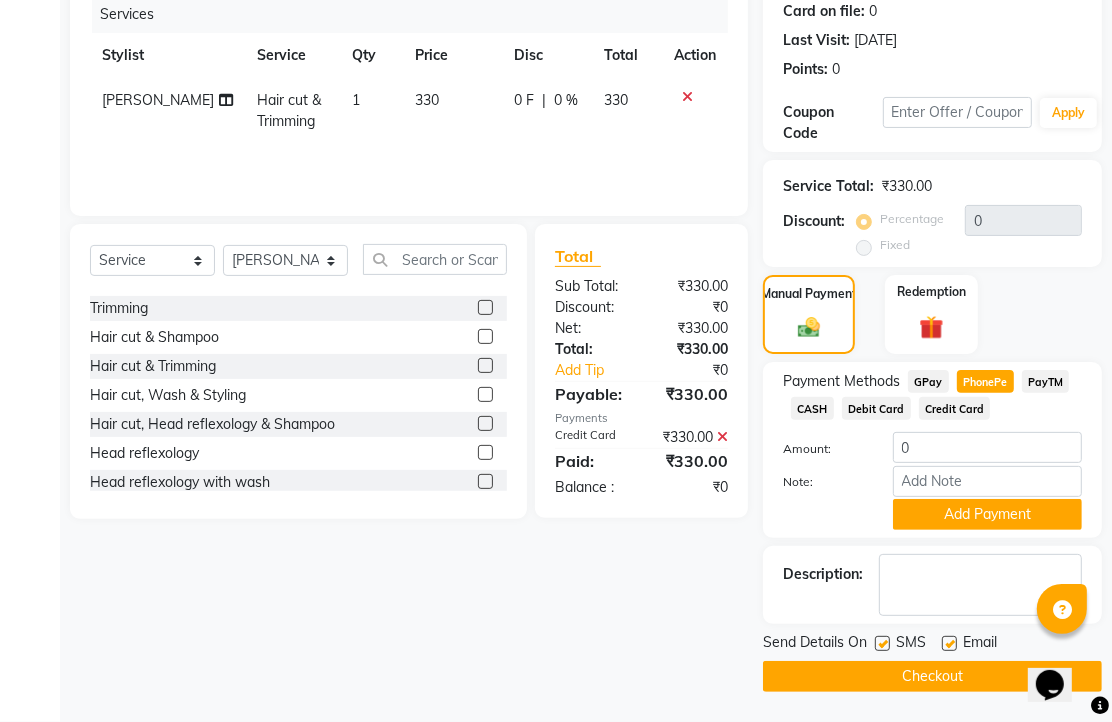 click 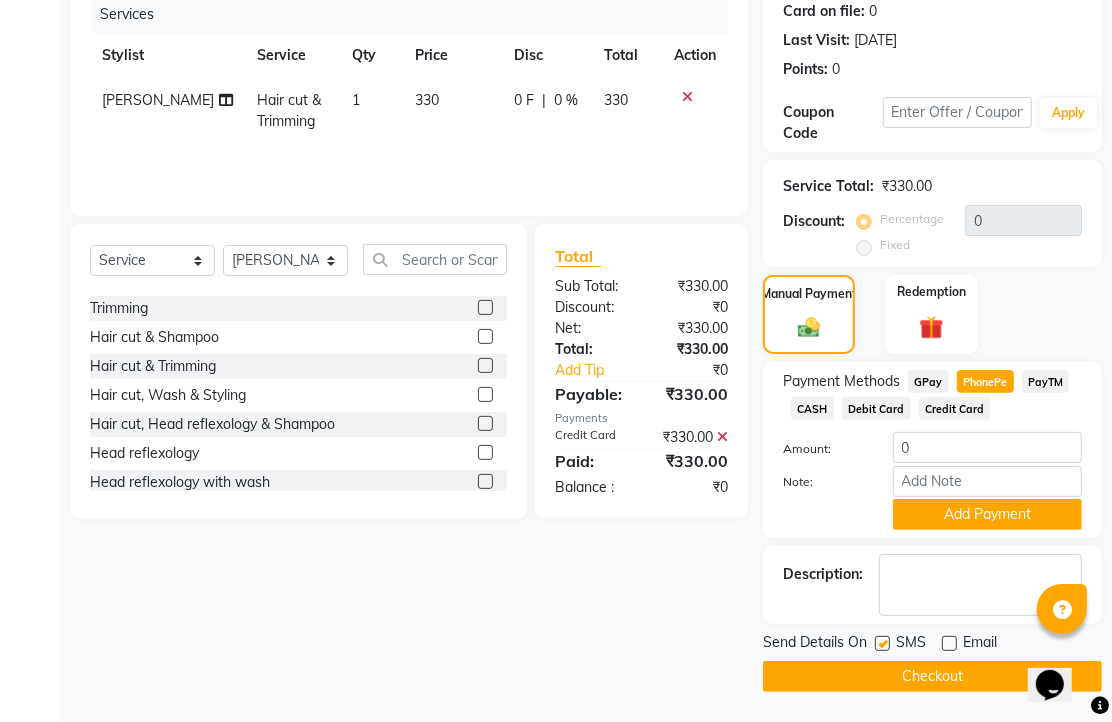click on "Checkout" 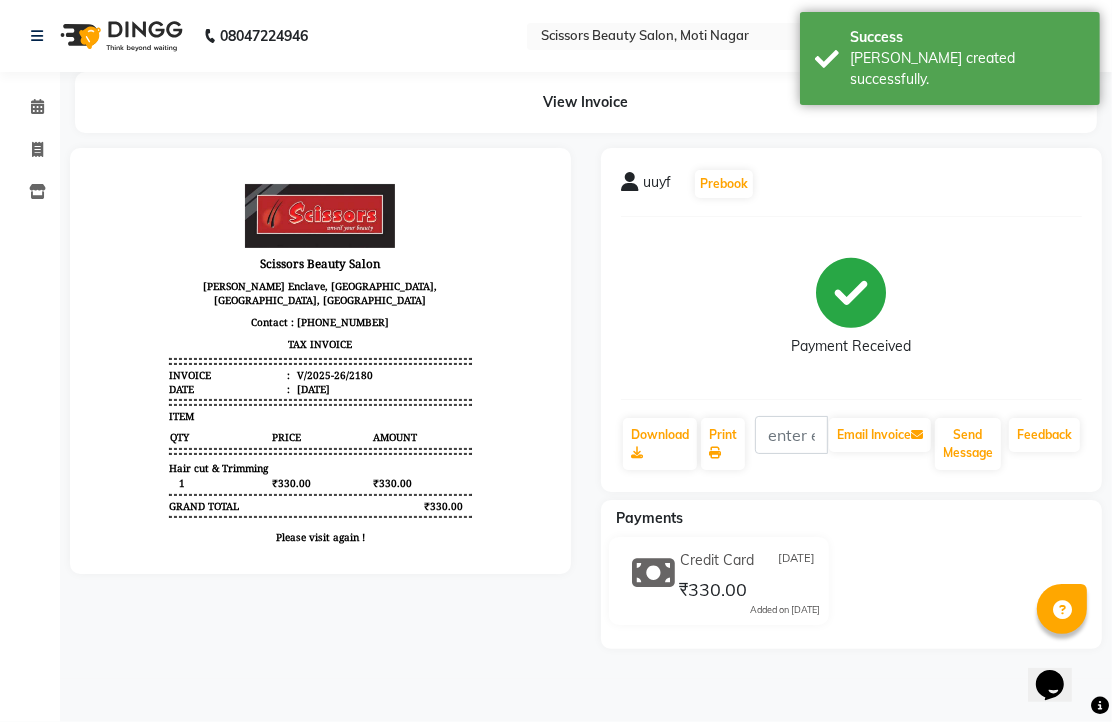 scroll, scrollTop: 0, scrollLeft: 0, axis: both 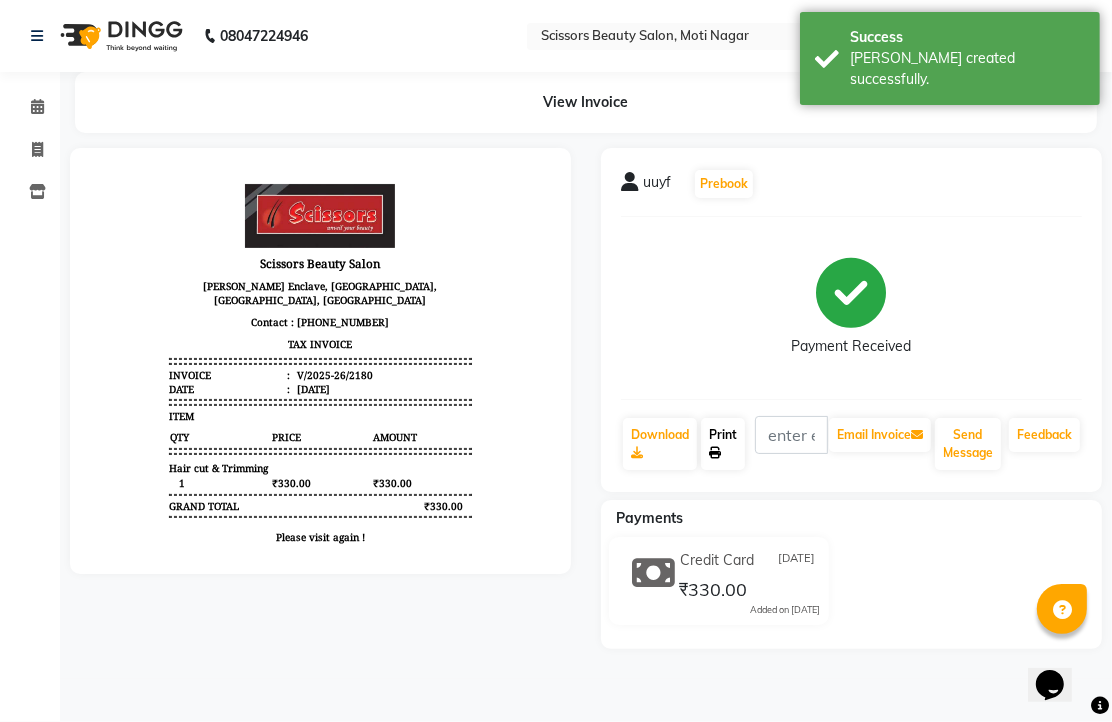 click on "Print" 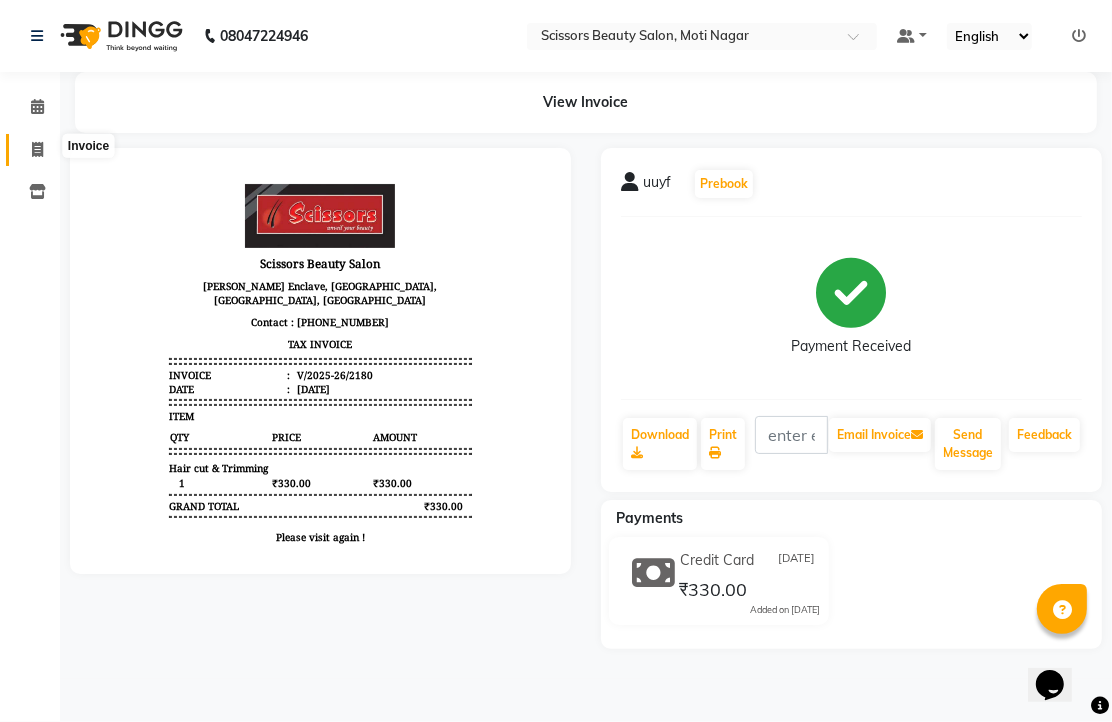 click 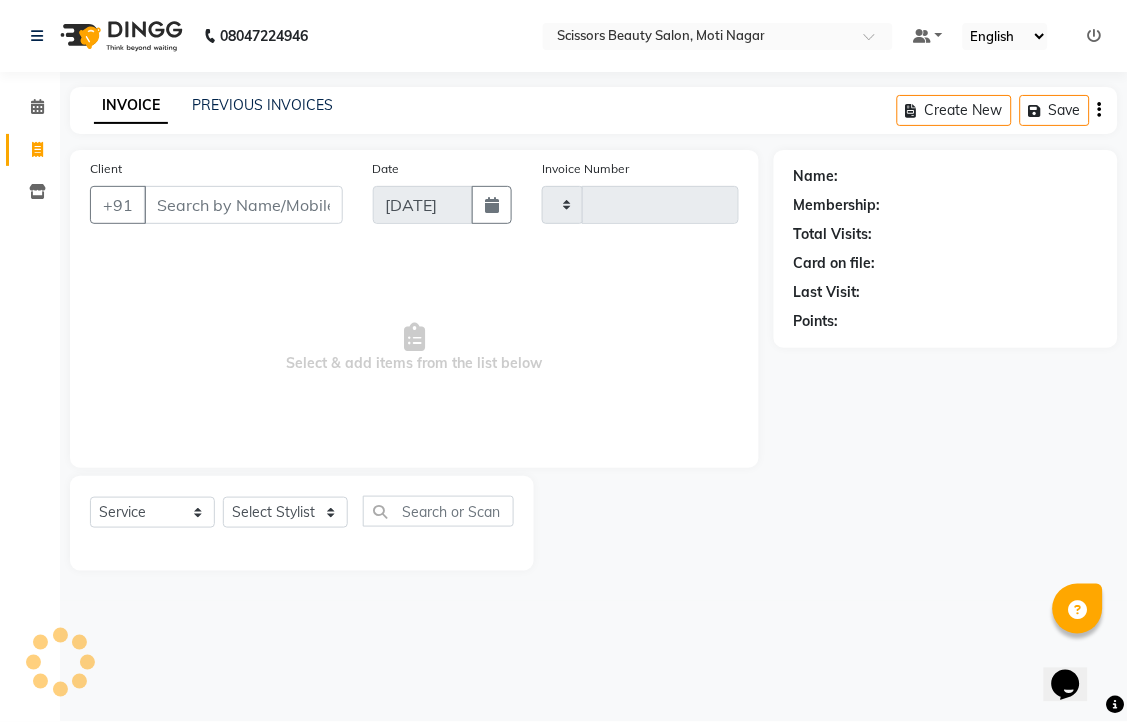 type on "2181" 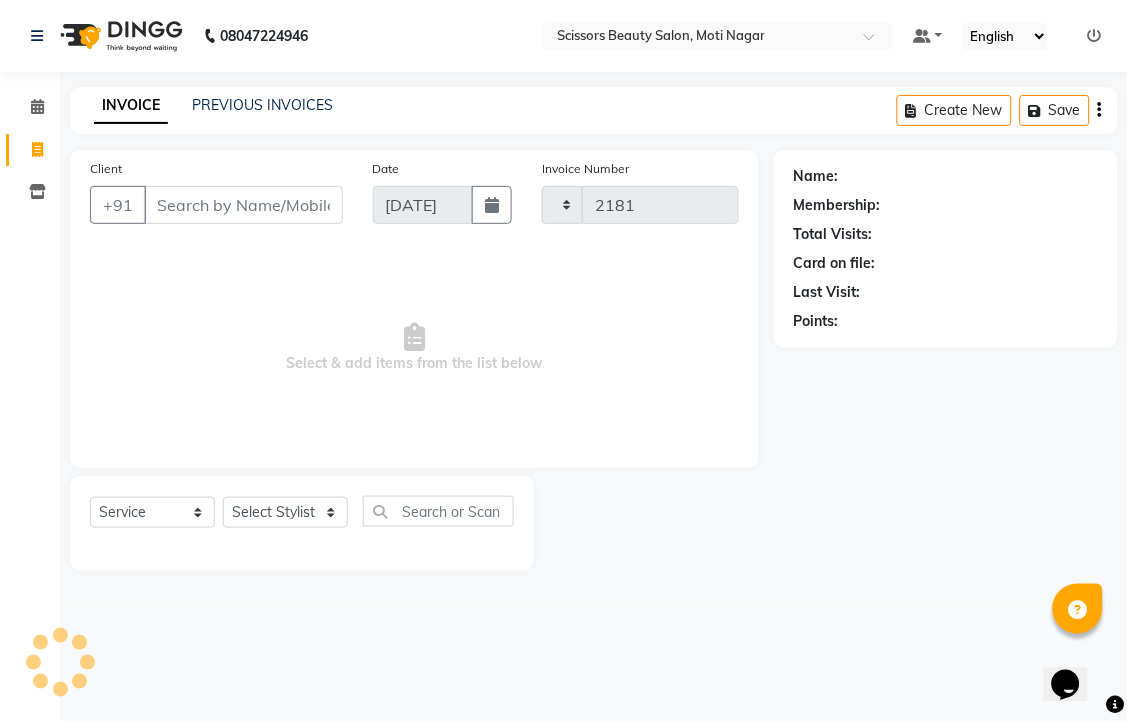 select on "7057" 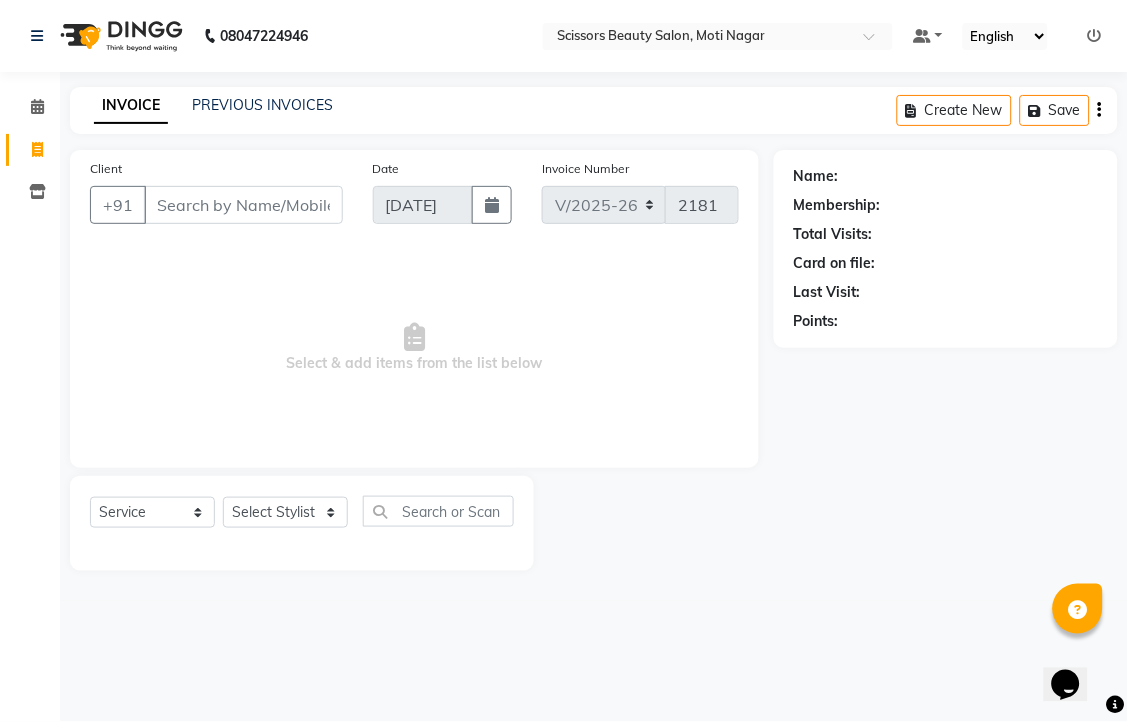 click on "Client" at bounding box center (243, 205) 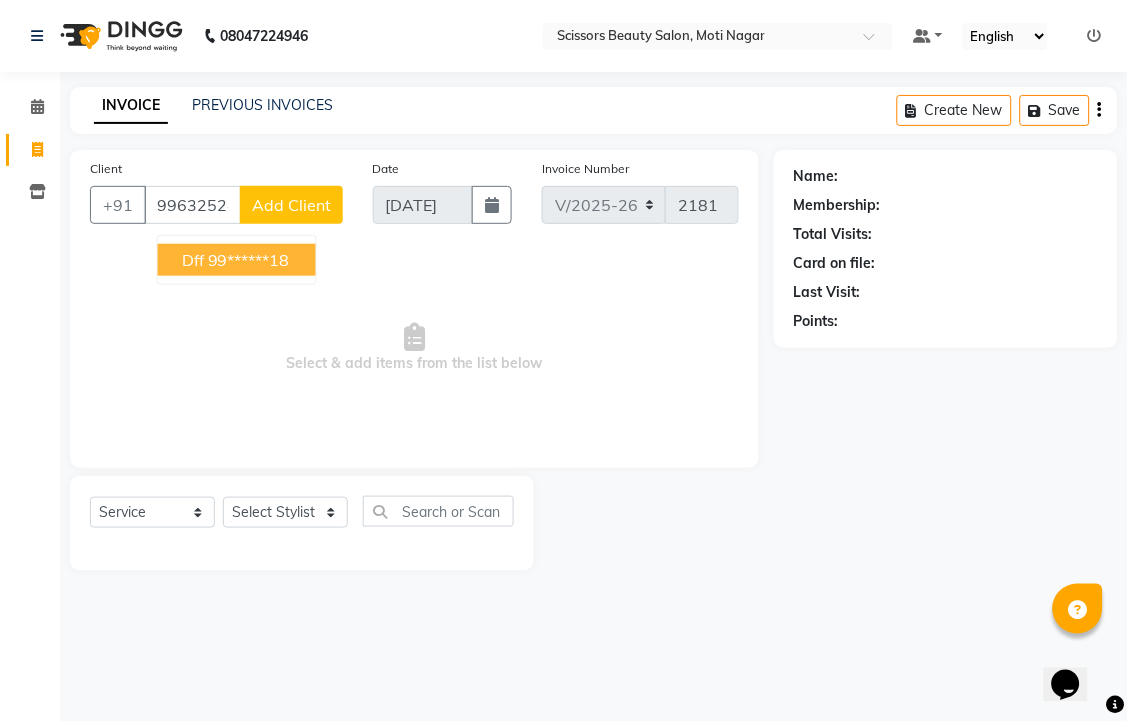 click on "dff  99******18" at bounding box center [237, 260] 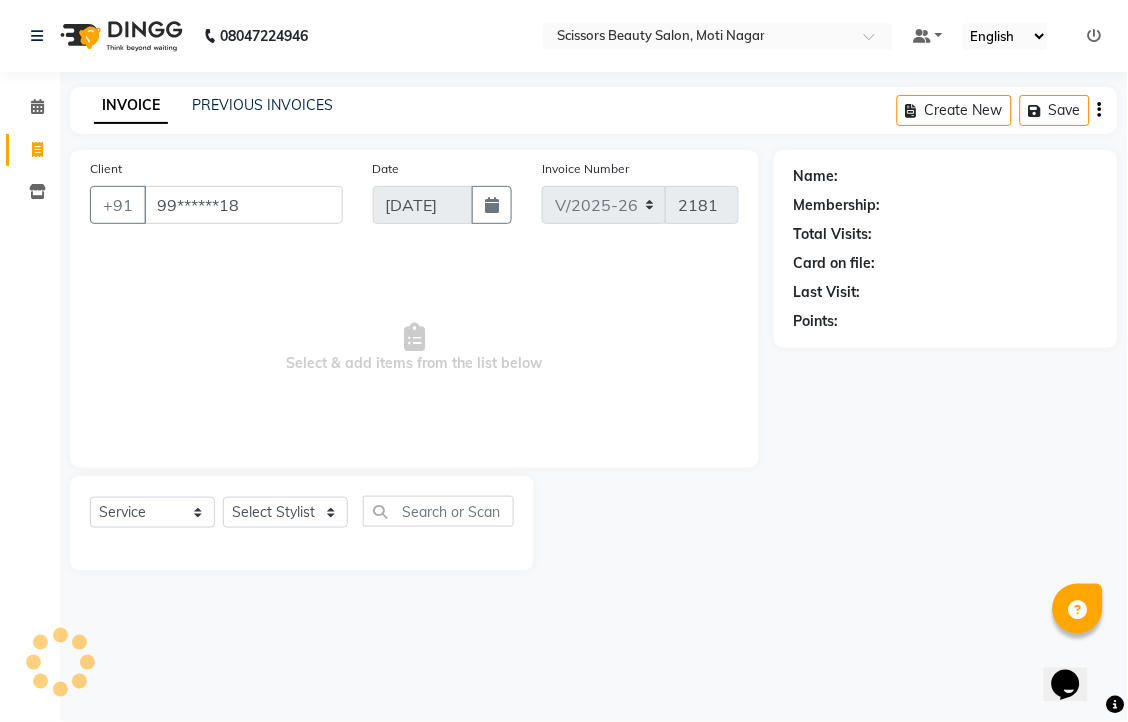 type on "99******18" 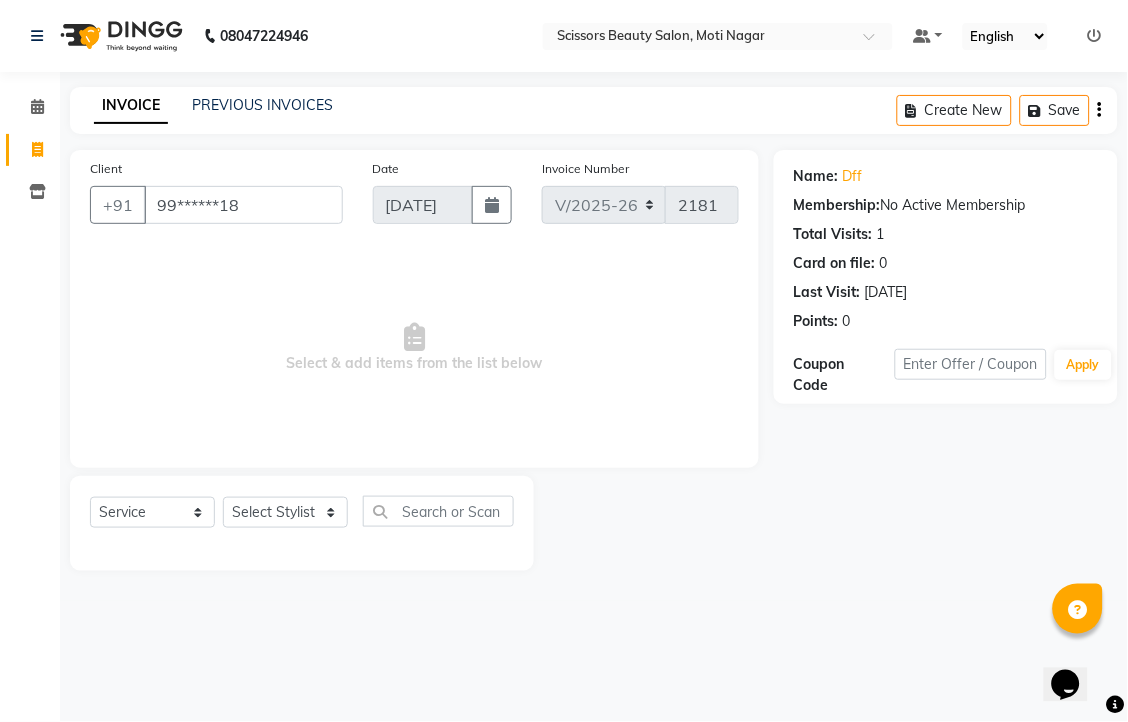 drag, startPoint x: 327, startPoint y: 546, endPoint x: 325, endPoint y: 564, distance: 18.110771 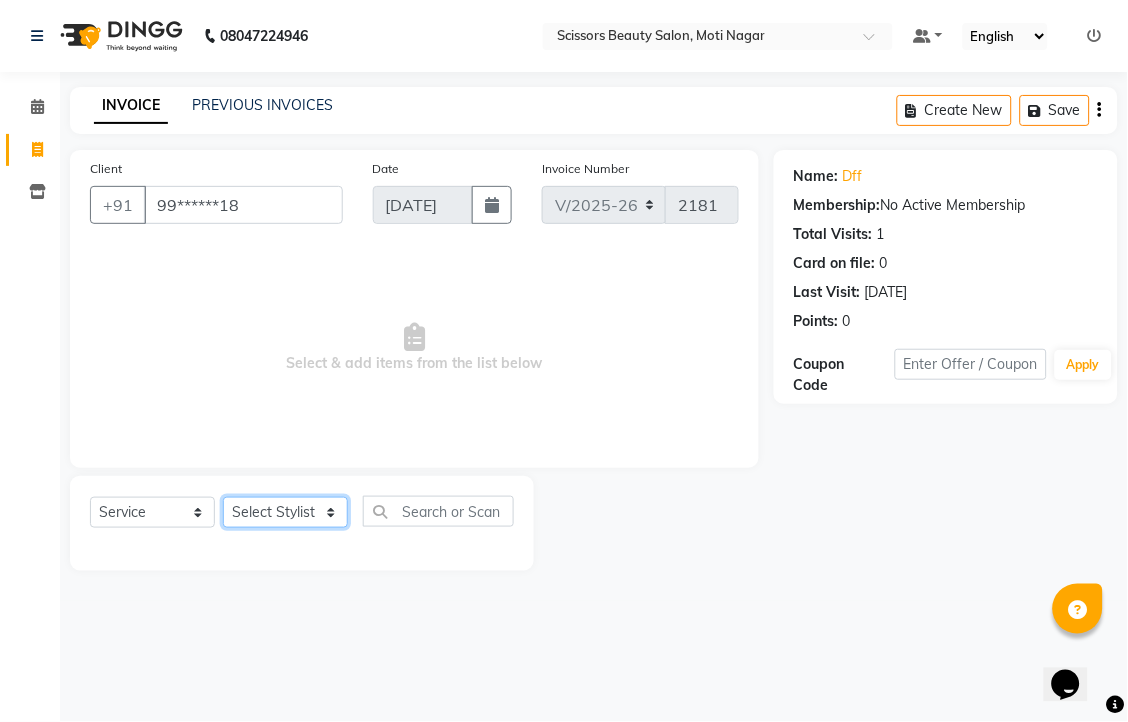 click on "Select Stylist [PERSON_NAME] [PERSON_NAME] Sir Staff" 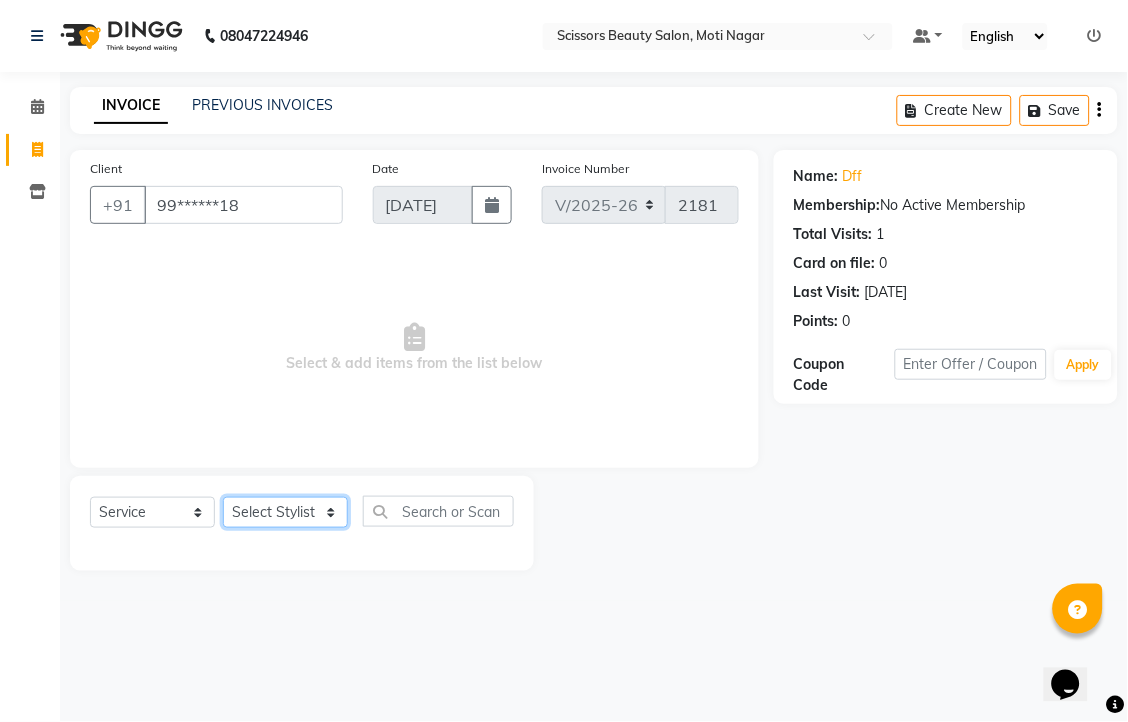 select on "81450" 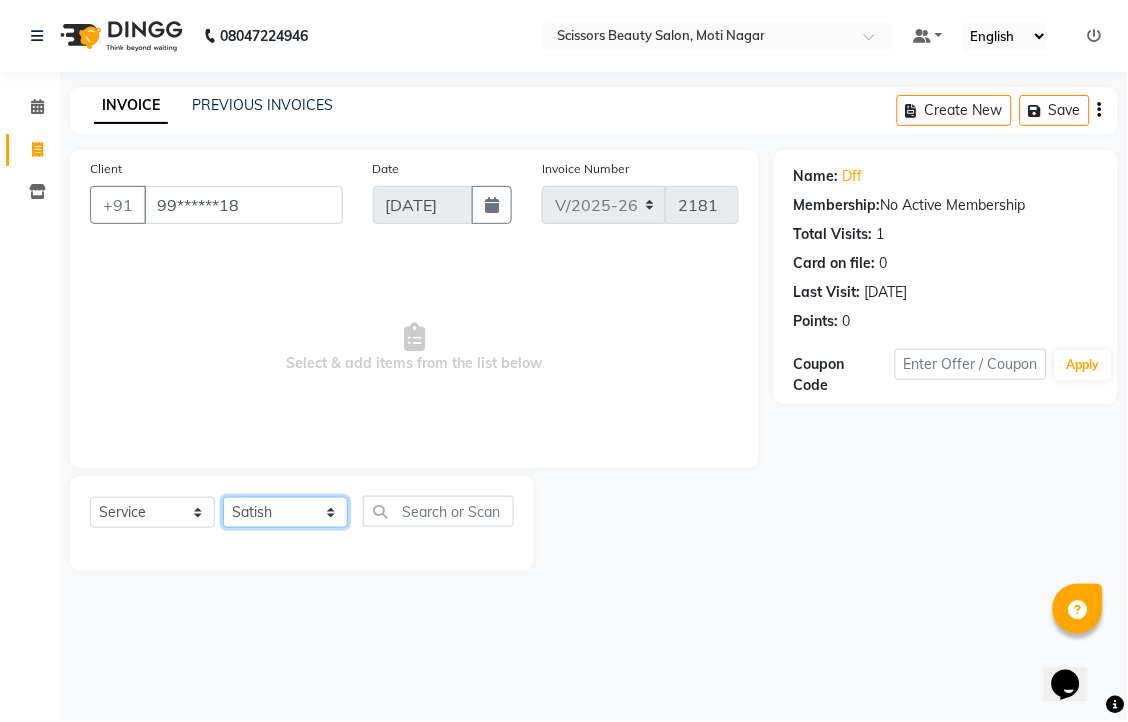 click on "Select Stylist [PERSON_NAME] [PERSON_NAME] Sir Staff" 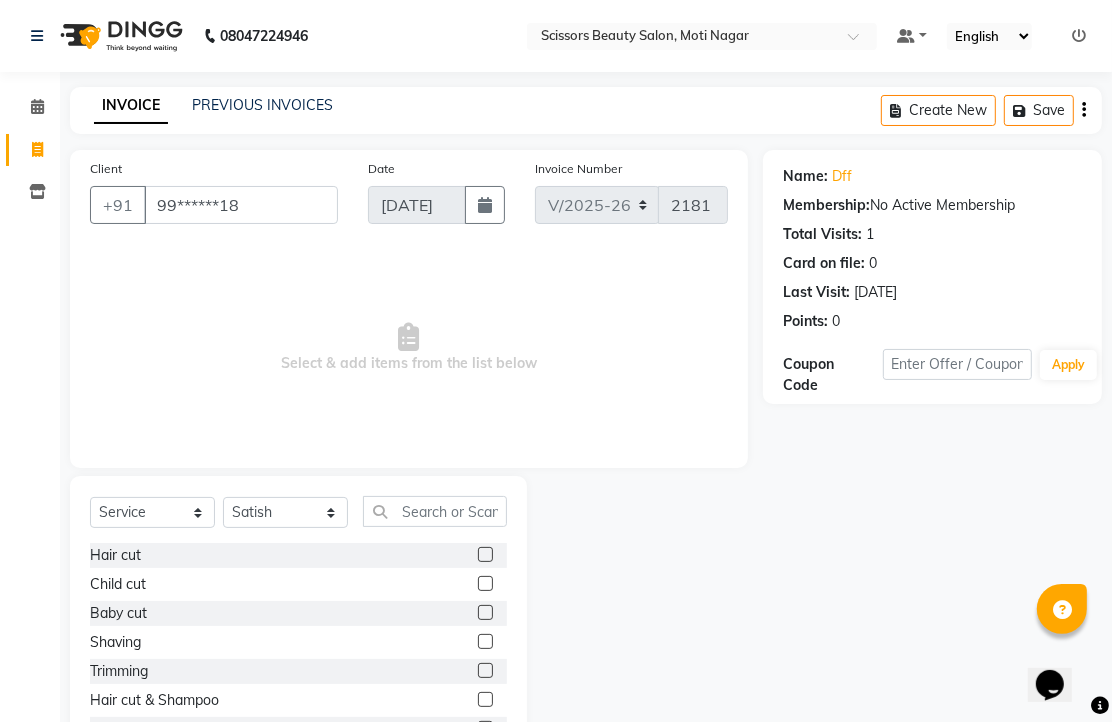 click 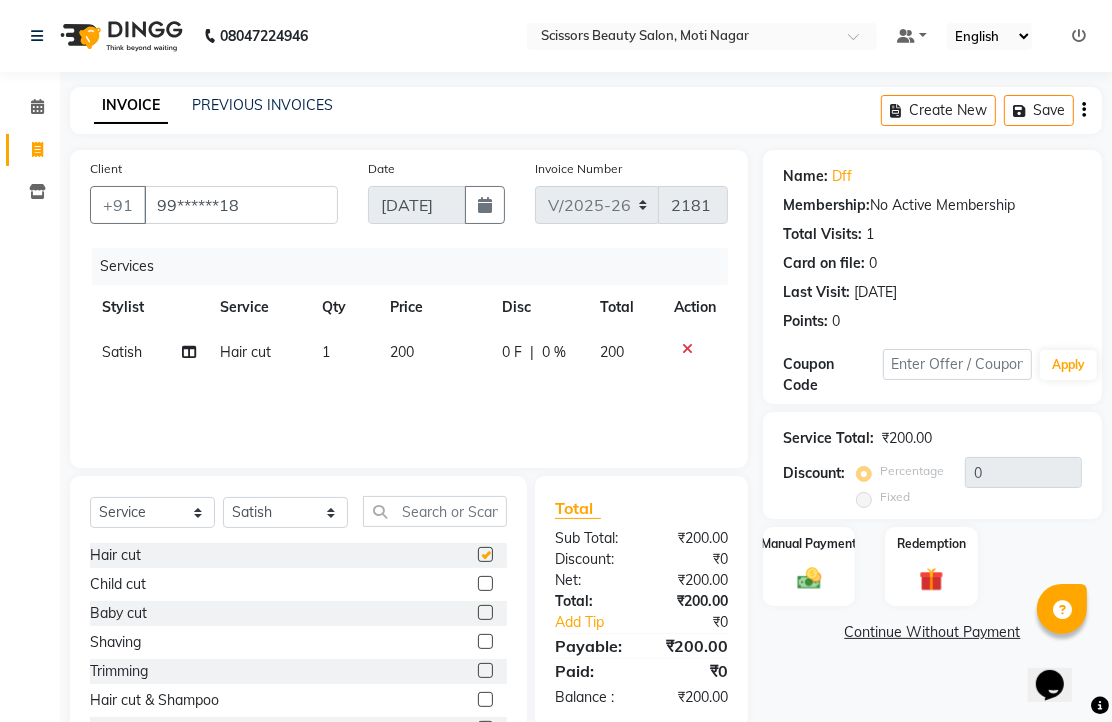 checkbox on "false" 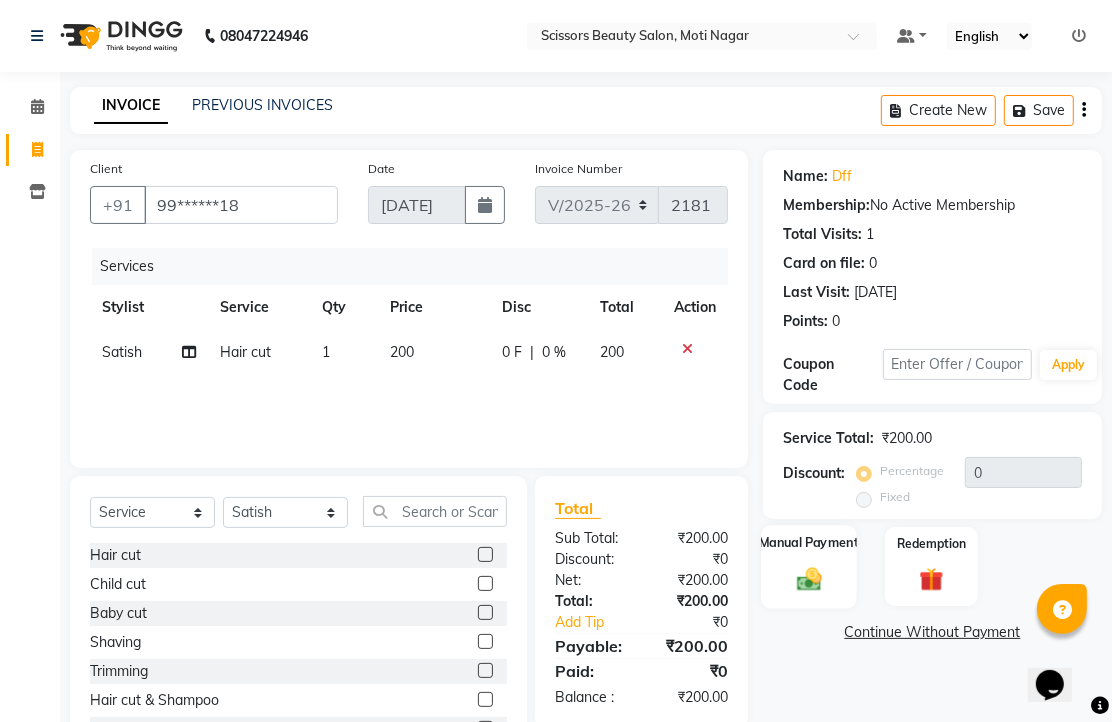 click 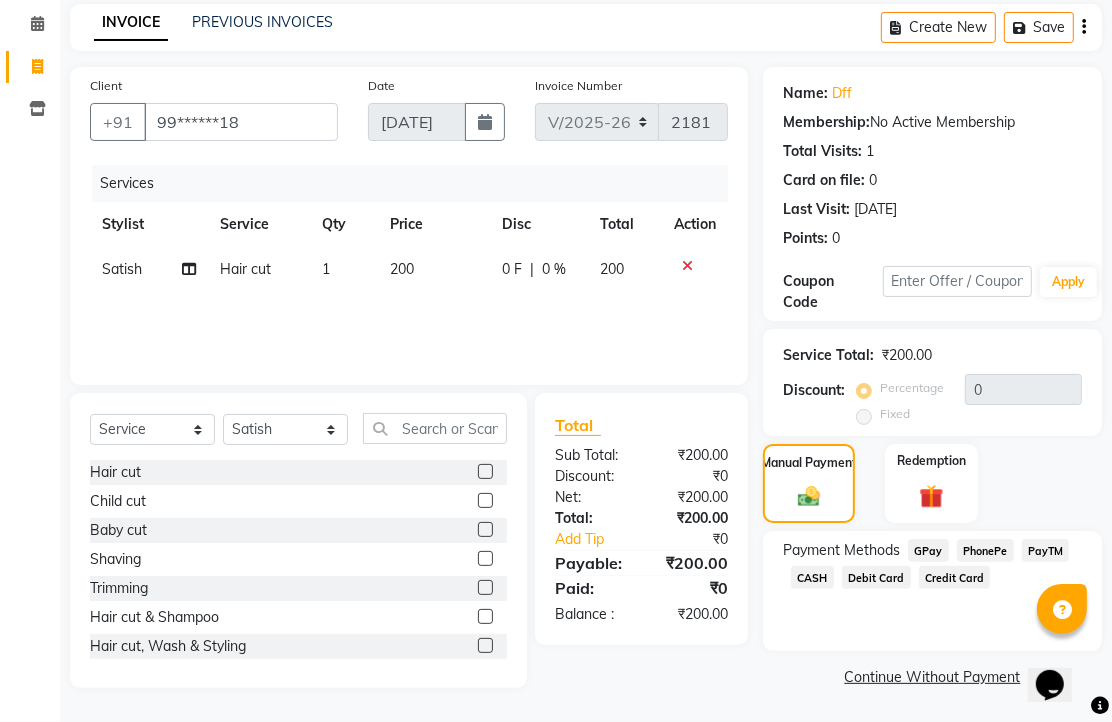 scroll, scrollTop: 163, scrollLeft: 0, axis: vertical 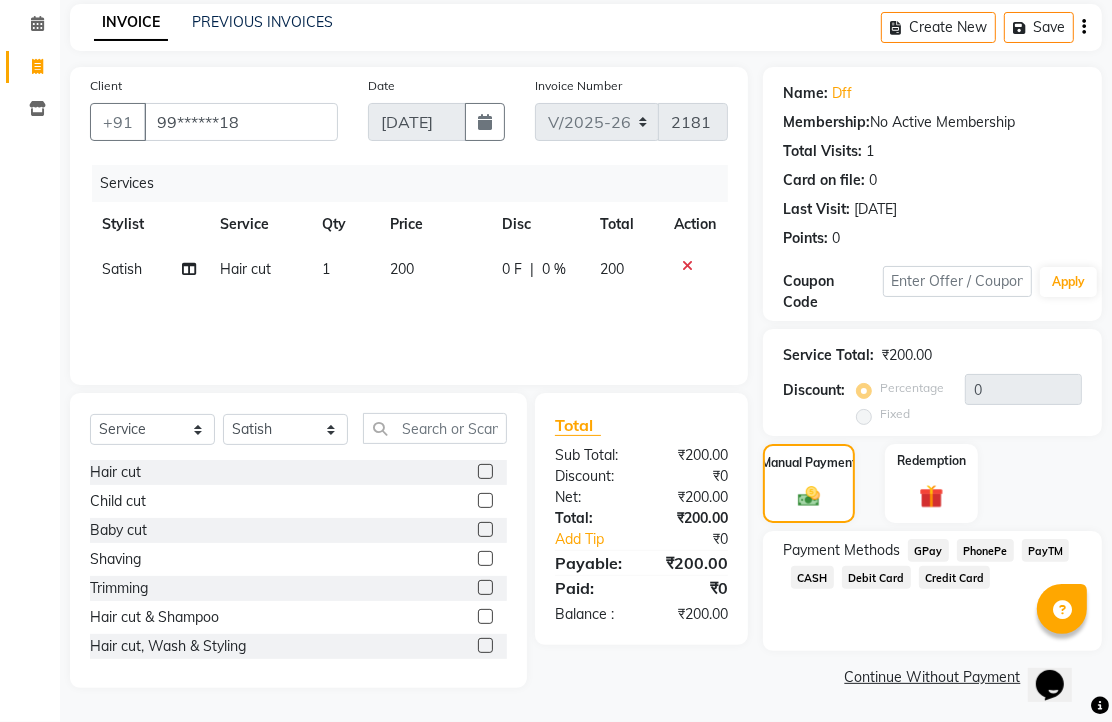click on "CASH" 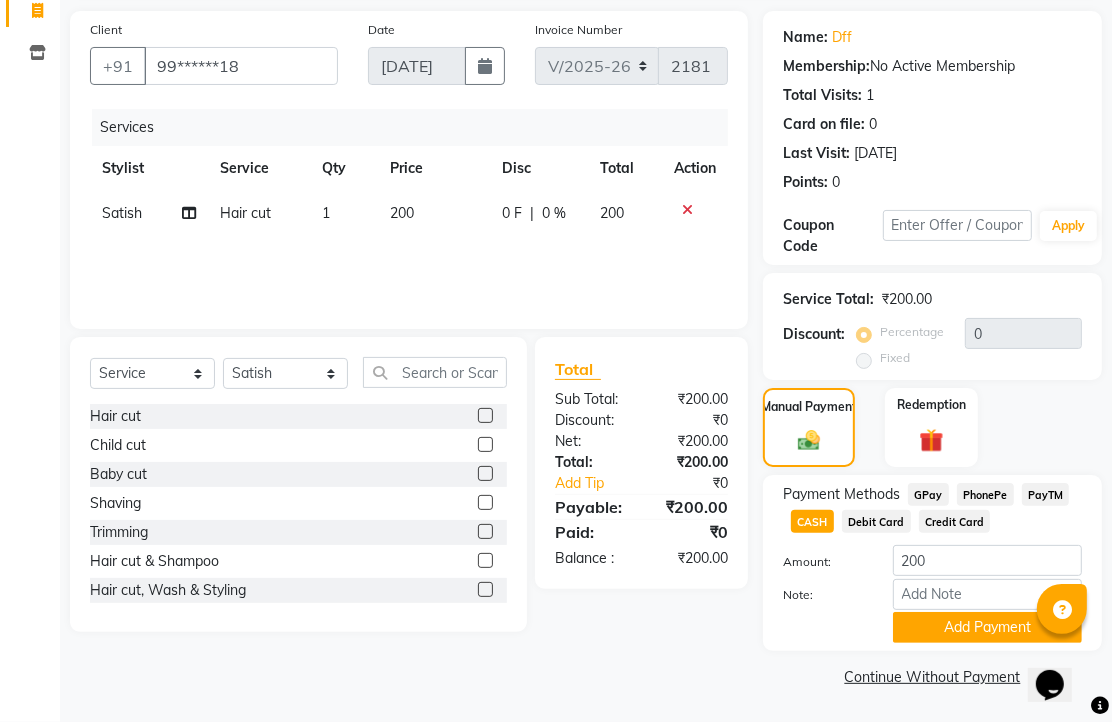 scroll, scrollTop: 248, scrollLeft: 0, axis: vertical 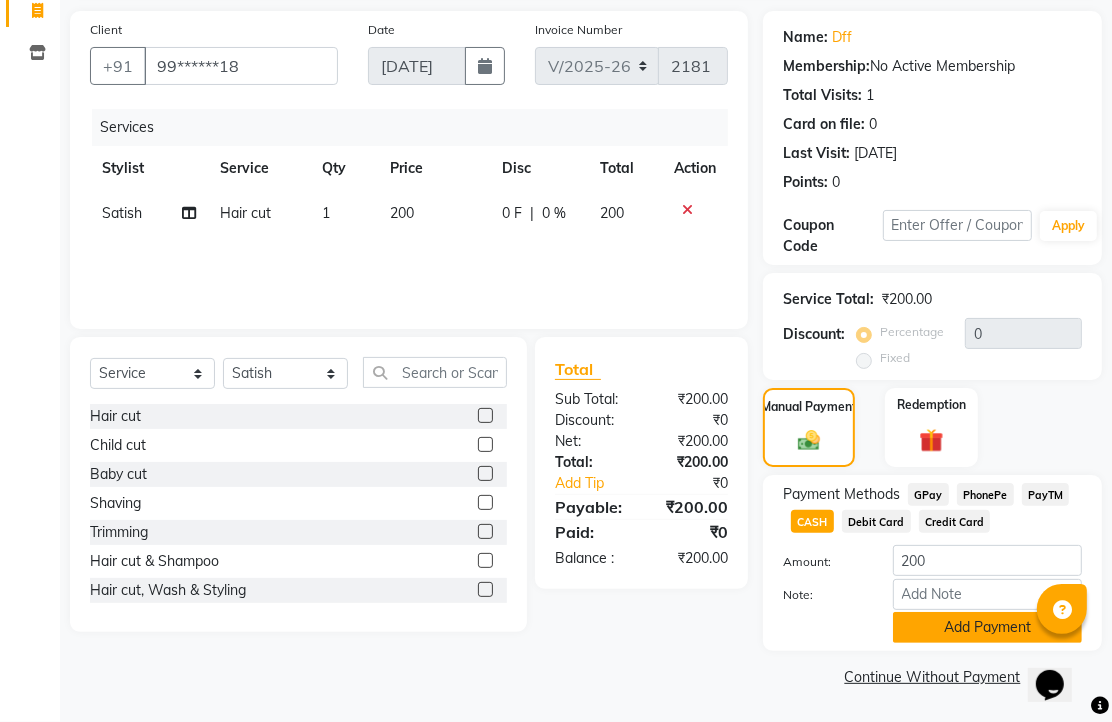 click on "Add Payment" 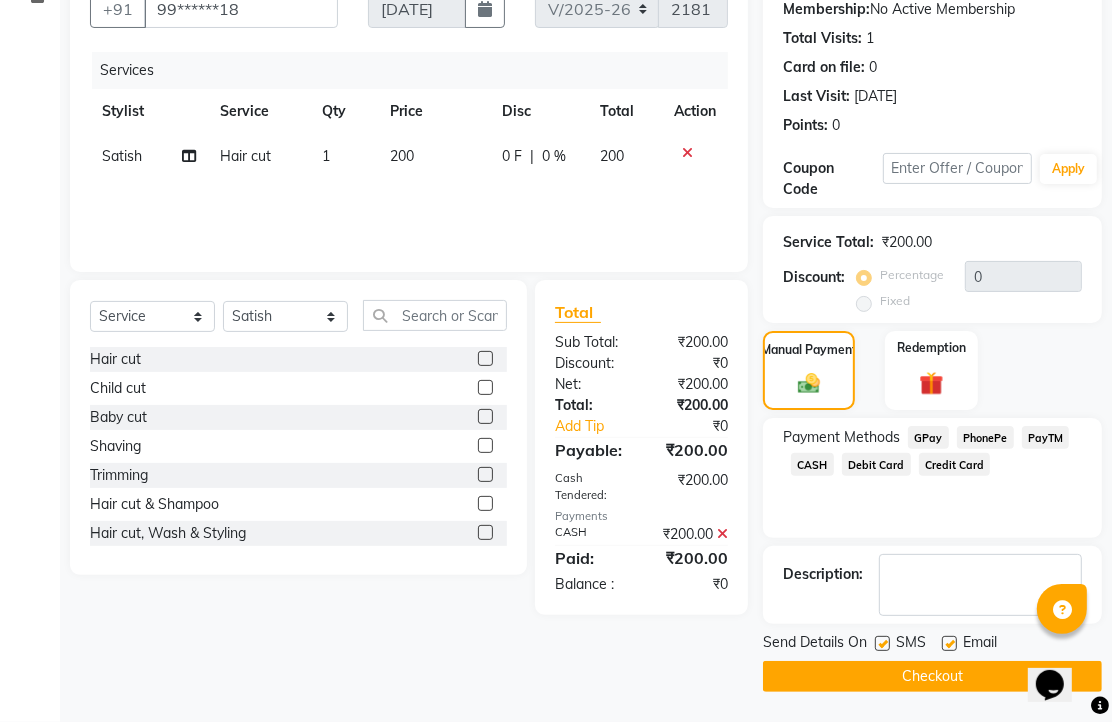 scroll, scrollTop: 304, scrollLeft: 0, axis: vertical 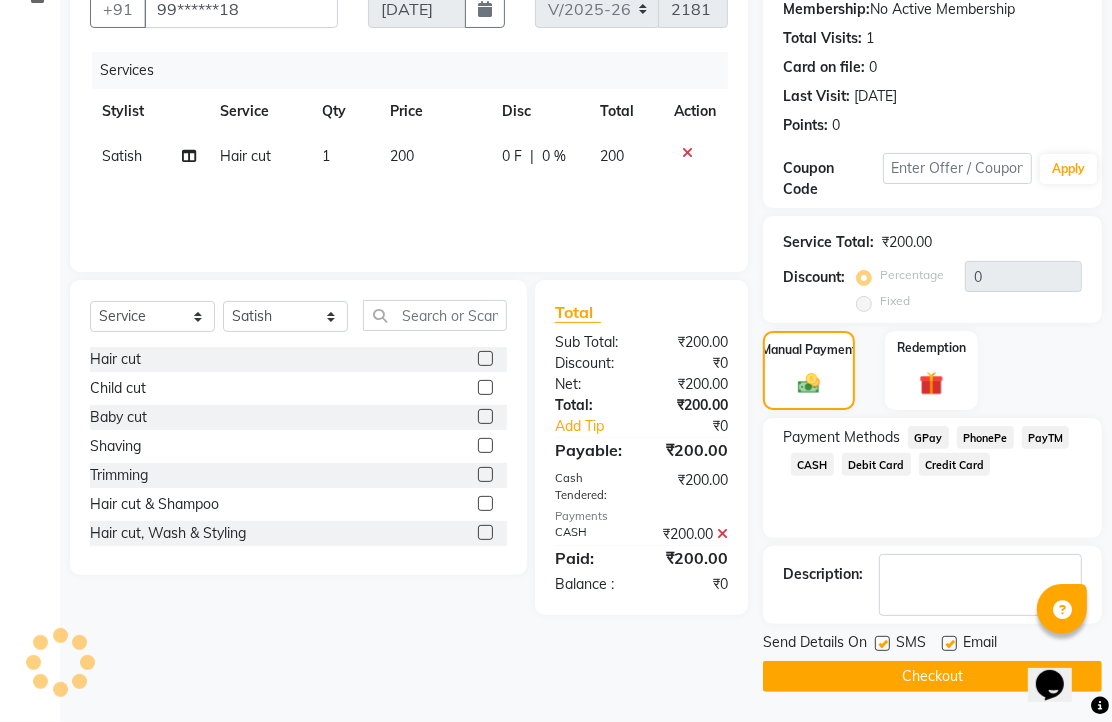 click 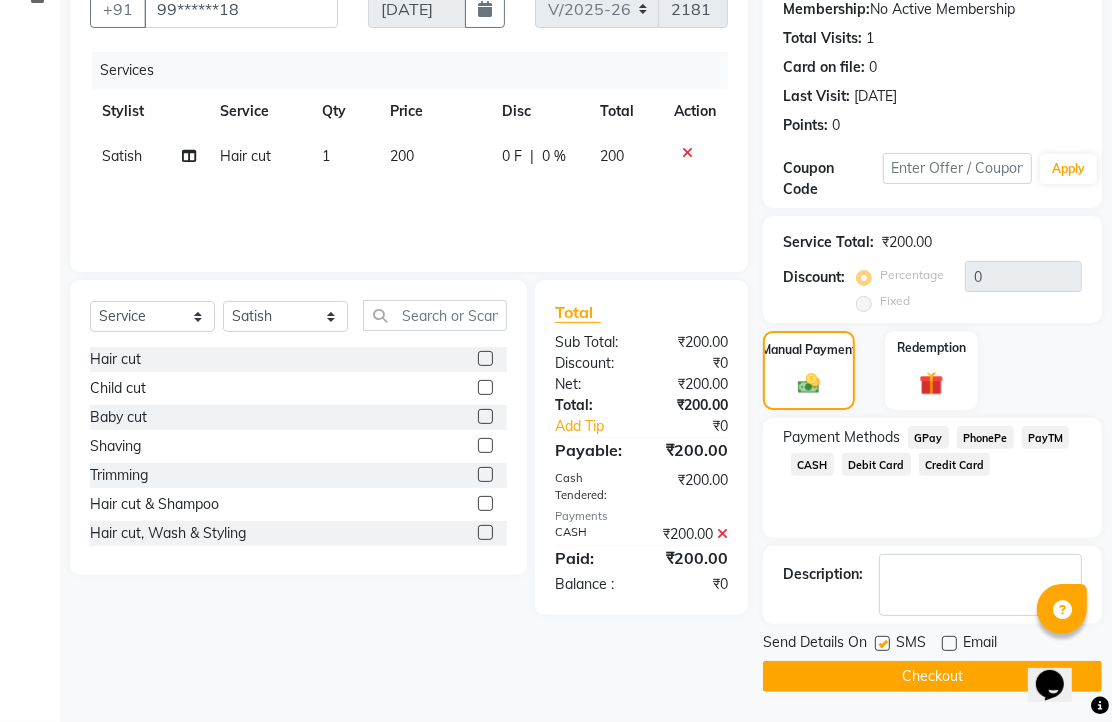 click on "Checkout" 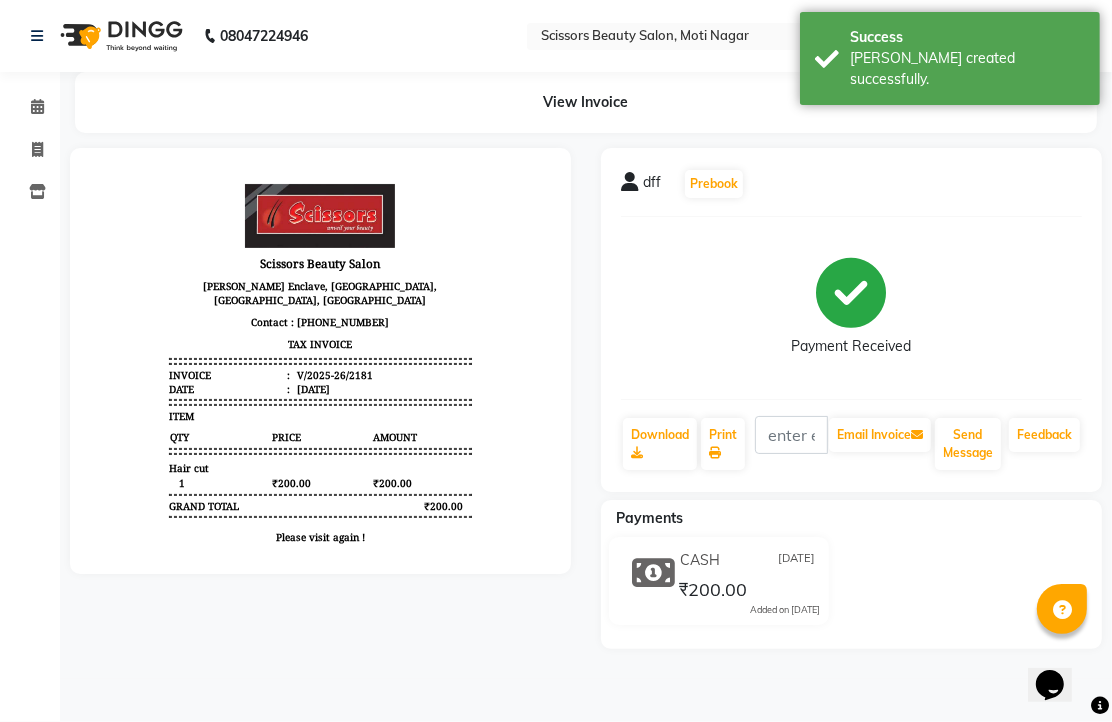 scroll, scrollTop: 0, scrollLeft: 0, axis: both 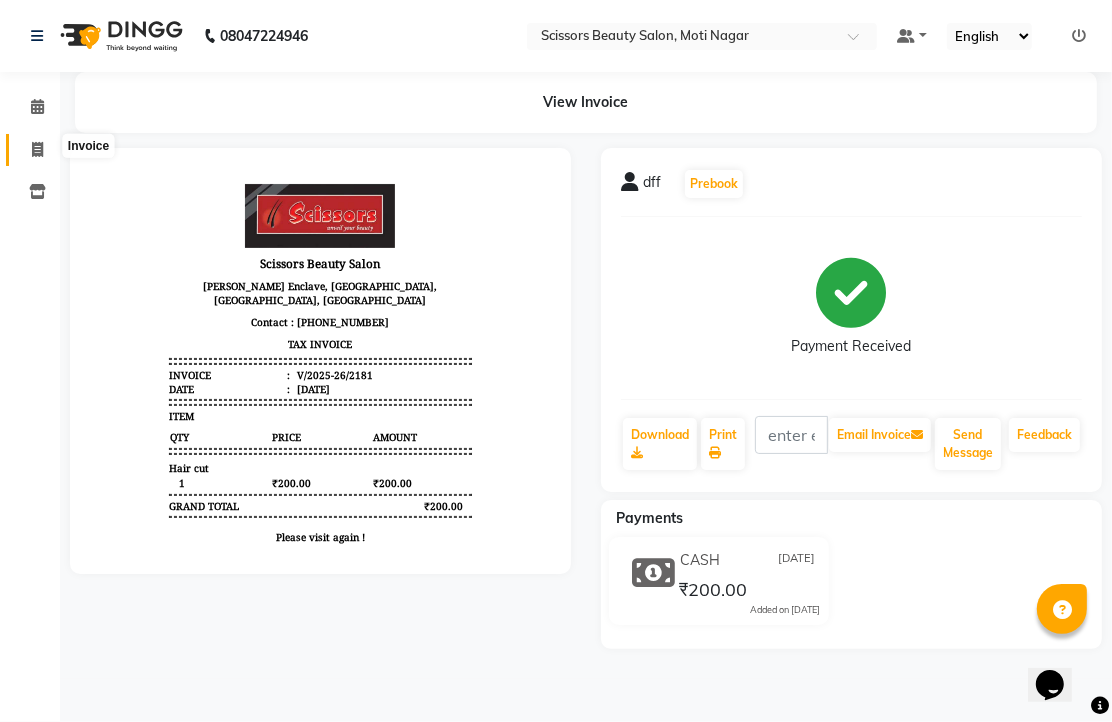 click 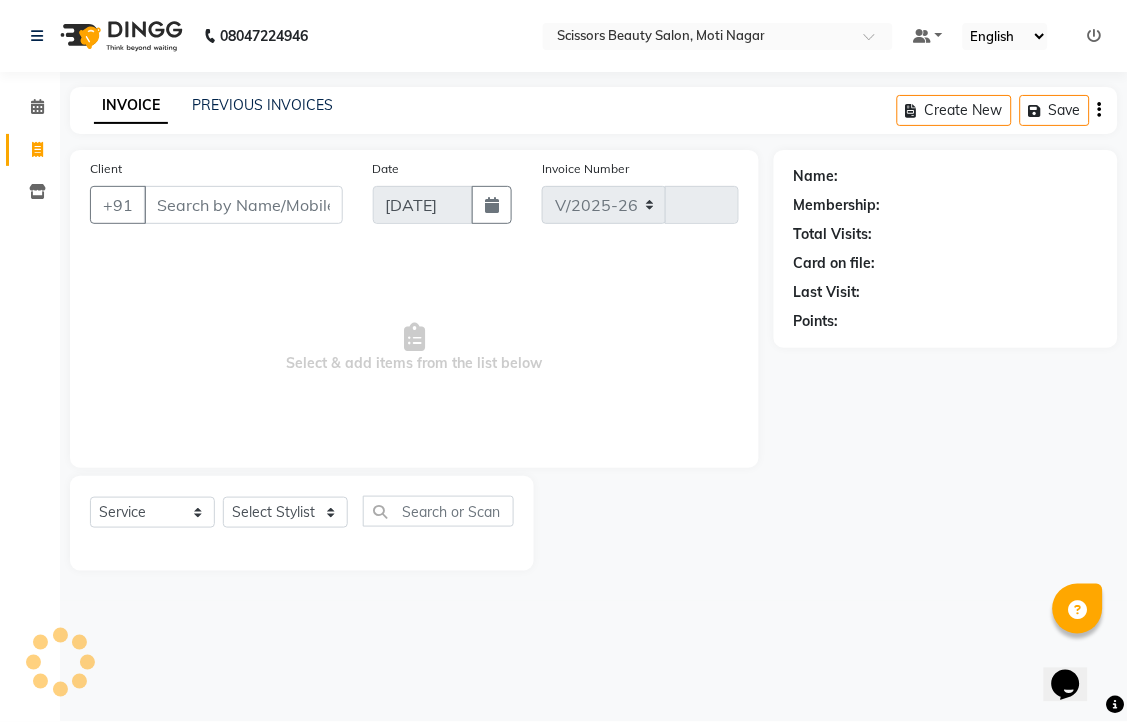 type on "2182" 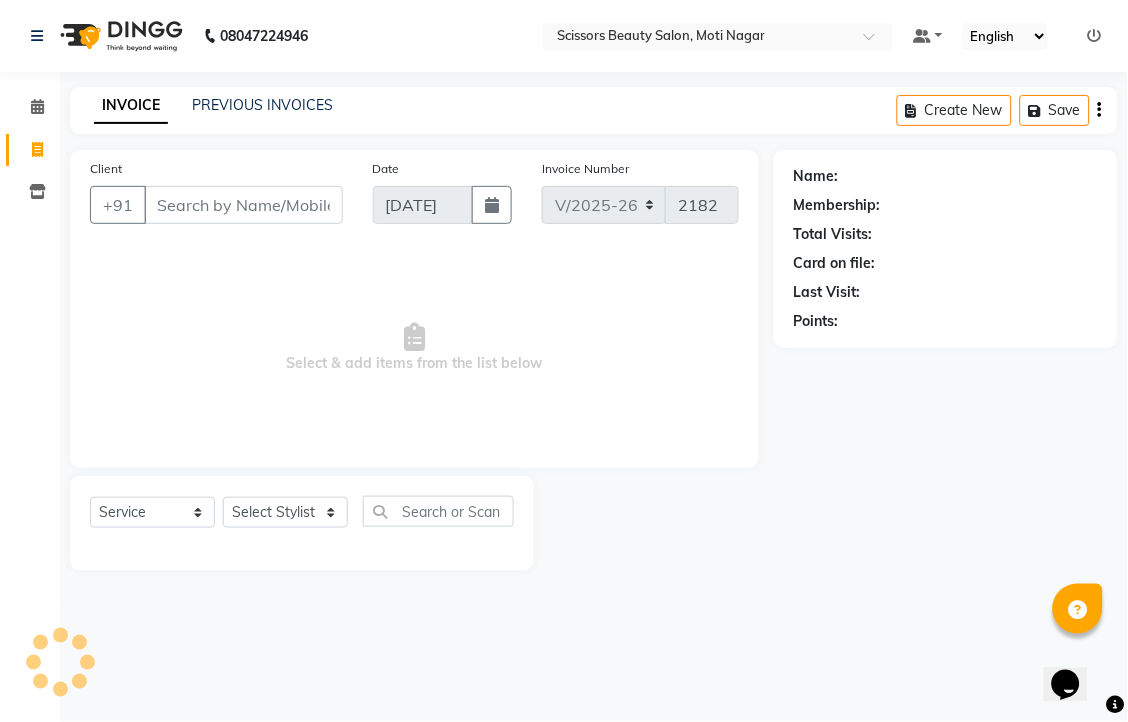 click on "Client" at bounding box center (243, 205) 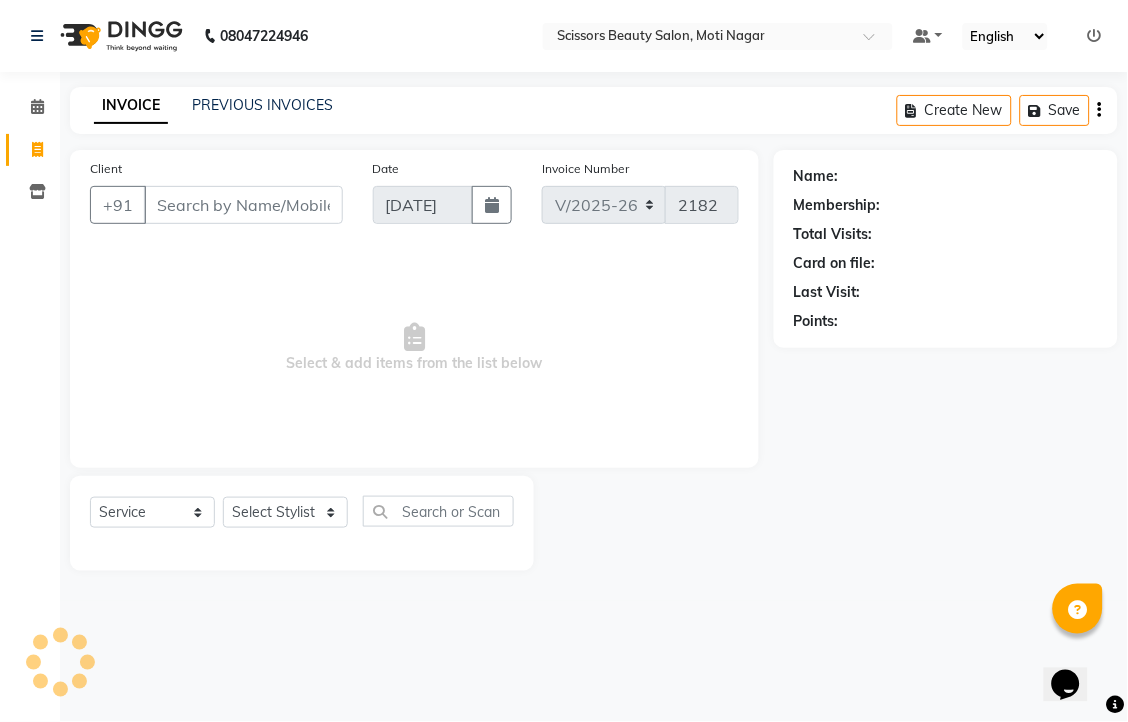 click on "Client" at bounding box center (243, 205) 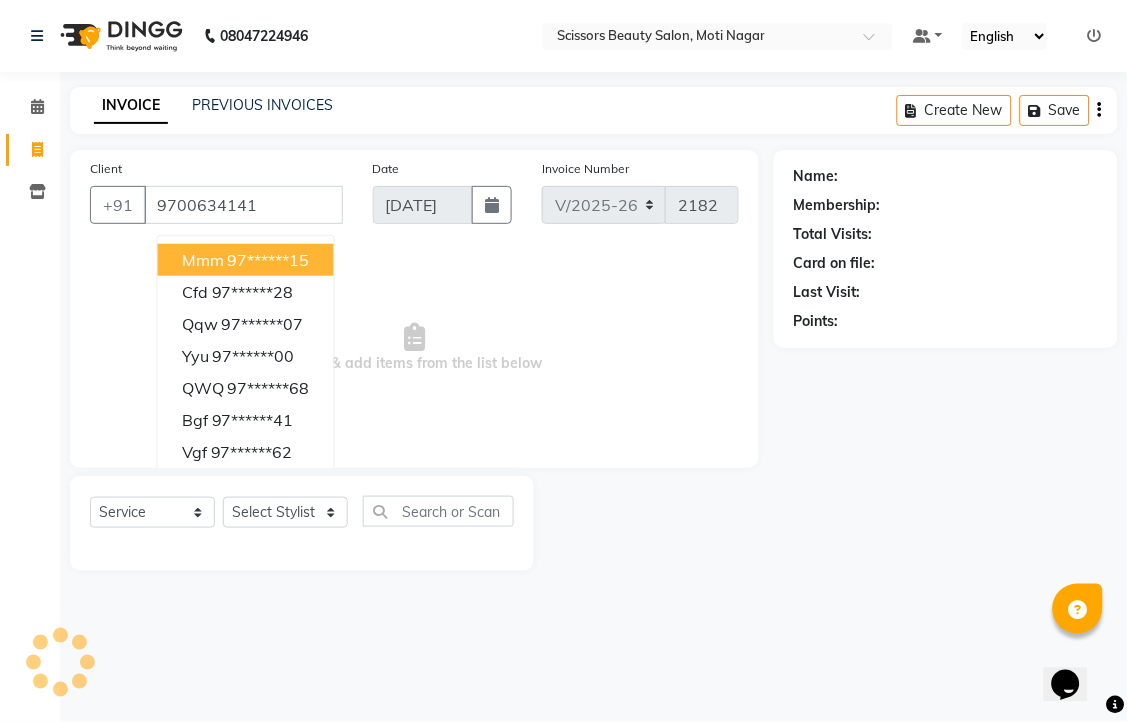type on "9700634141" 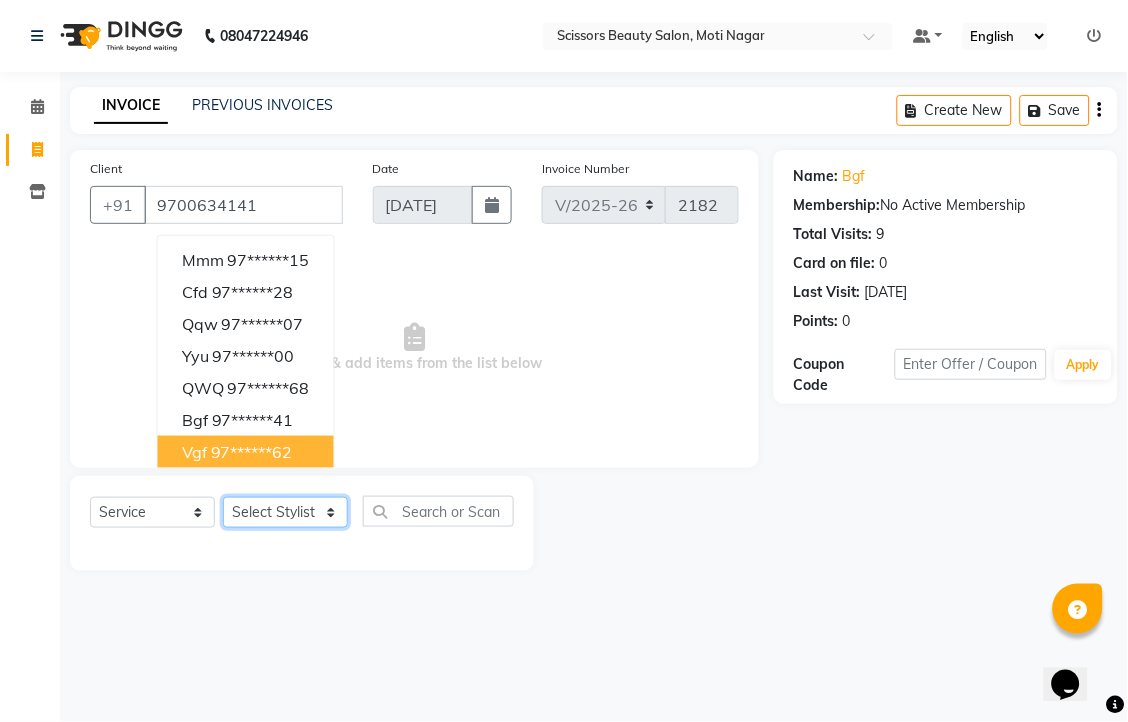 click on "Select Stylist [PERSON_NAME] [PERSON_NAME] Sir Staff" 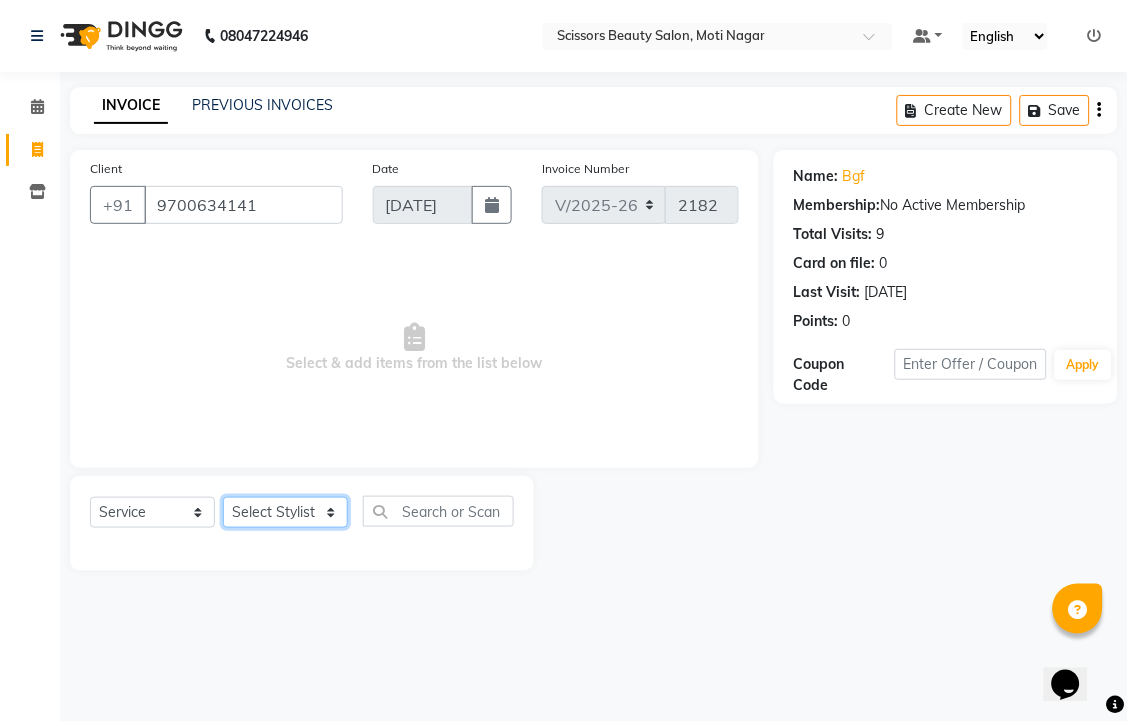 select on "58456" 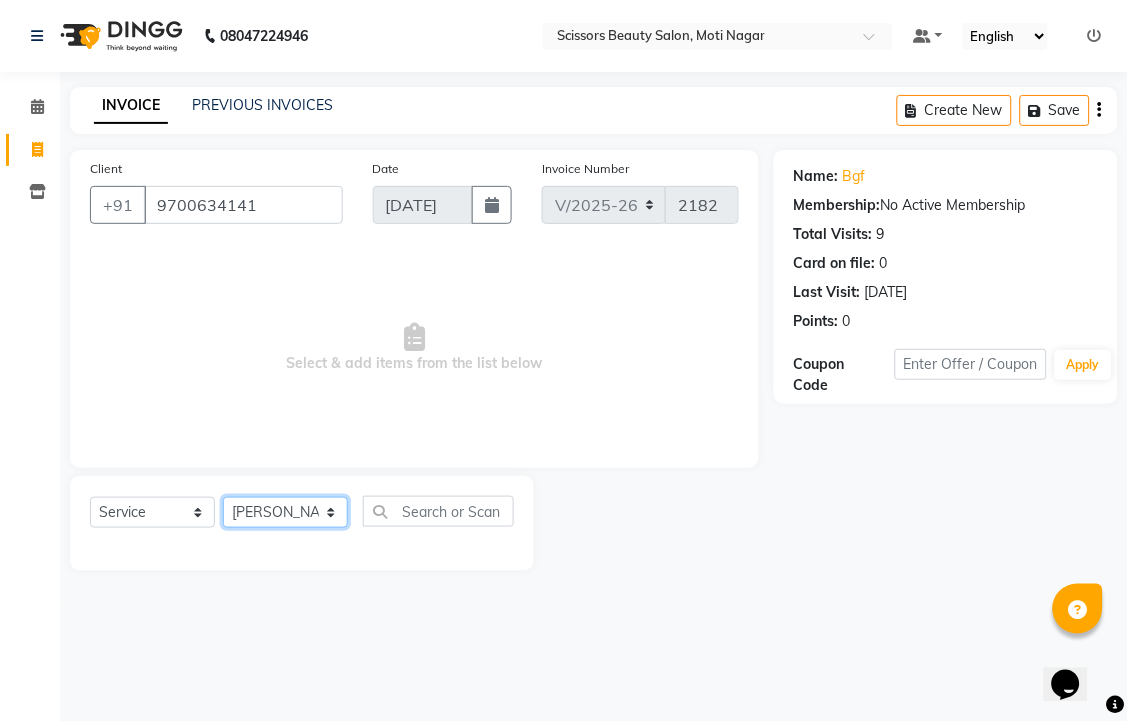 click on "Select Stylist [PERSON_NAME] [PERSON_NAME] Sir Staff" 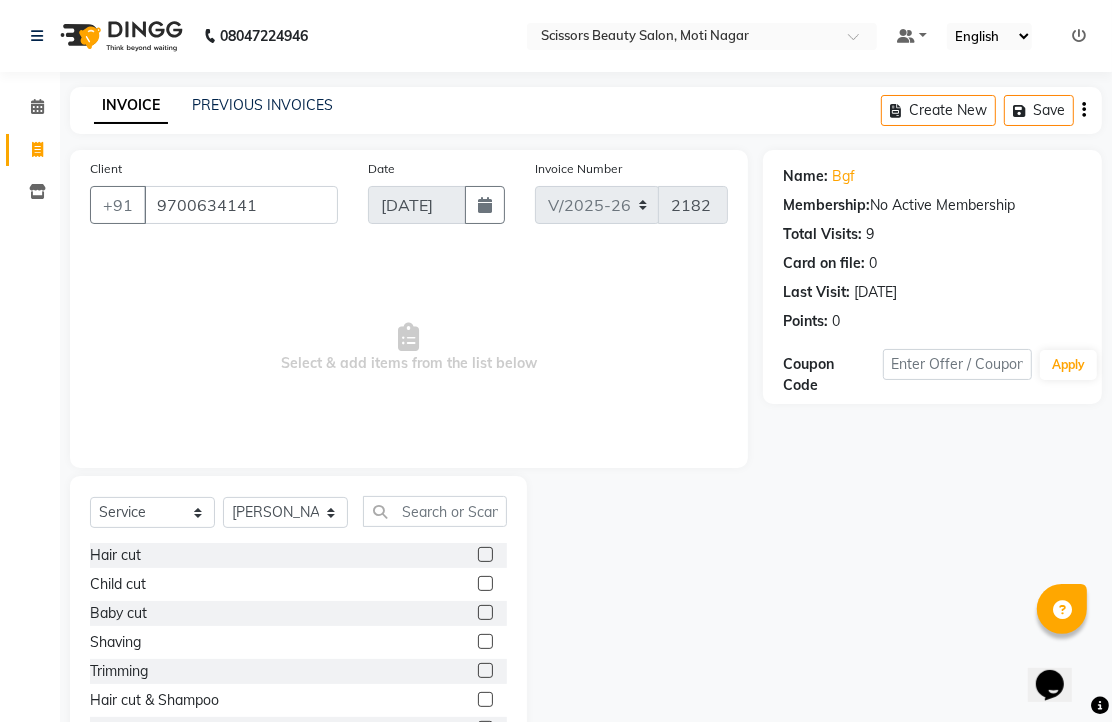 click 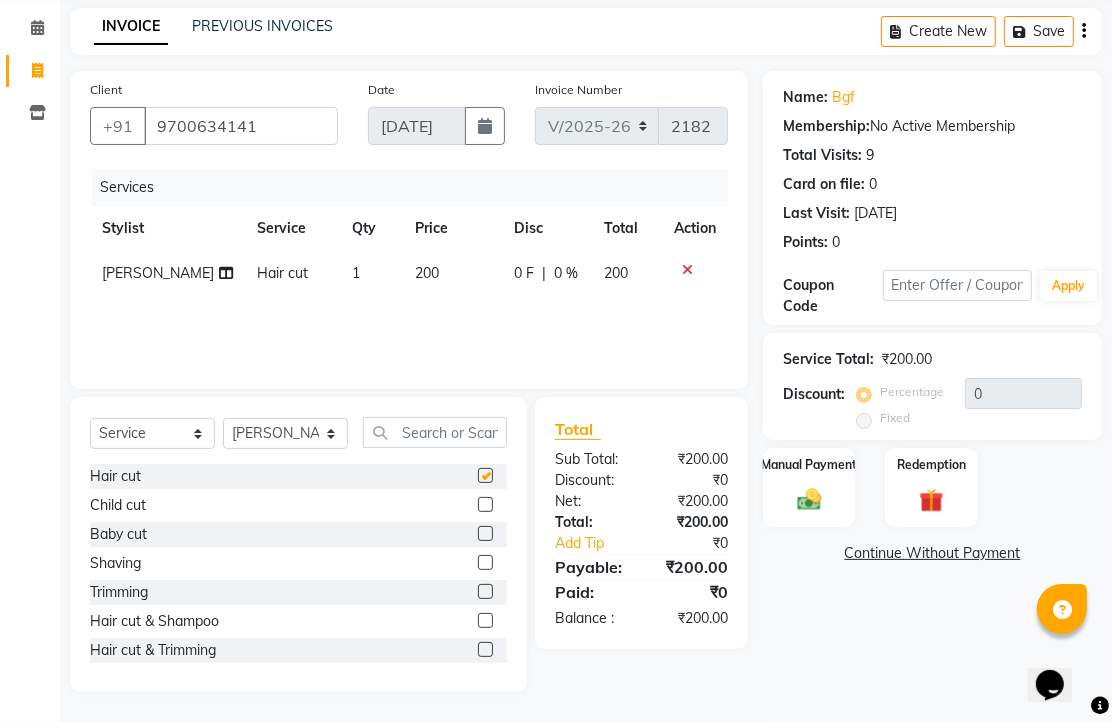 checkbox on "false" 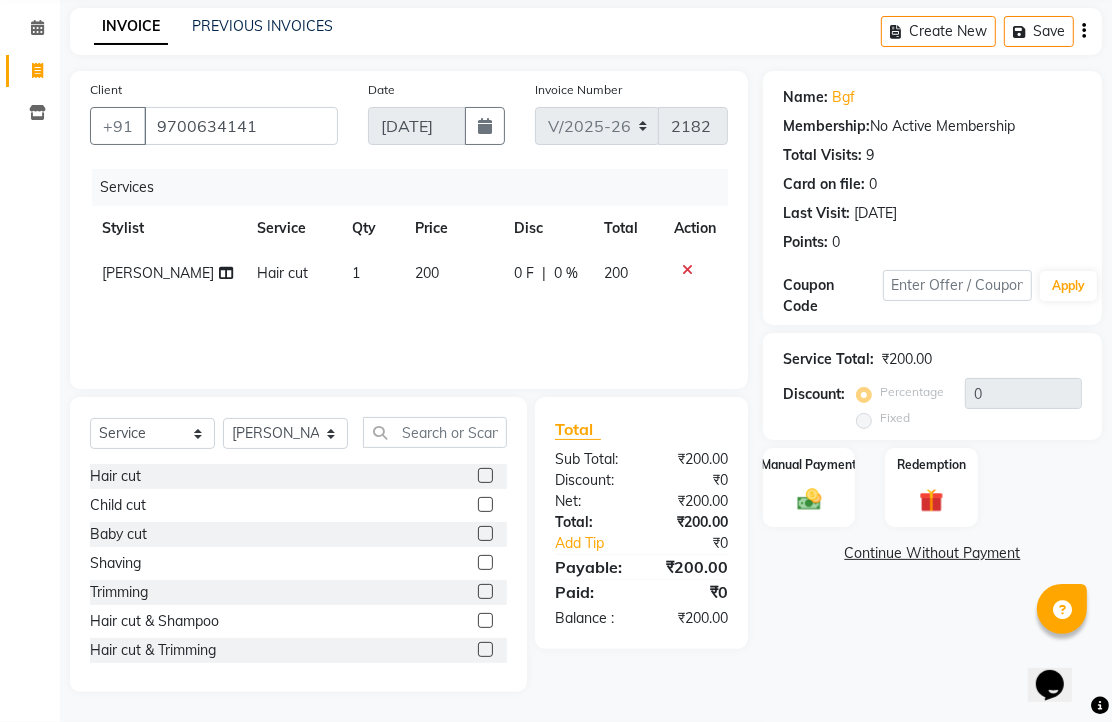 scroll, scrollTop: 157, scrollLeft: 0, axis: vertical 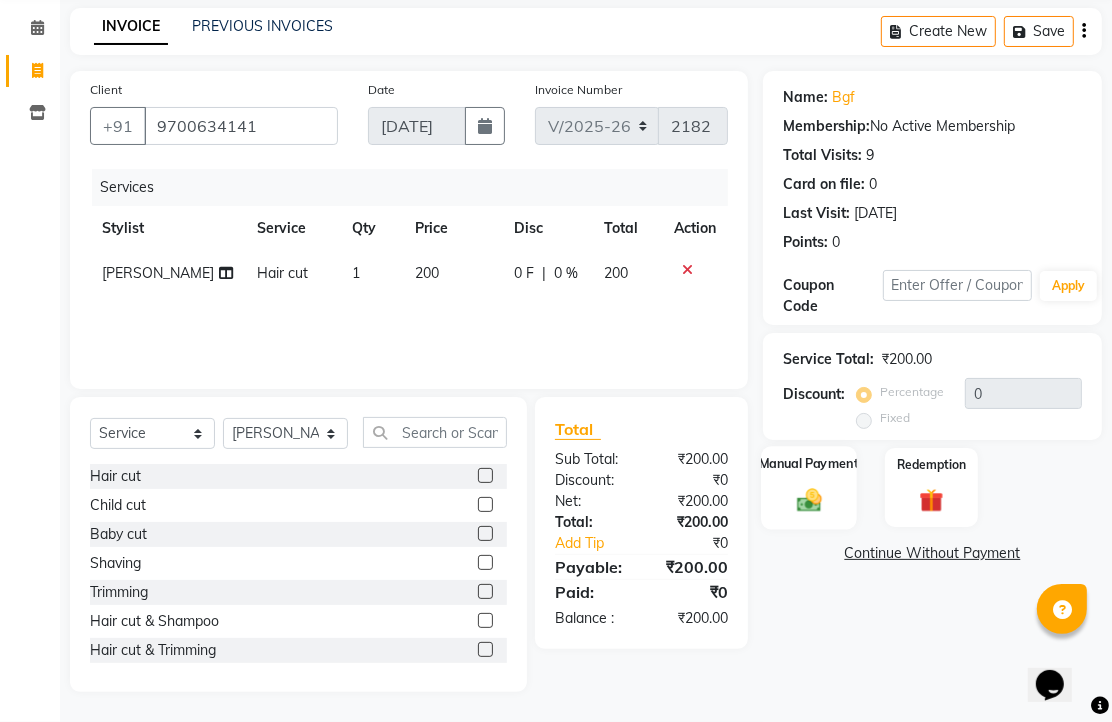 click 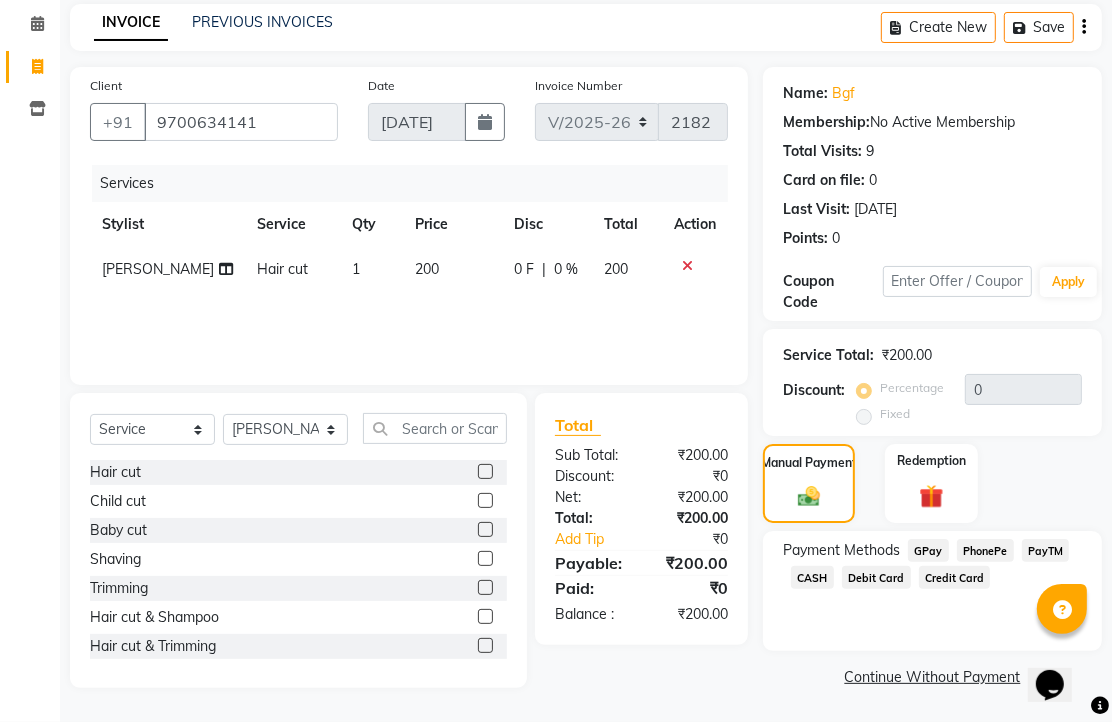 click on "PhonePe" 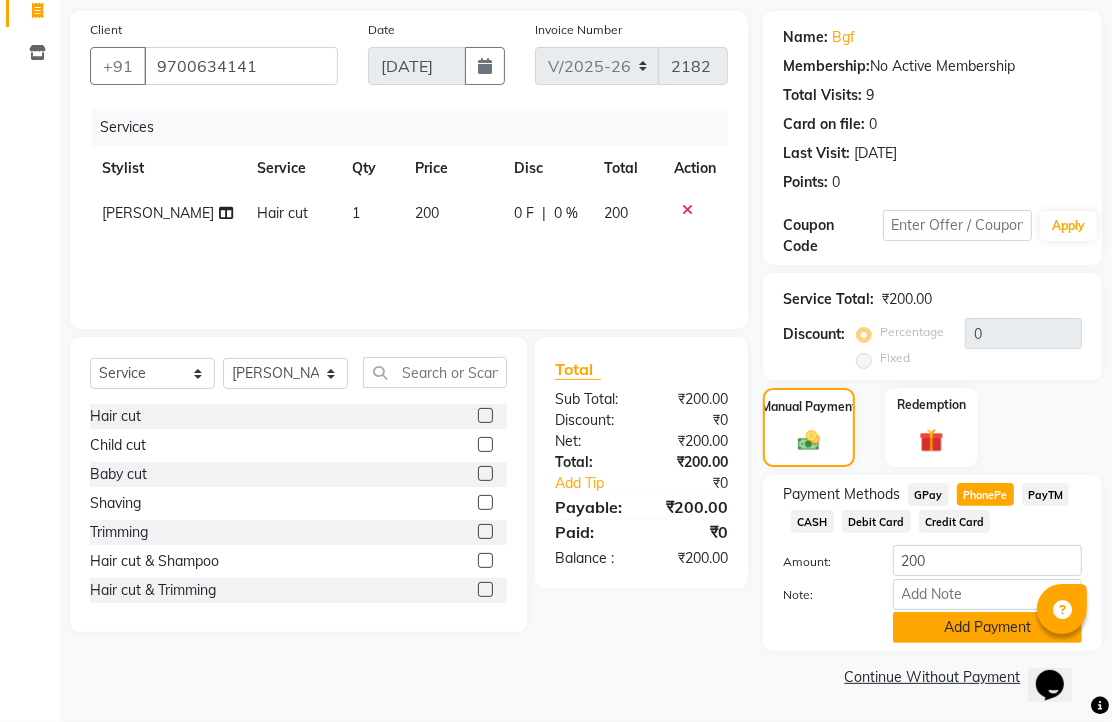 click on "Add Payment" 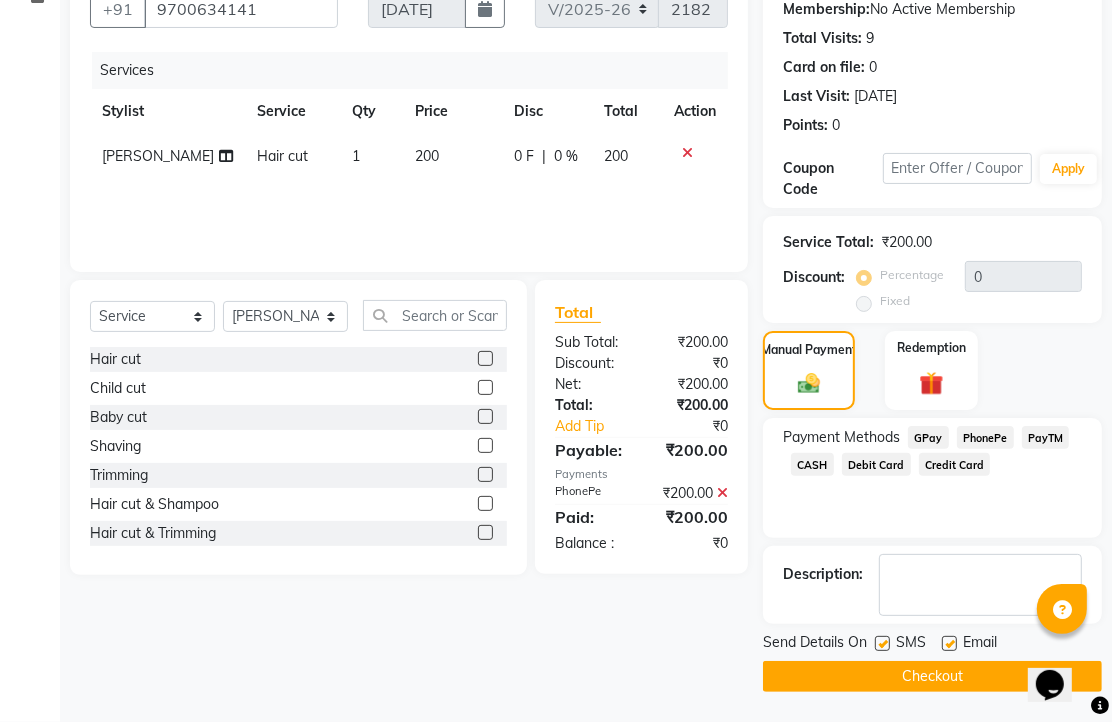 scroll, scrollTop: 304, scrollLeft: 0, axis: vertical 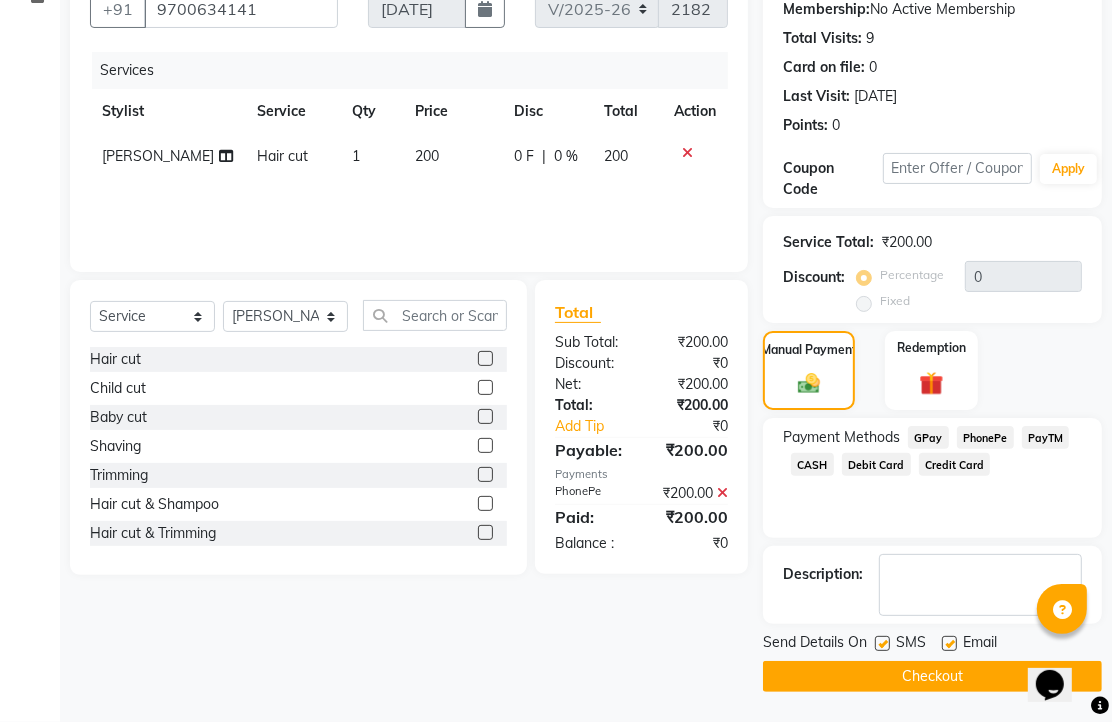 click 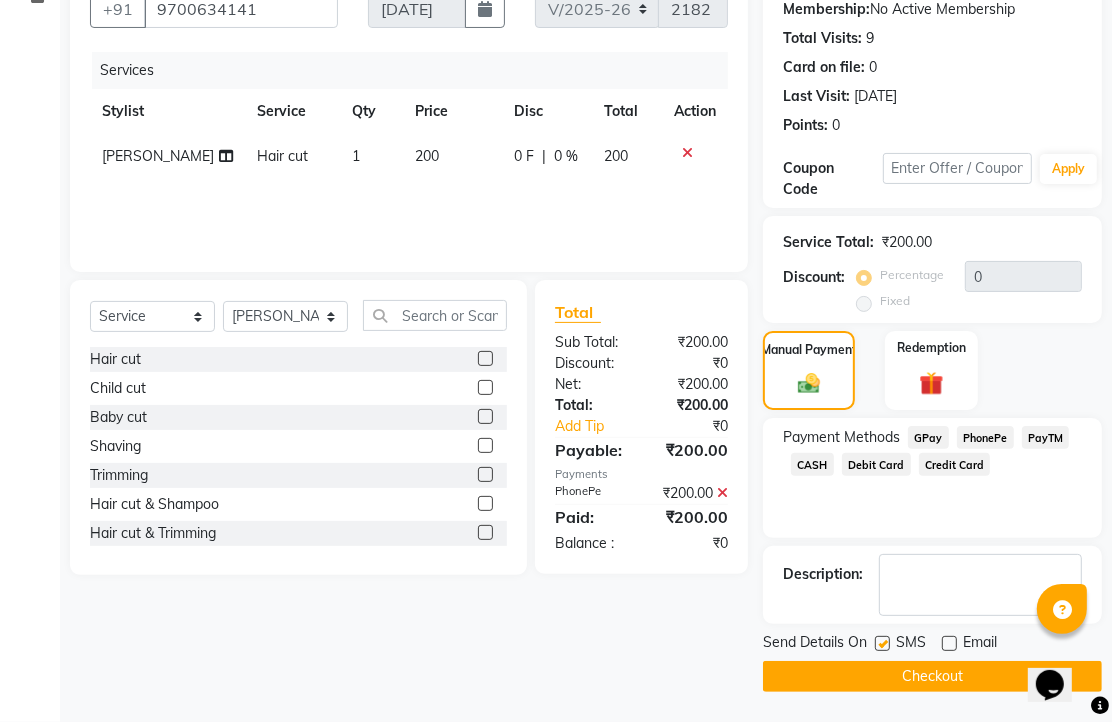 click on "INVOICE PREVIOUS INVOICES Create New   Save  Client [PHONE_NUMBER] Date [DATE] Invoice Number V/2025 V/[PHONE_NUMBER] Services Stylist Service Qty Price Disc Total Action [PERSON_NAME] Hair cut 1 200 0 F | 0 % 200 Select  Service  Product  Membership  Package Voucher Prepaid Gift Card  Select Stylist [PERSON_NAME] [PERSON_NAME] Sir Staff Hair cut  Child cut  Baby cut  Shaving  Trimming  Hair cut & Shampoo  Hair cut & Trimming  Hair cut, Wash & Styling  Hair cut, Head reflexology & Shampoo  Head reflexology  Head reflexology with wash  Hair cut & Shaving  Hair cut(Long)  Hair color([MEDICAL_DATA] Free)  Hair Spa  Henna  Henna  [PERSON_NAME] color  Mustache color  Hair straightening (Depend on length)  Hair color([MEDICAL_DATA] Free) (Long)  Manicure  Full hands D-tan  Hot stone Manicure  D-tan Manicure  Paraffin Manicure  Crystal Manicure  Pedicure  Full legs D-tan  D-tan Pedicure  Hot stone Pedicure  Paraffin Pedicure  Crystal Pedicure  Foot Reflexology  D-tan  Face reflexology  D-tan Clean-up  Fruit Facial (Seasonal)  Mint Facial  0" 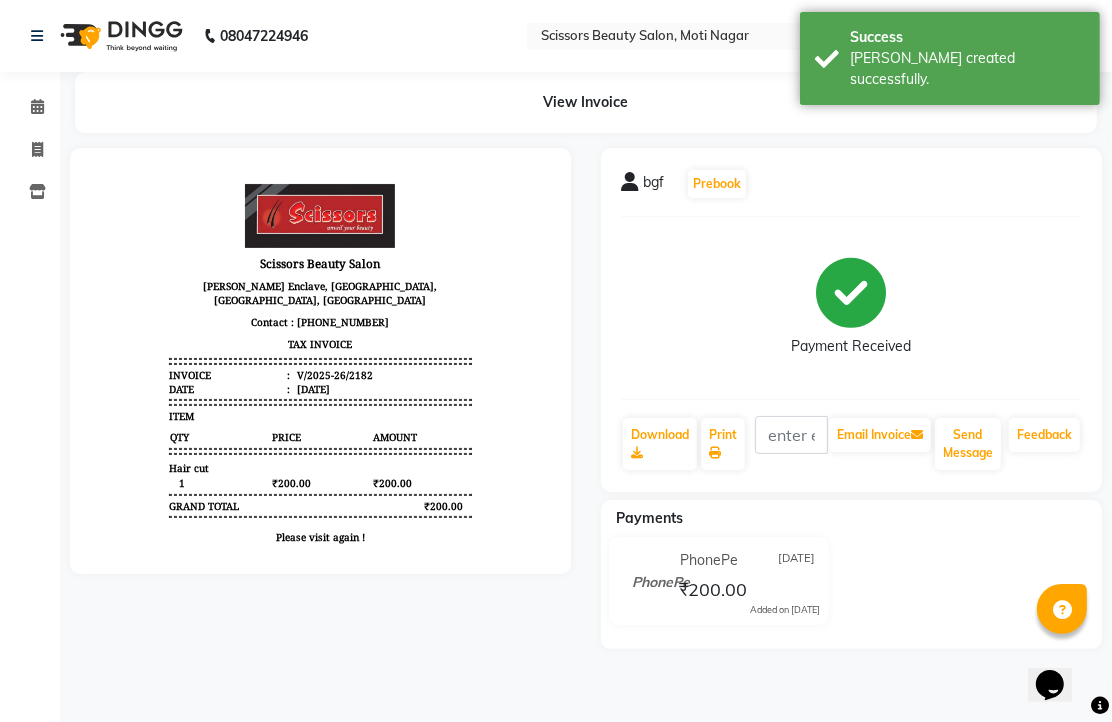 scroll, scrollTop: 0, scrollLeft: 0, axis: both 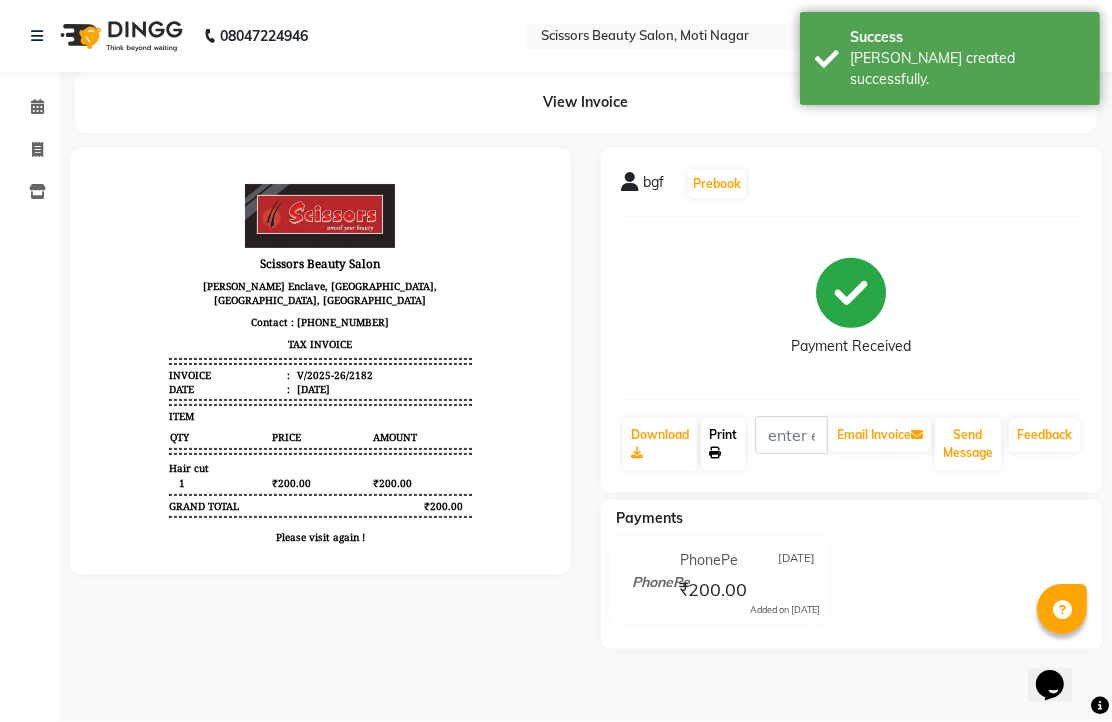 click on "Print" 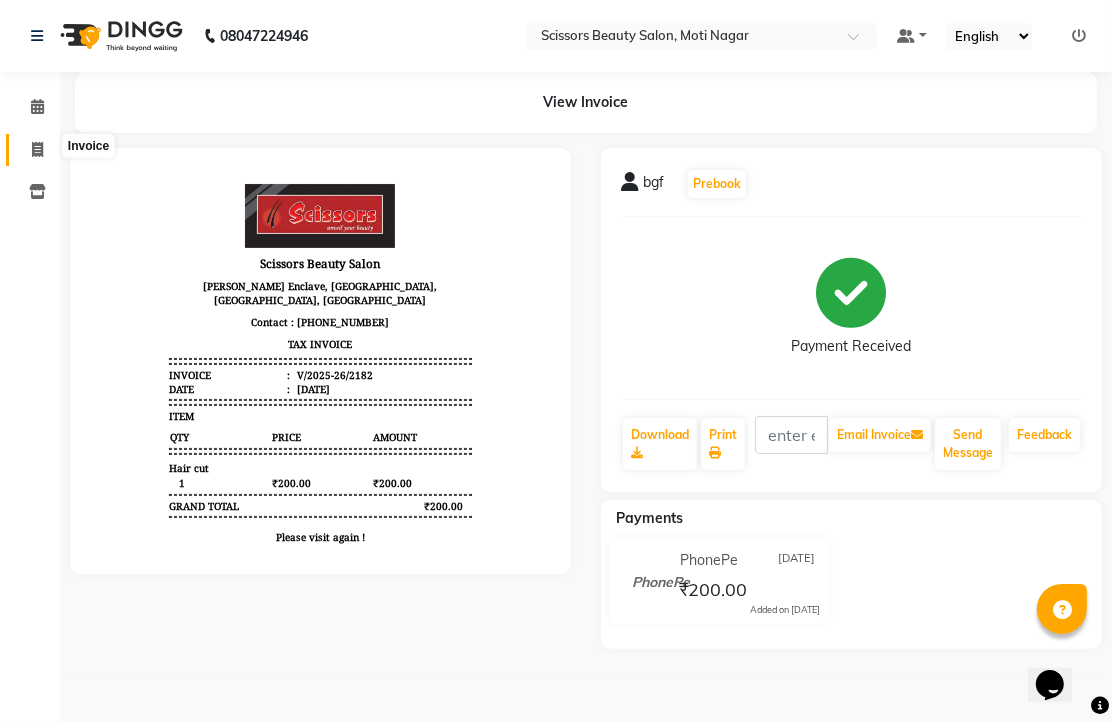 click 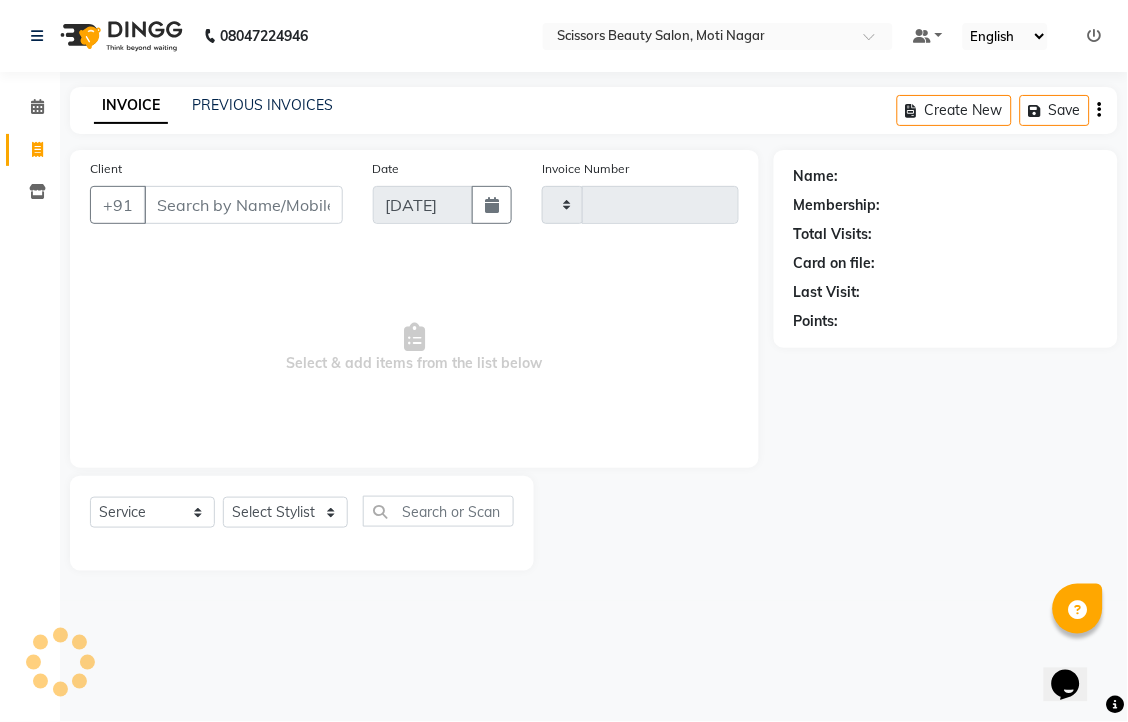 type on "2183" 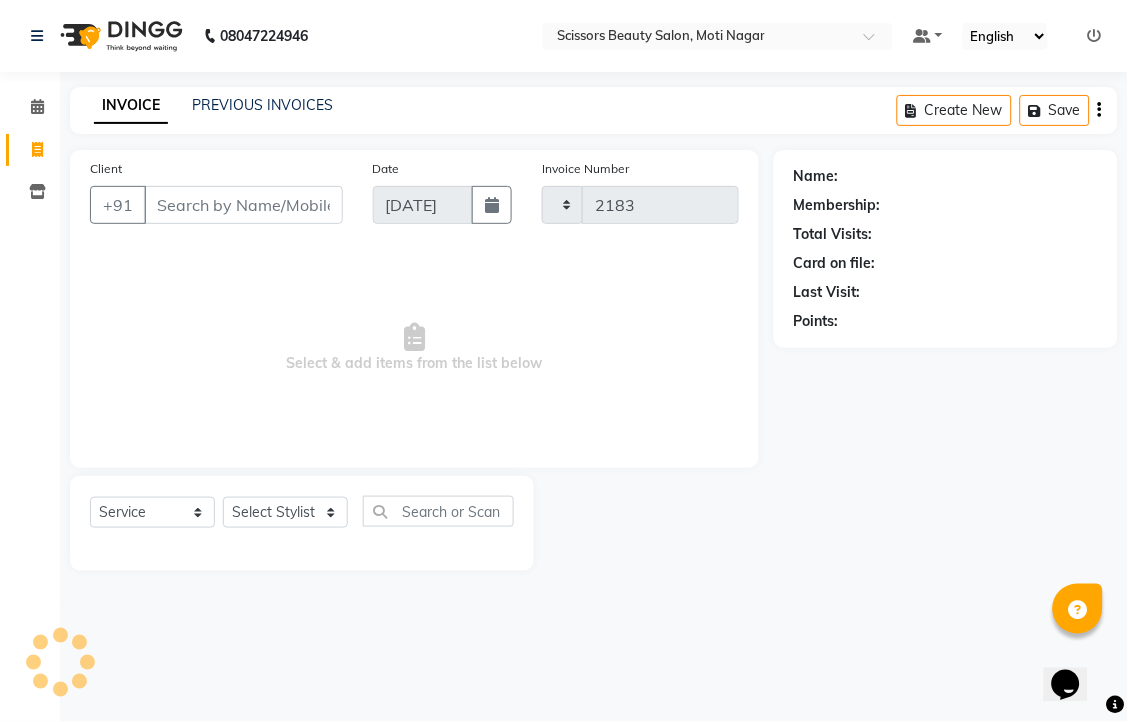 select on "7057" 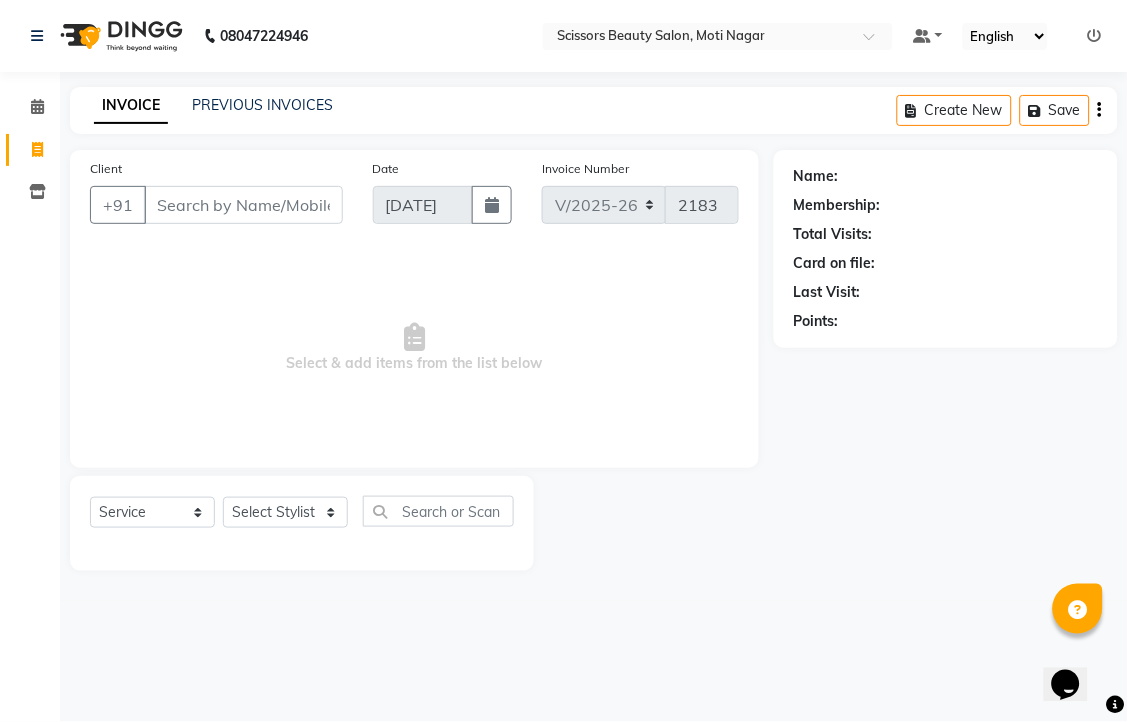 click on "Client" at bounding box center [243, 205] 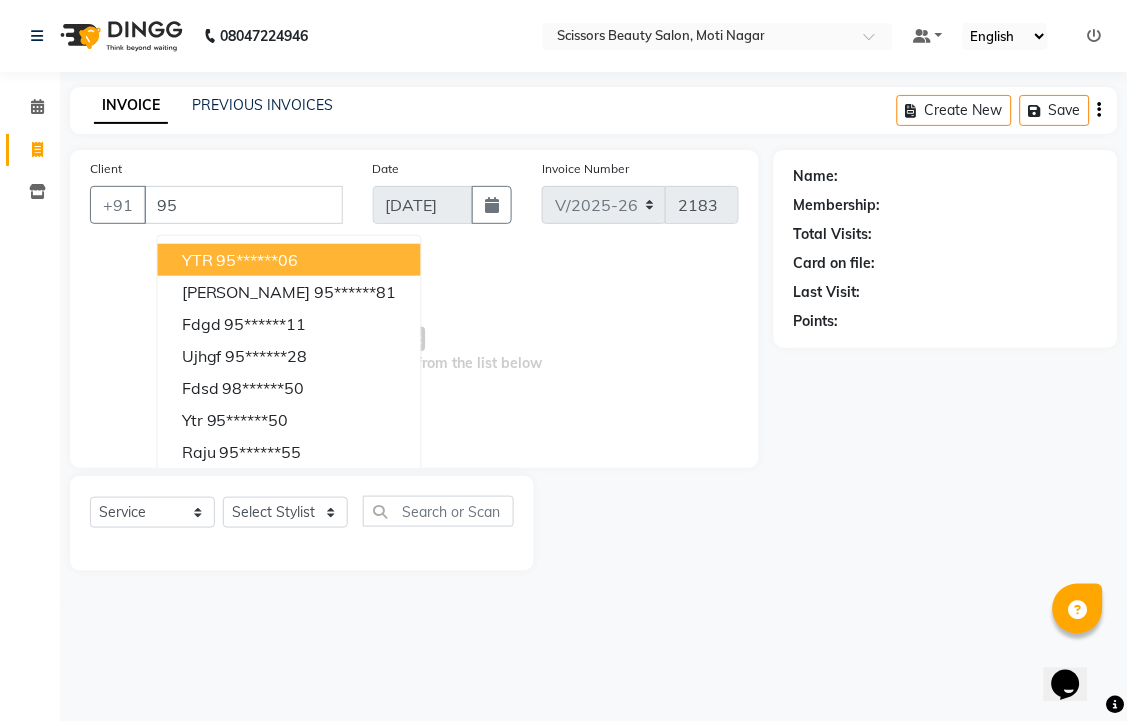 type on "9" 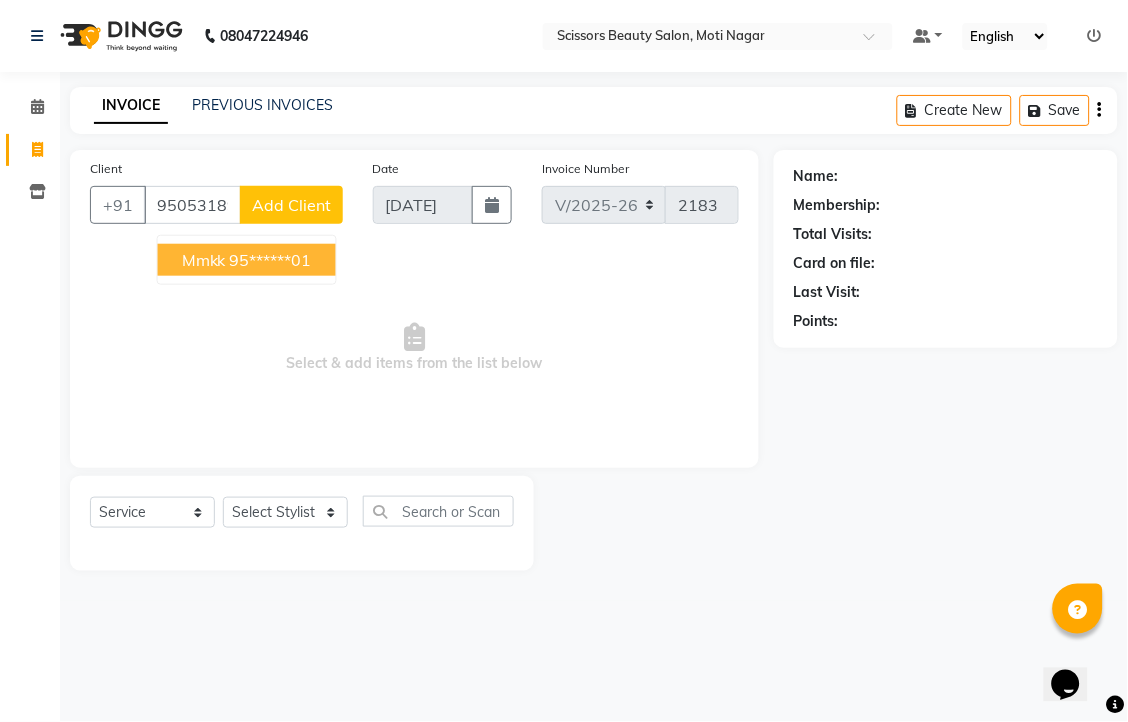 click on "95******01" at bounding box center [271, 260] 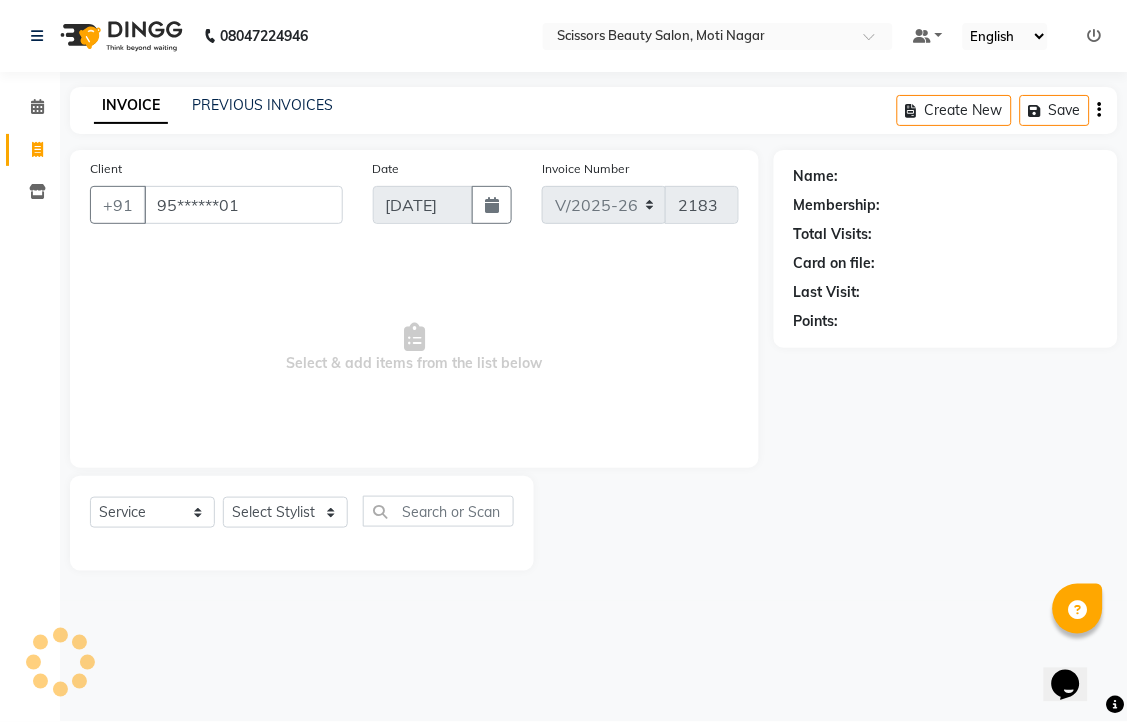 type on "95******01" 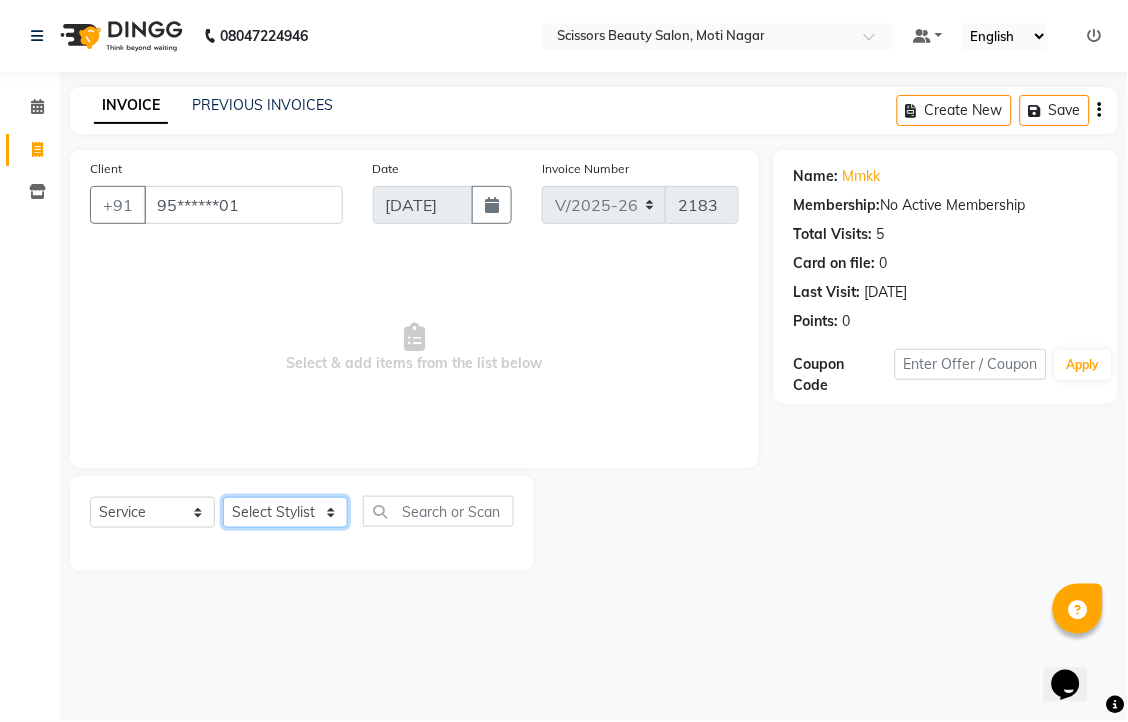click on "Select Stylist [PERSON_NAME] [PERSON_NAME] Sir Staff" 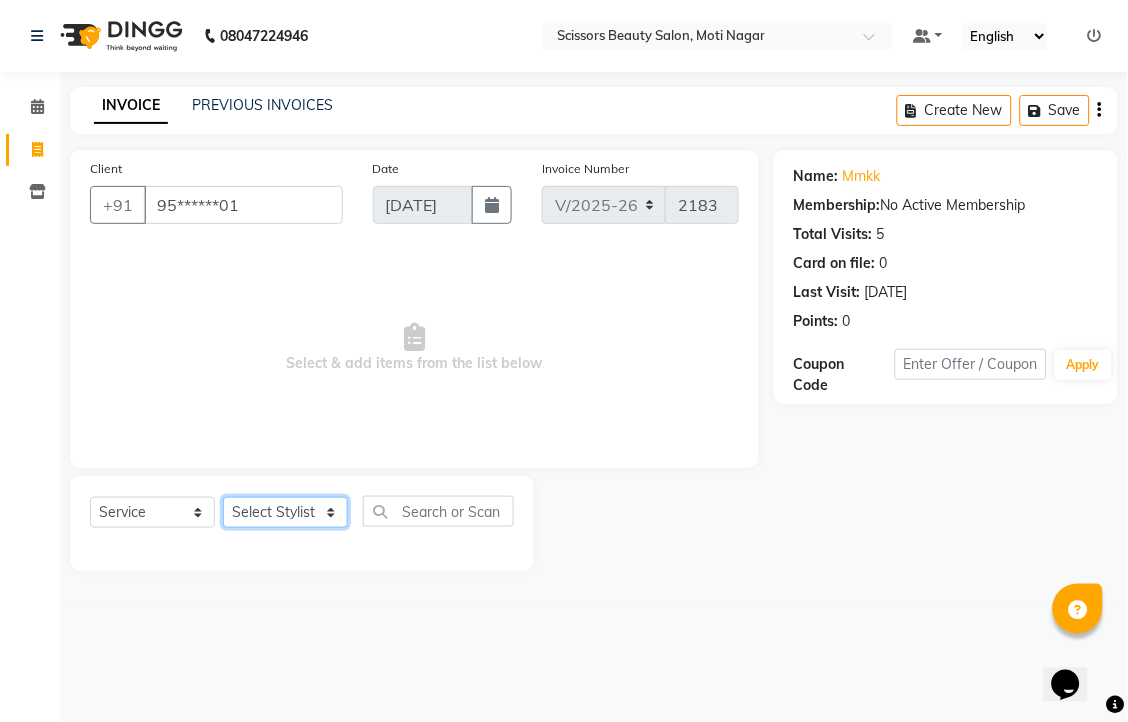 select on "81450" 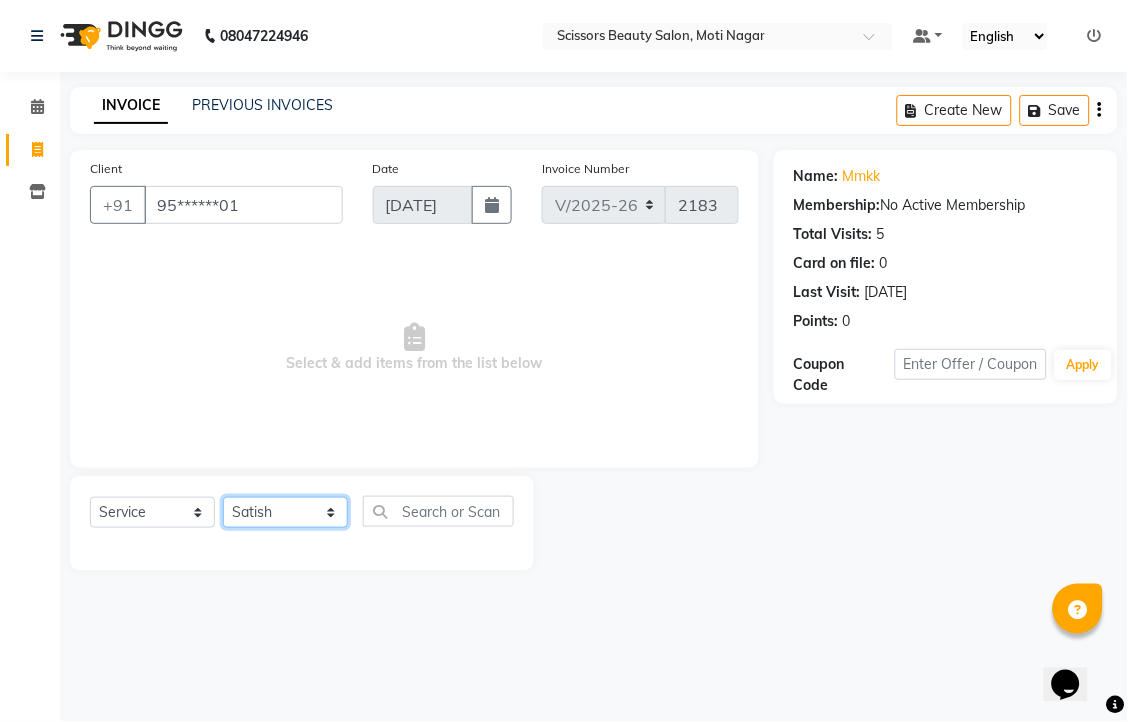 click on "Select Stylist [PERSON_NAME] [PERSON_NAME] Sir Staff" 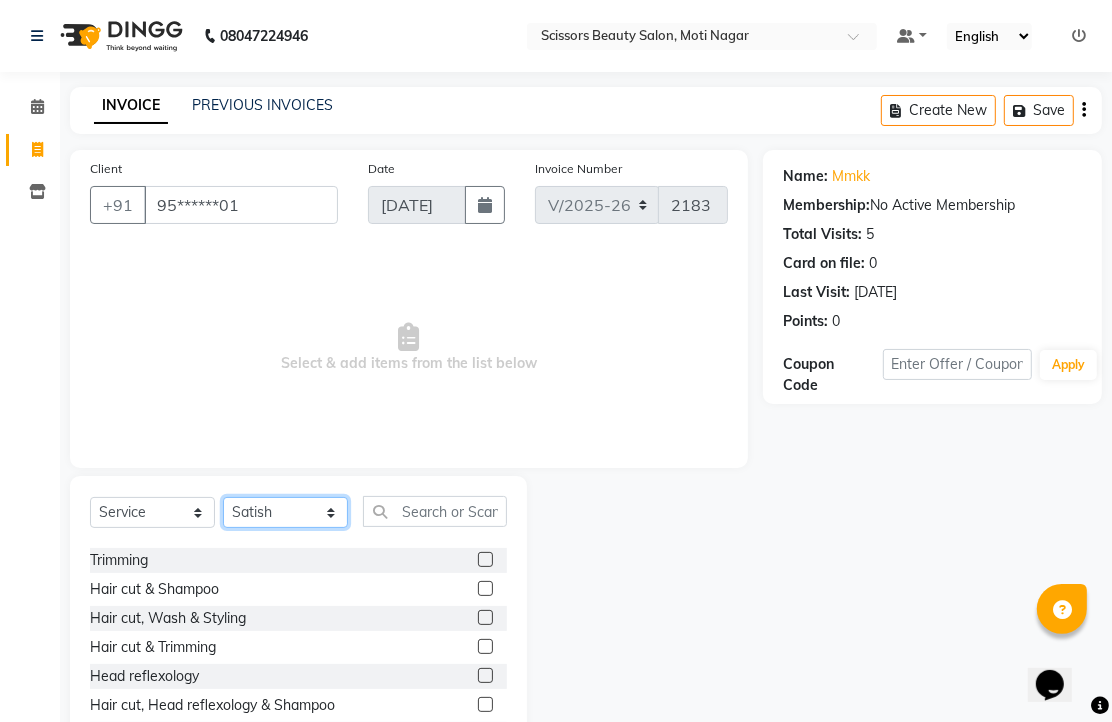 scroll, scrollTop: 222, scrollLeft: 0, axis: vertical 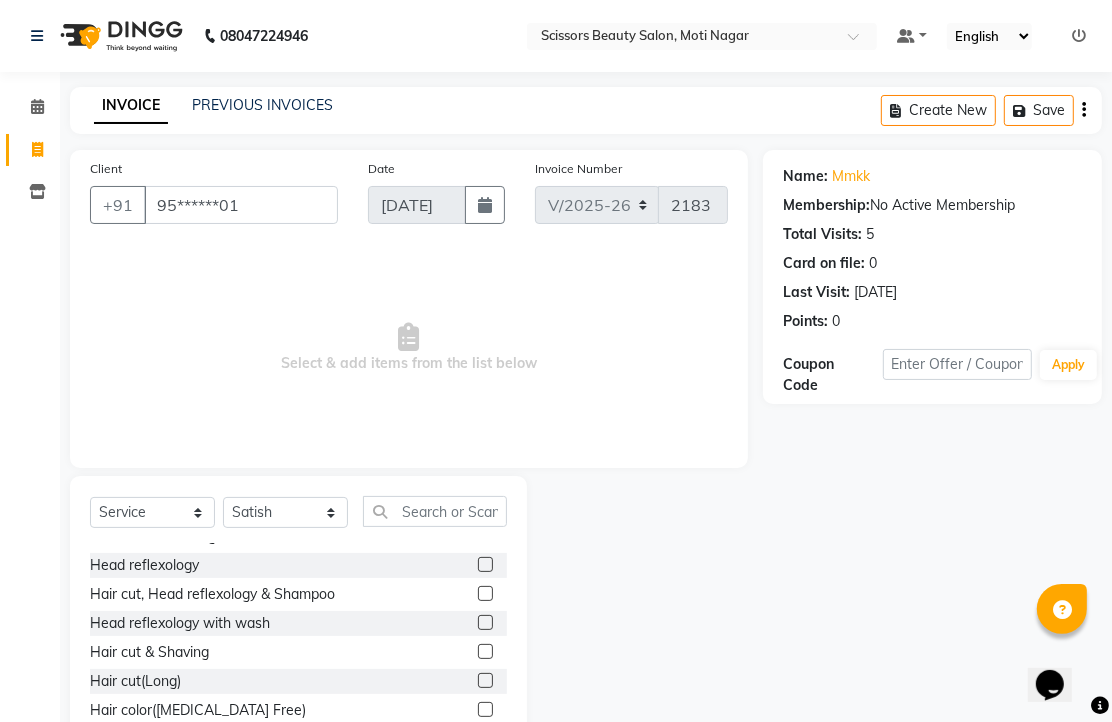 click 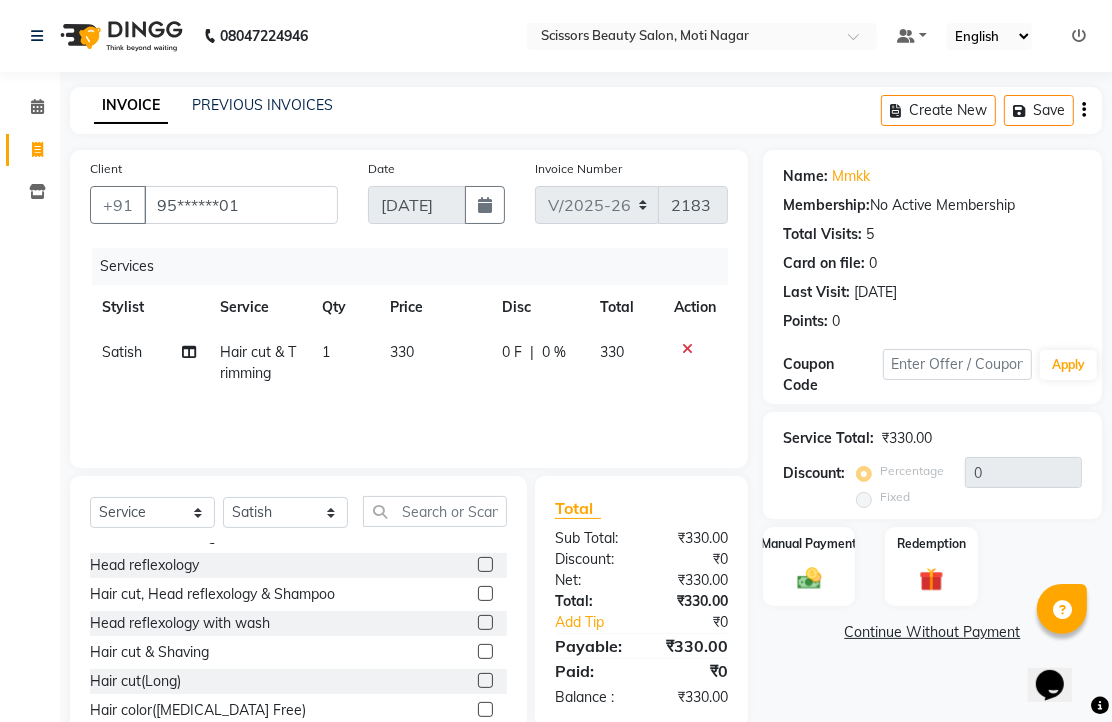 checkbox on "false" 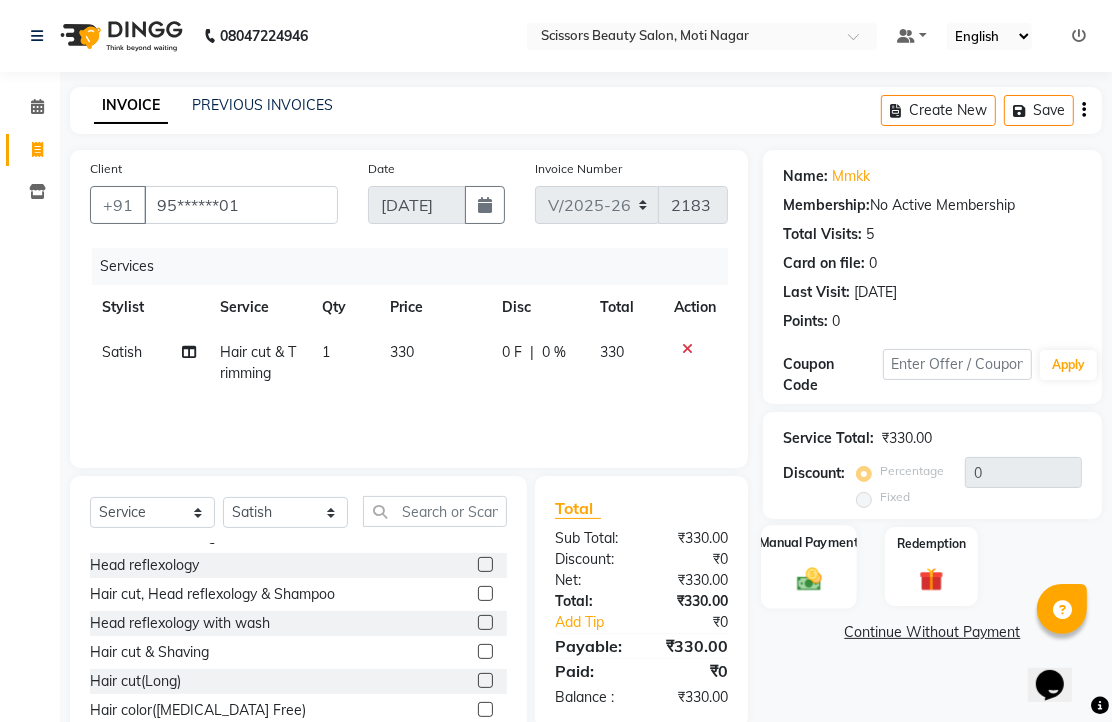 click 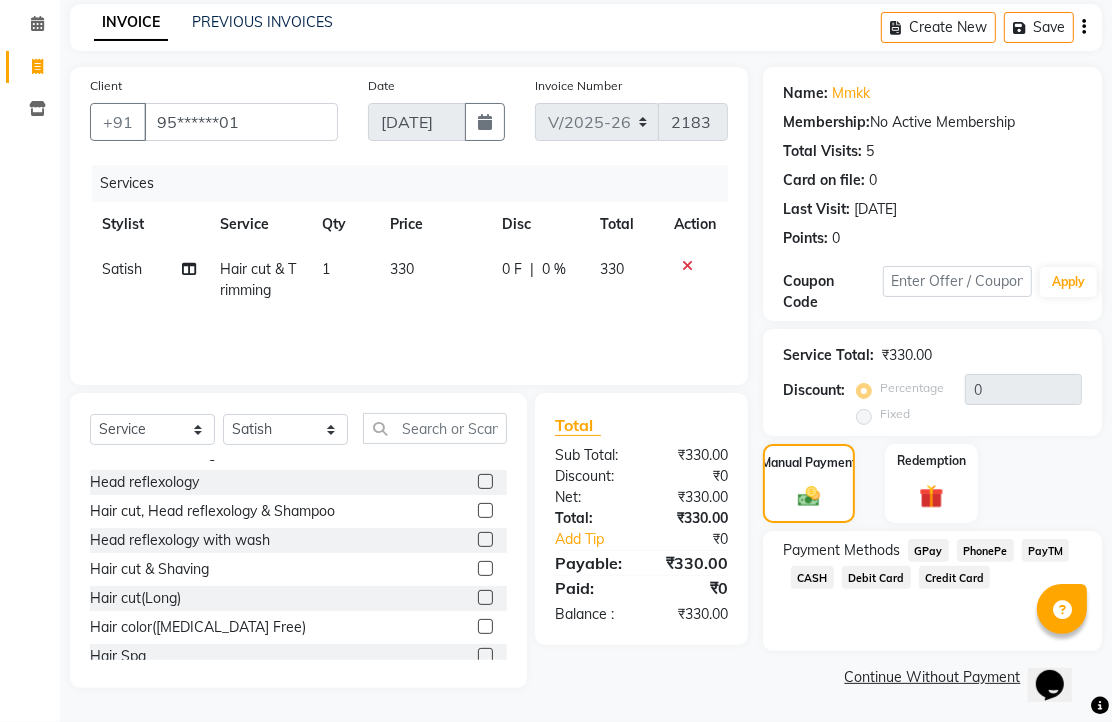 scroll, scrollTop: 163, scrollLeft: 0, axis: vertical 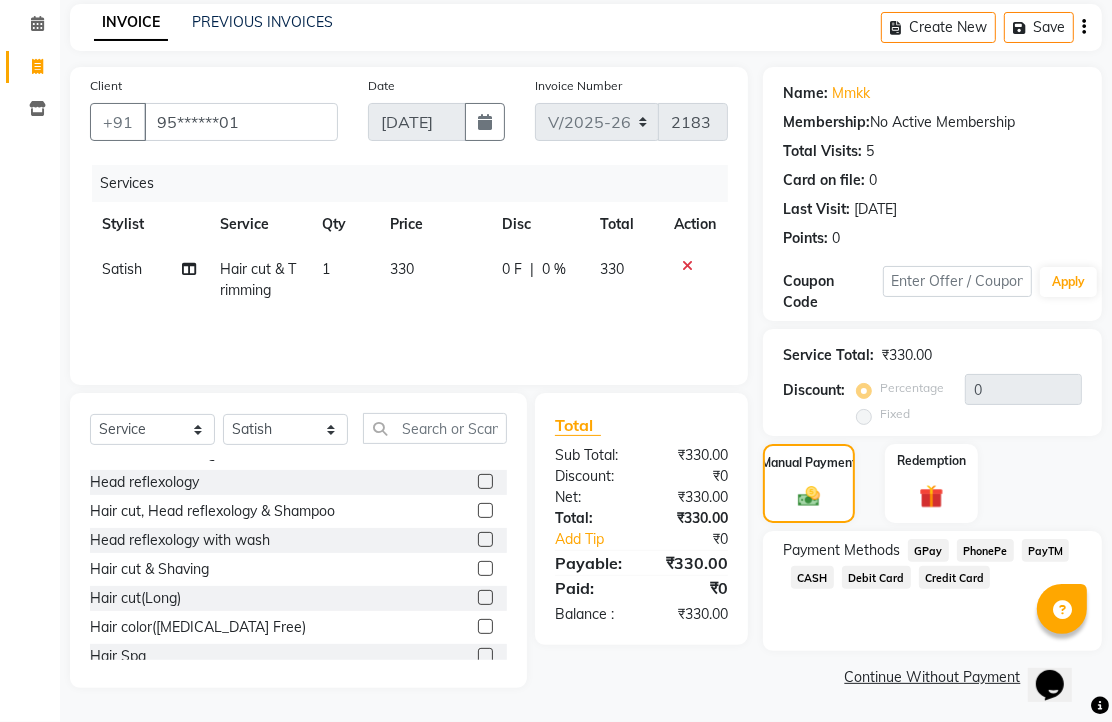 click on "PhonePe" 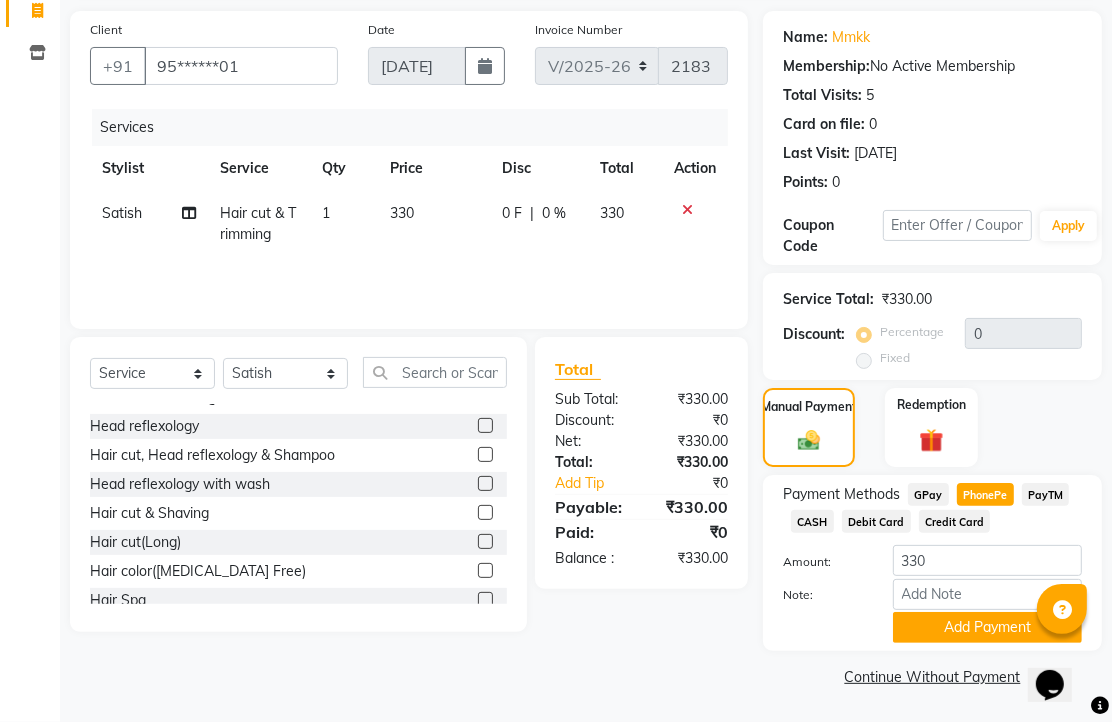 scroll, scrollTop: 248, scrollLeft: 0, axis: vertical 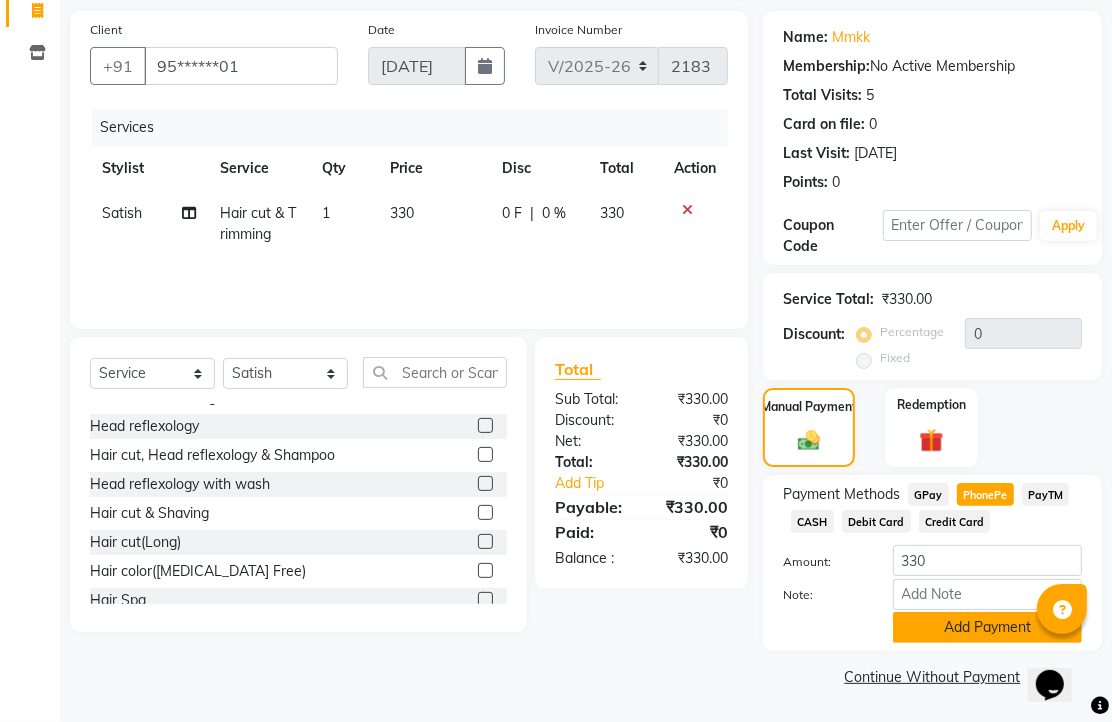 click on "Add Payment" 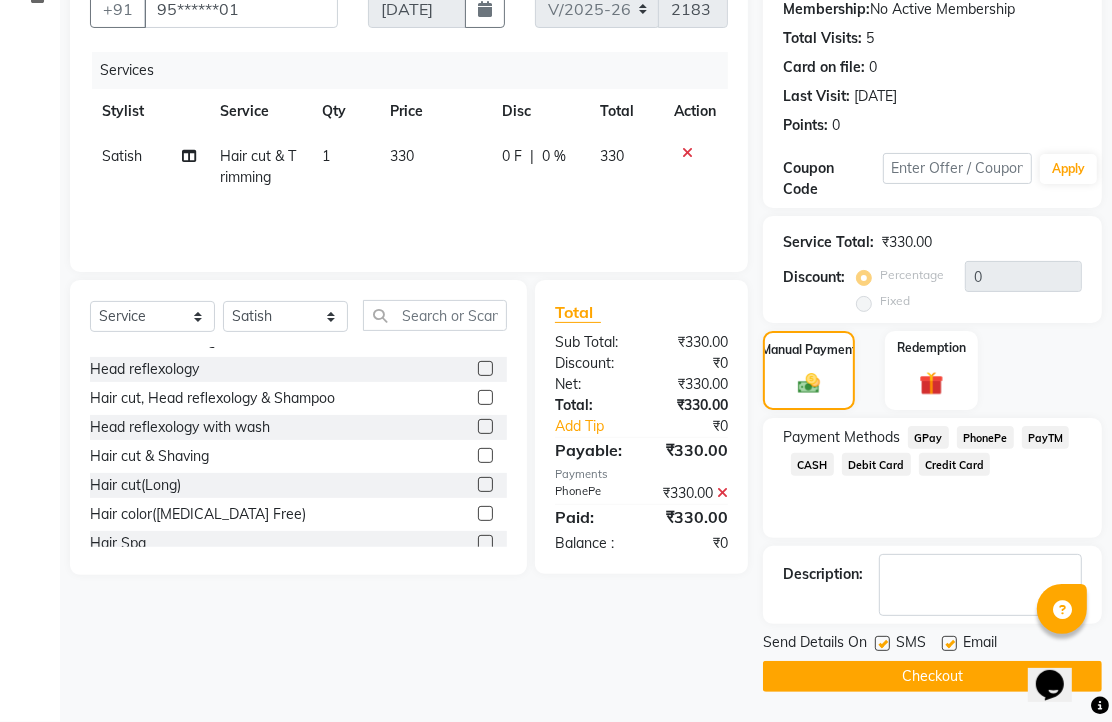 scroll, scrollTop: 304, scrollLeft: 0, axis: vertical 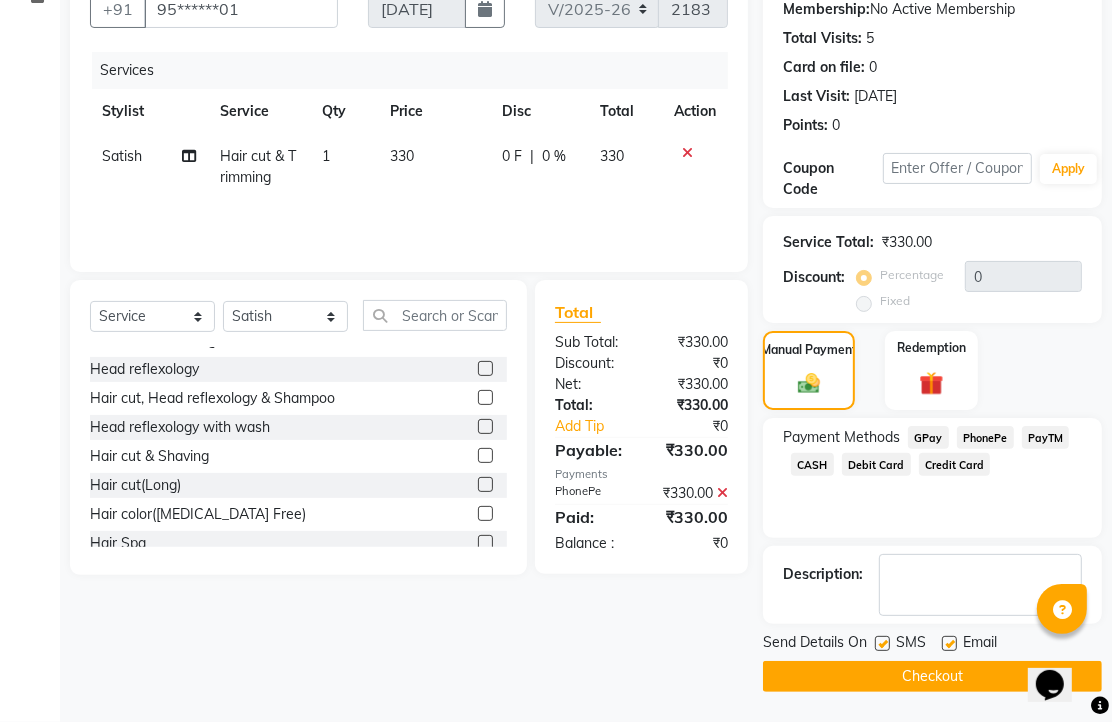 click 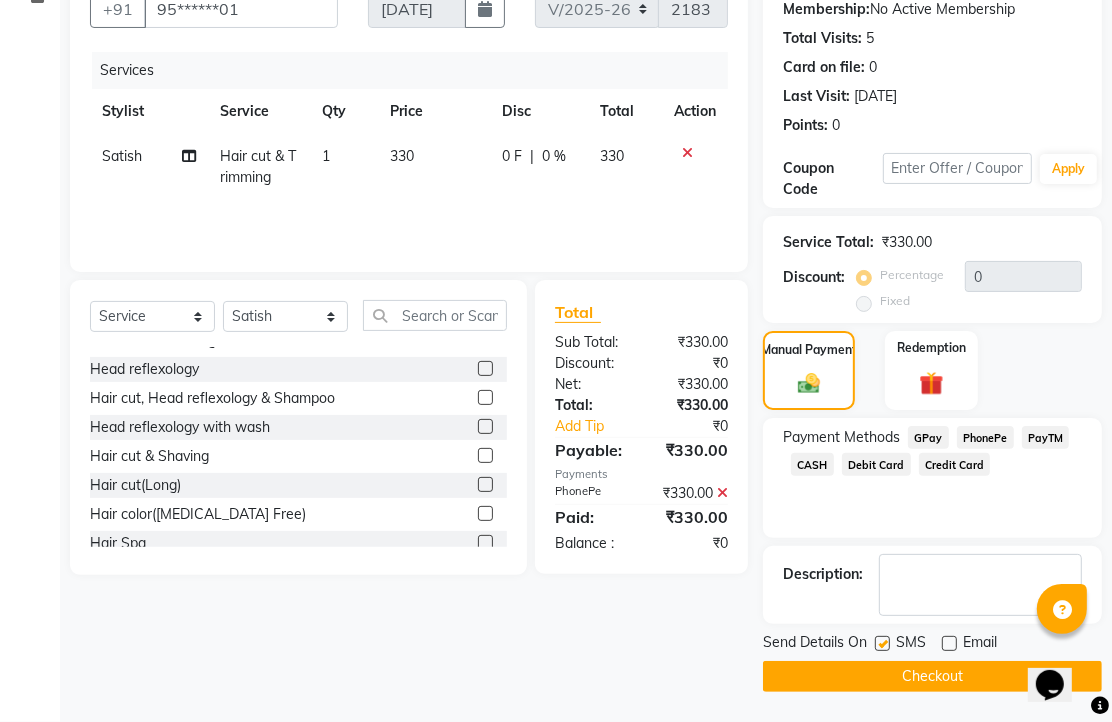 click on "Checkout" 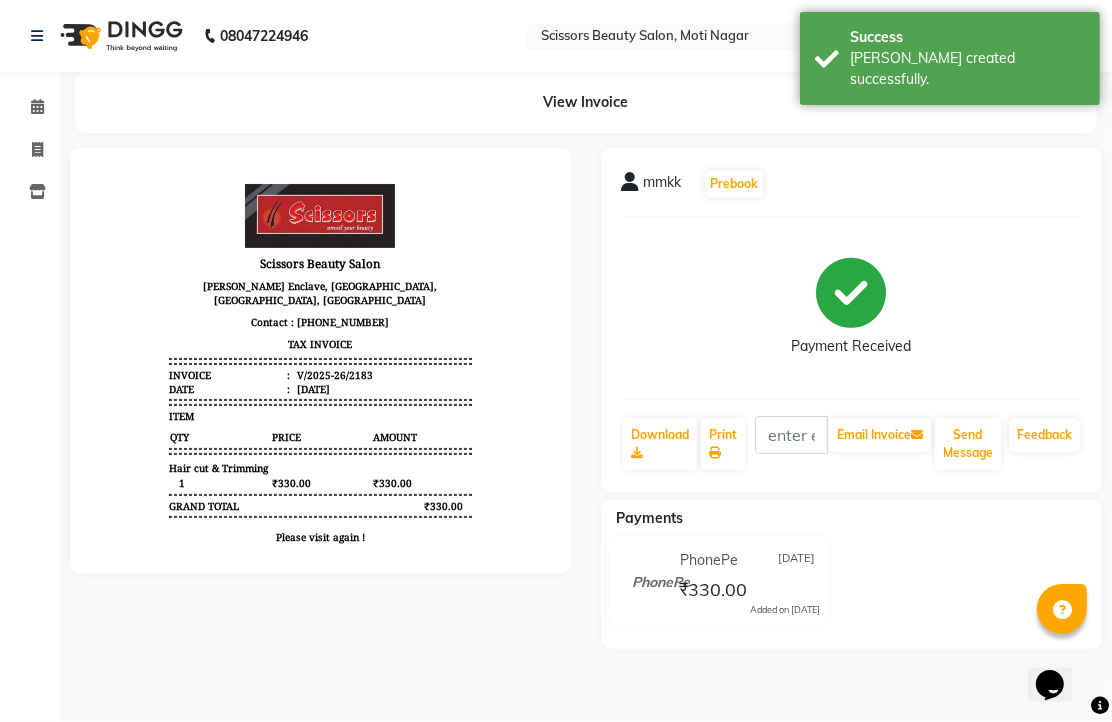 scroll, scrollTop: 0, scrollLeft: 0, axis: both 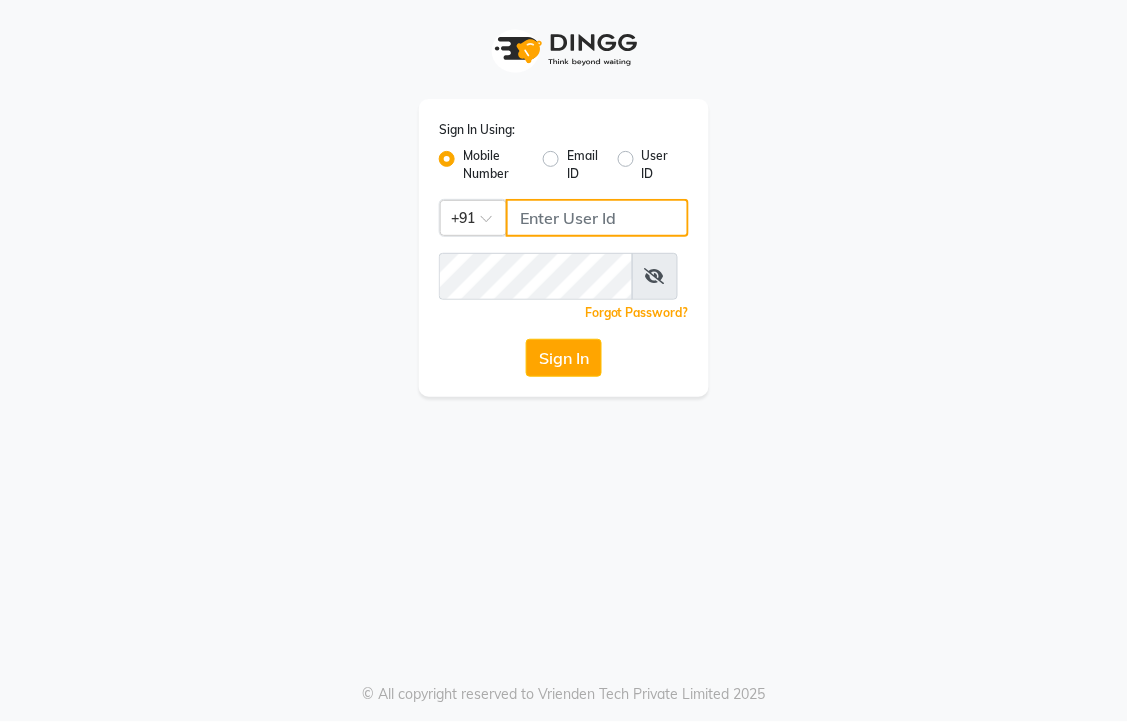click 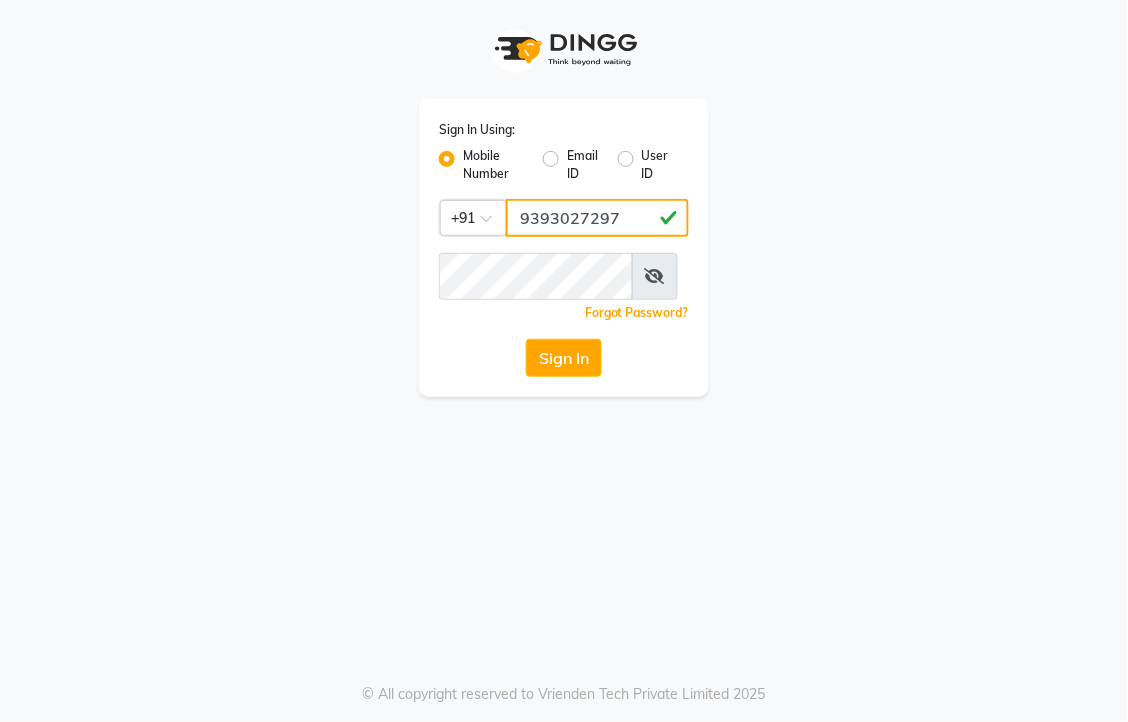 scroll, scrollTop: 0, scrollLeft: 1, axis: horizontal 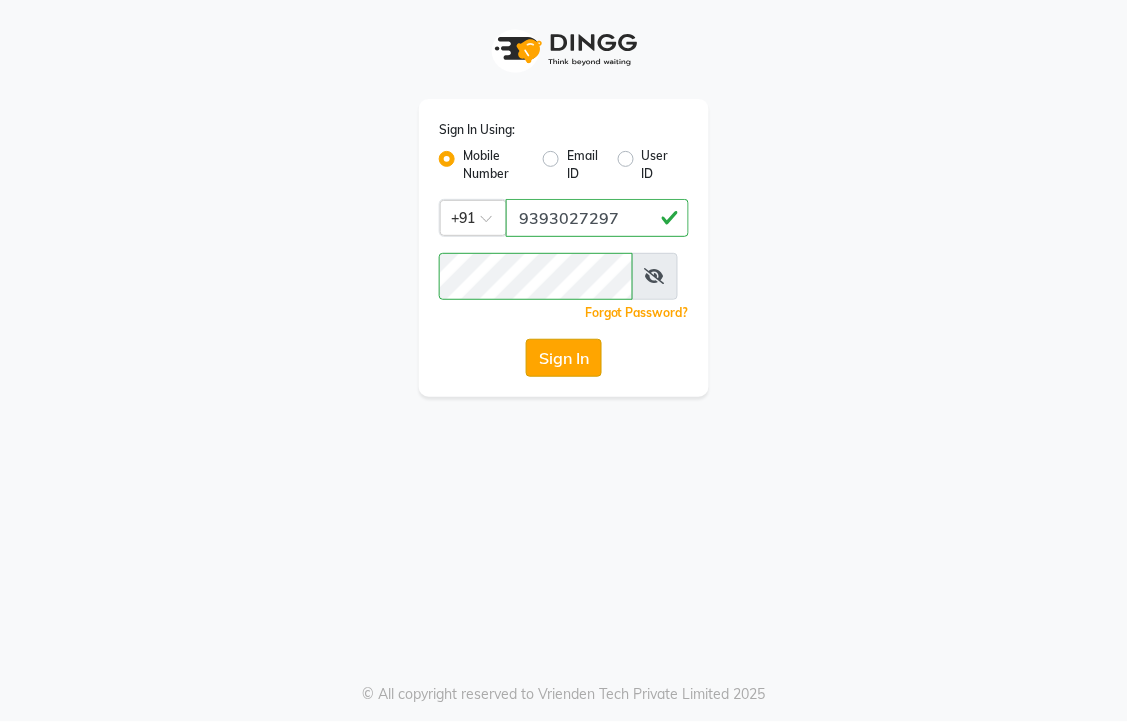 click on "Sign In" 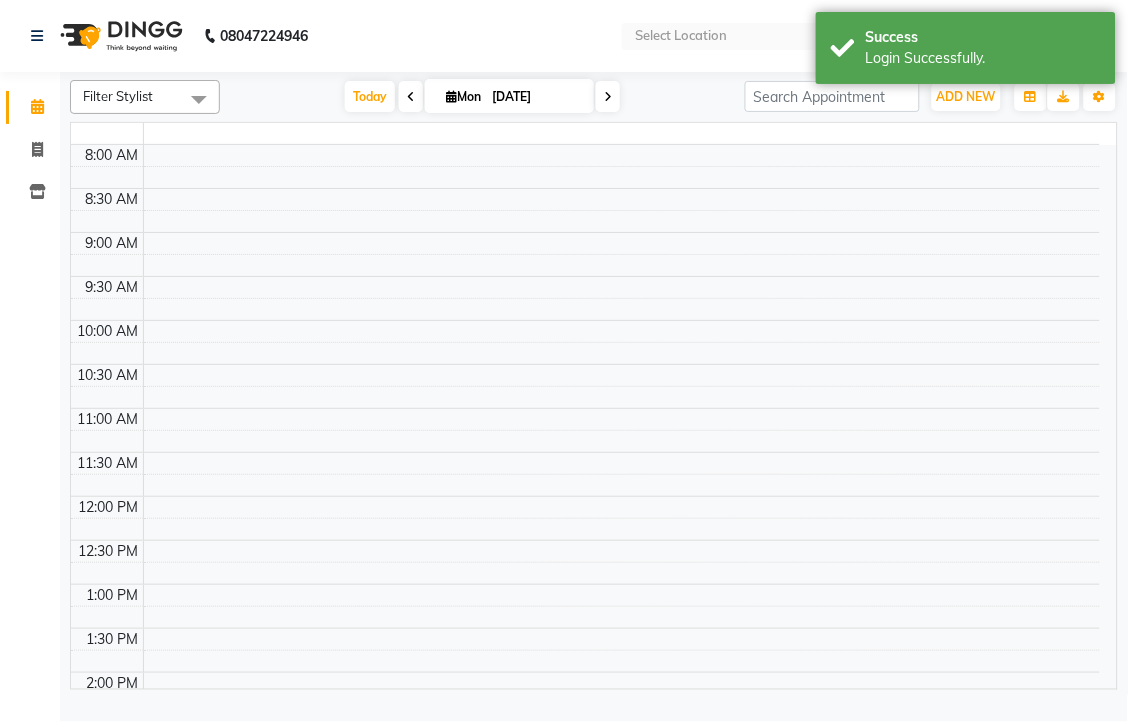 select on "en" 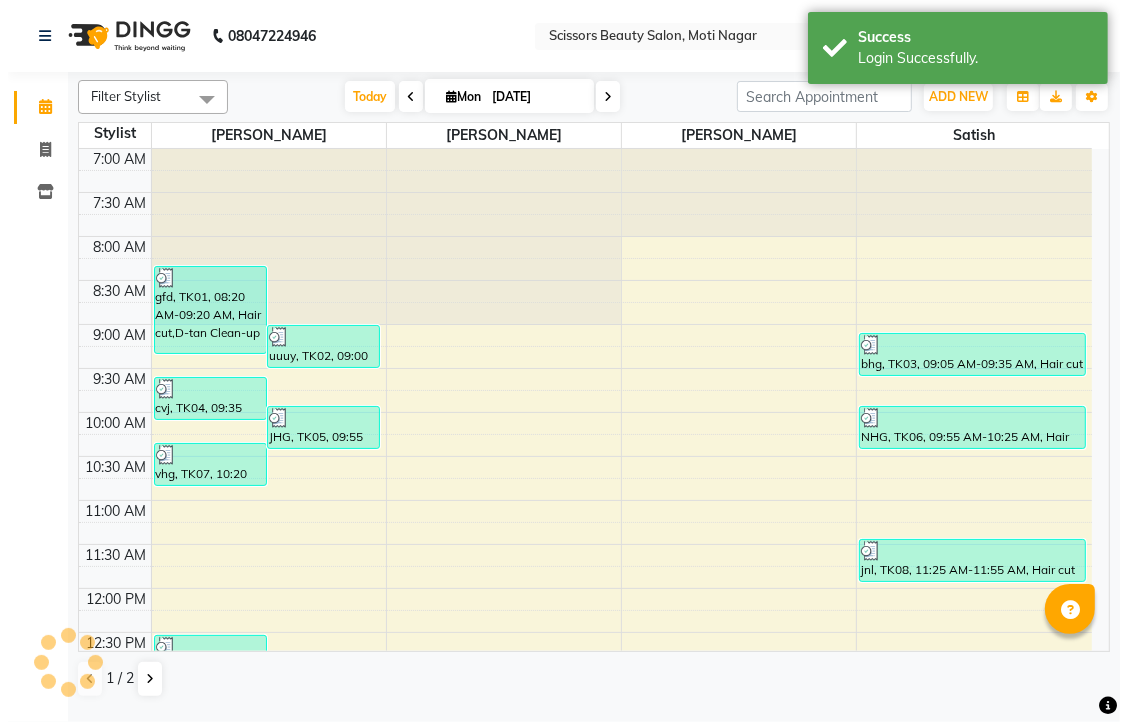 scroll, scrollTop: 0, scrollLeft: 0, axis: both 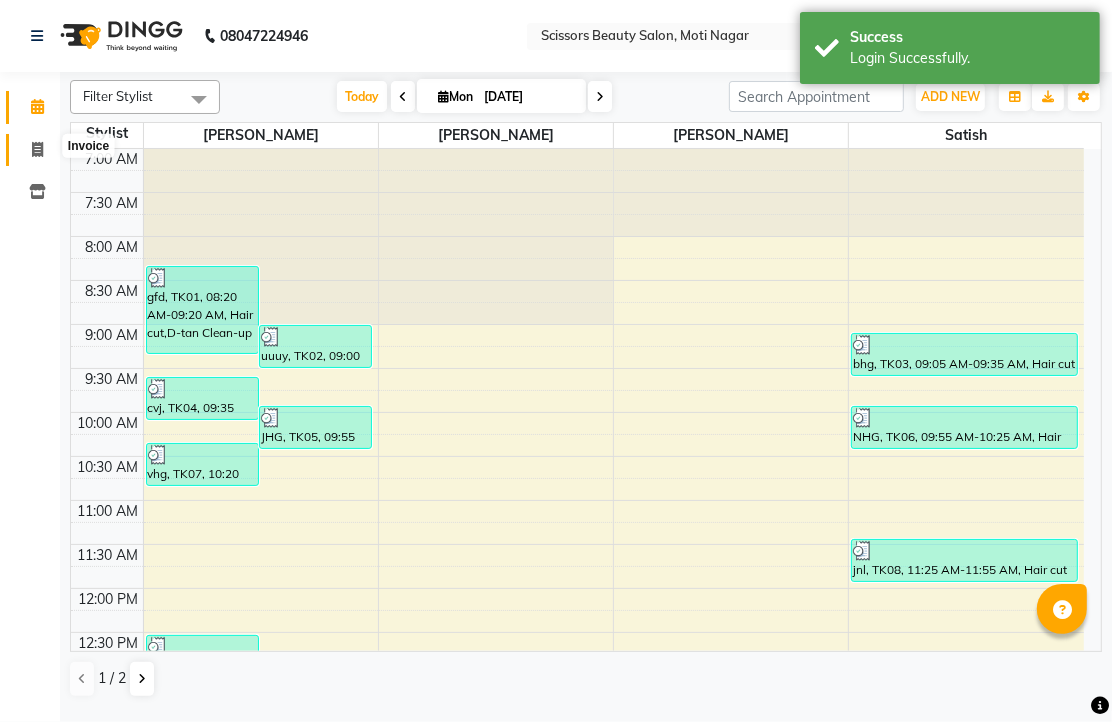 click 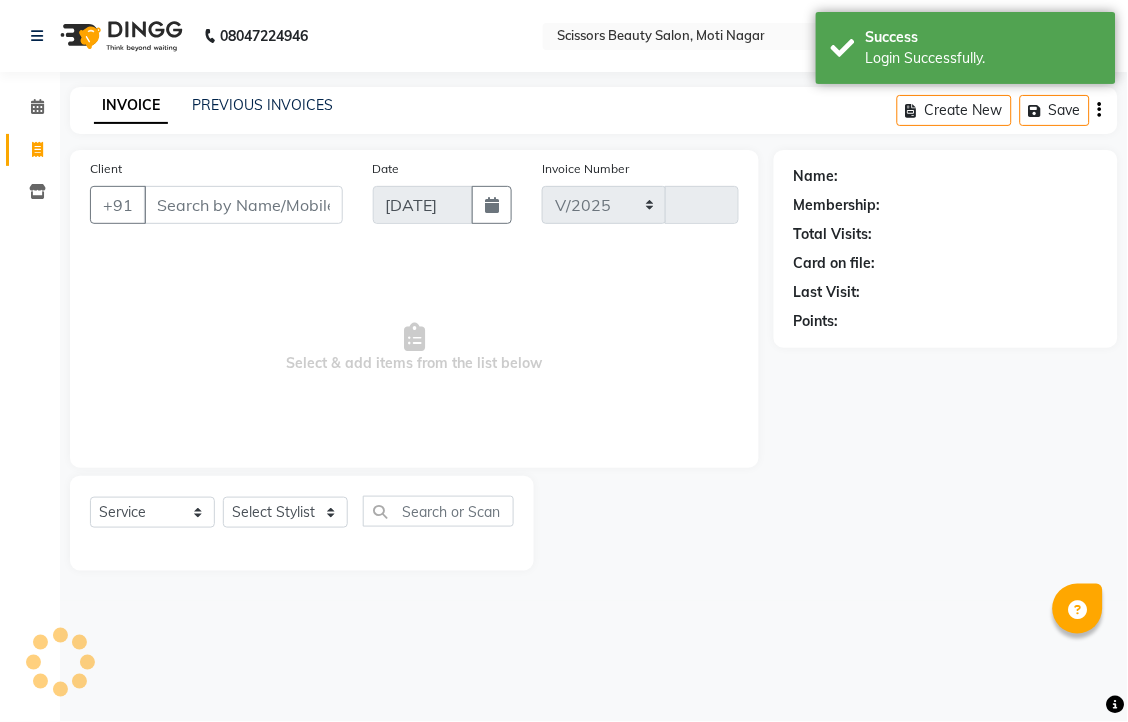 select on "7057" 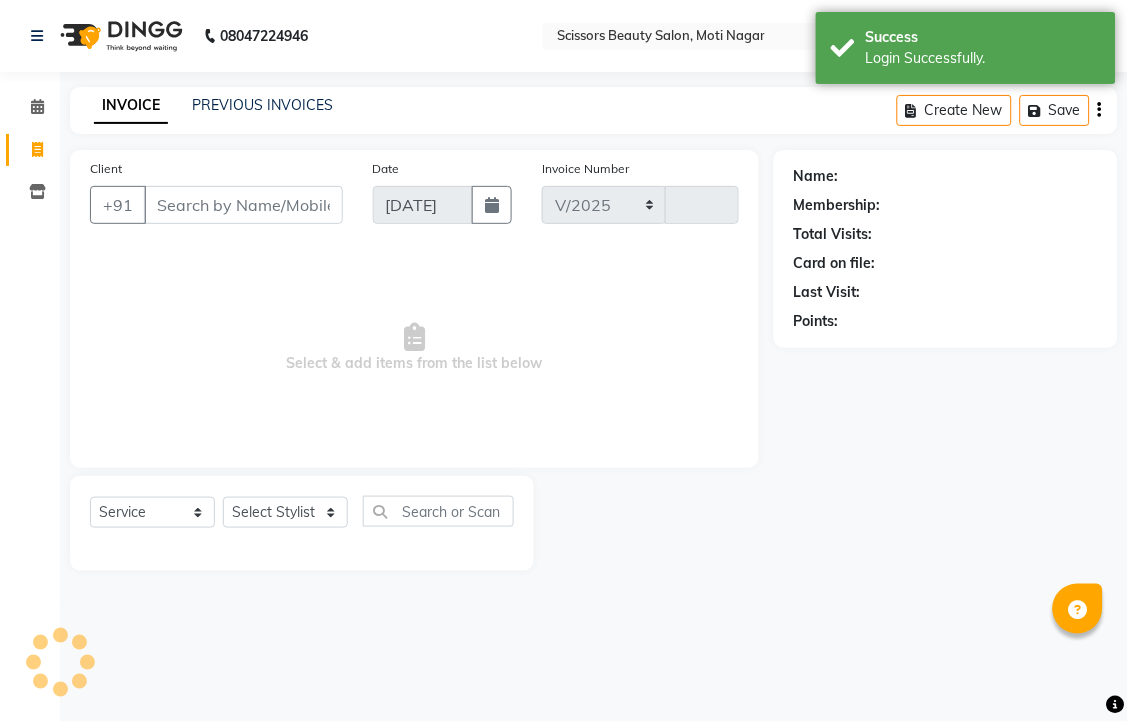 type on "2184" 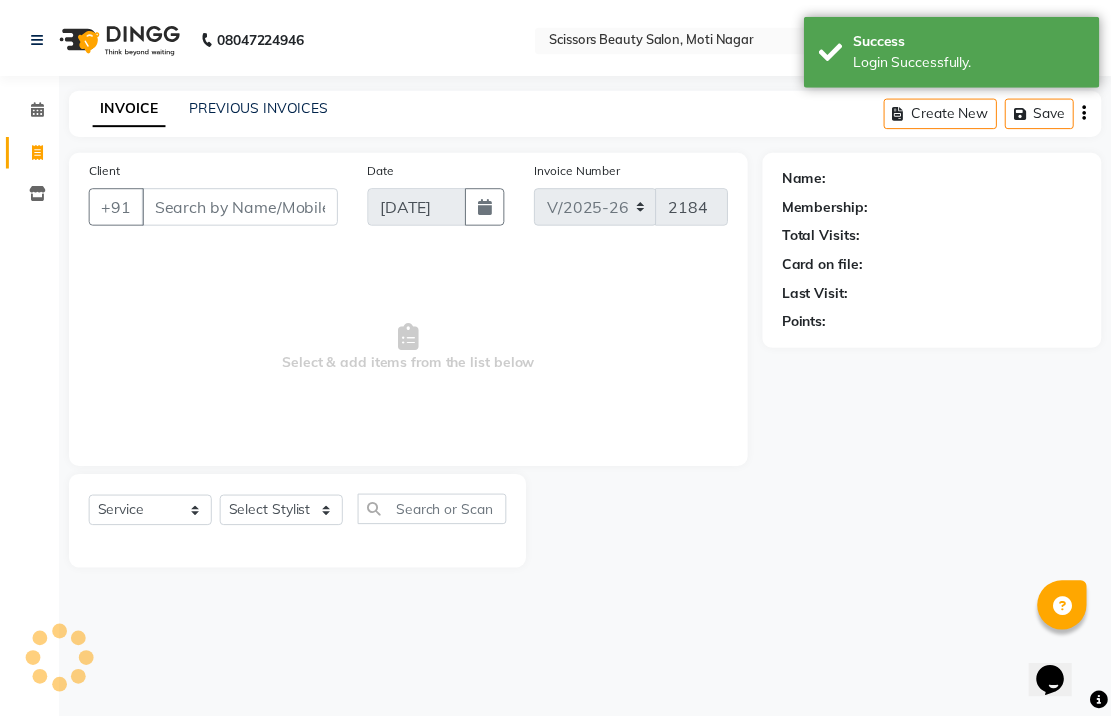 scroll, scrollTop: 0, scrollLeft: 0, axis: both 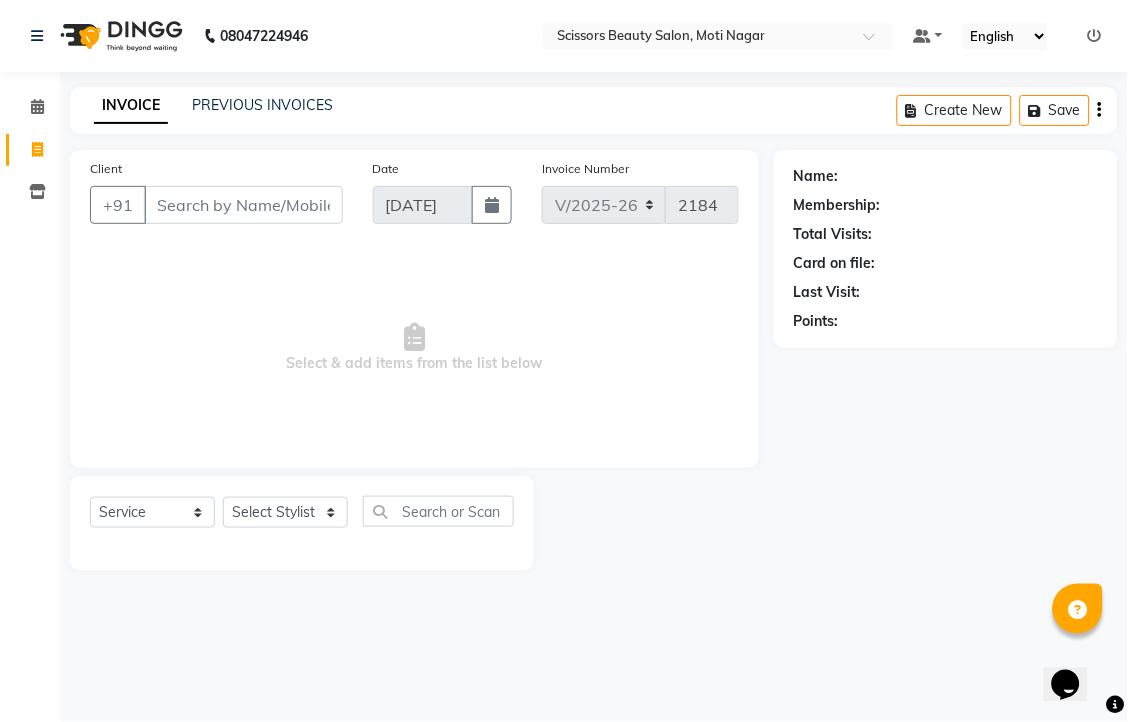 click on "Opens Chat This icon Opens the chat window." at bounding box center [1075, 649] 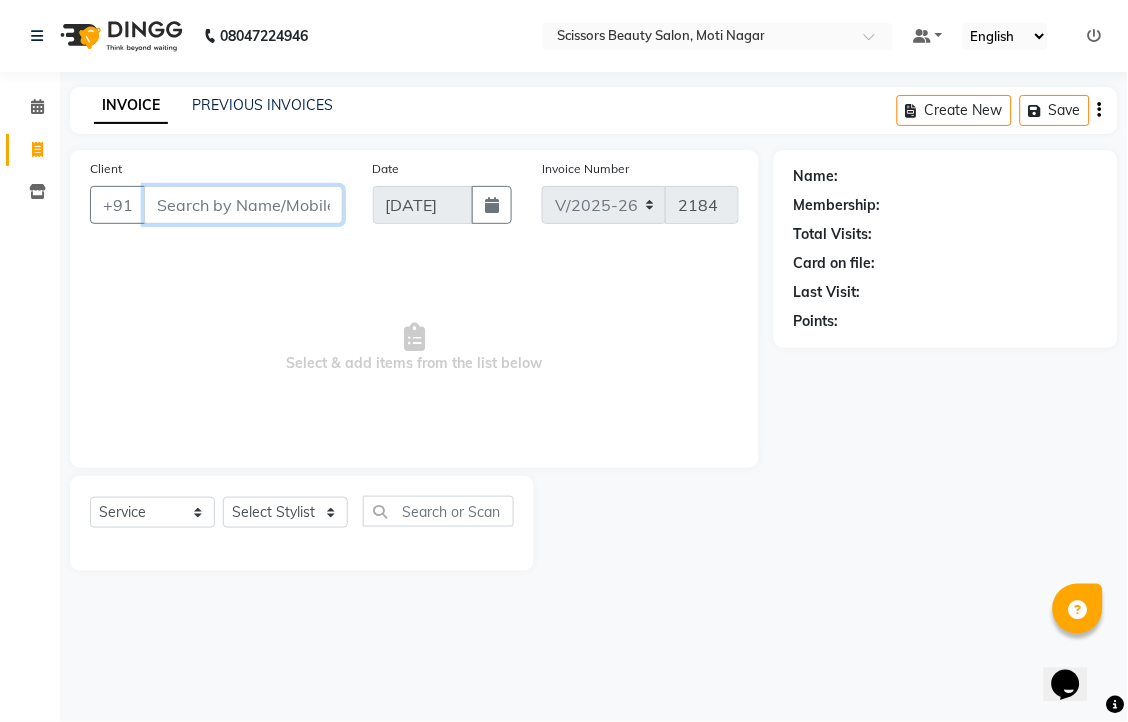 click on "Client" at bounding box center (243, 205) 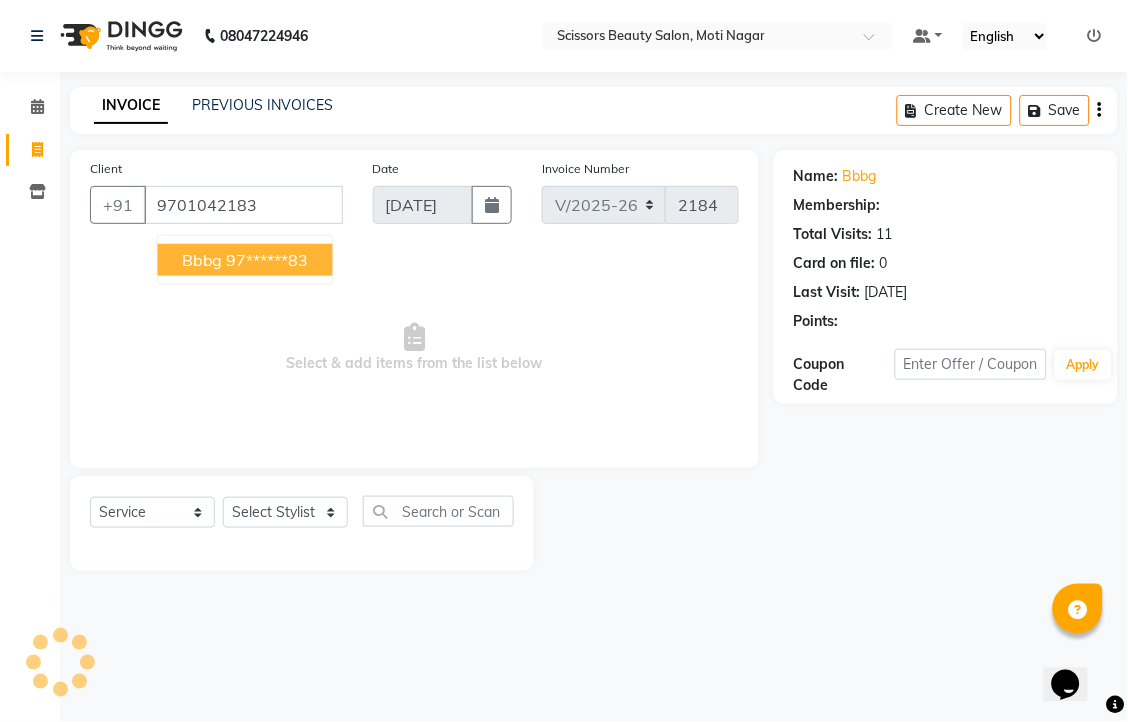 click on "97******83" at bounding box center (268, 260) 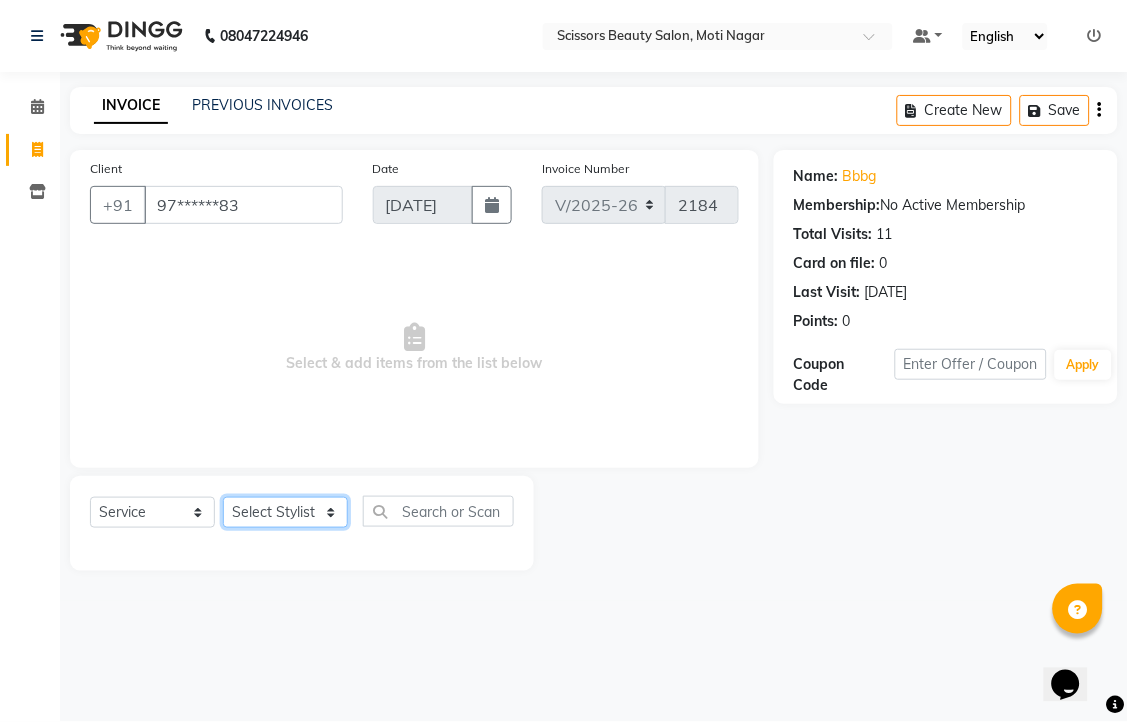 click on "Select Stylist [PERSON_NAME] [PERSON_NAME] Sir Staff" 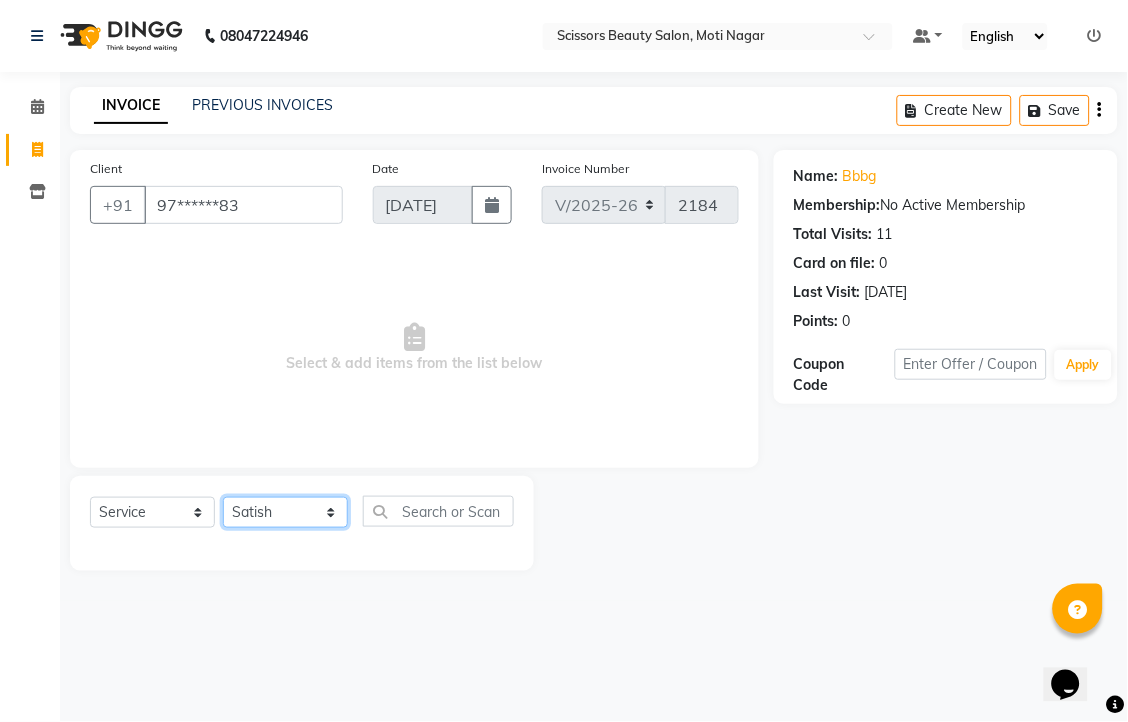 click on "Select Stylist [PERSON_NAME] [PERSON_NAME] Sir Staff" 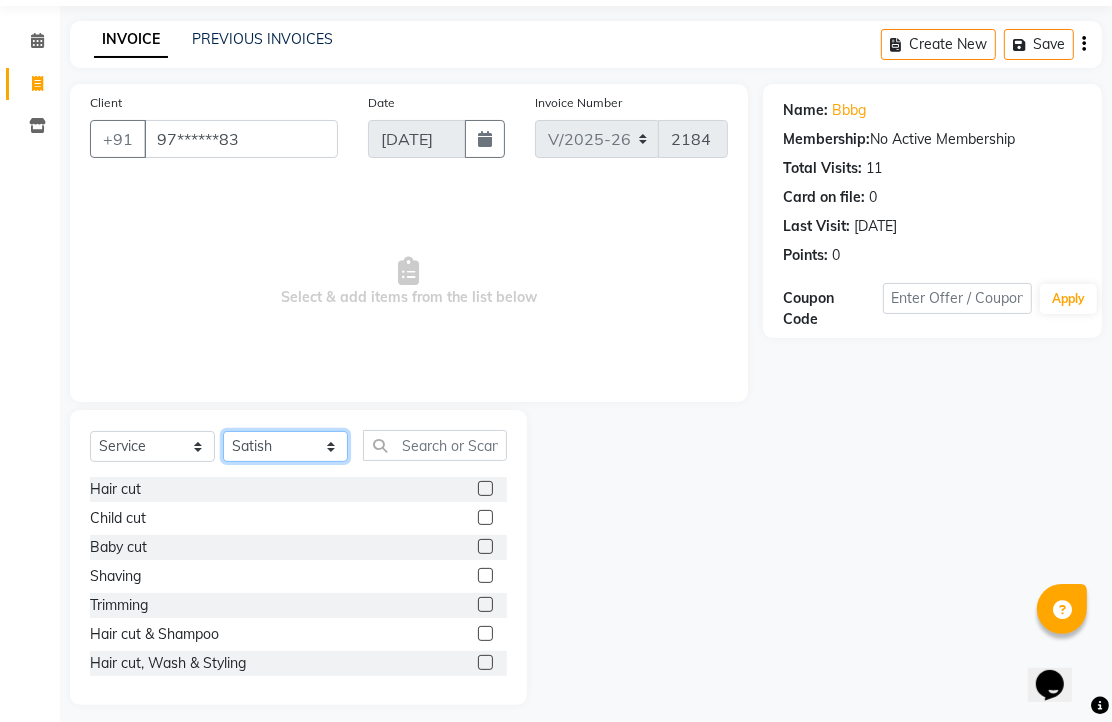 scroll, scrollTop: 147, scrollLeft: 0, axis: vertical 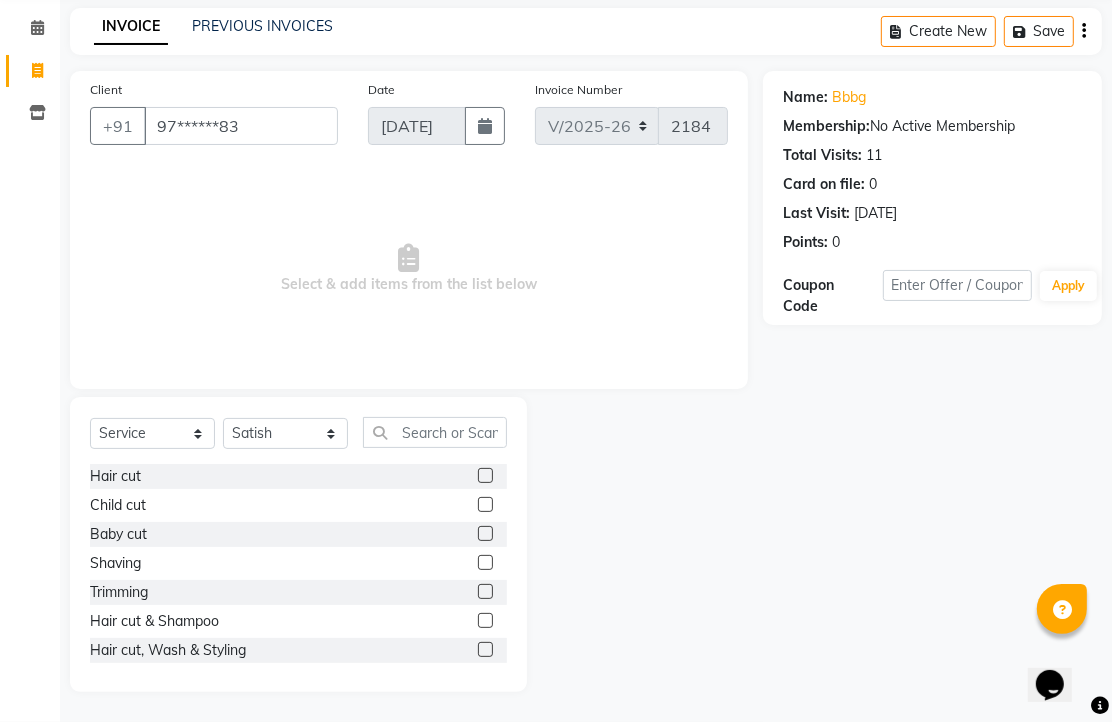 click 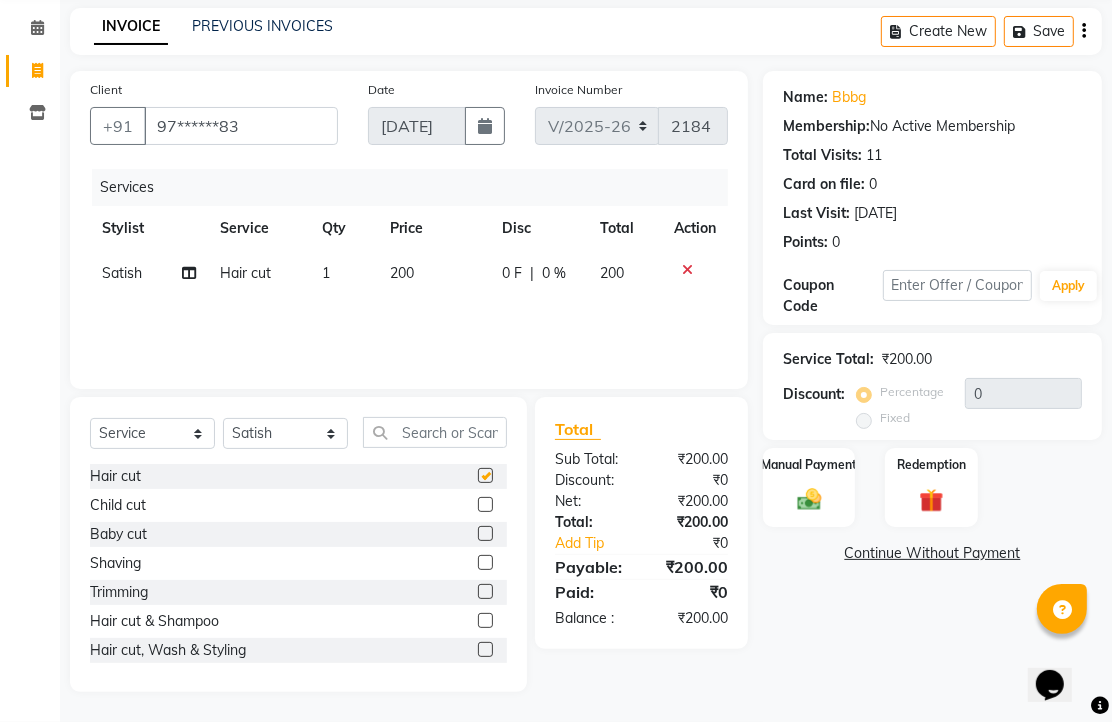 checkbox on "false" 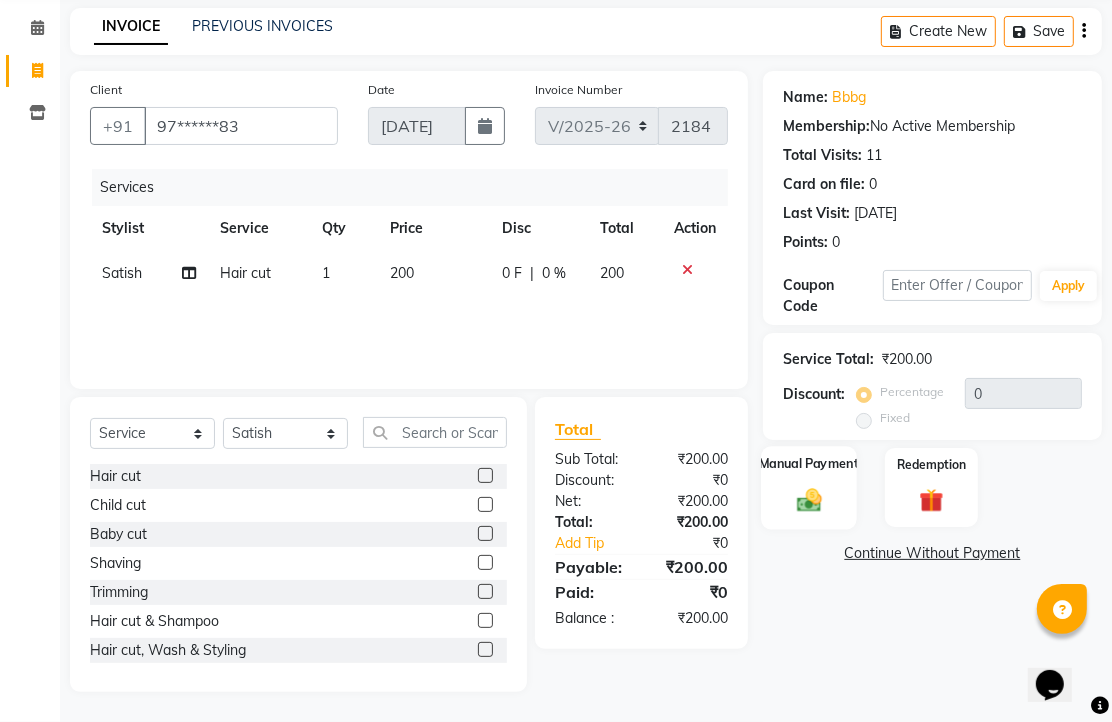 click 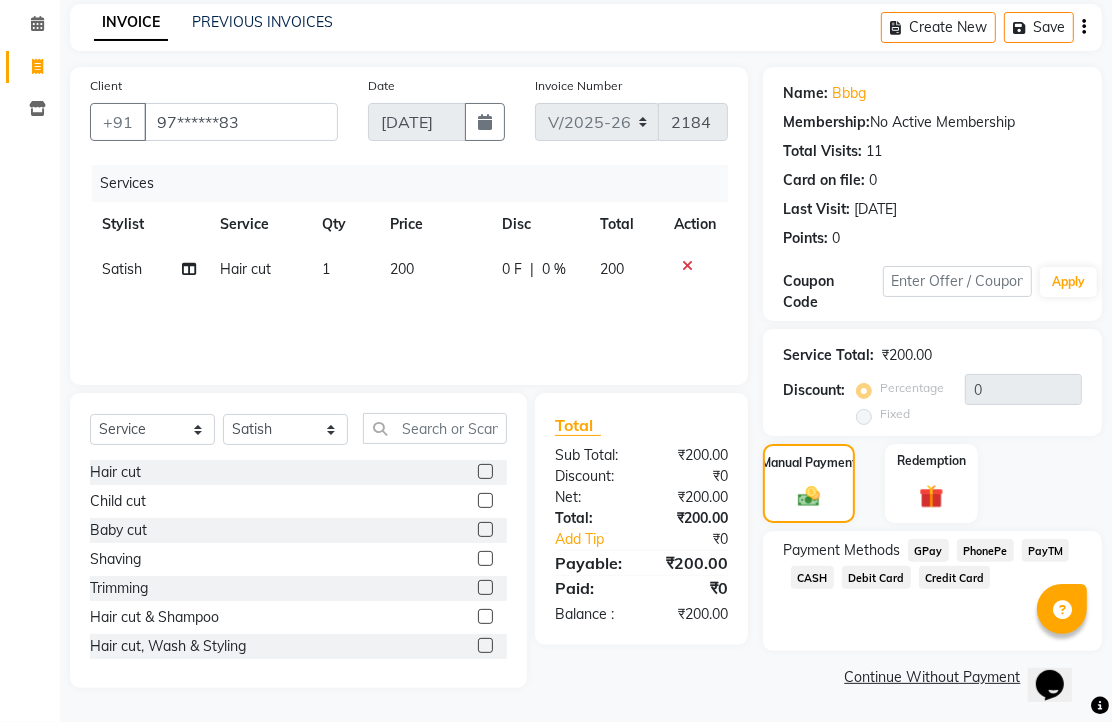 scroll, scrollTop: 0, scrollLeft: 0, axis: both 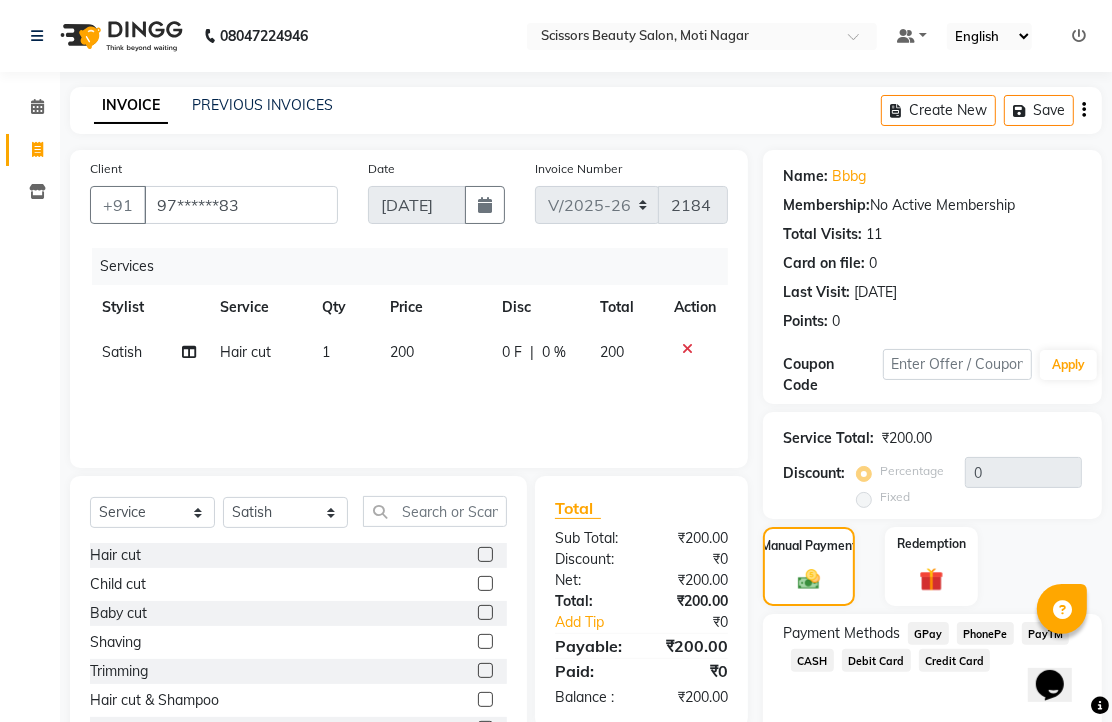 click 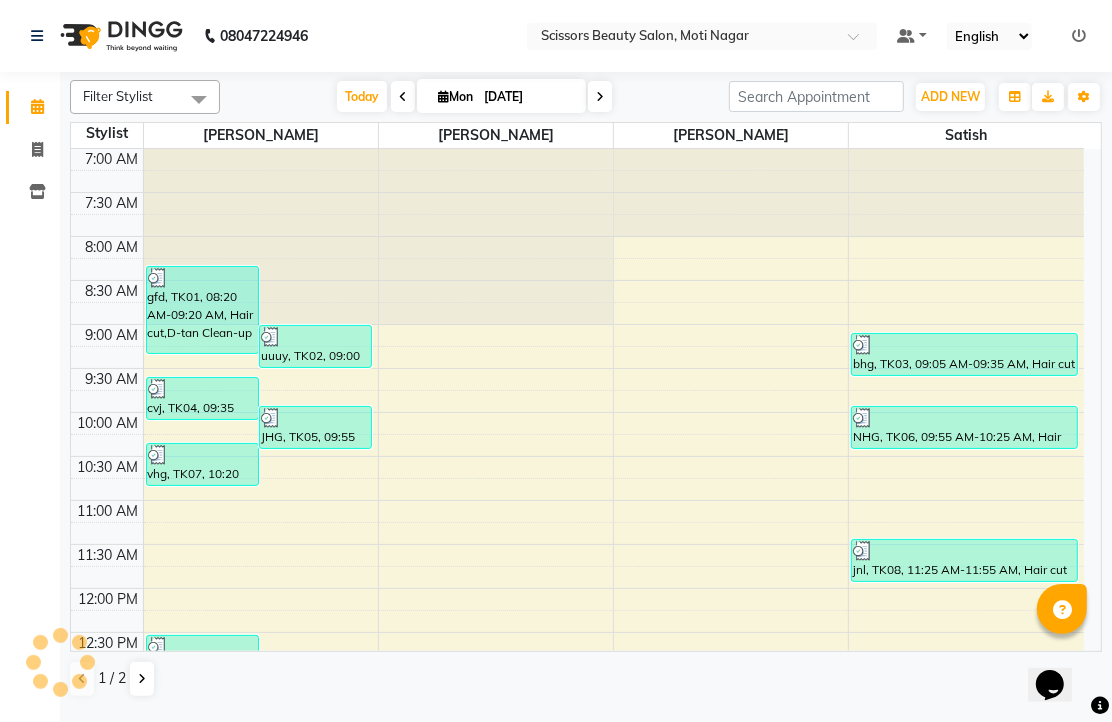 scroll, scrollTop: 0, scrollLeft: 0, axis: both 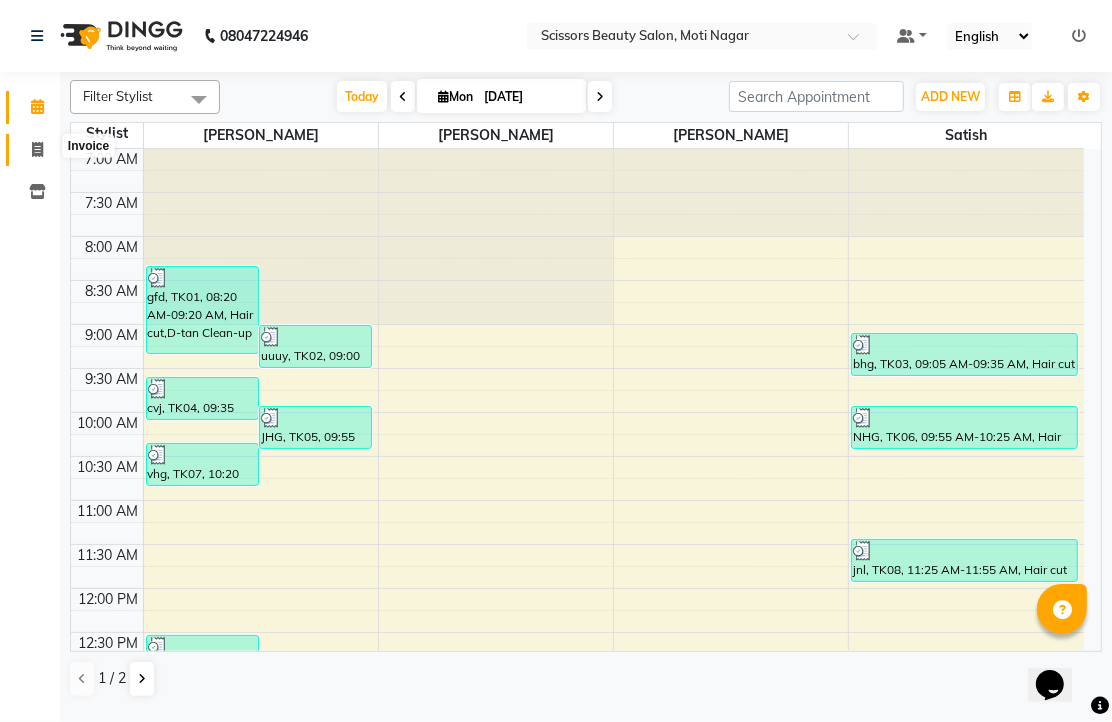 click 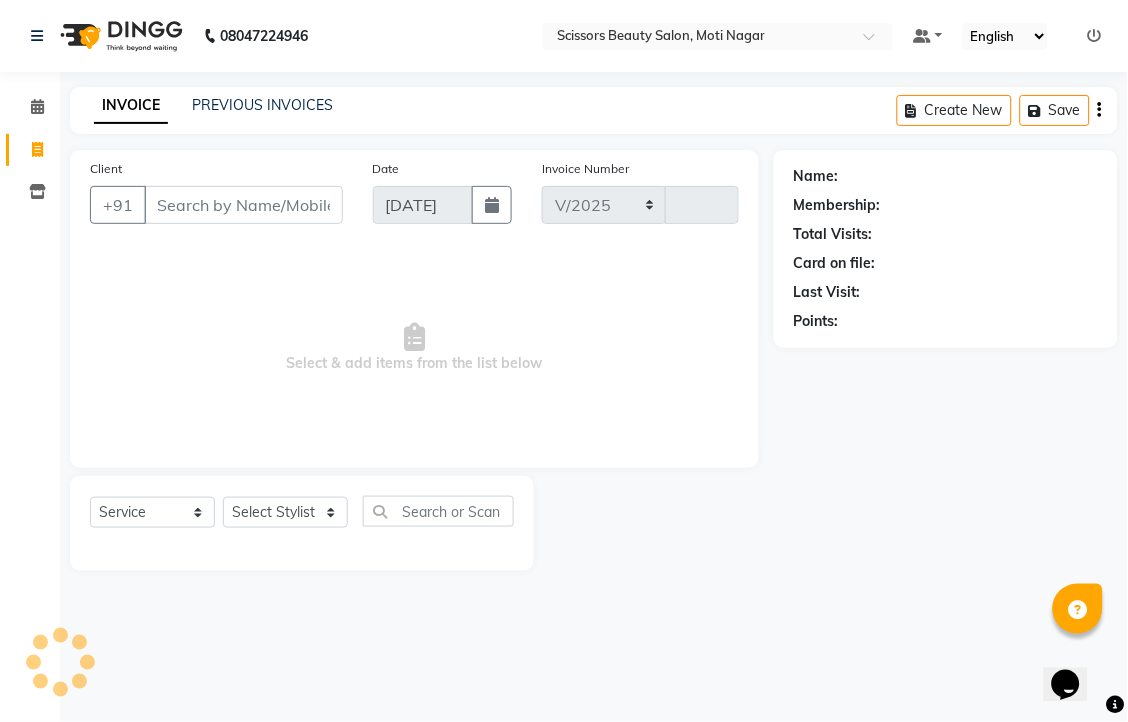select on "7057" 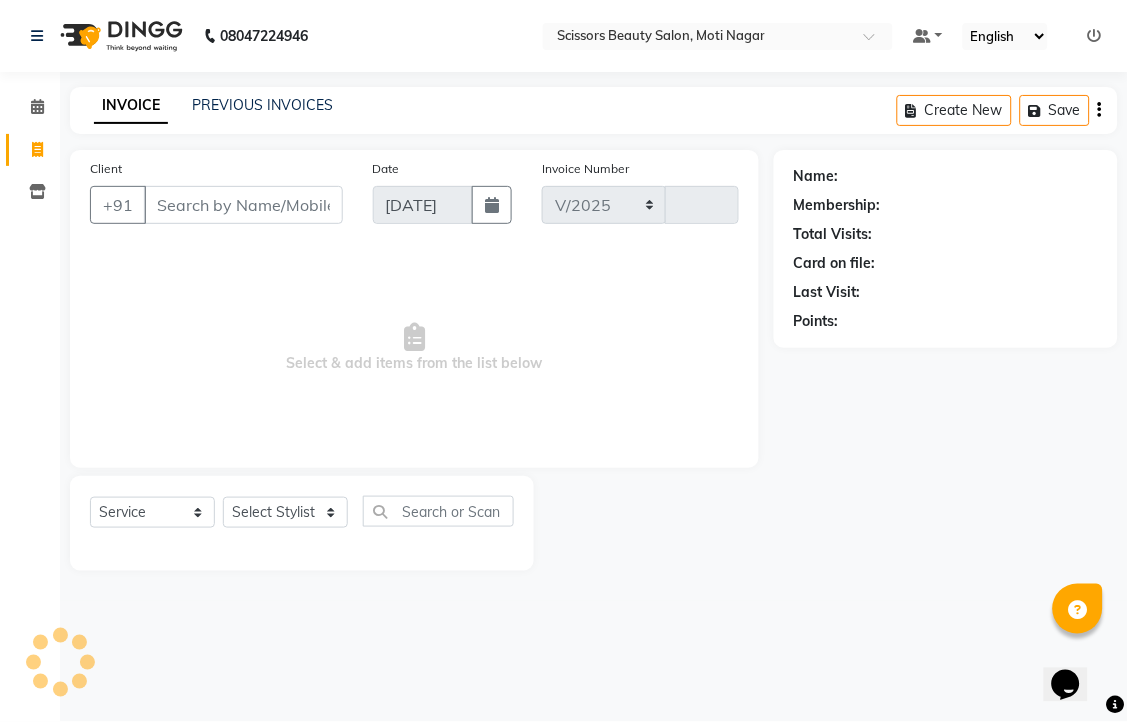type on "2184" 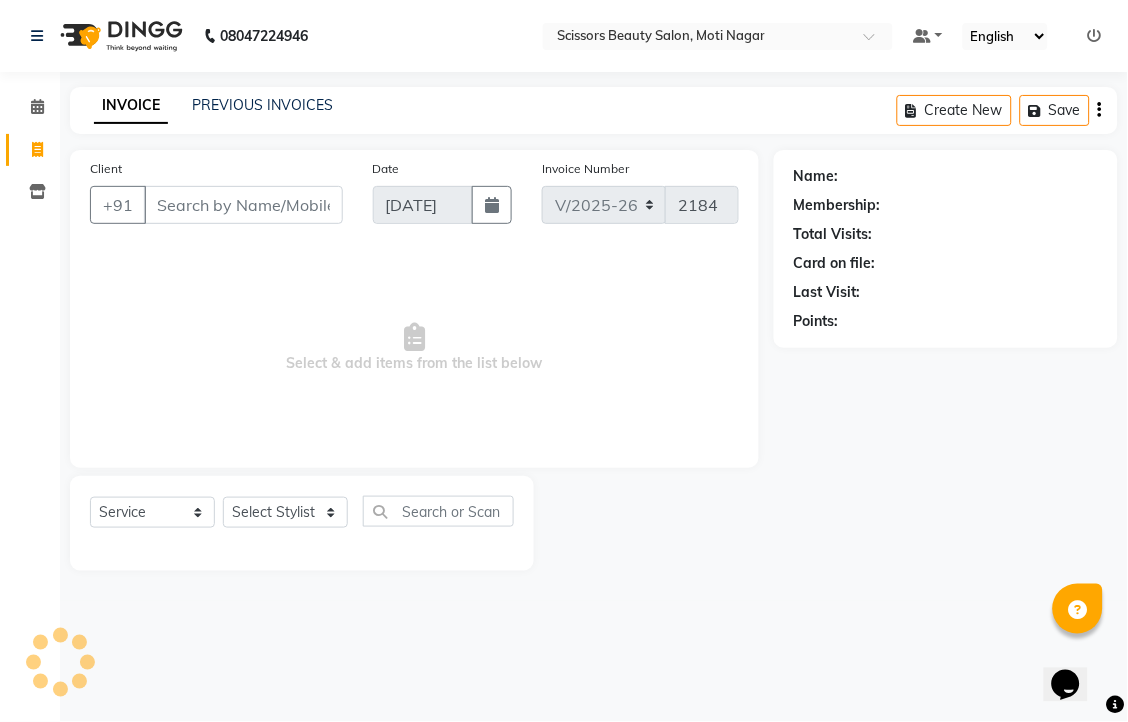 click on "Client" at bounding box center (243, 205) 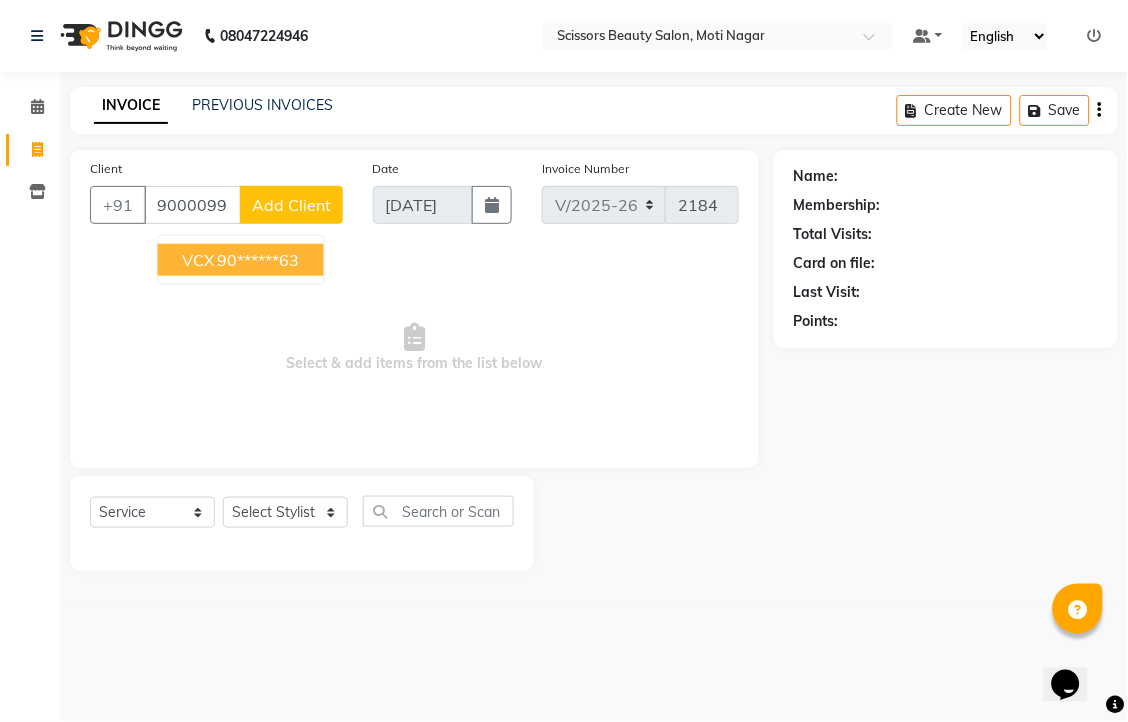 click on "90******63" at bounding box center [259, 260] 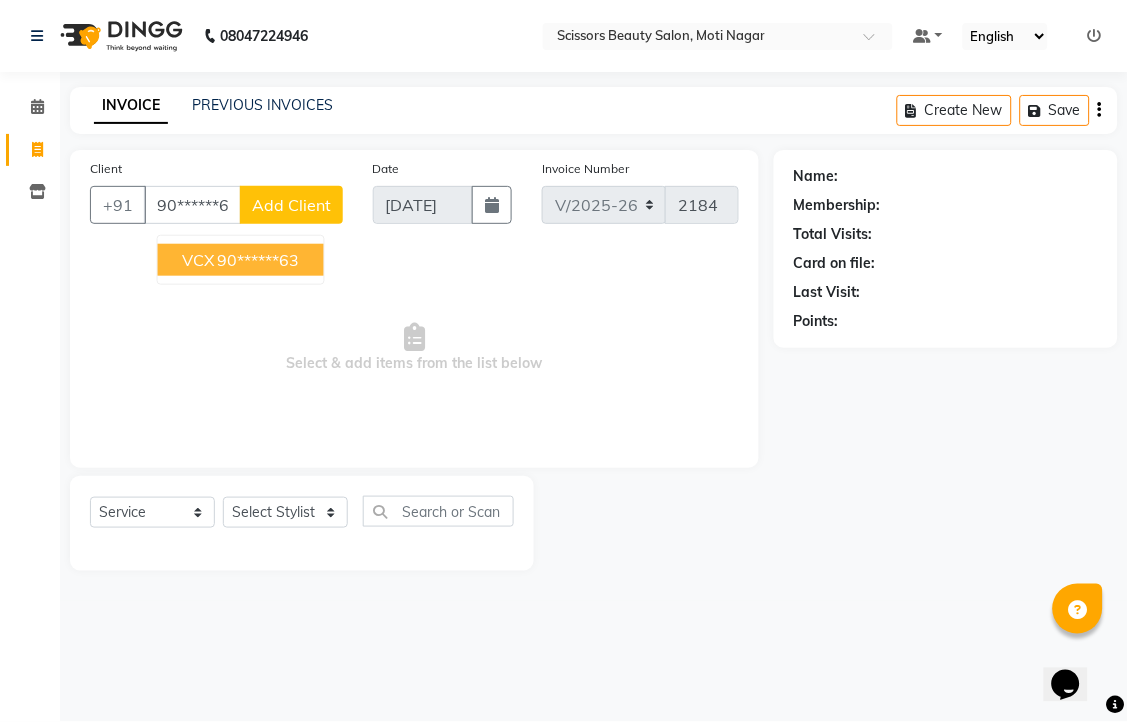type on "90******63" 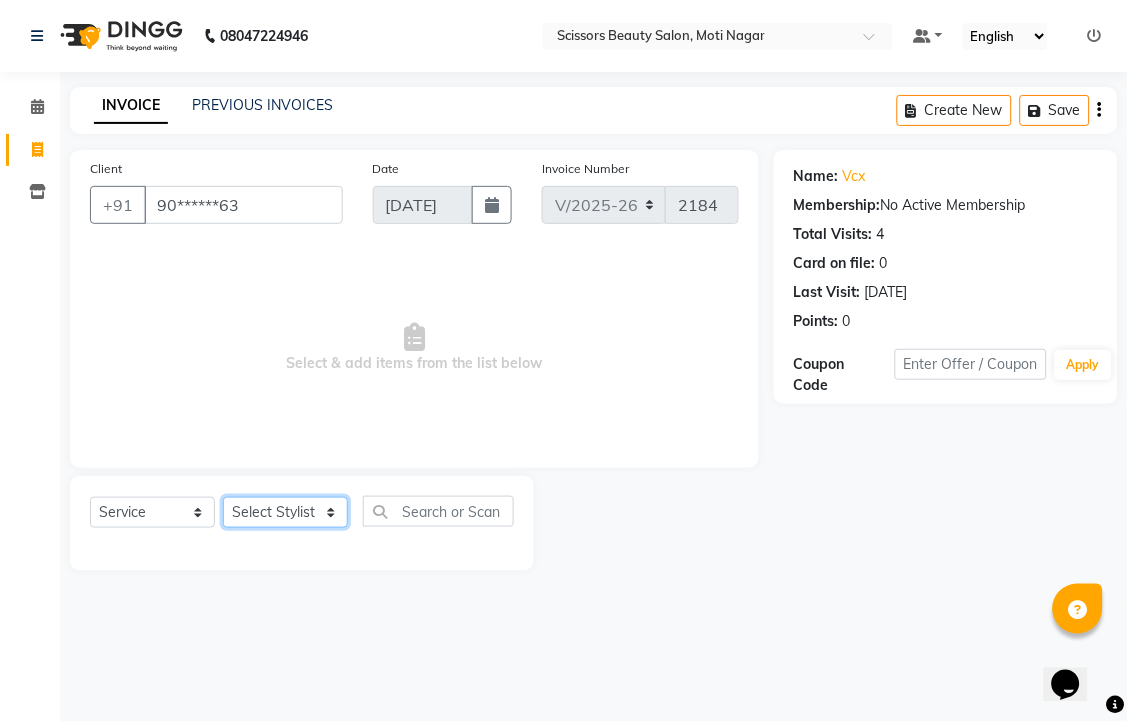 click on "Select Stylist [PERSON_NAME] [PERSON_NAME] Sir Staff" 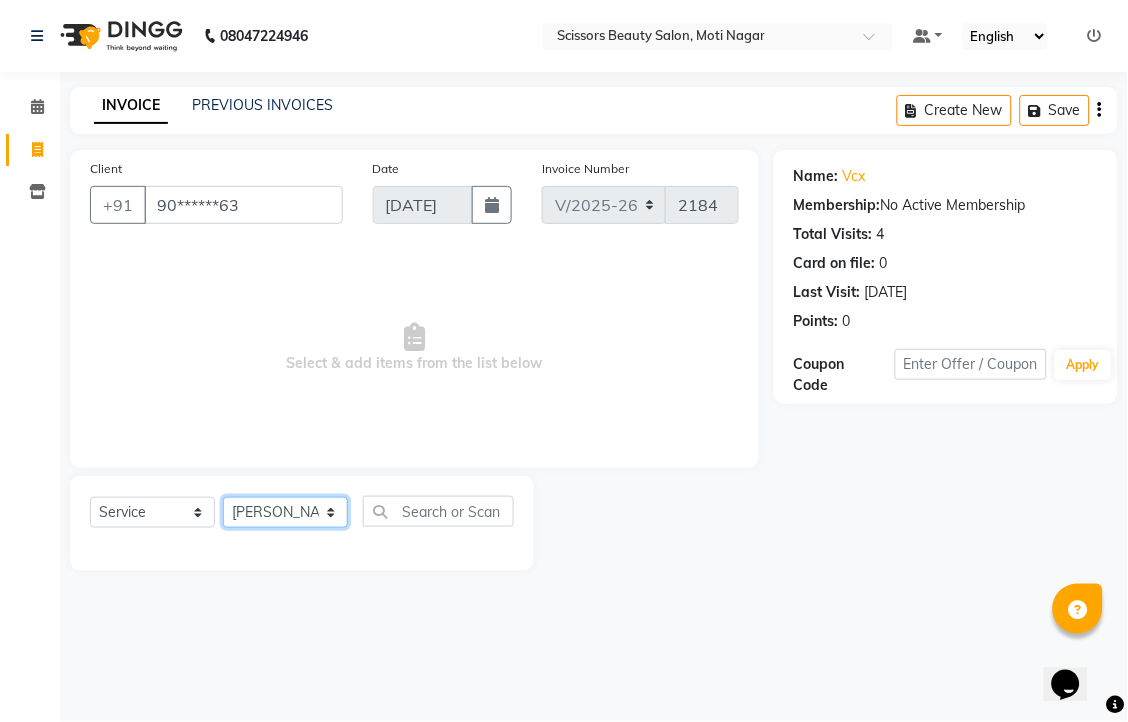 click on "Select Stylist [PERSON_NAME] [PERSON_NAME] Sir Staff" 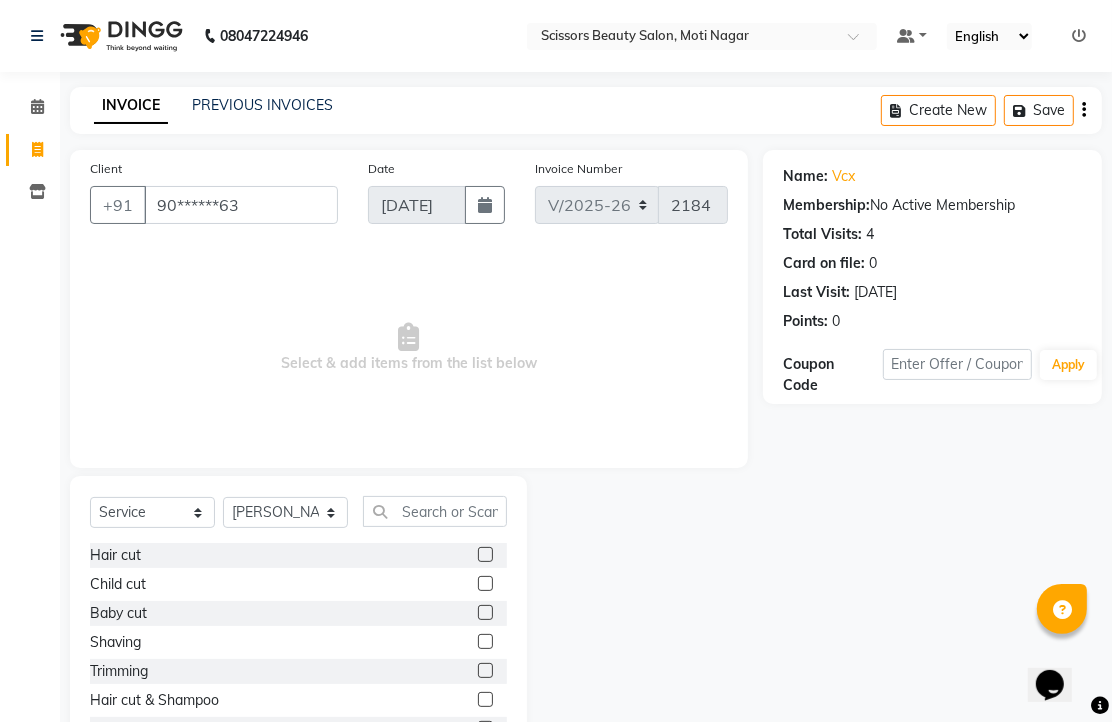 click 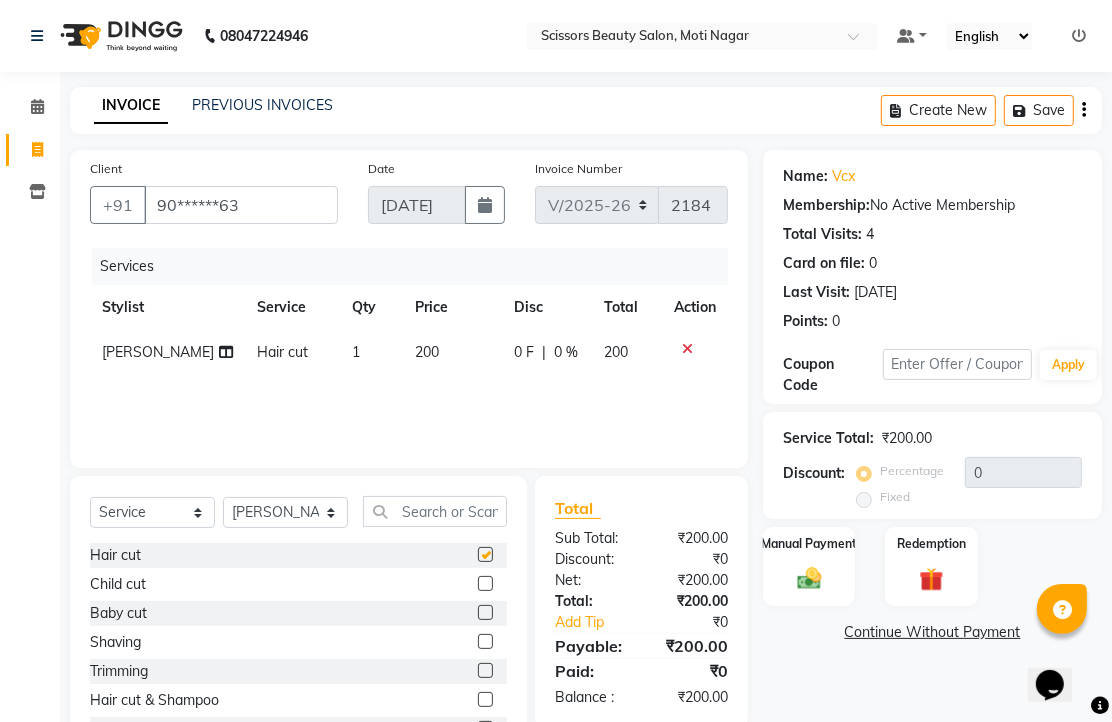 checkbox on "false" 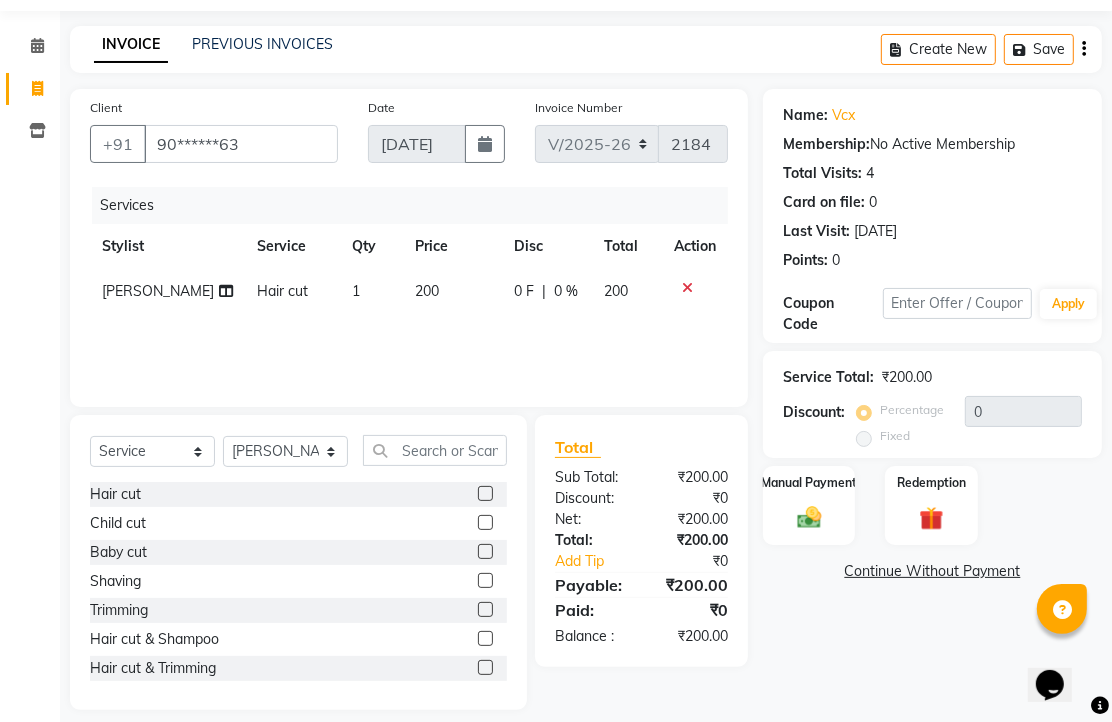 scroll, scrollTop: 111, scrollLeft: 0, axis: vertical 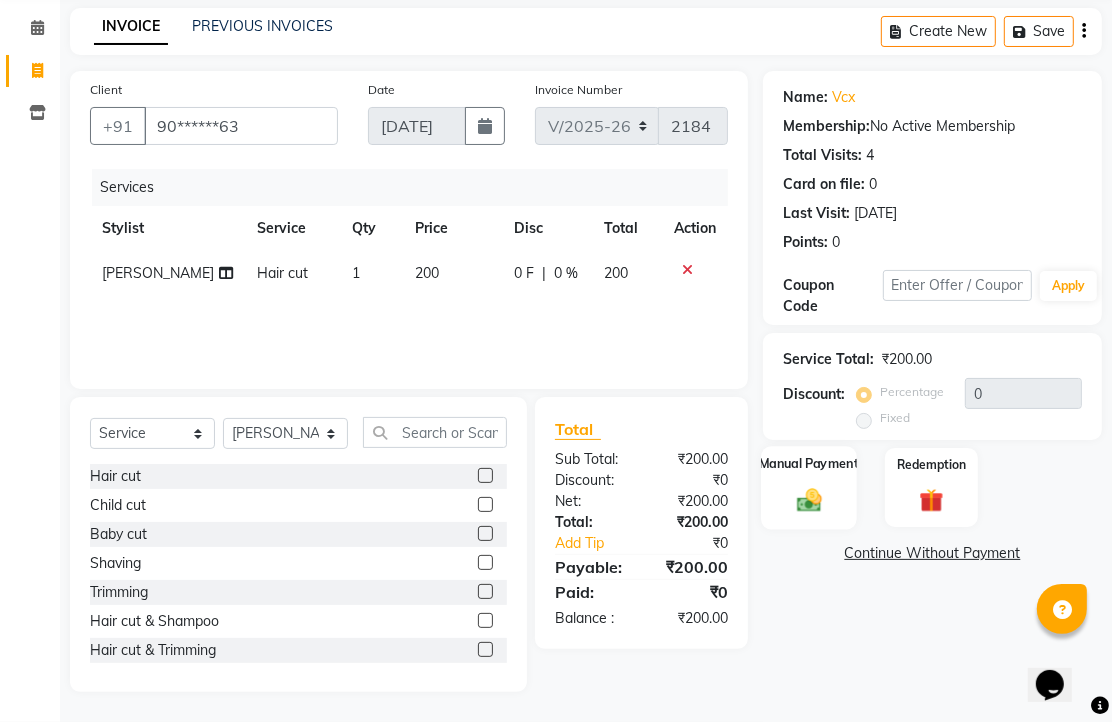 click 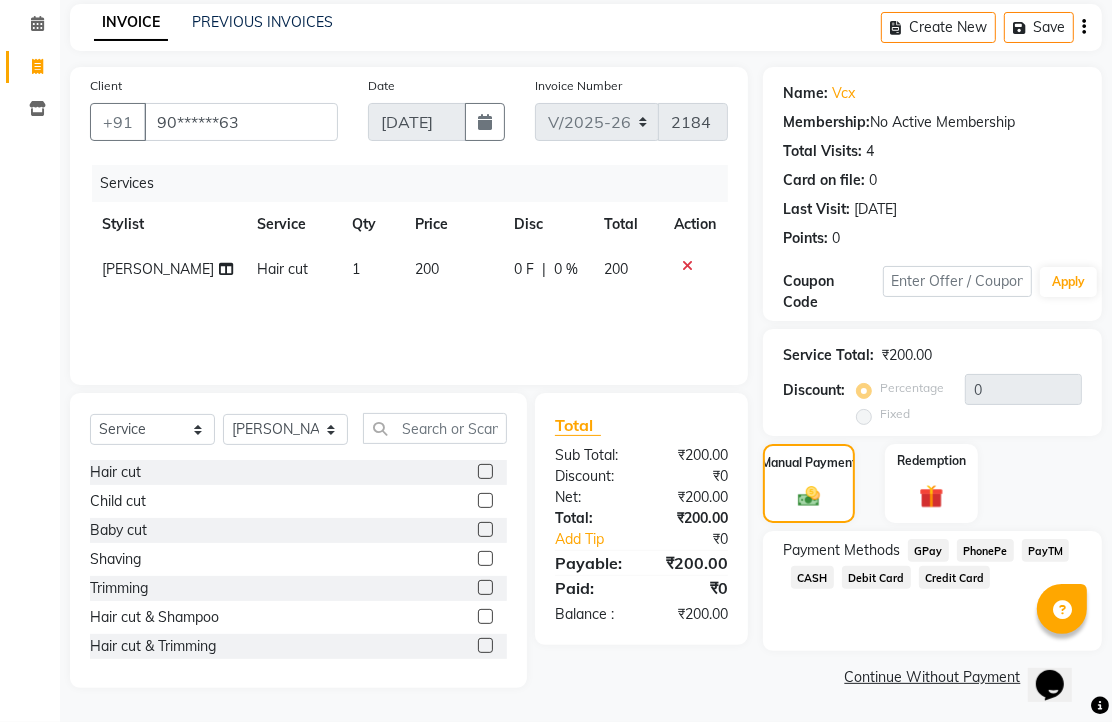 click on "PhonePe" 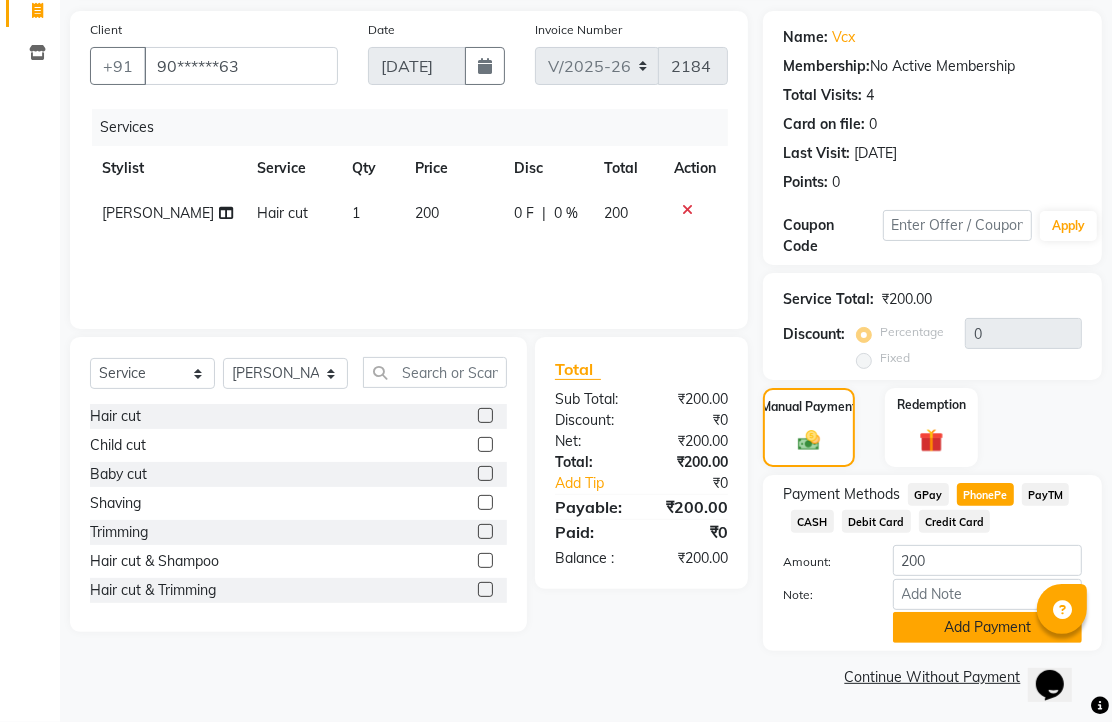 scroll, scrollTop: 222, scrollLeft: 0, axis: vertical 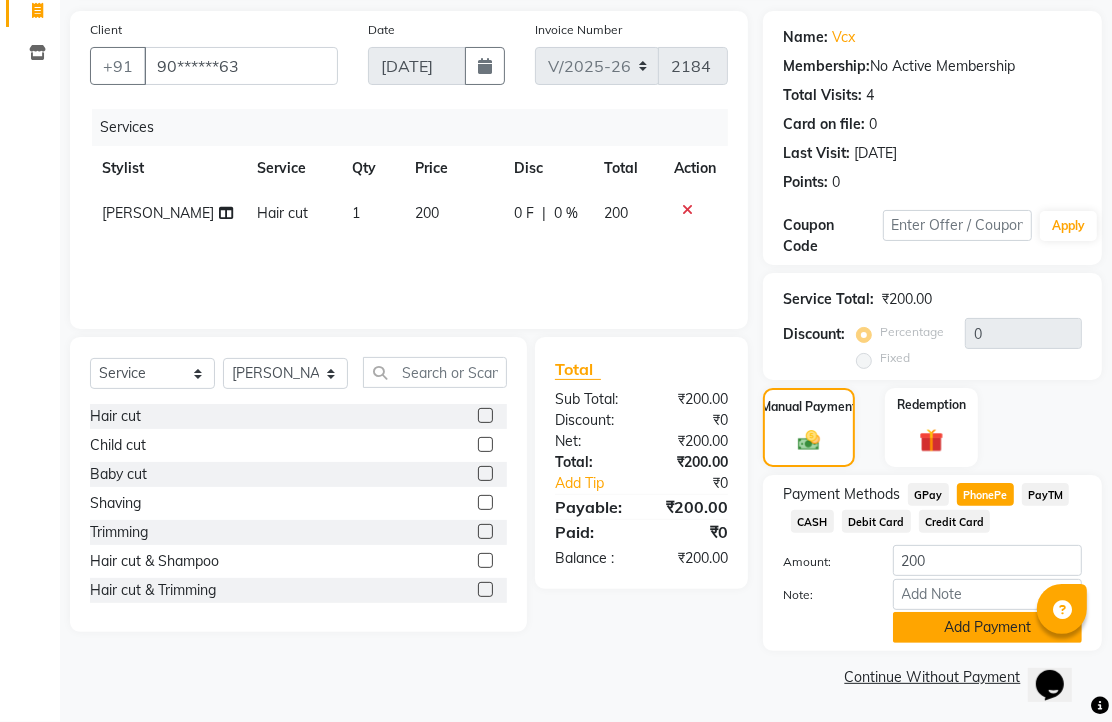 click on "Add Payment" 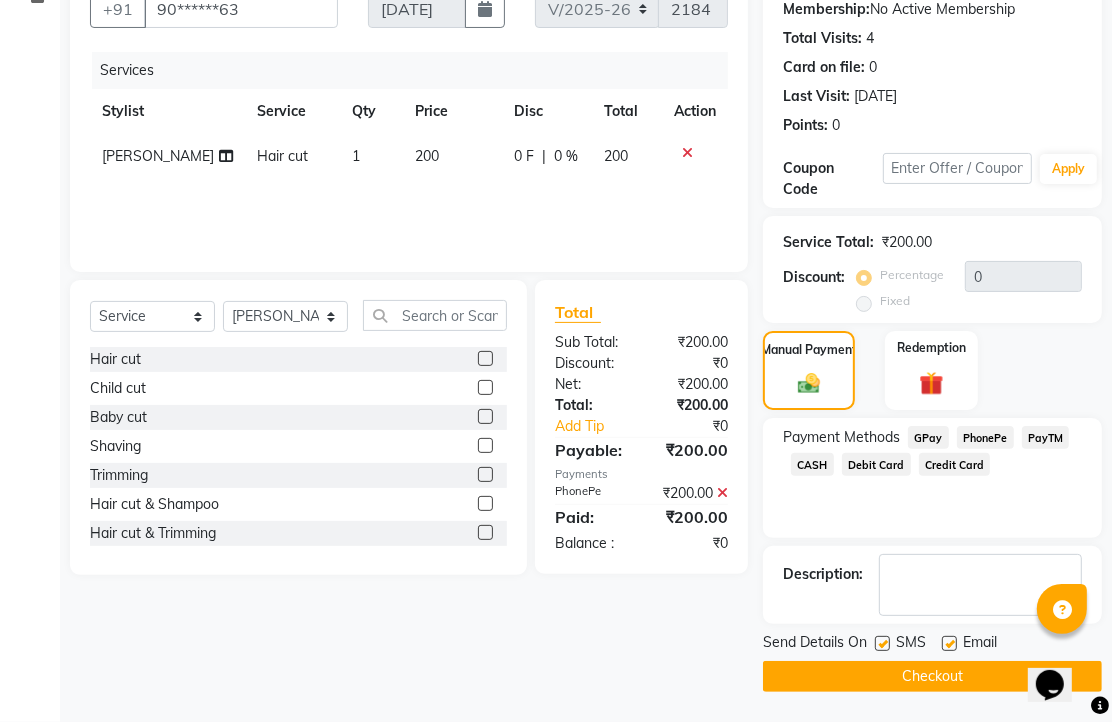 scroll, scrollTop: 304, scrollLeft: 0, axis: vertical 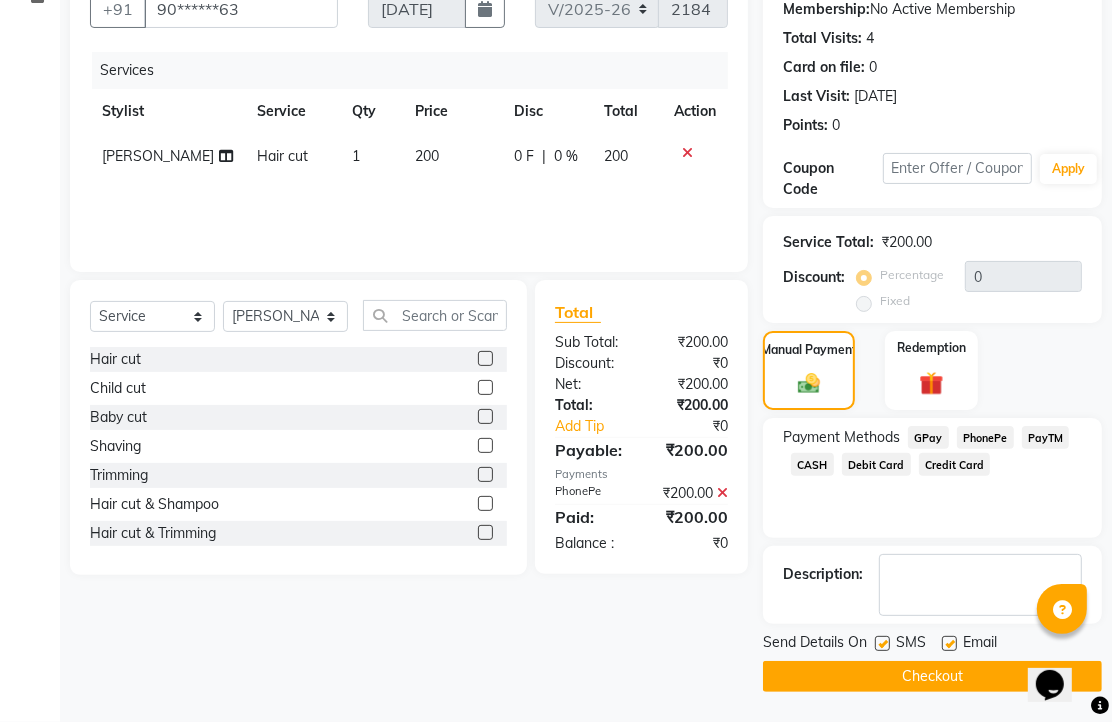 click 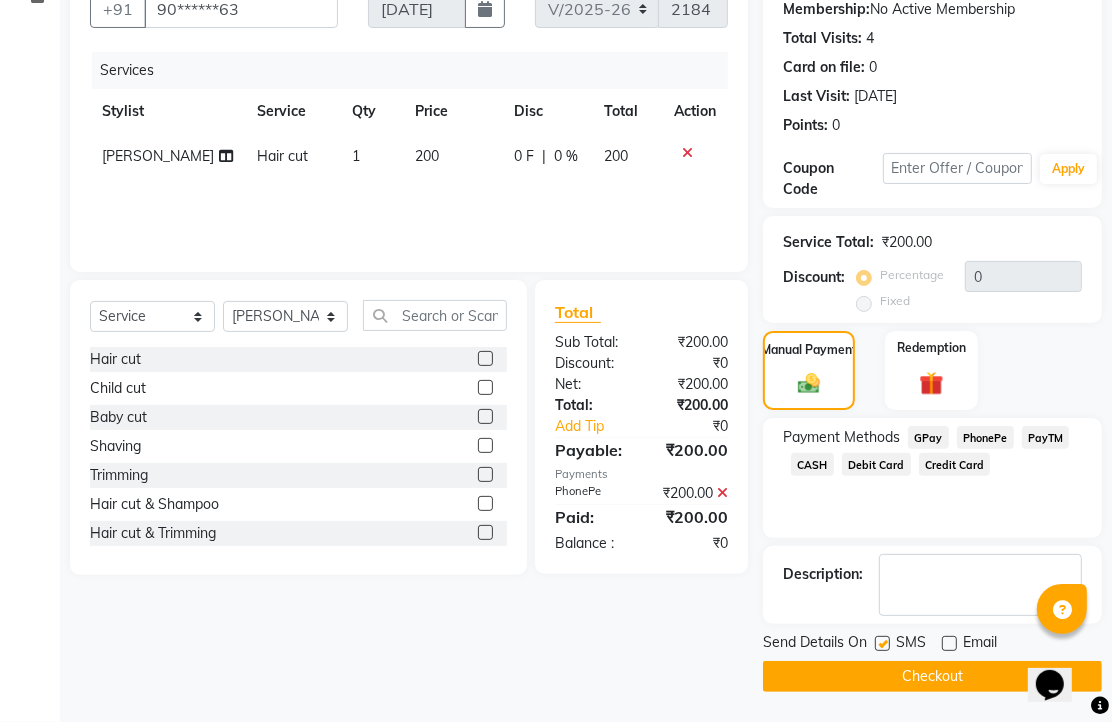 click on "Checkout" 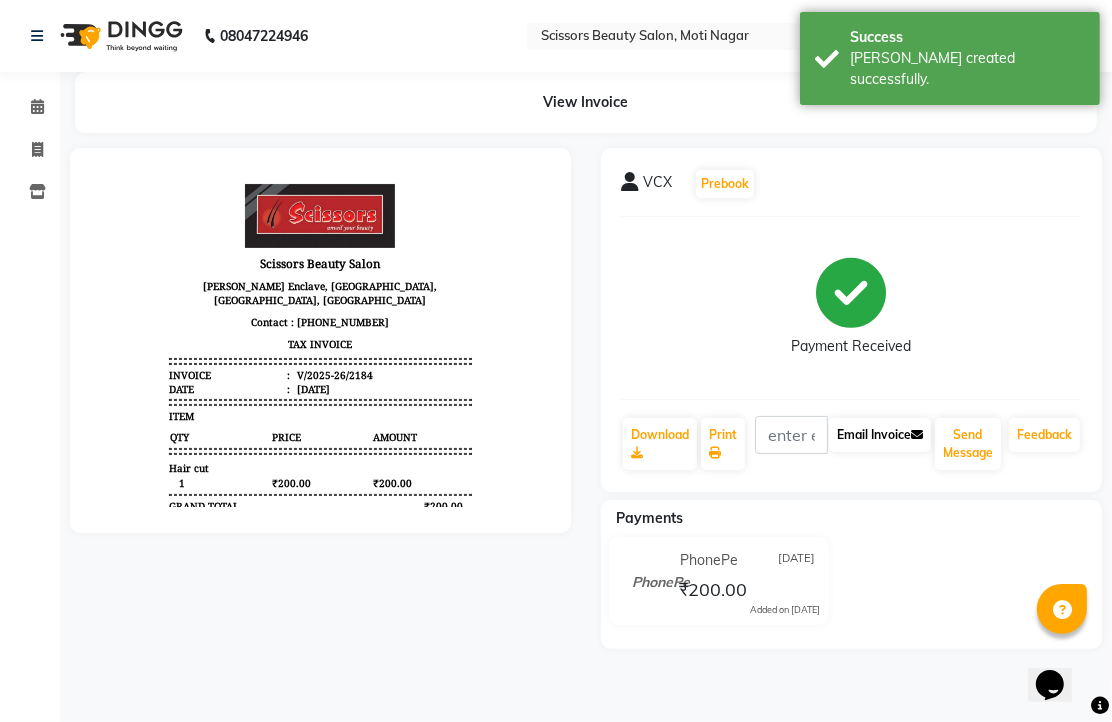 scroll, scrollTop: 0, scrollLeft: 0, axis: both 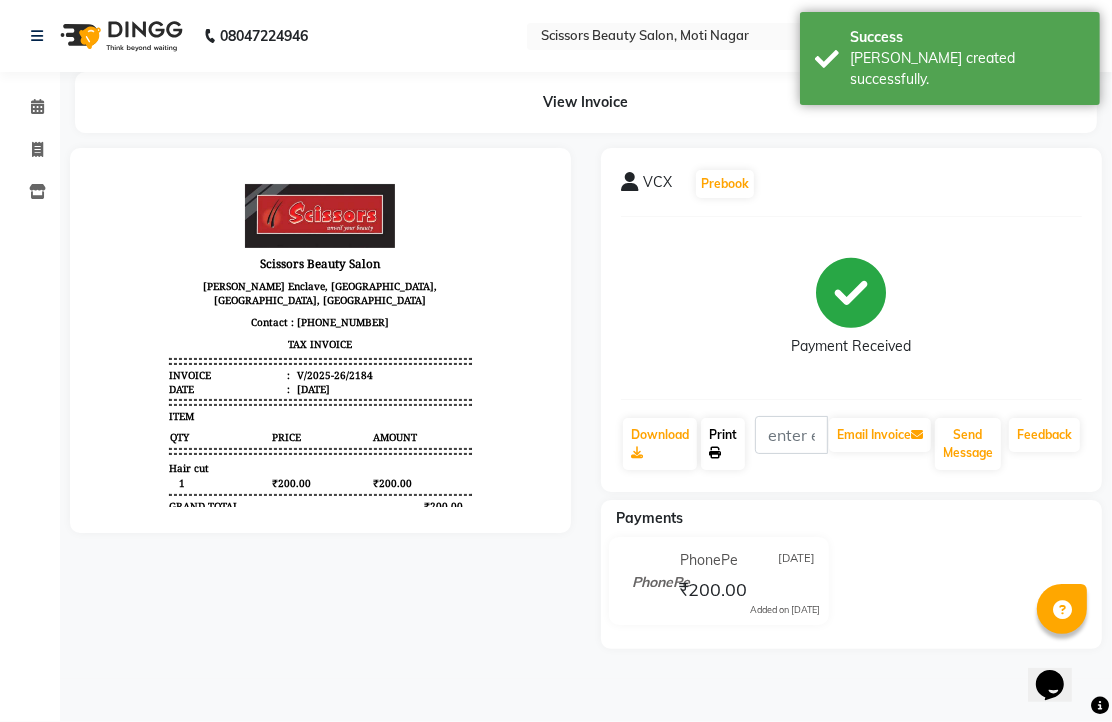 click on "Print" 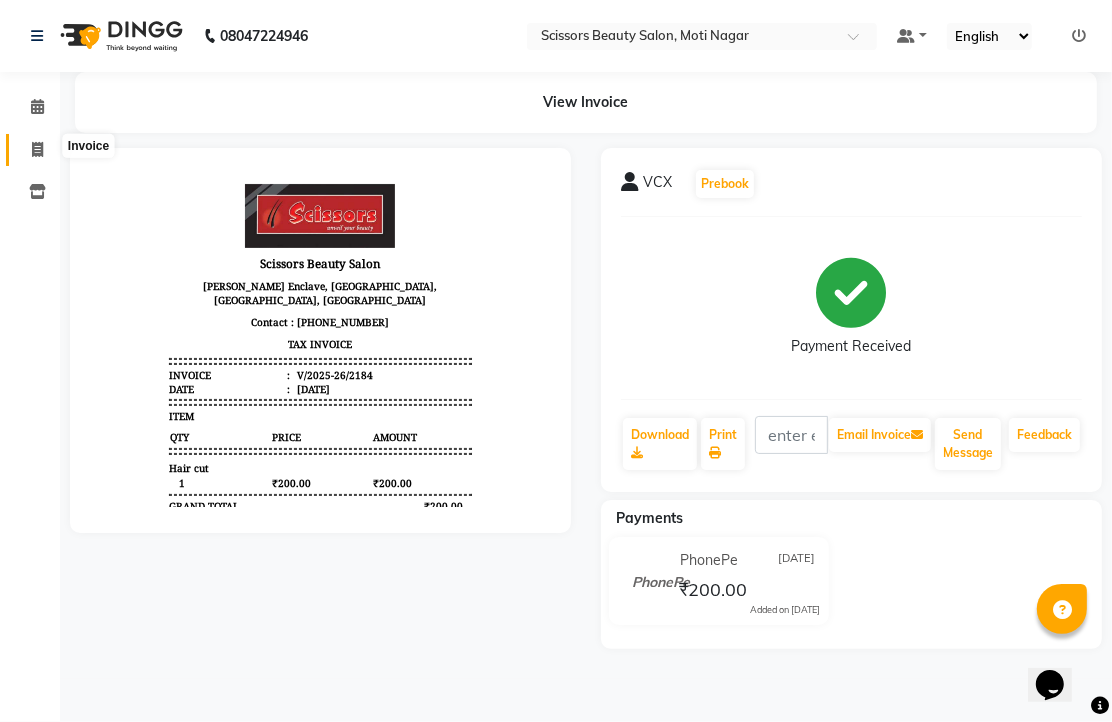 click 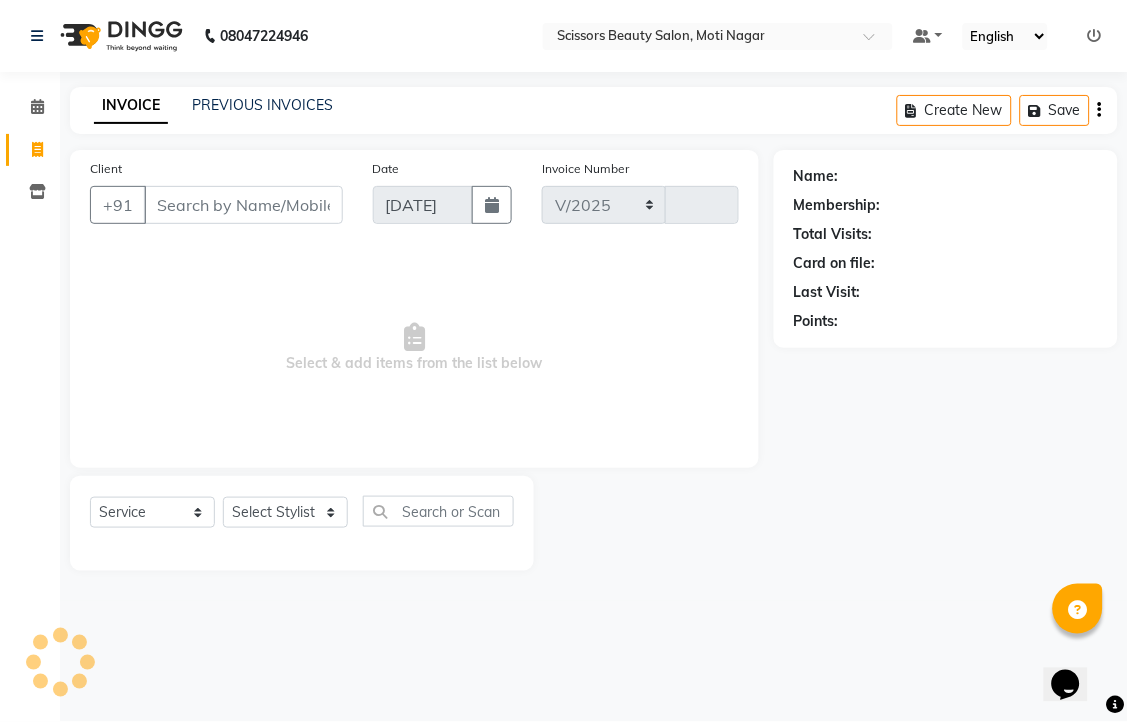 select on "7057" 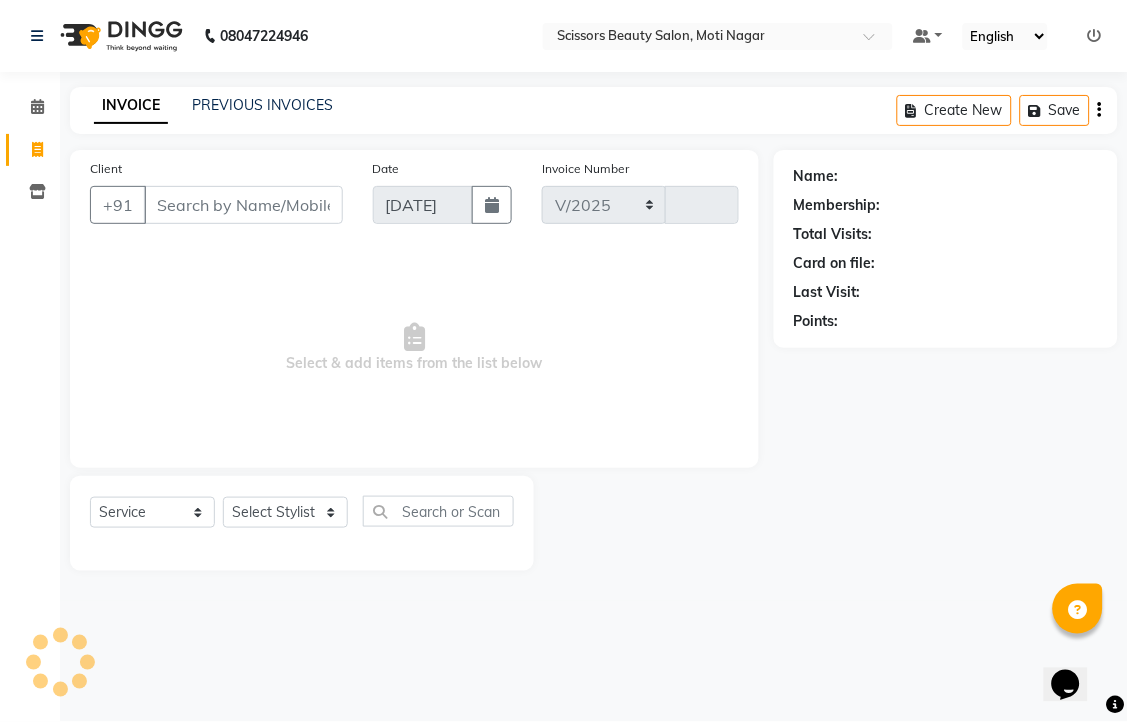 type on "2185" 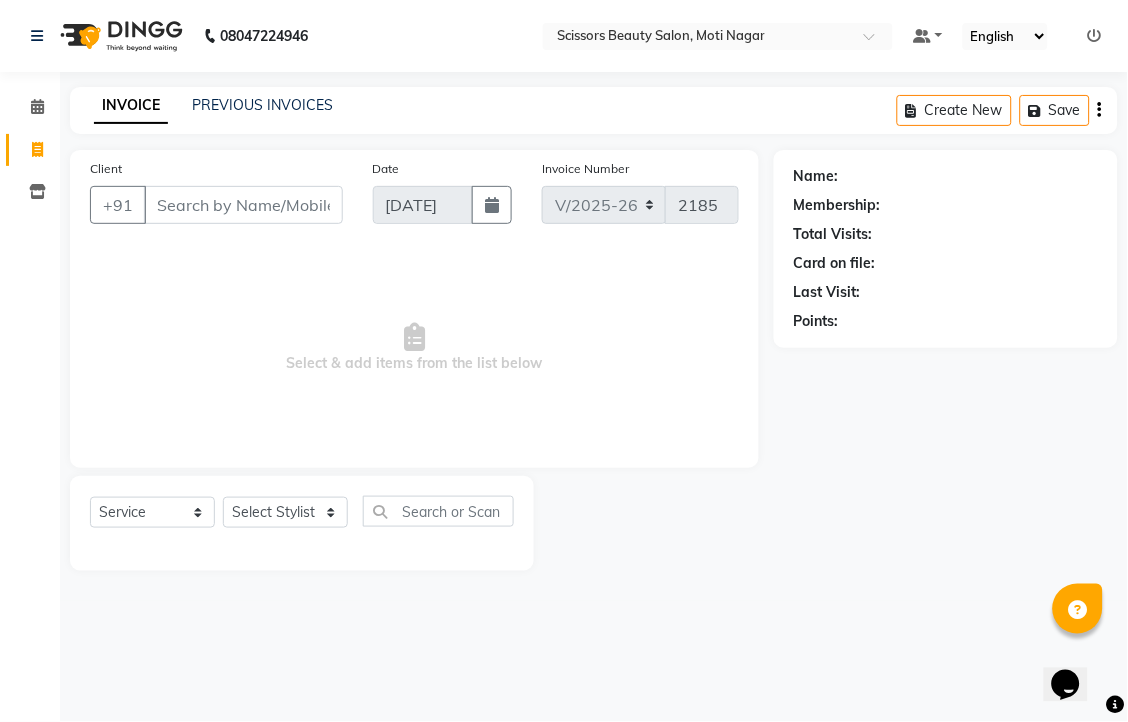 click on "Client" at bounding box center (243, 205) 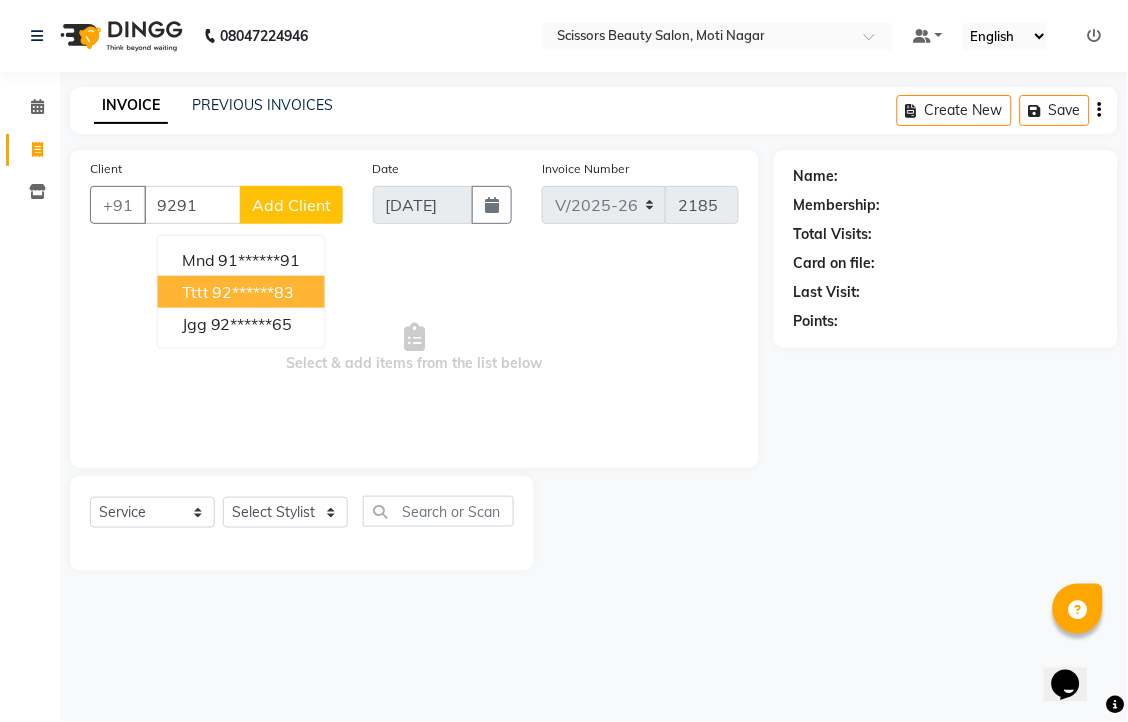 click on "92******83" at bounding box center (254, 292) 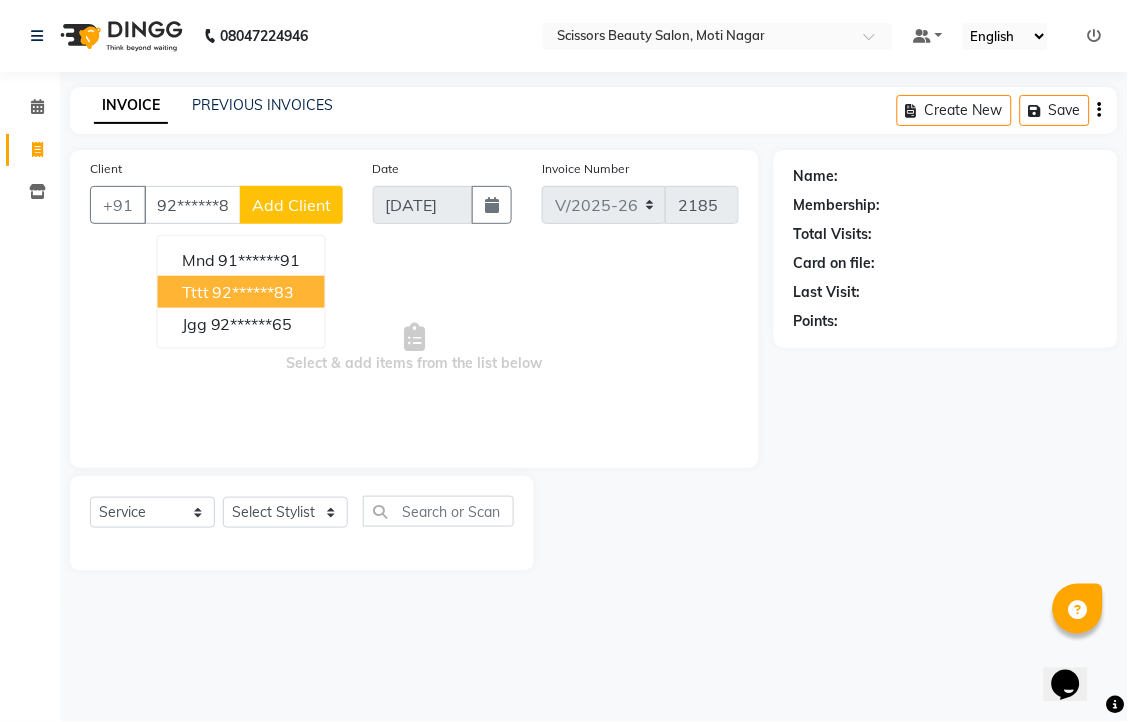 type on "92******83" 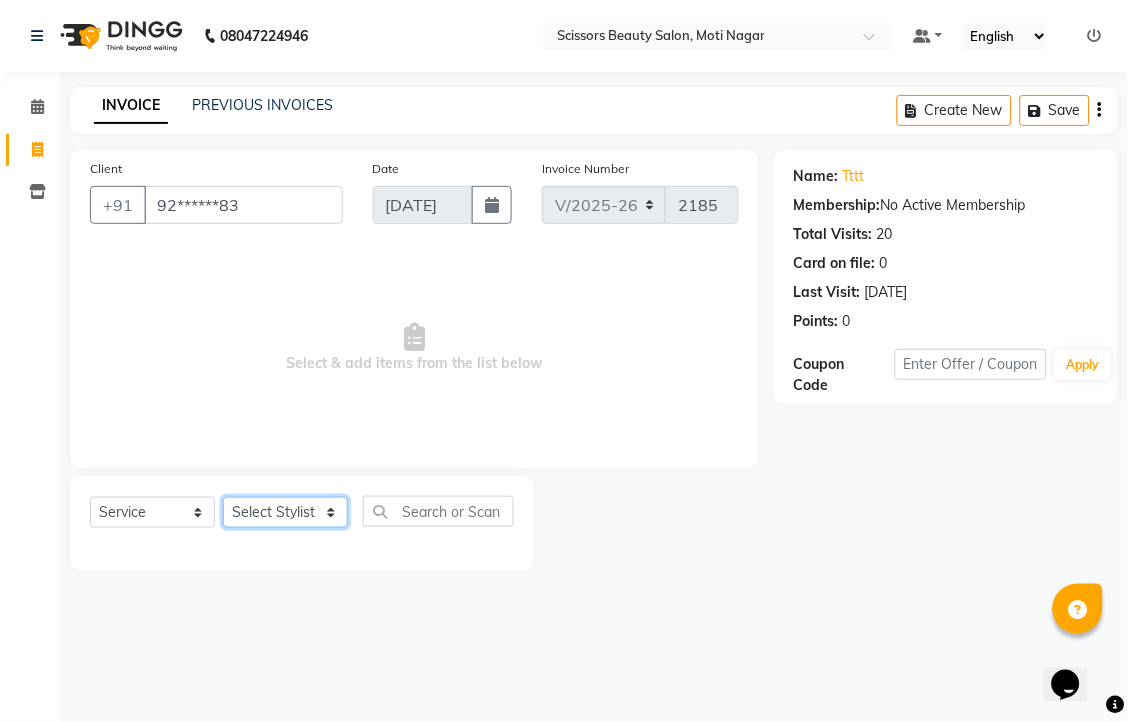 click on "Select Stylist [PERSON_NAME] [PERSON_NAME] Sir Staff" 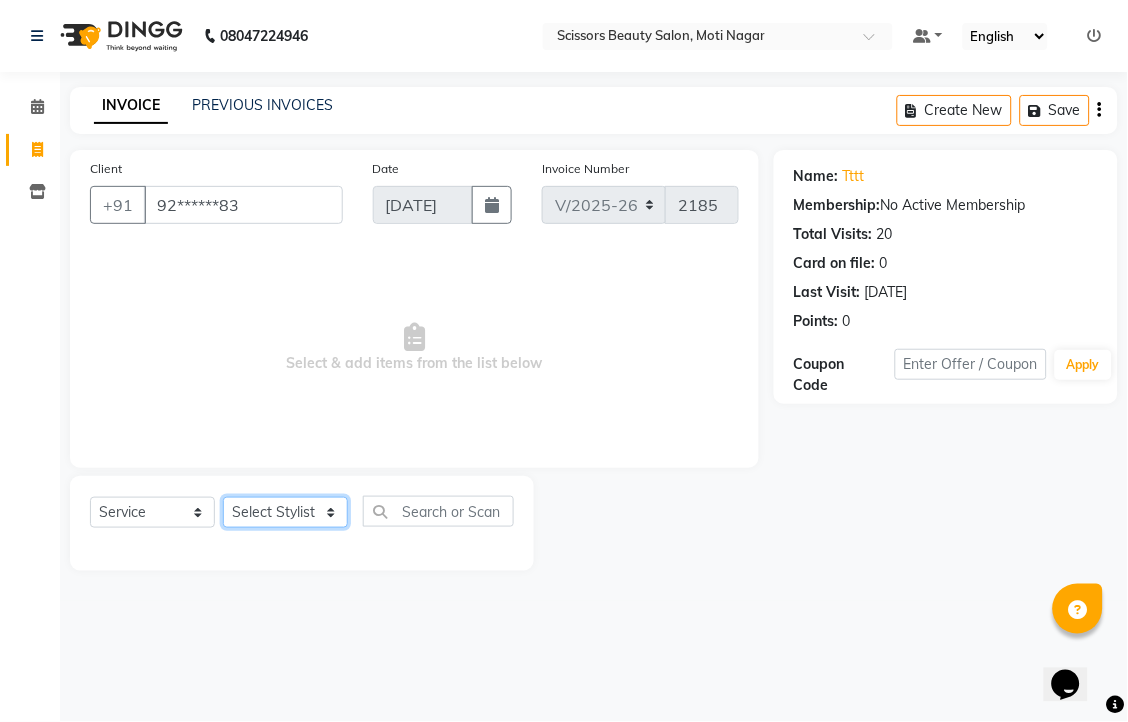 select on "81450" 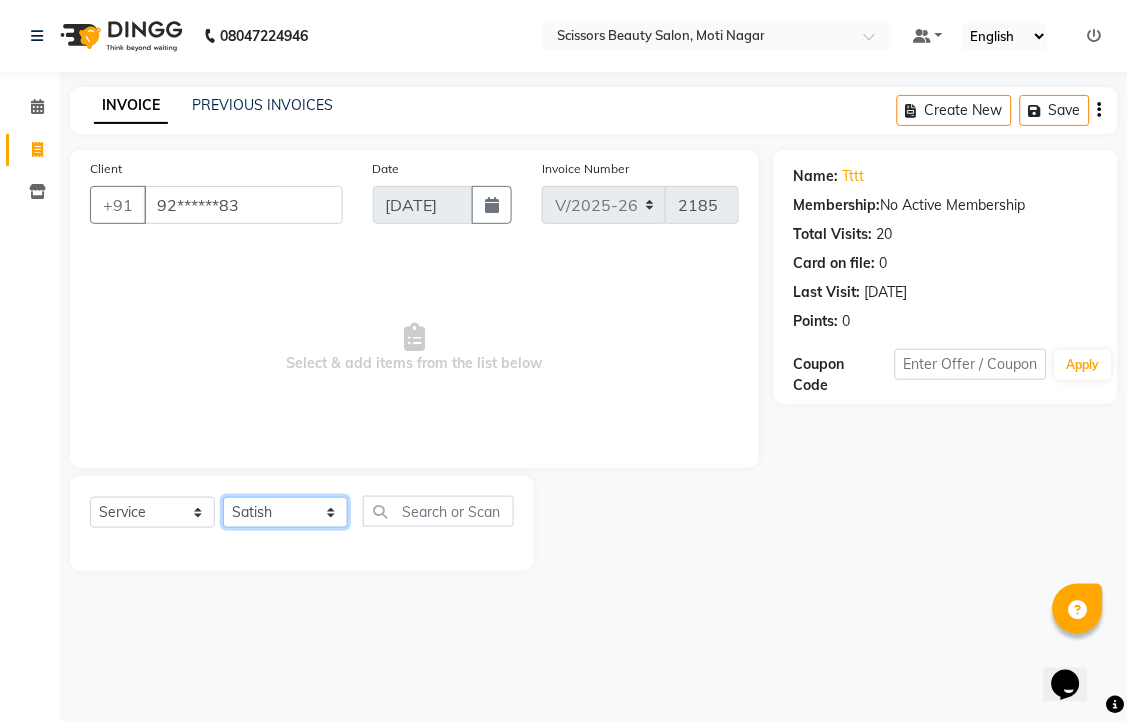 click on "Select Stylist [PERSON_NAME] [PERSON_NAME] Sir Staff" 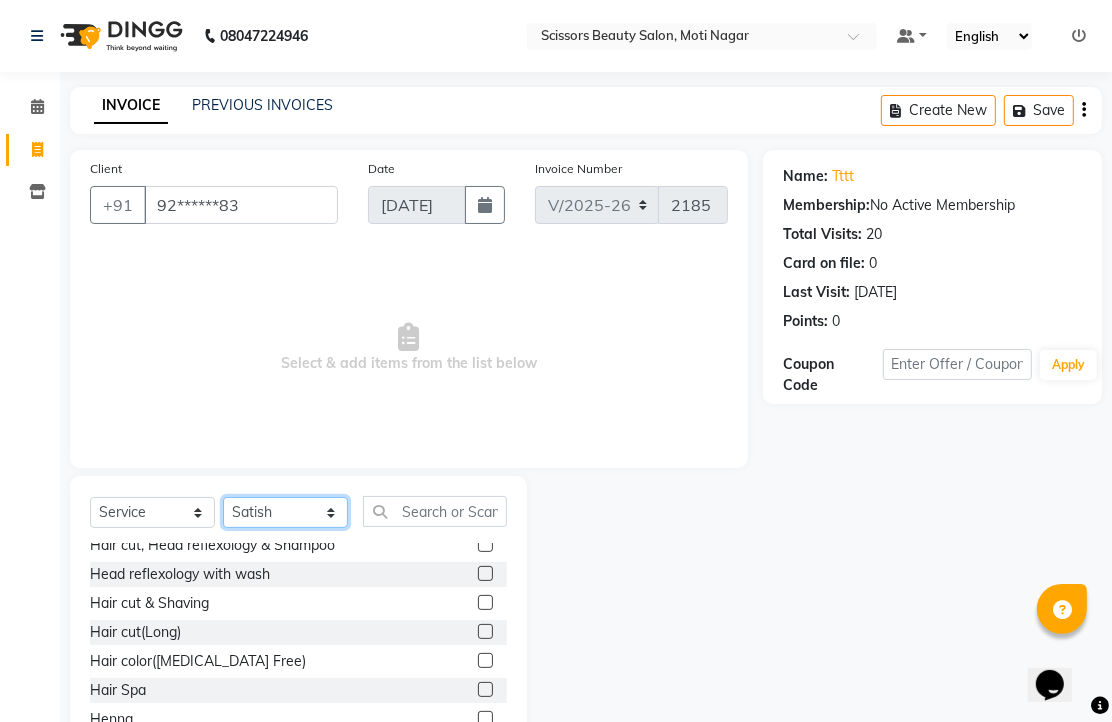 scroll, scrollTop: 222, scrollLeft: 0, axis: vertical 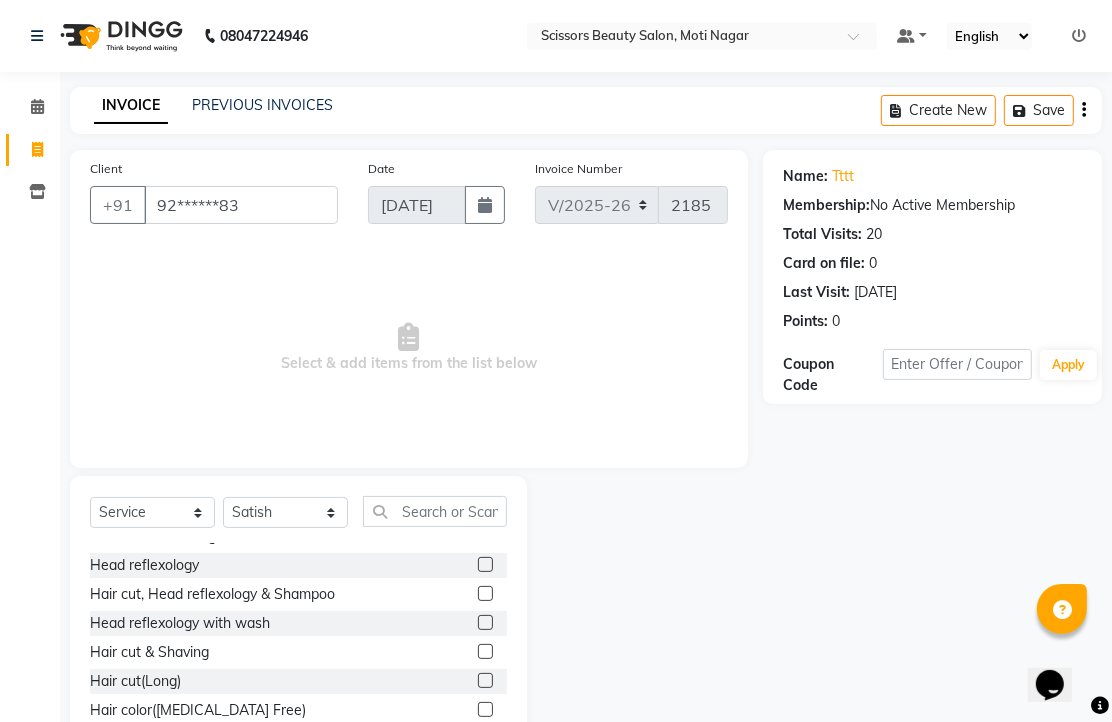 click 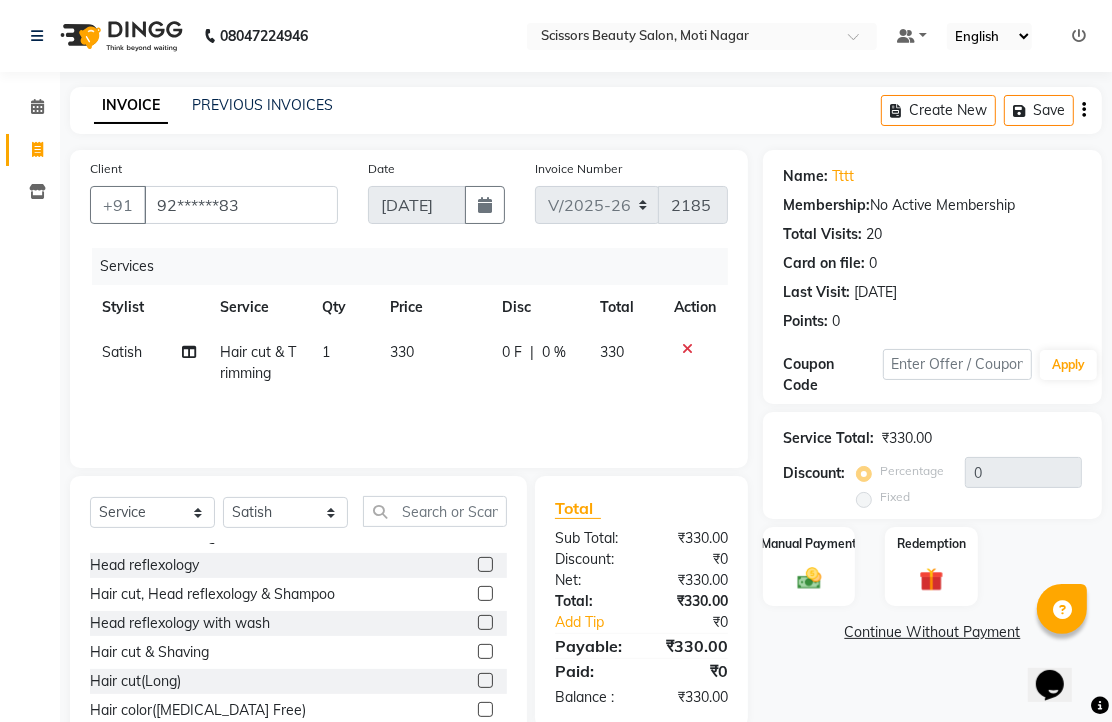 checkbox on "false" 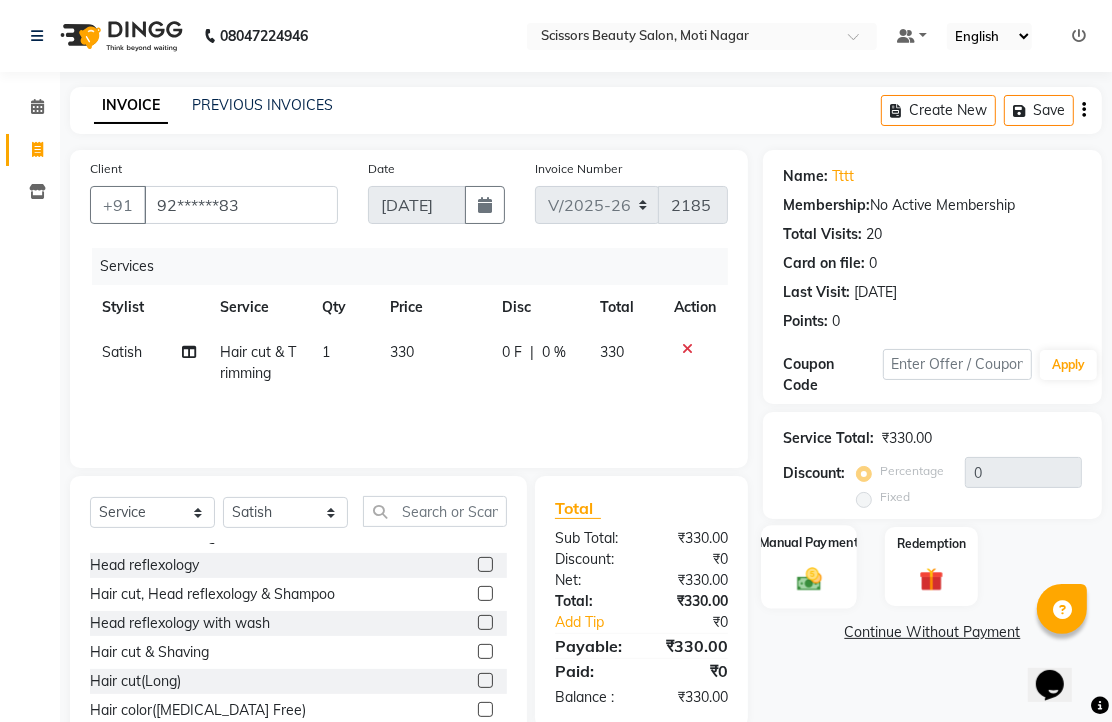 click 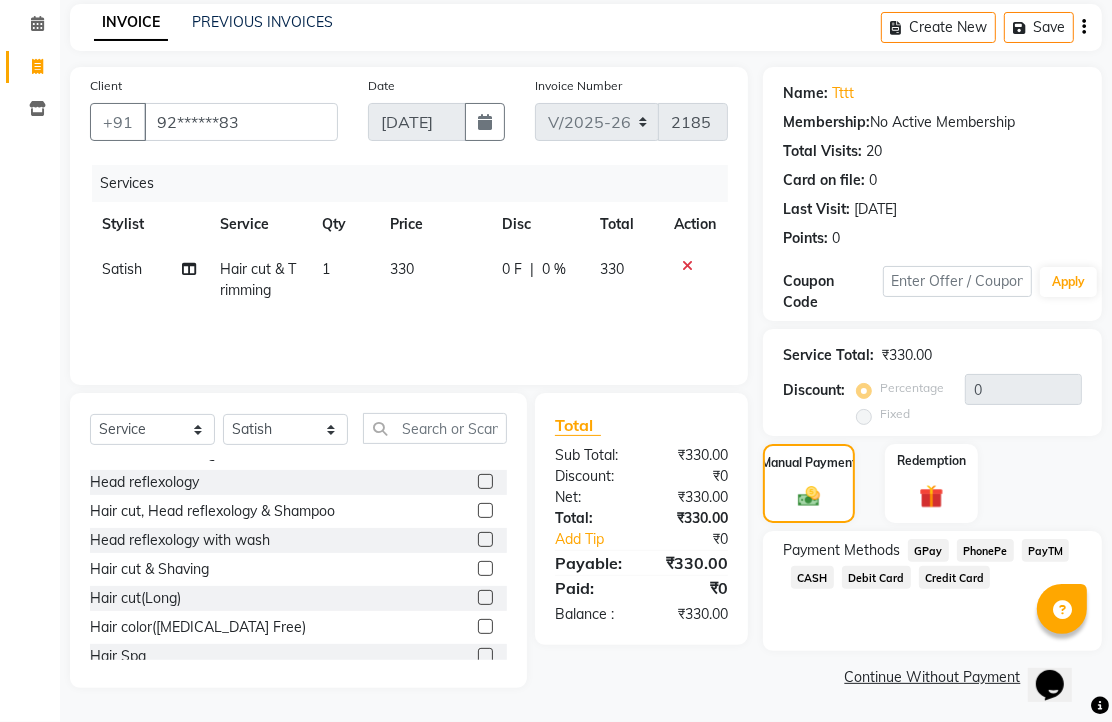 scroll, scrollTop: 163, scrollLeft: 0, axis: vertical 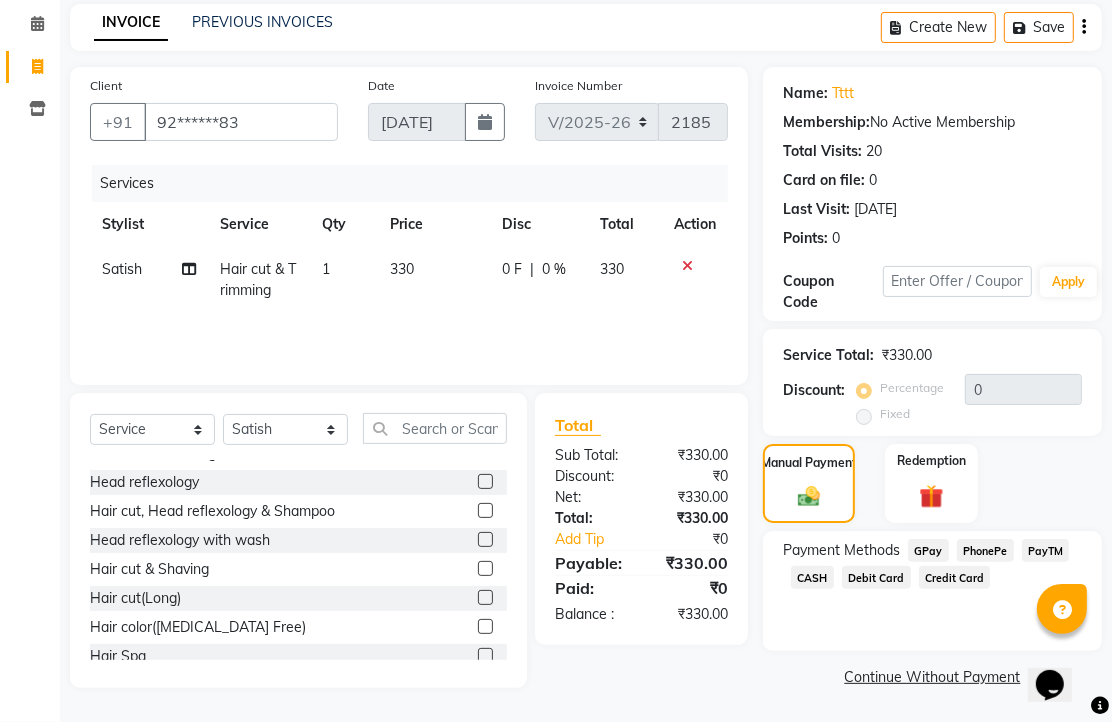 click on "CASH" 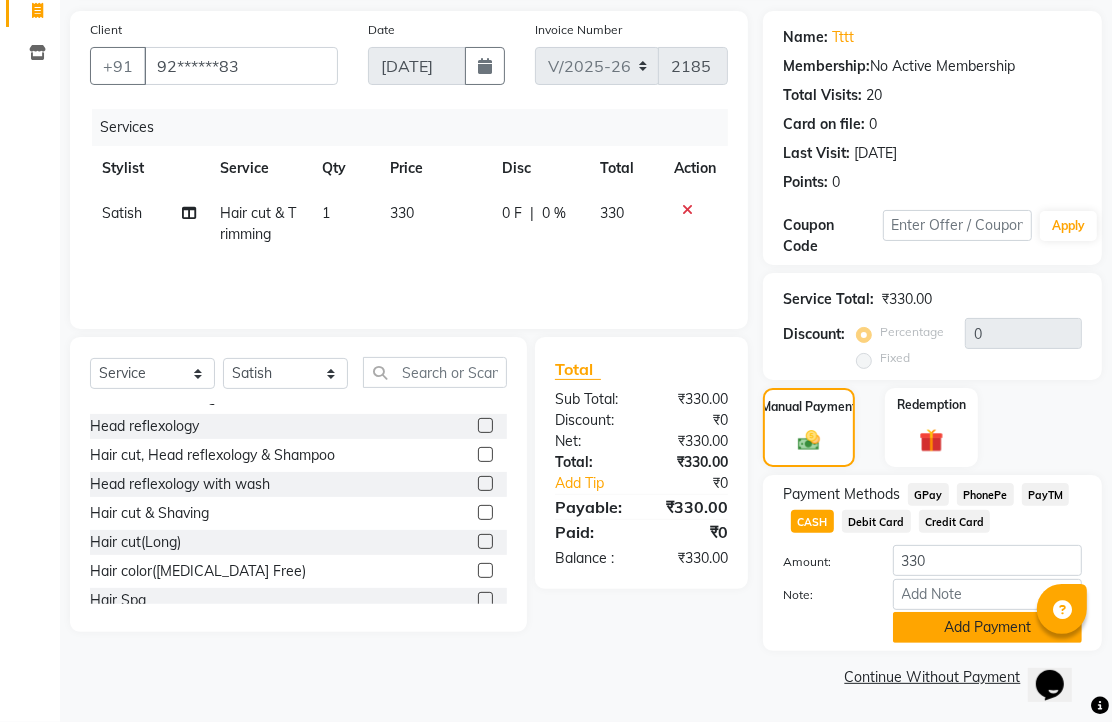 click on "Add Payment" 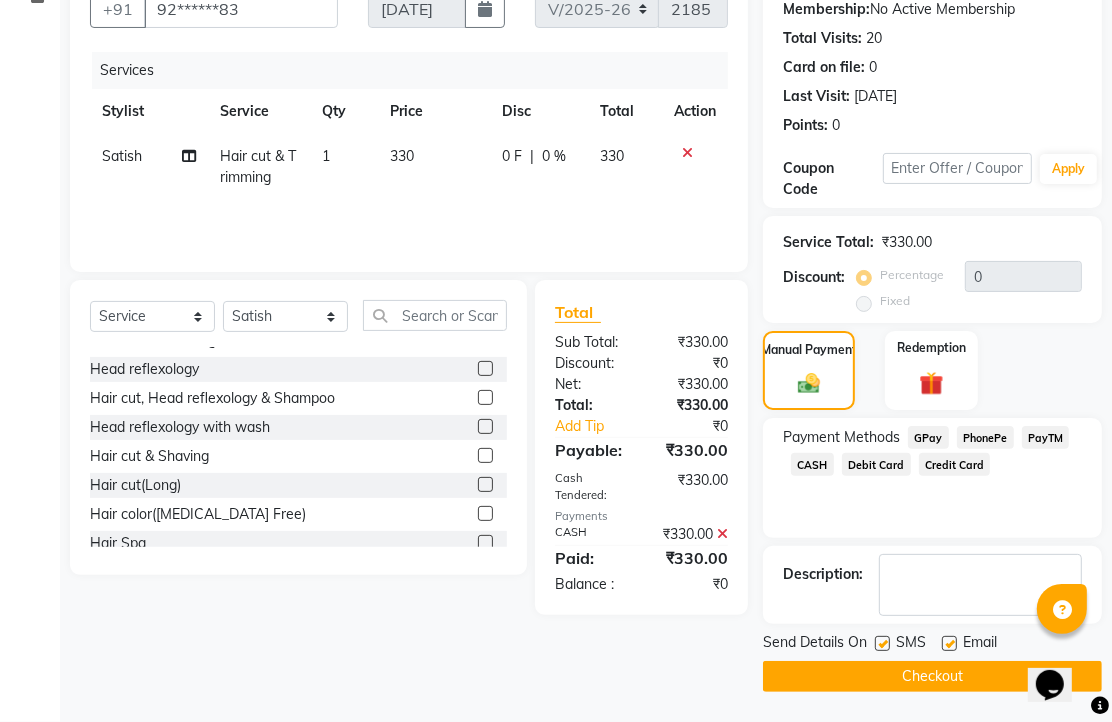 scroll, scrollTop: 304, scrollLeft: 0, axis: vertical 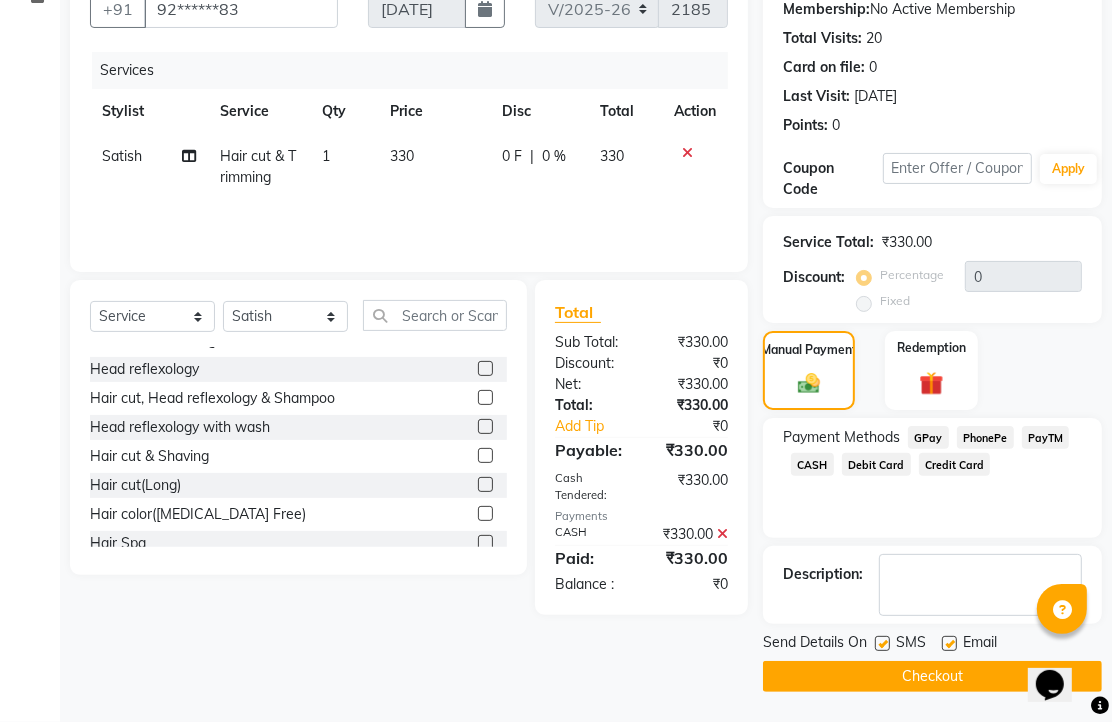click on "CASH" 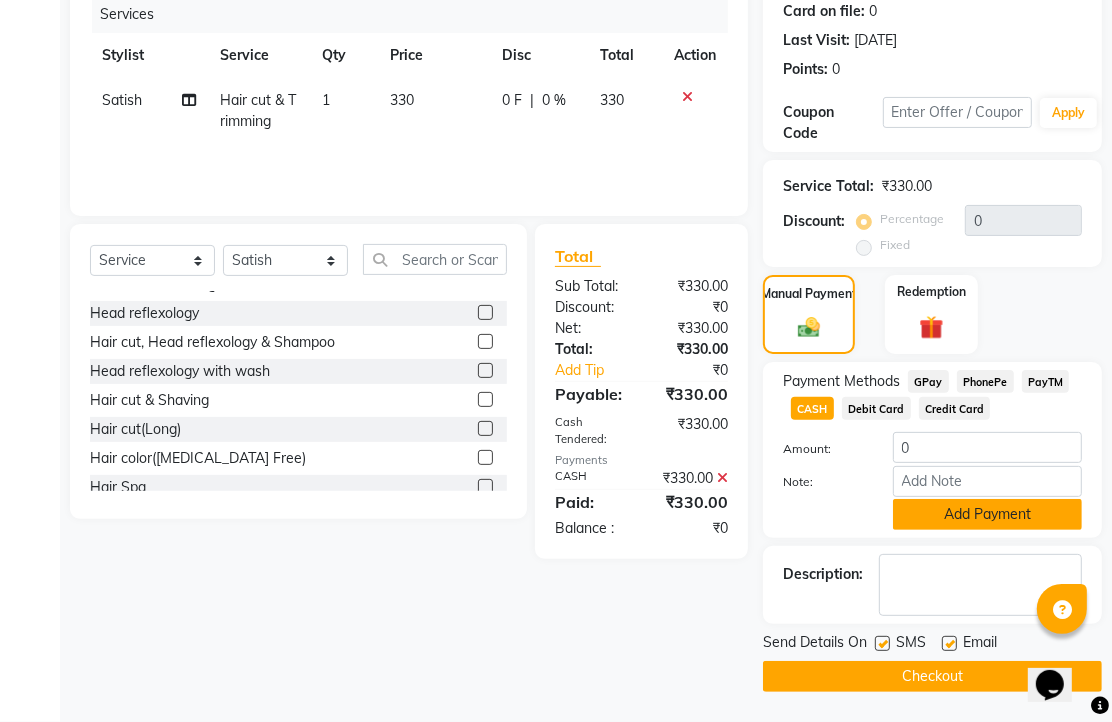 click on "Add Payment" 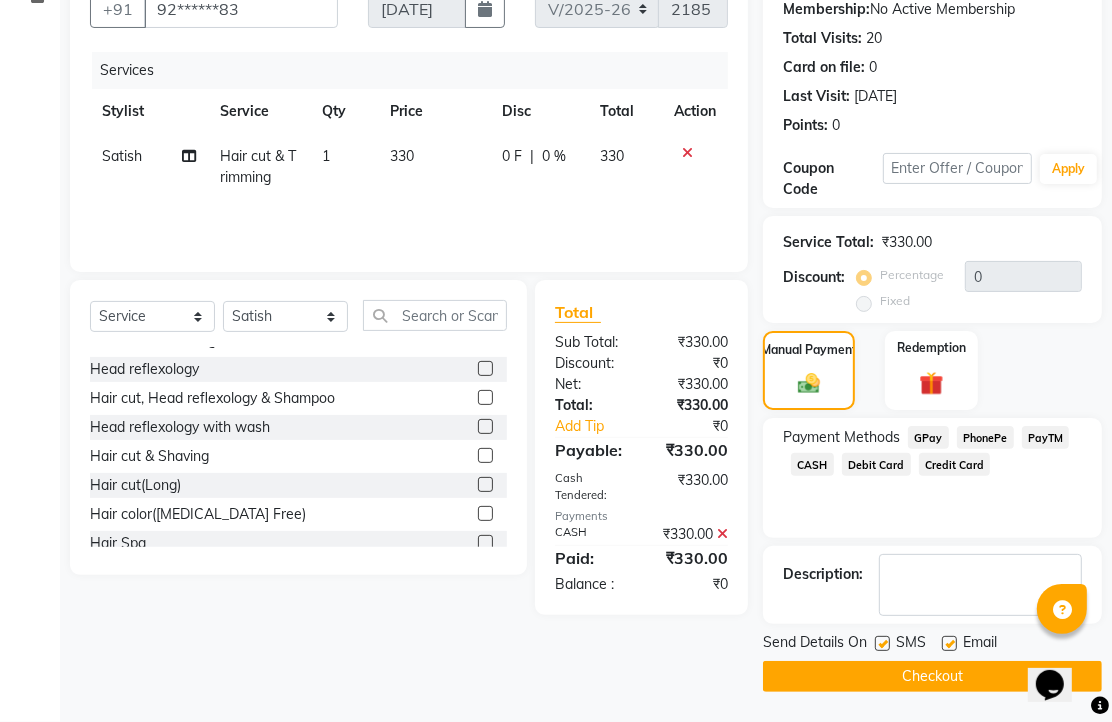 drag, startPoint x: 957, startPoint y: 625, endPoint x: 960, endPoint y: 660, distance: 35.128338 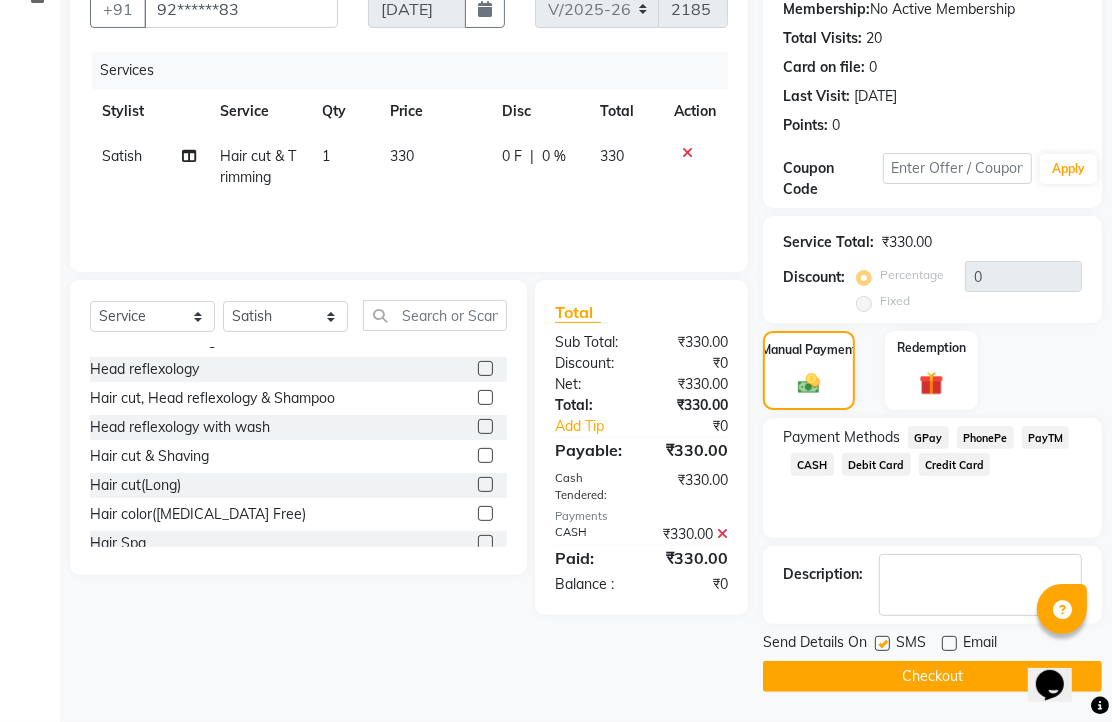 click on "Checkout" 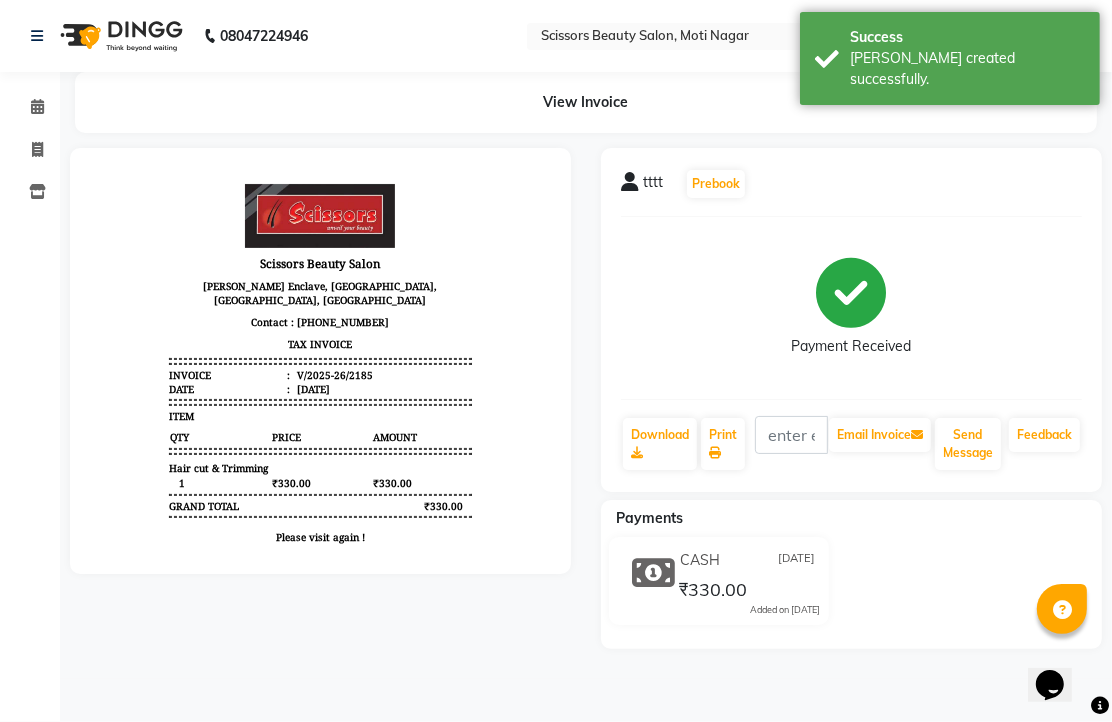 scroll, scrollTop: 0, scrollLeft: 0, axis: both 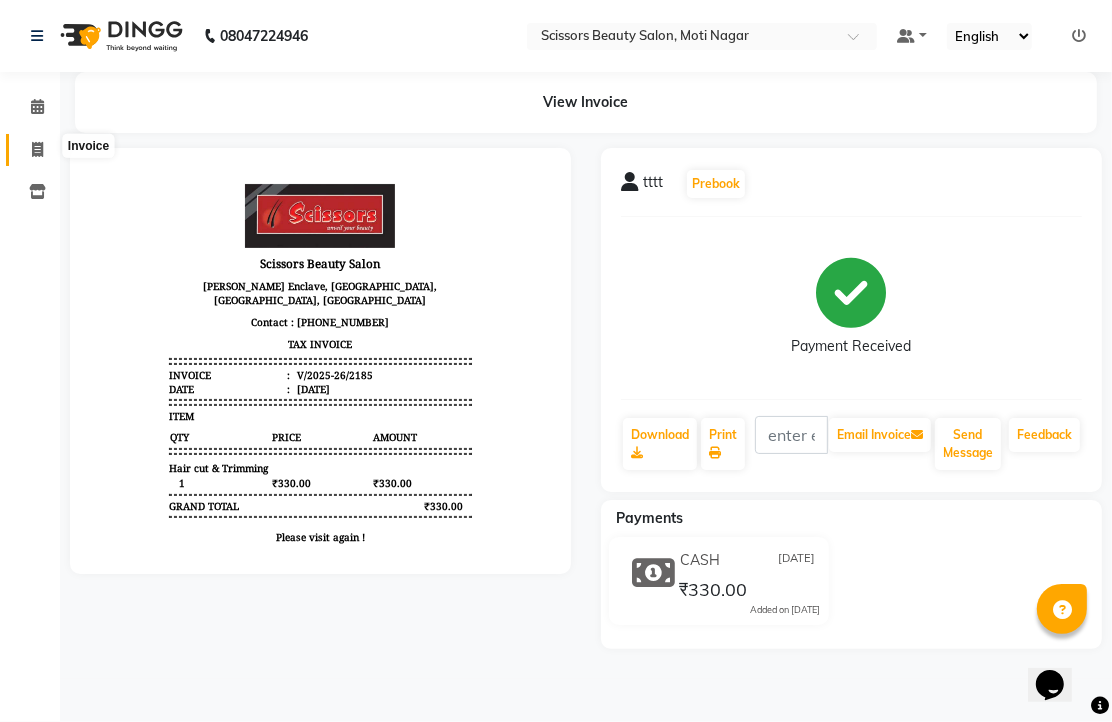 click 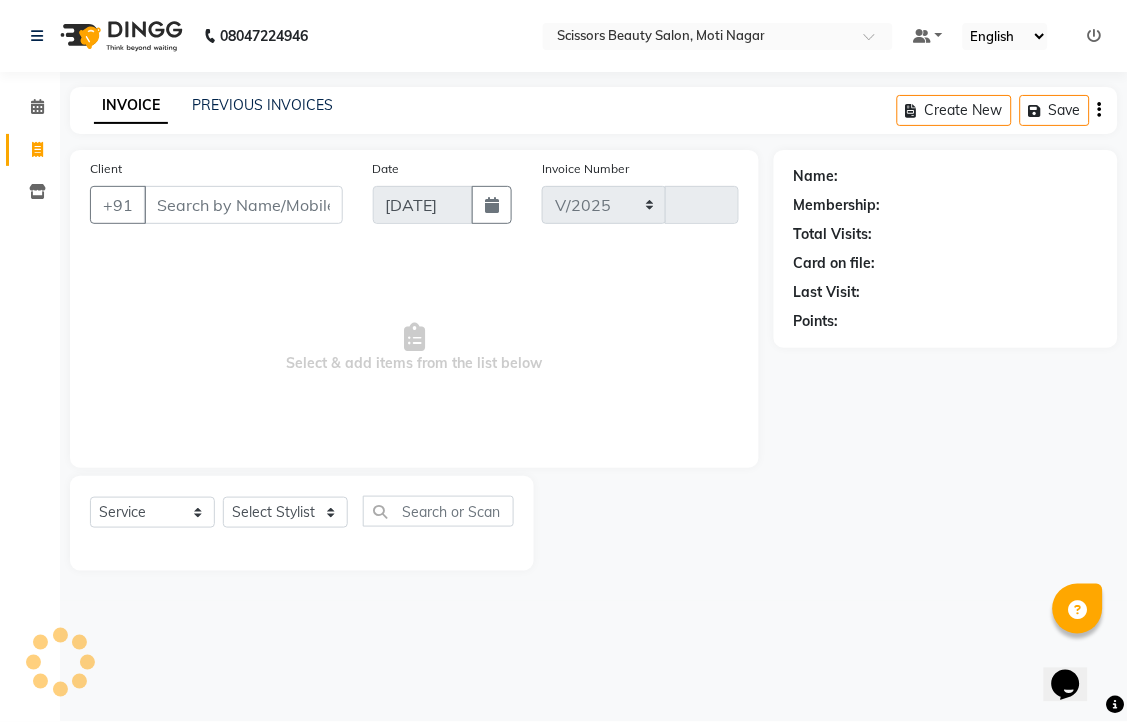 select on "7057" 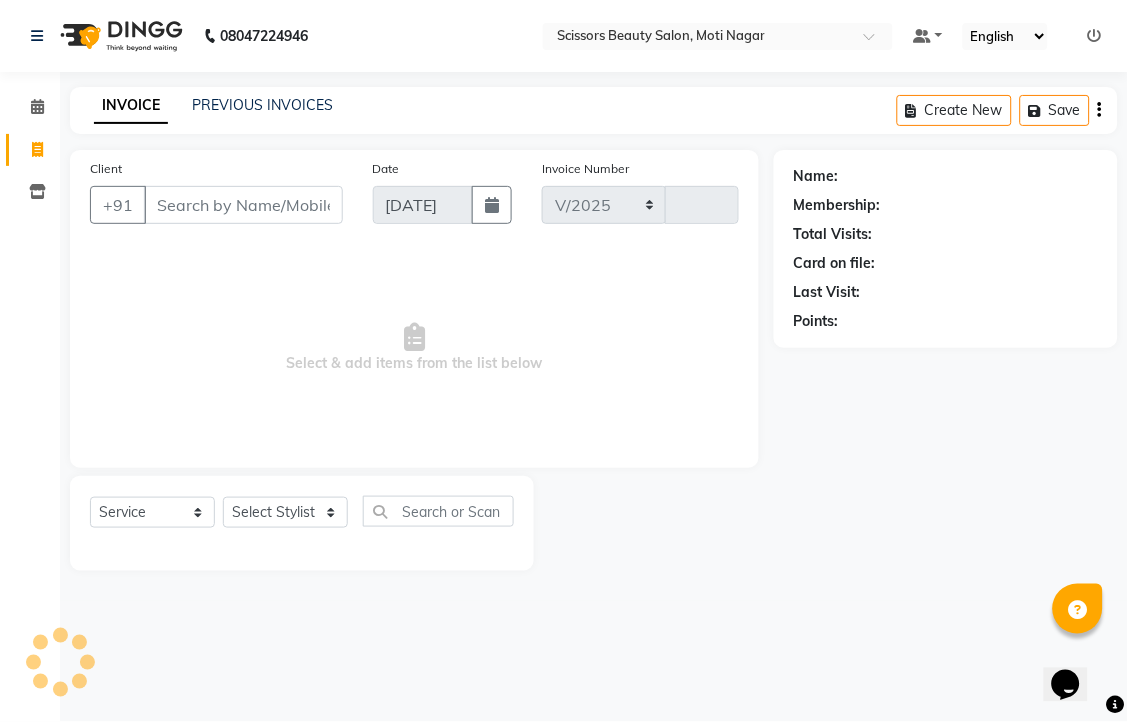 type on "2186" 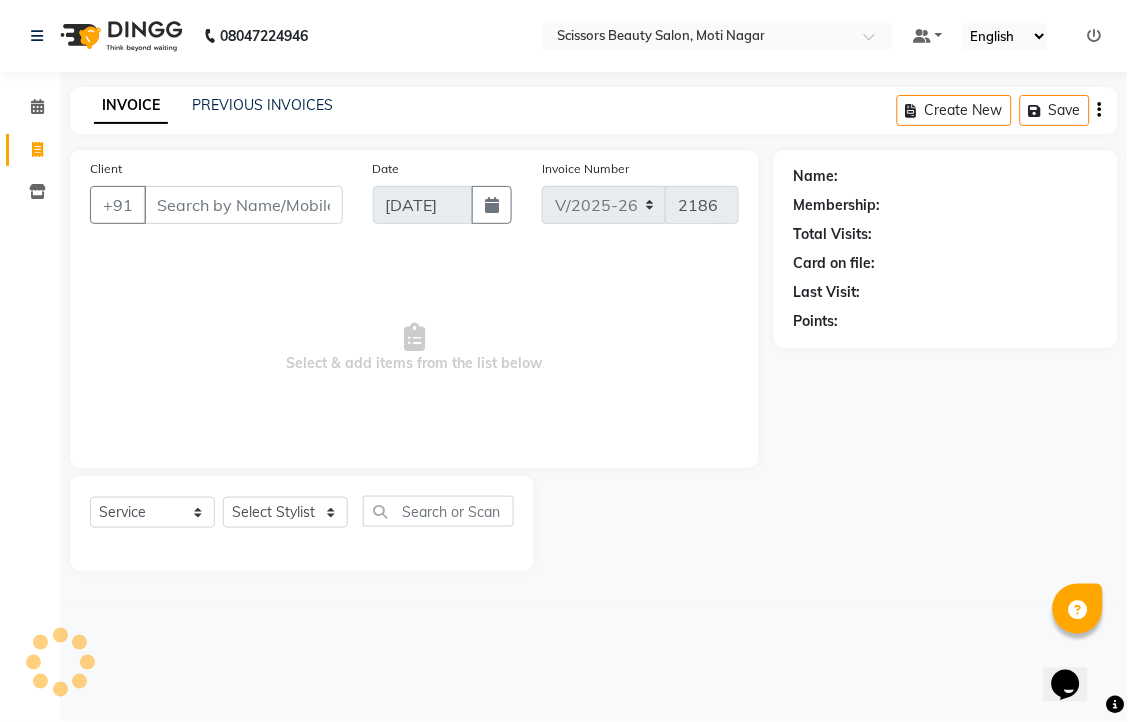 click on "Client" at bounding box center (243, 205) 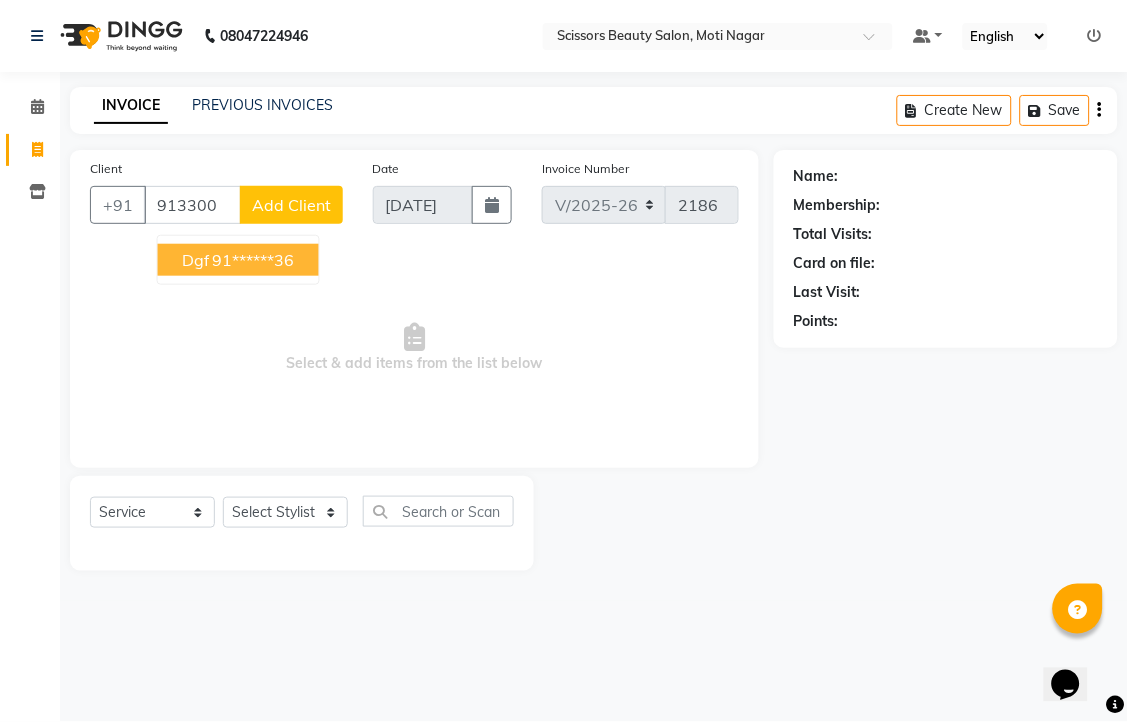 click on "91******36" at bounding box center [254, 260] 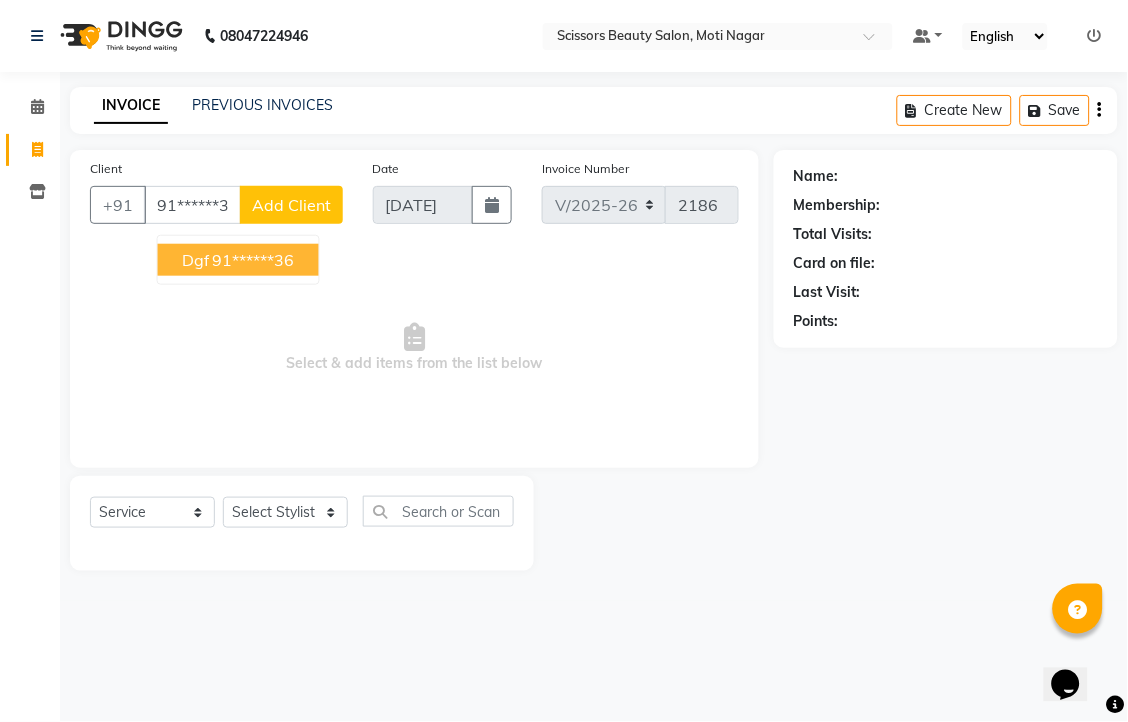 type on "91******36" 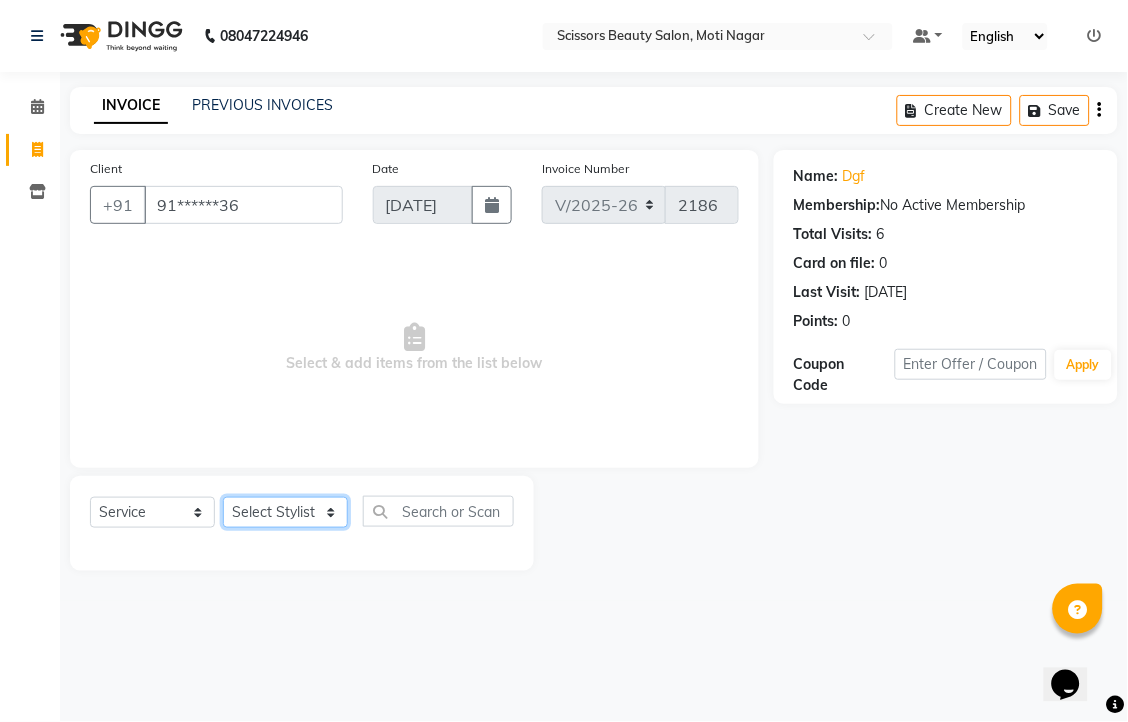 click on "Select Stylist [PERSON_NAME] [PERSON_NAME] Sir Staff" 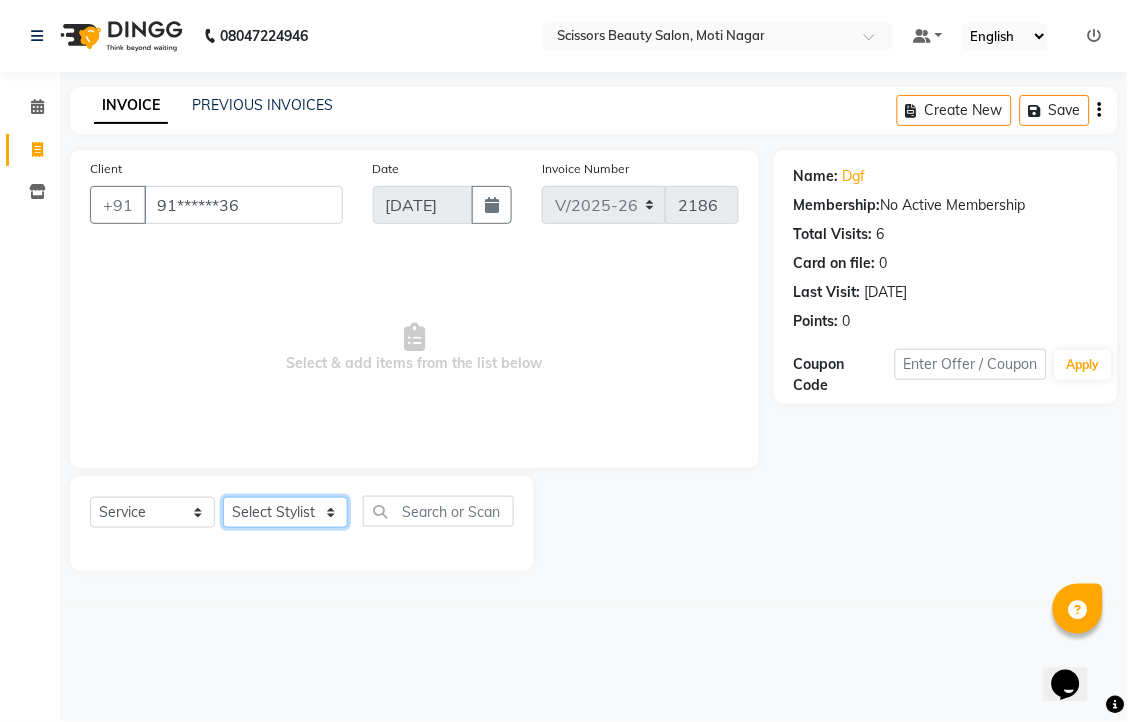 select on "58456" 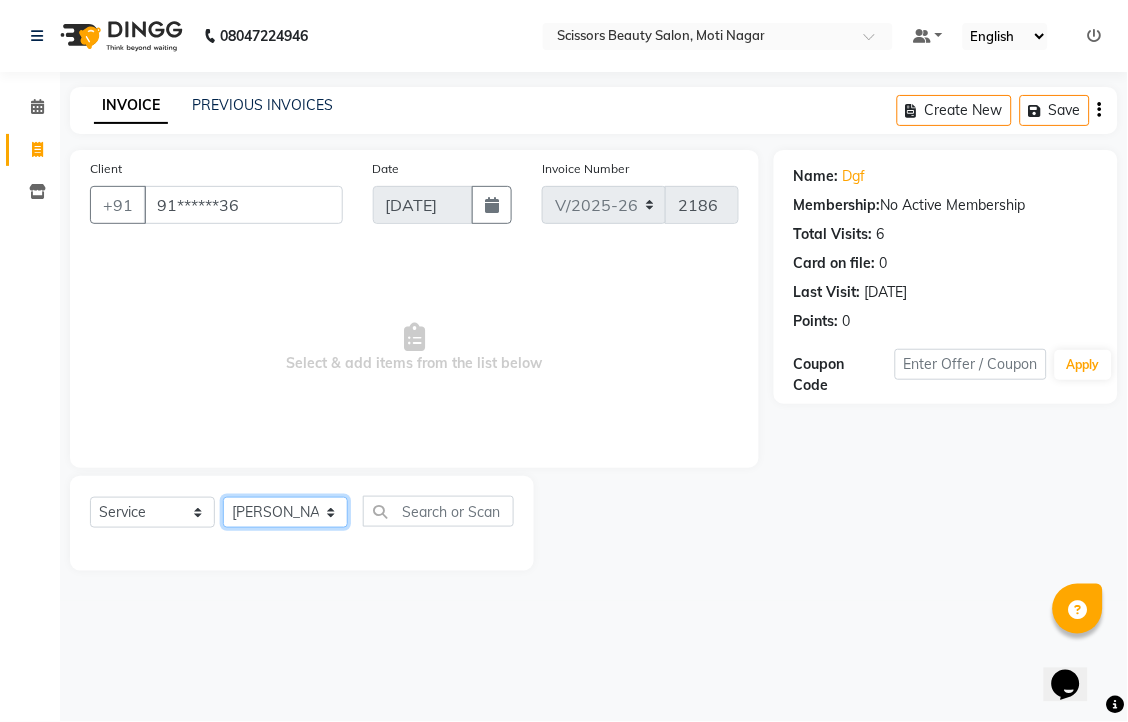 click on "Select Stylist [PERSON_NAME] [PERSON_NAME] Sir Staff" 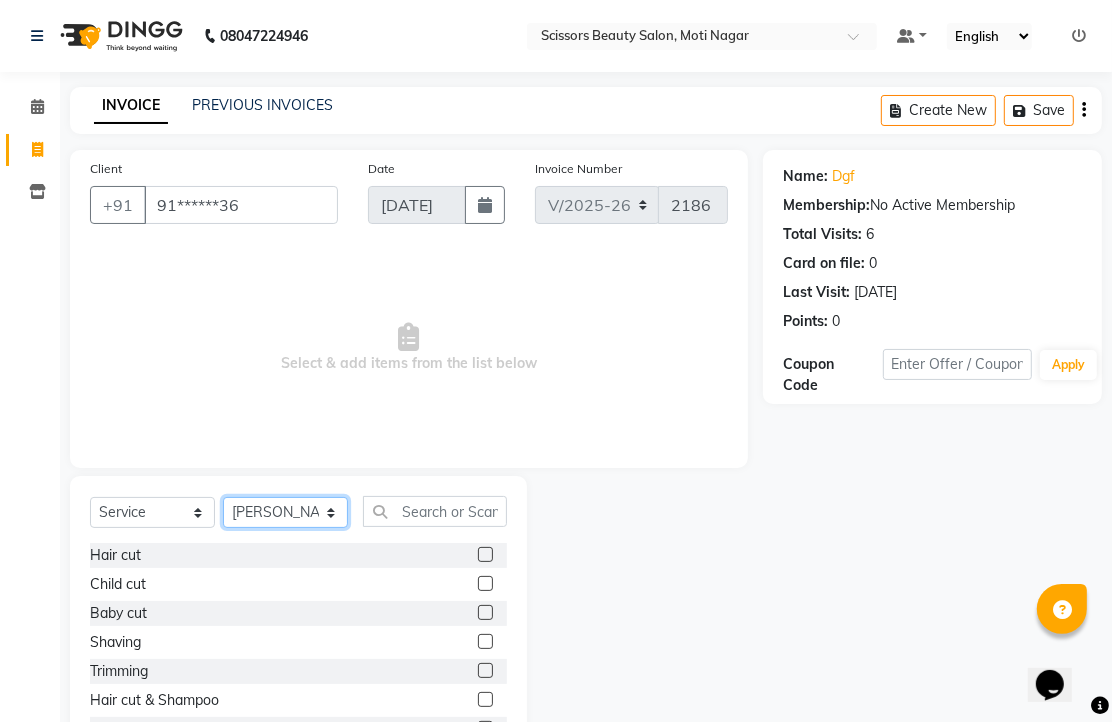 scroll, scrollTop: 111, scrollLeft: 0, axis: vertical 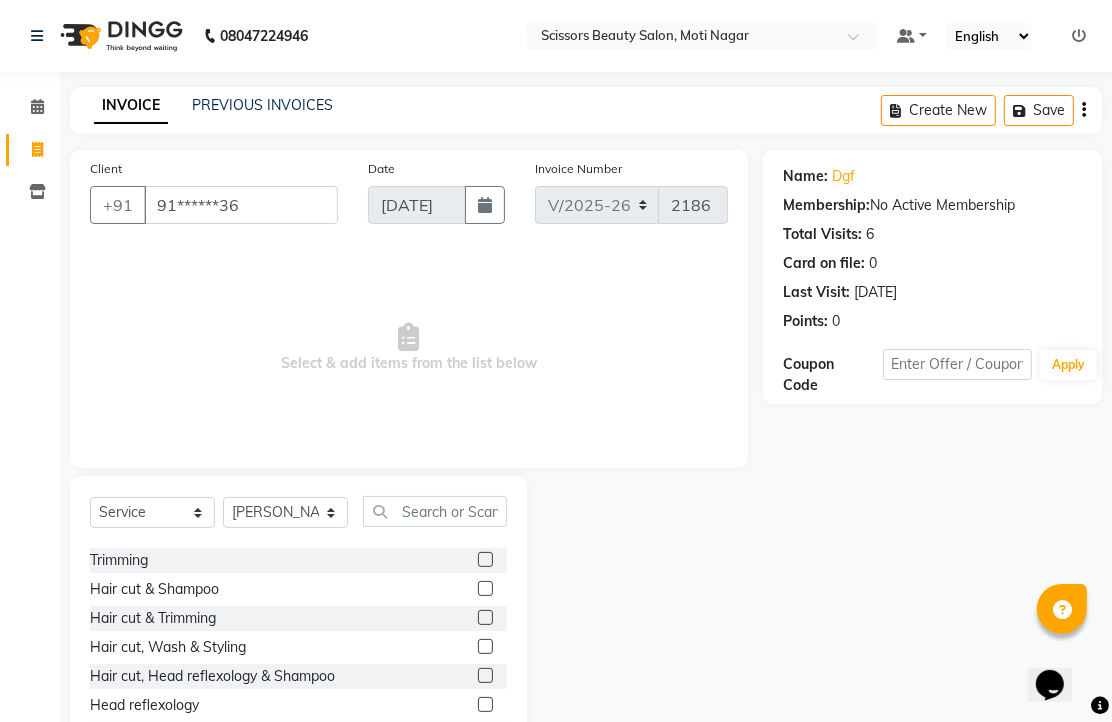 click 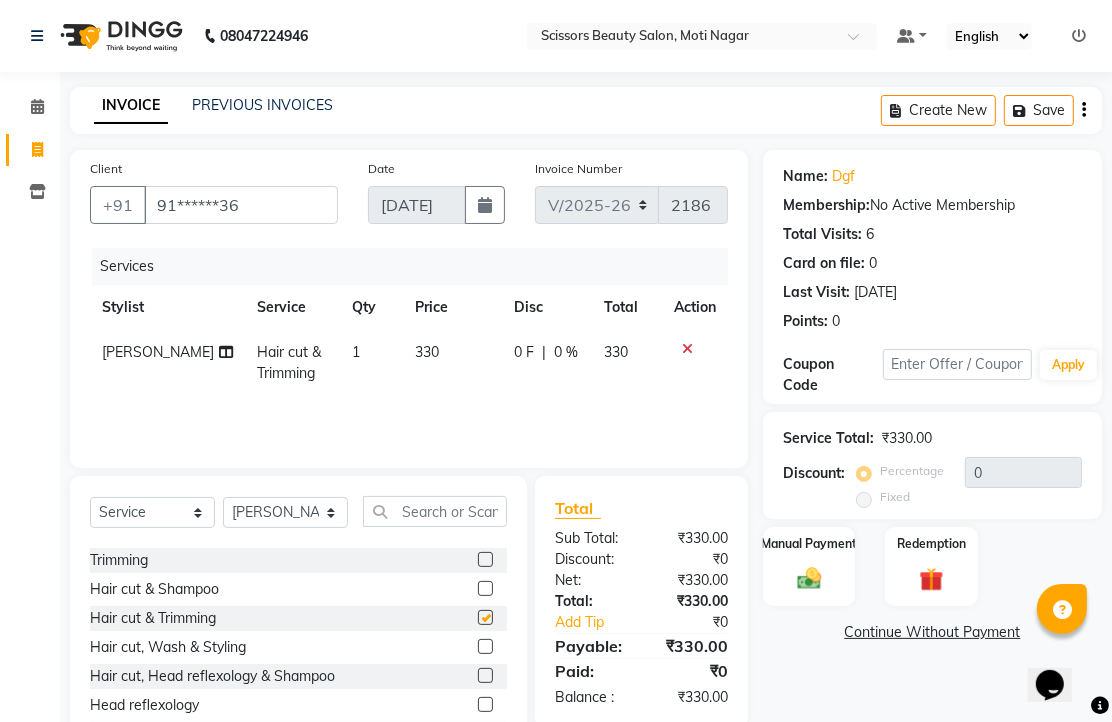 checkbox on "false" 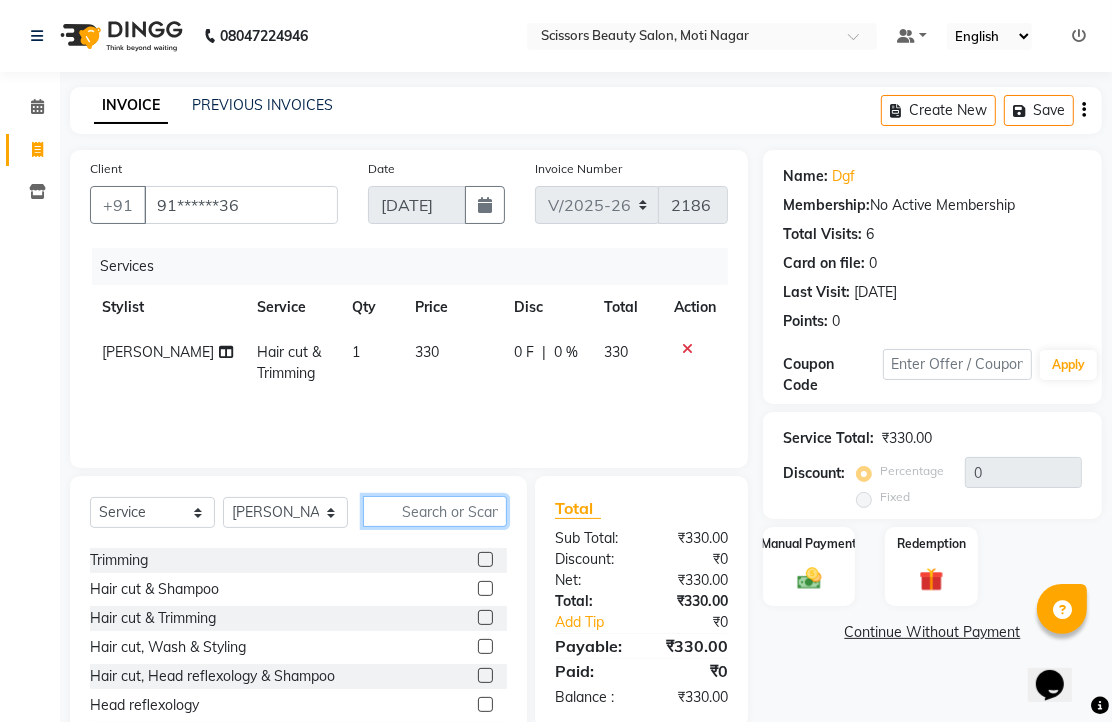 click 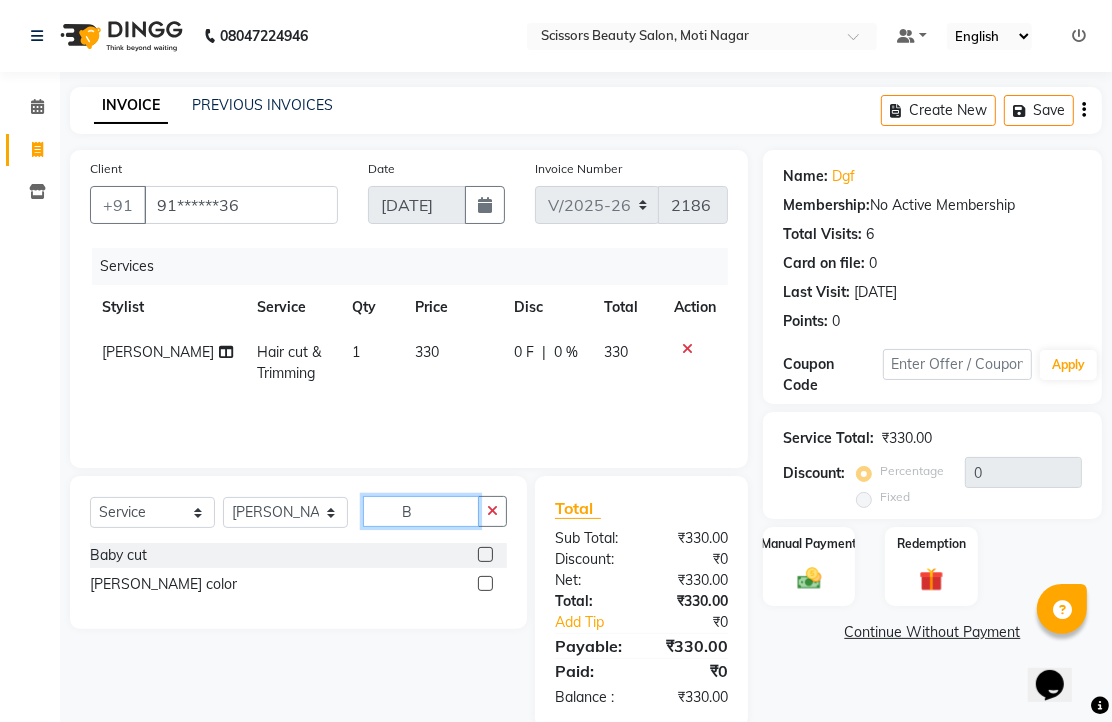 scroll, scrollTop: 0, scrollLeft: 0, axis: both 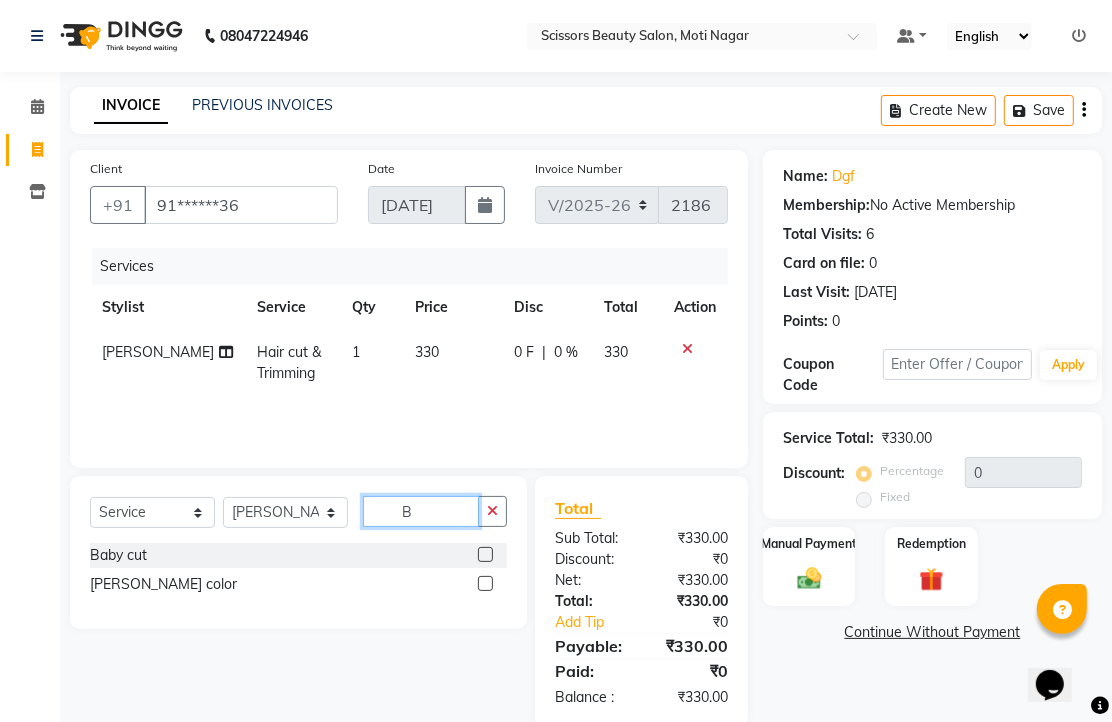 type on "B" 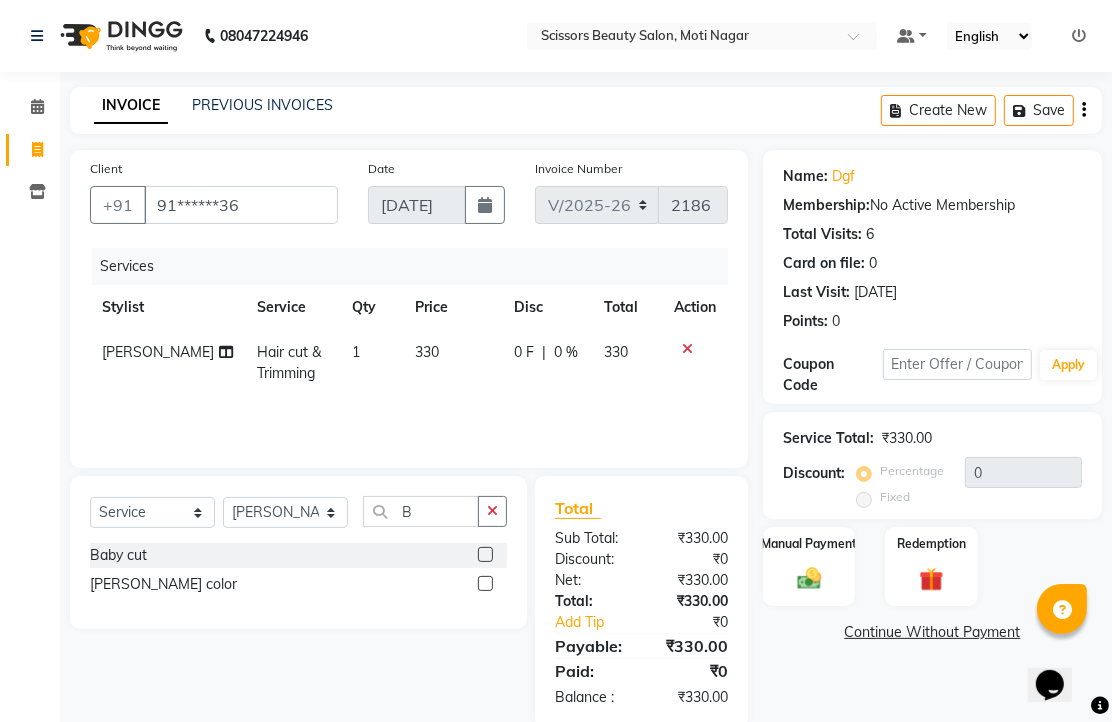 click 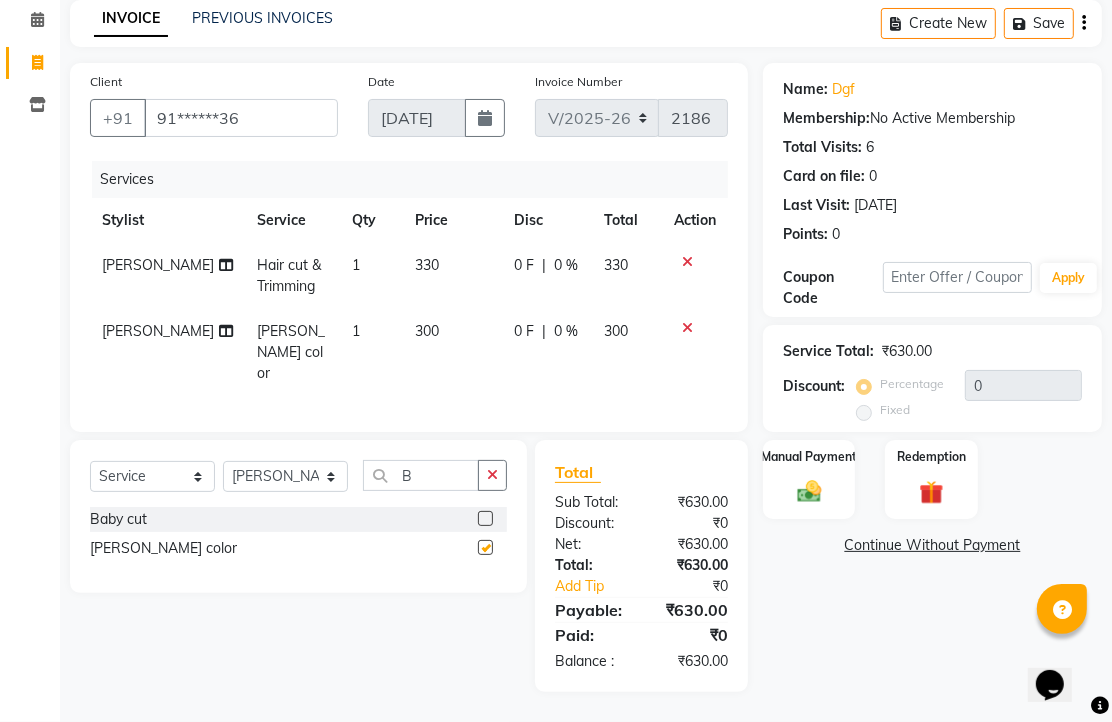 checkbox on "false" 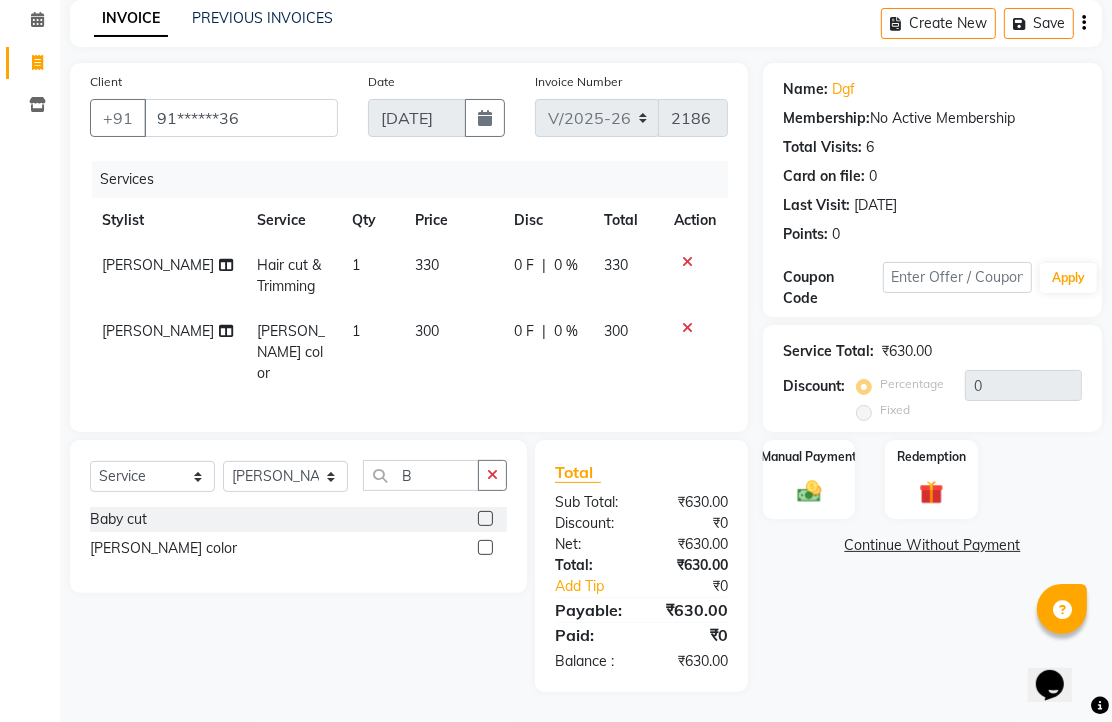 scroll, scrollTop: 230, scrollLeft: 0, axis: vertical 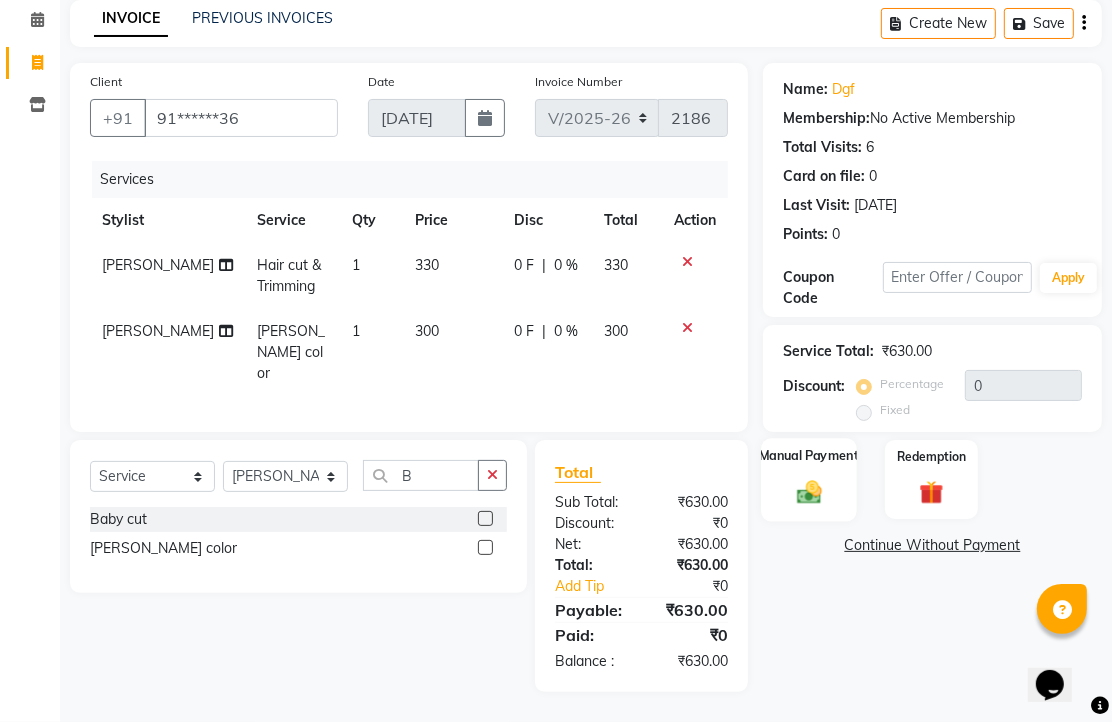 click 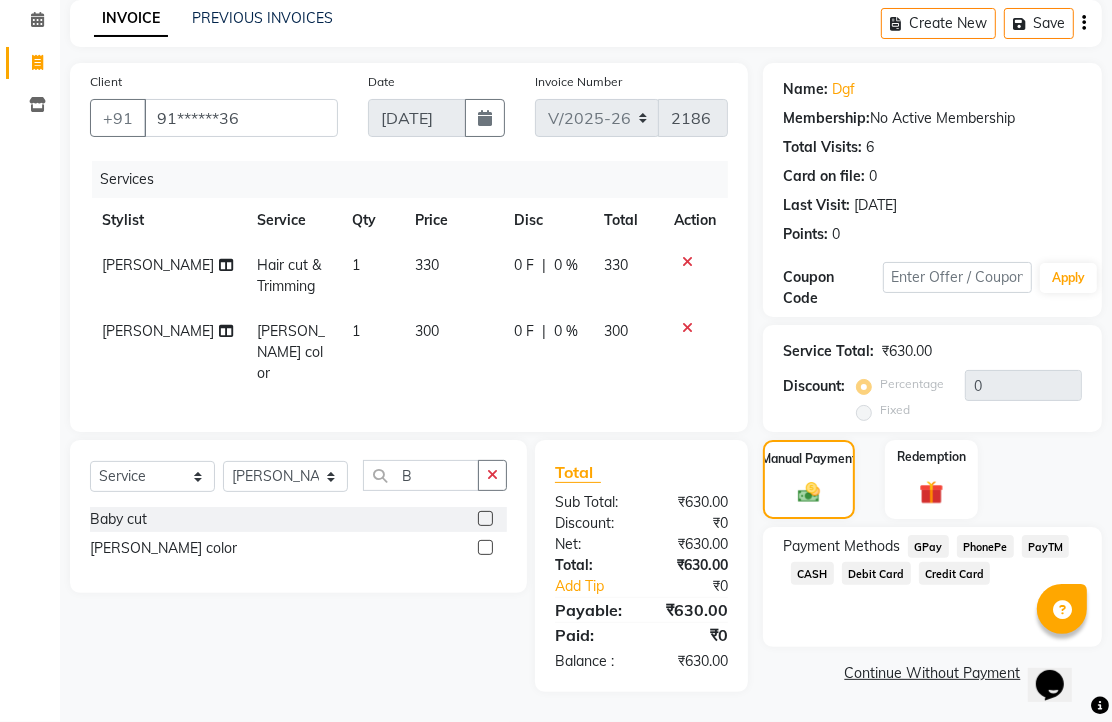 click on "PhonePe" 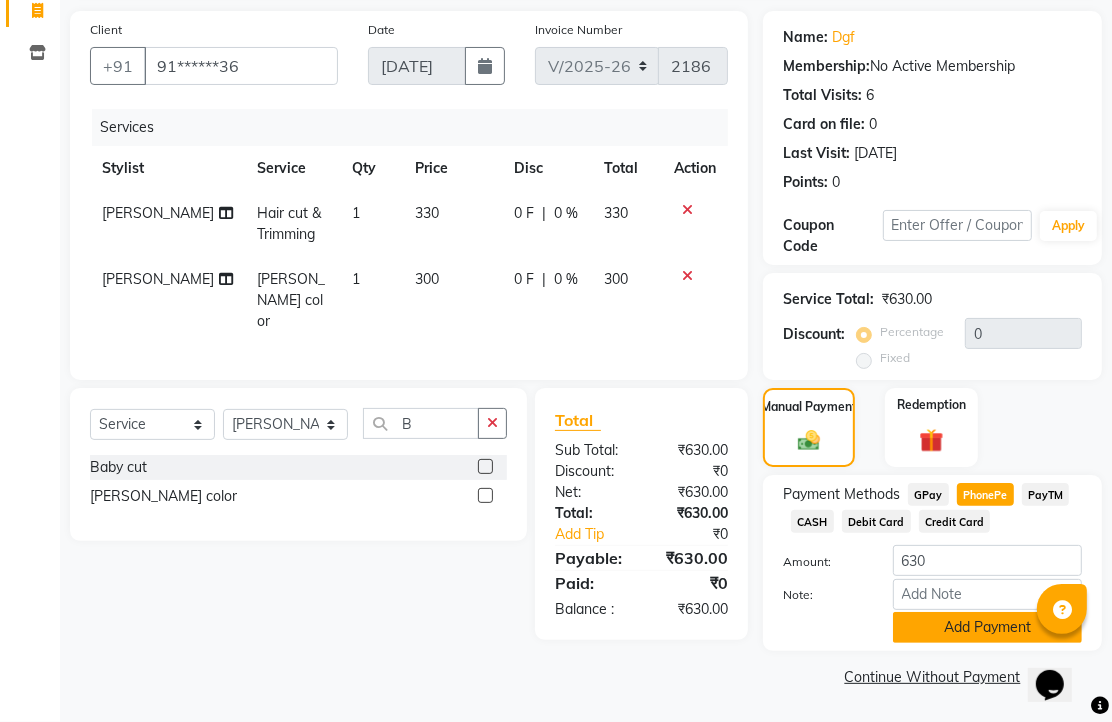 click on "Add Payment" 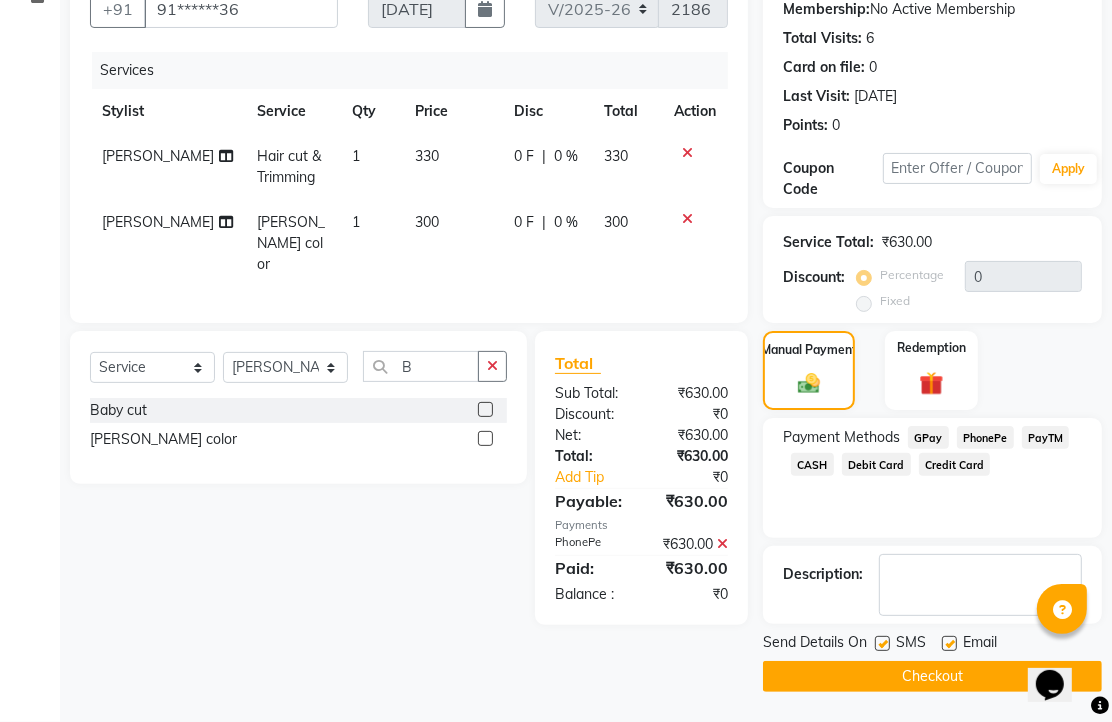 scroll, scrollTop: 304, scrollLeft: 0, axis: vertical 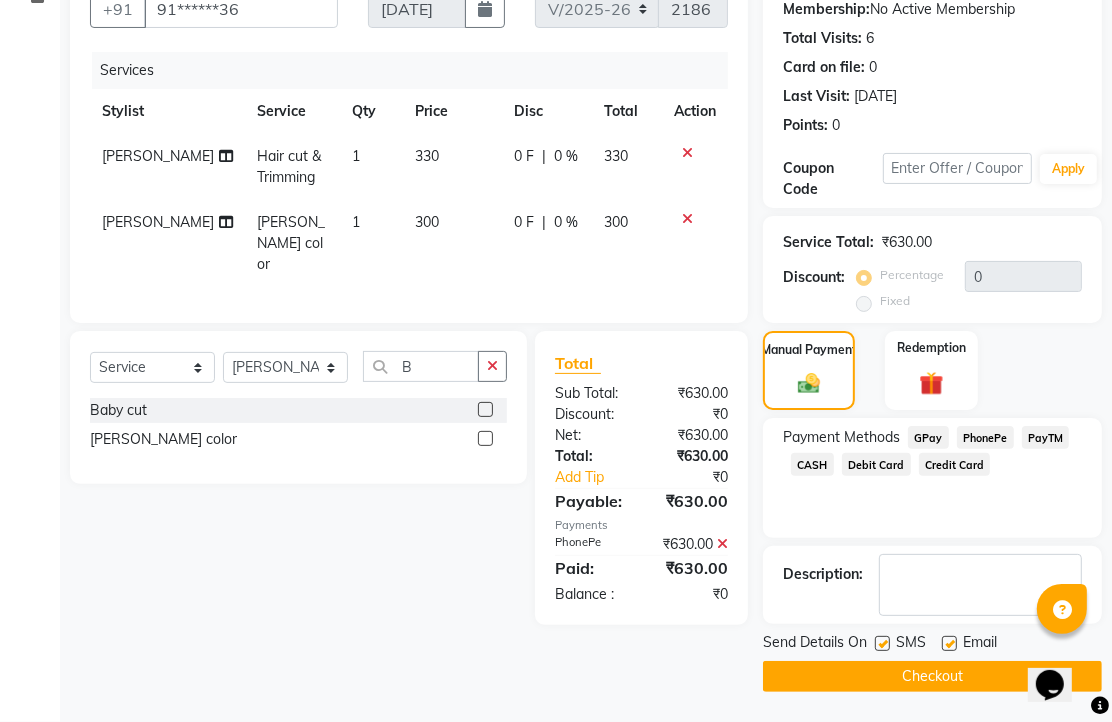 click 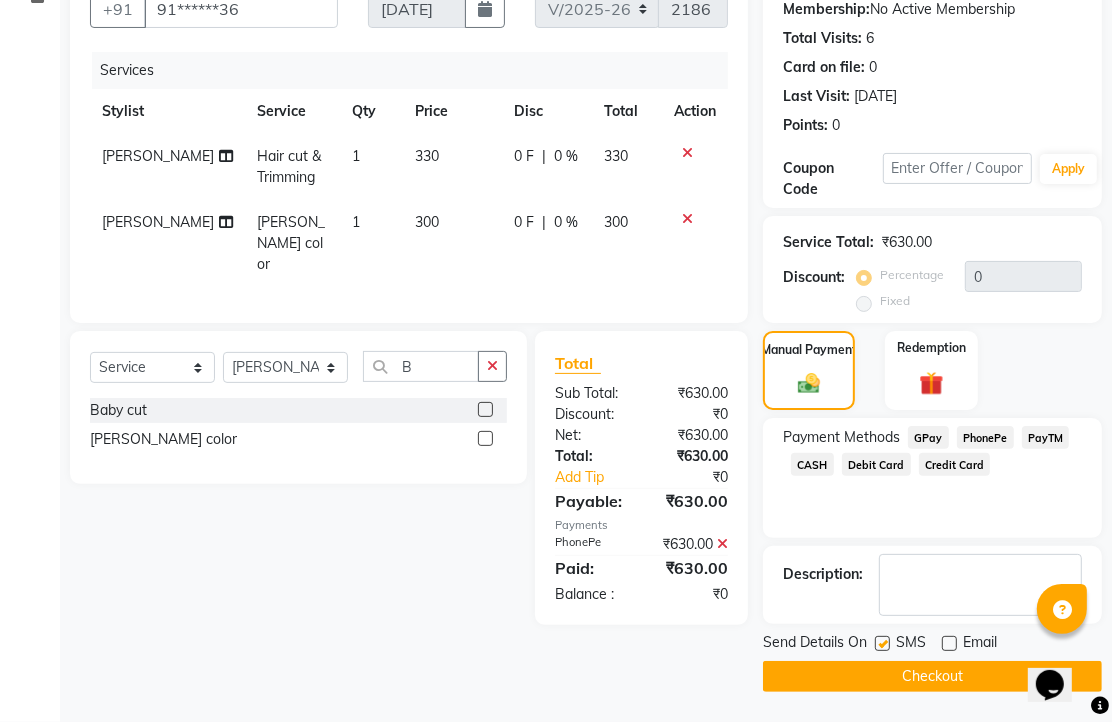 click on "Checkout" 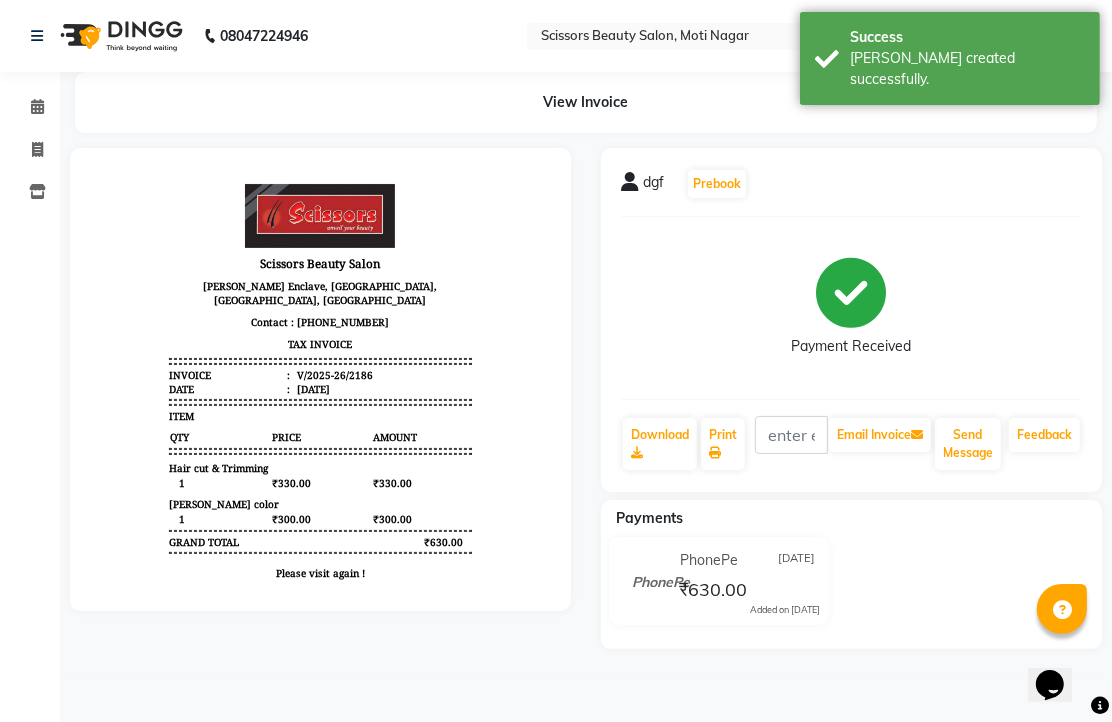 scroll, scrollTop: 0, scrollLeft: 0, axis: both 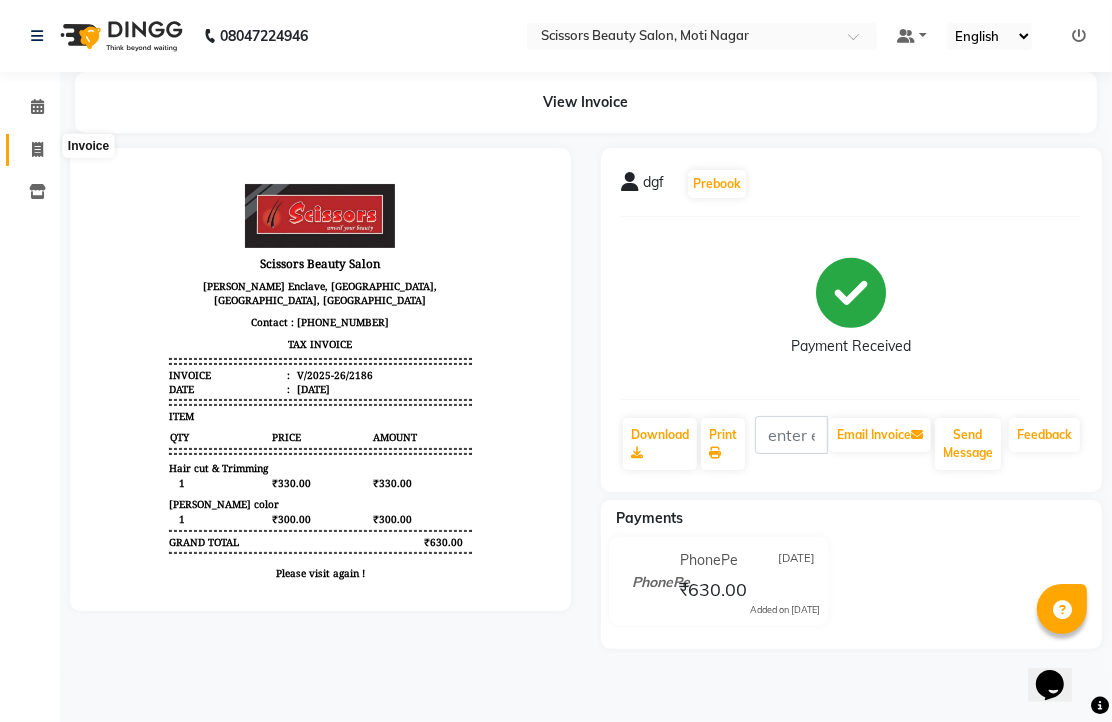 click 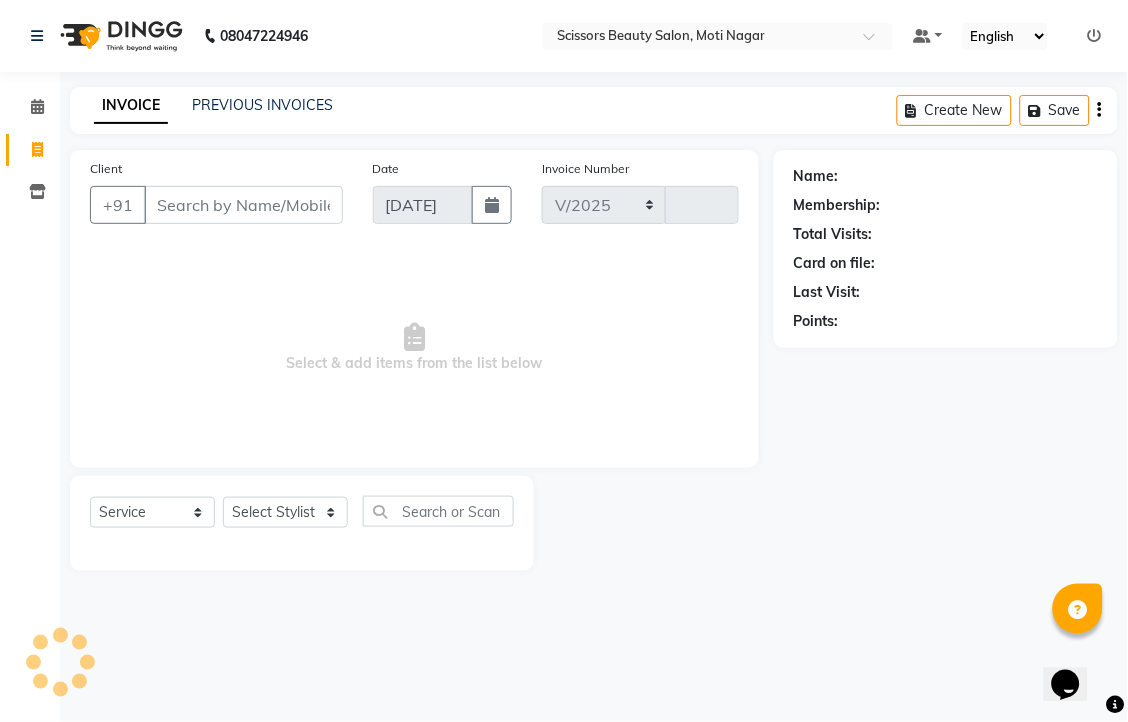 select on "7057" 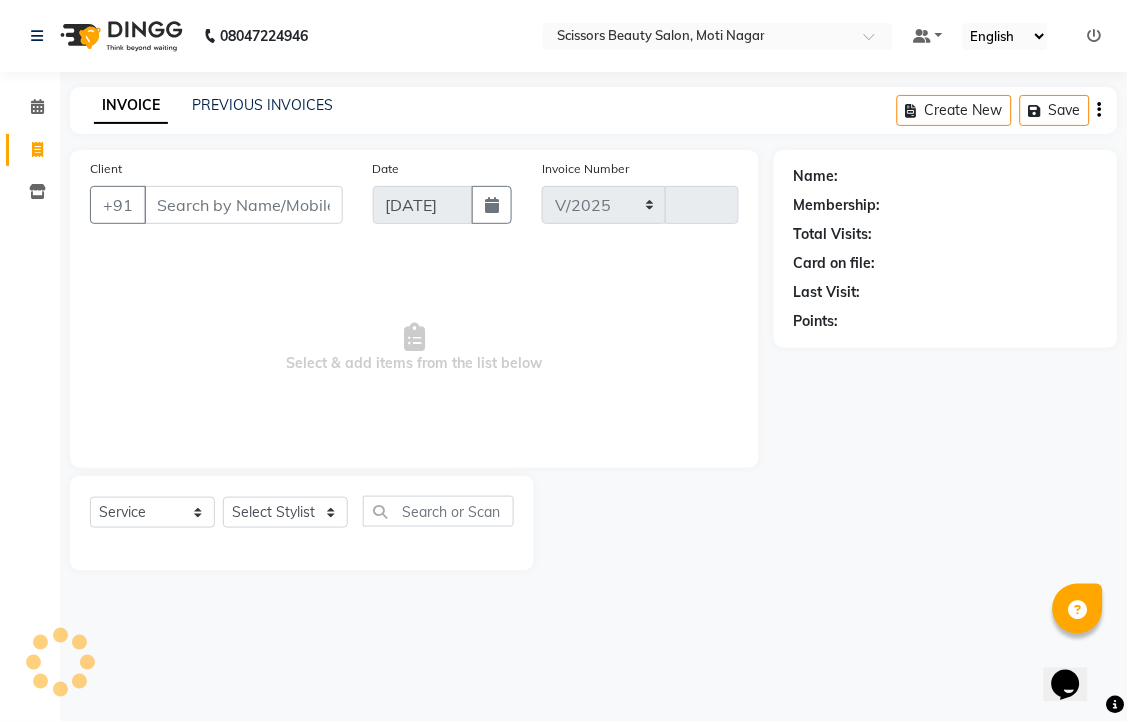 type on "2187" 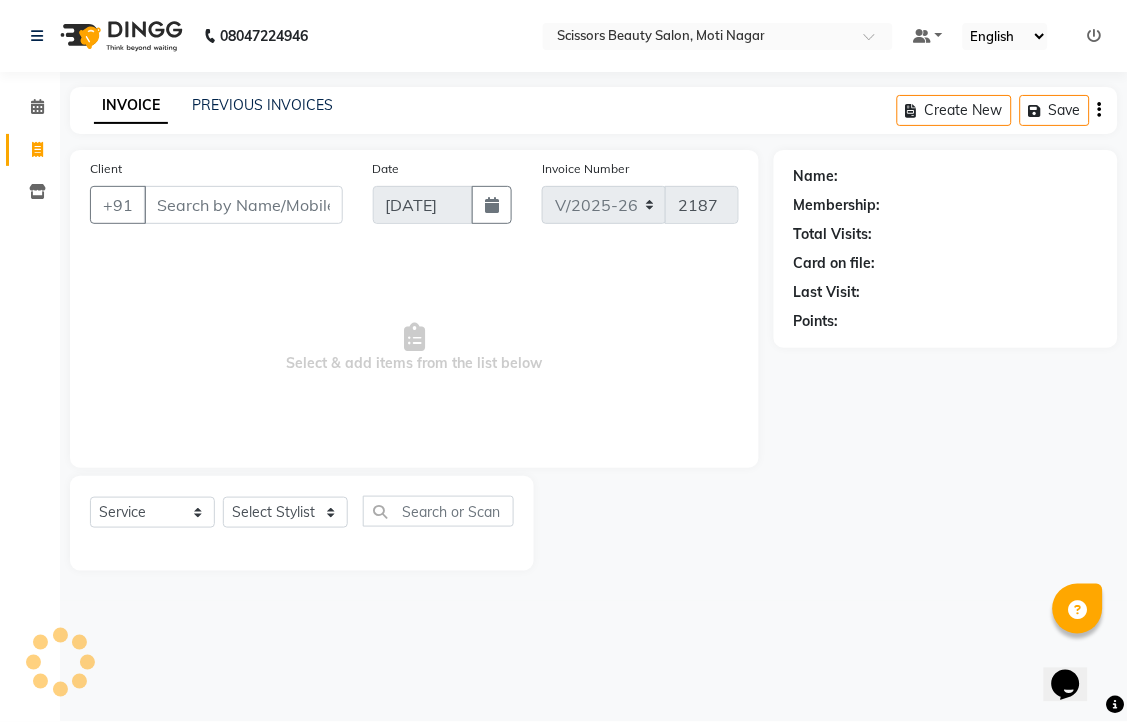 click on "Client" at bounding box center (243, 205) 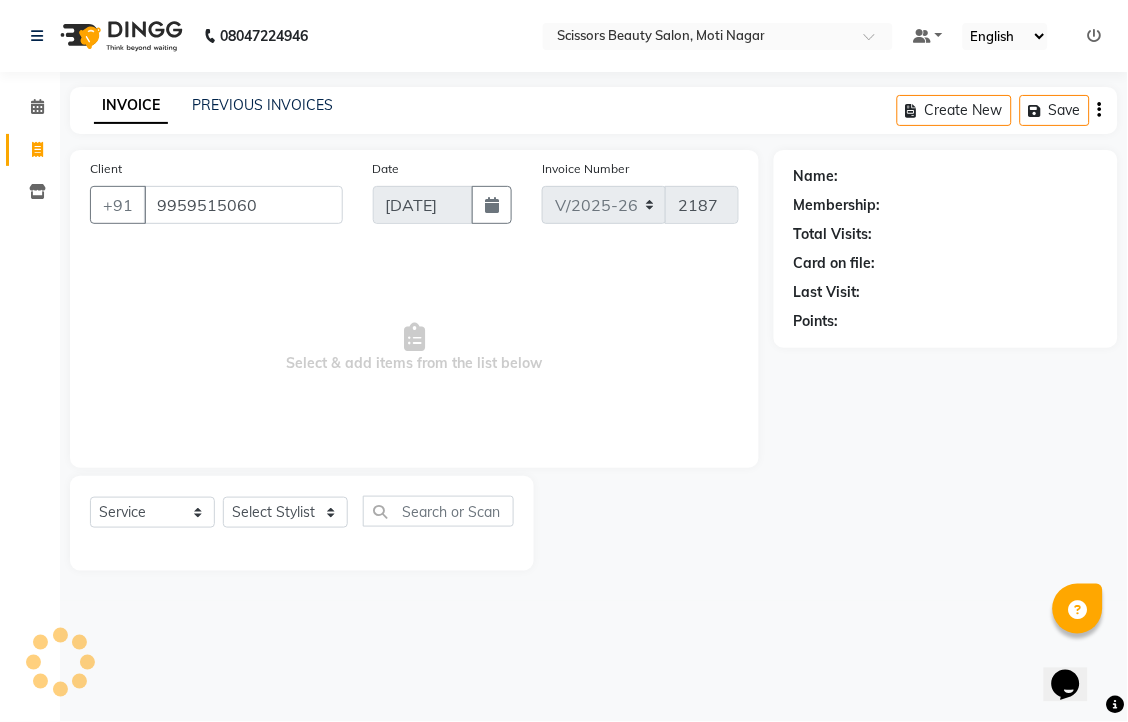 type on "9959515060" 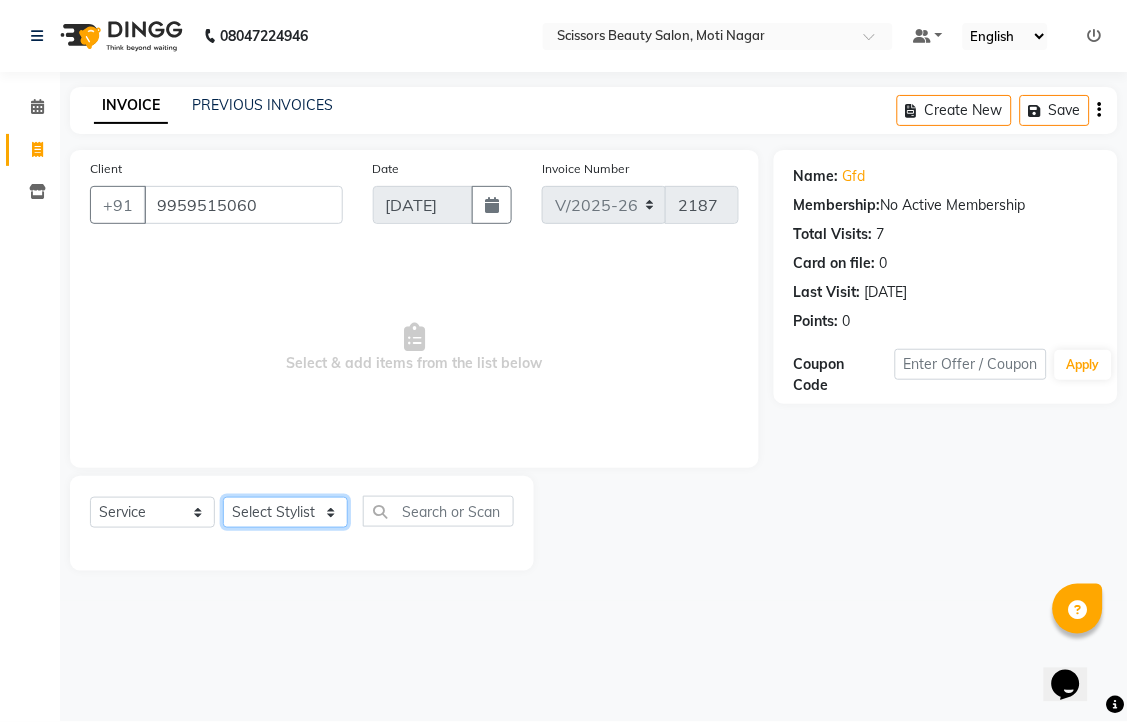 click on "Select Stylist [PERSON_NAME] [PERSON_NAME] Sir Staff" 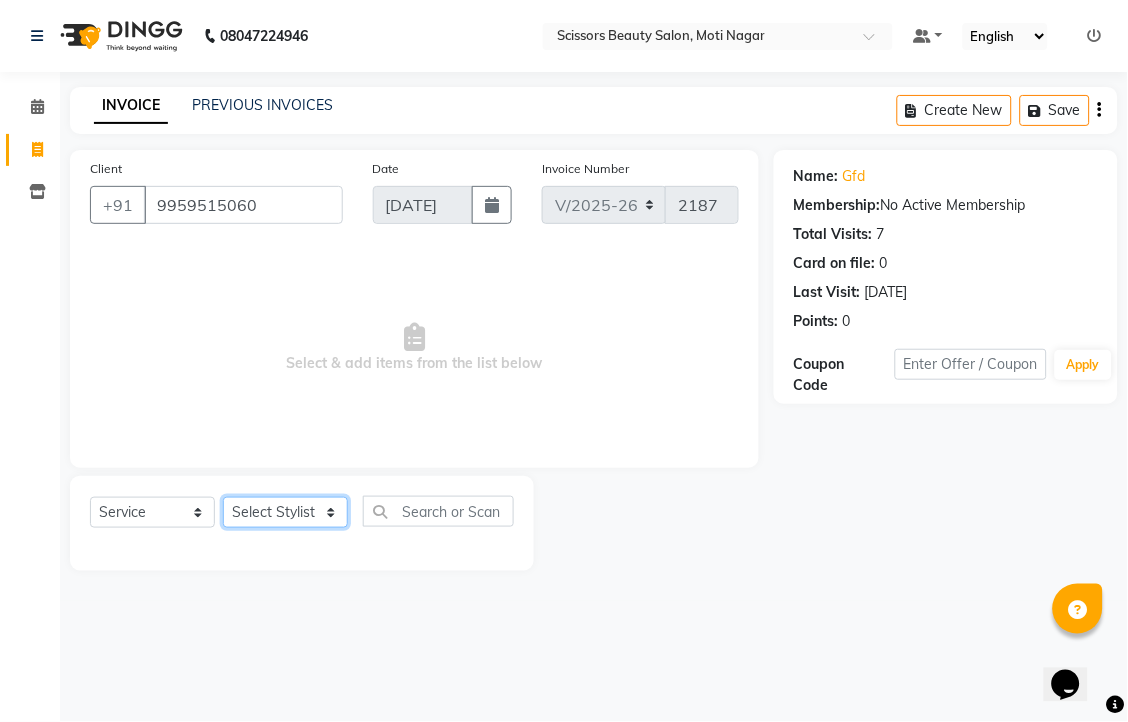 select on "58456" 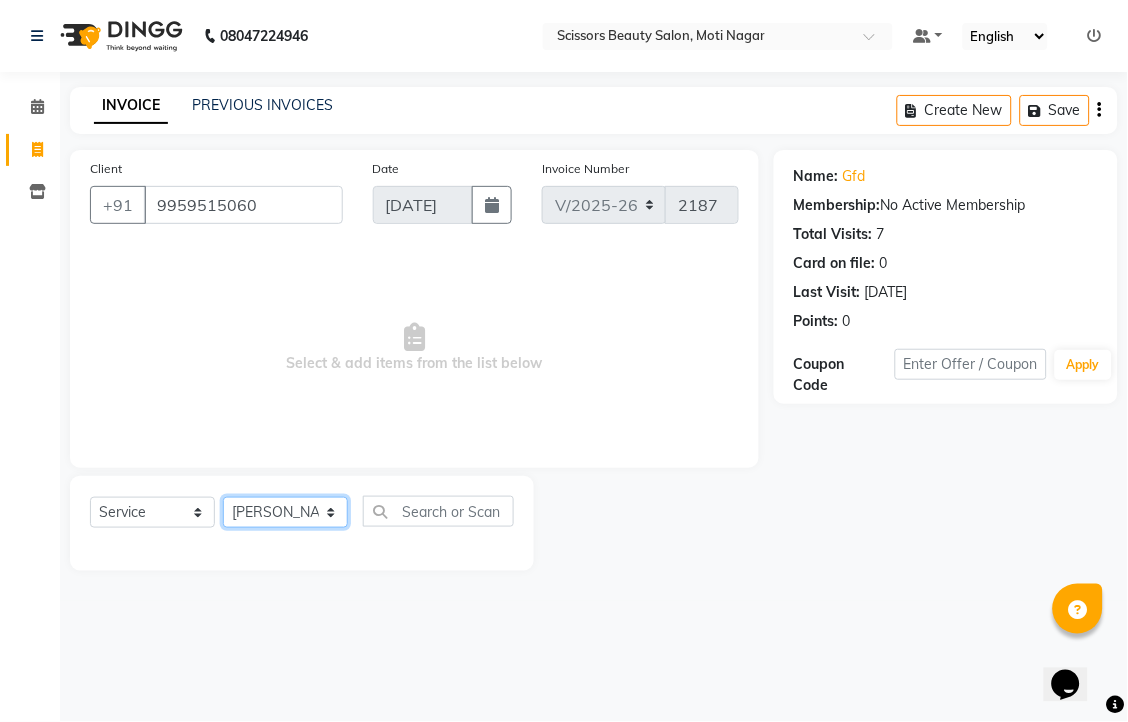 click on "Select Stylist [PERSON_NAME] [PERSON_NAME] Sir Staff" 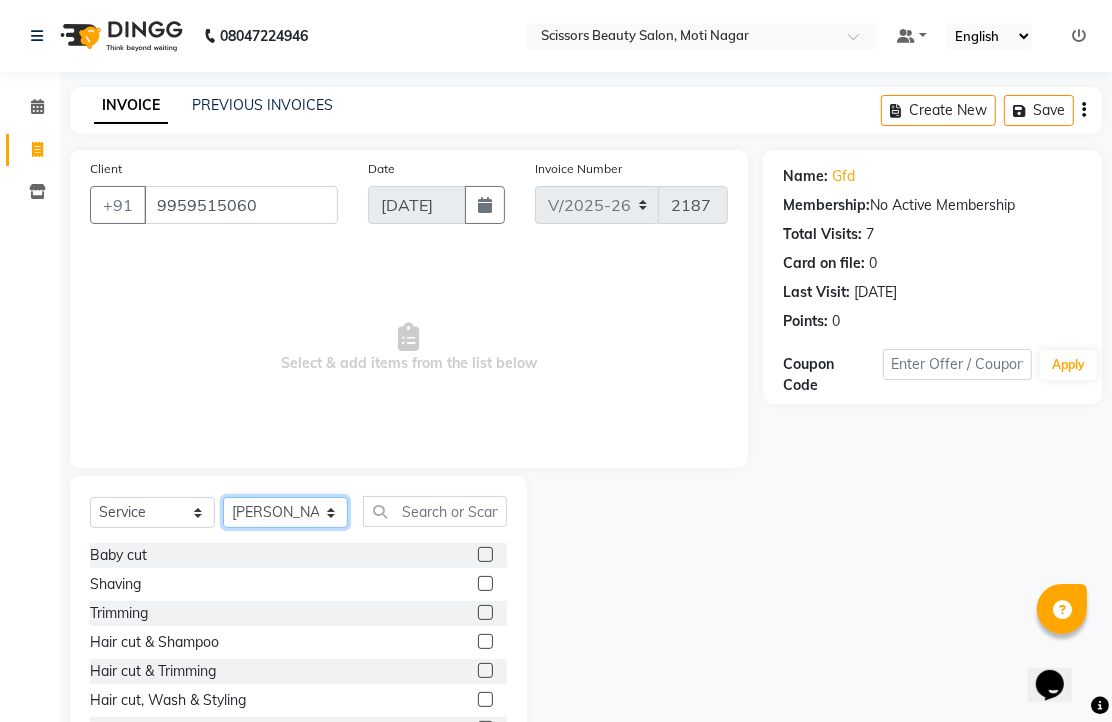 scroll, scrollTop: 111, scrollLeft: 0, axis: vertical 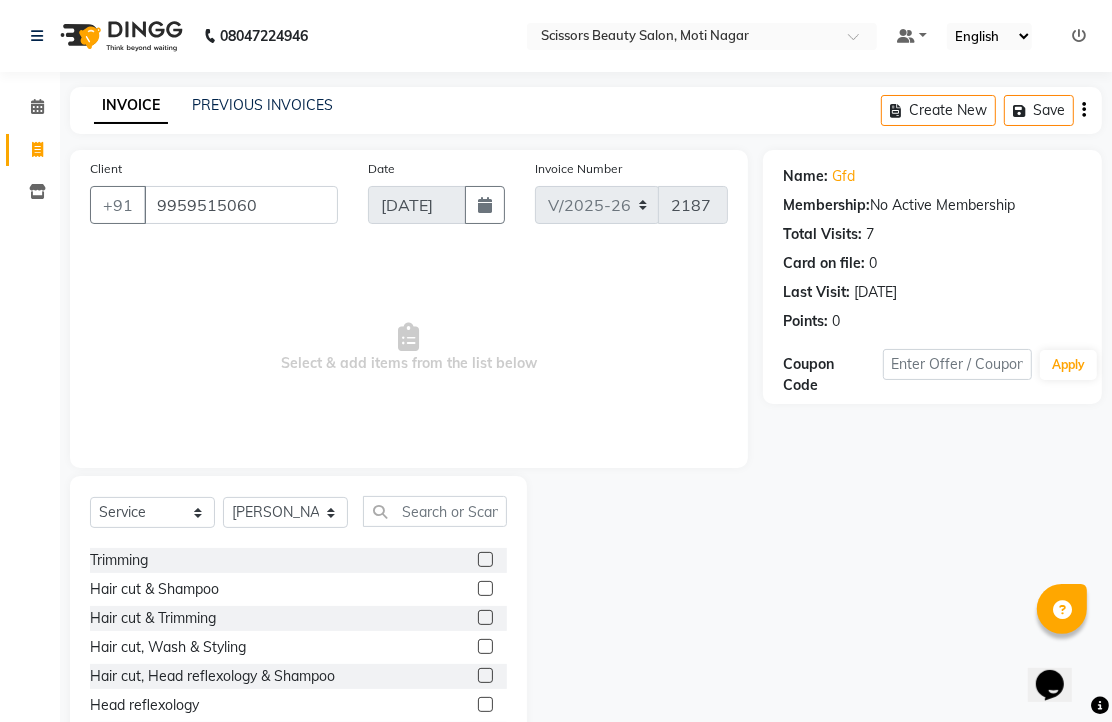 click 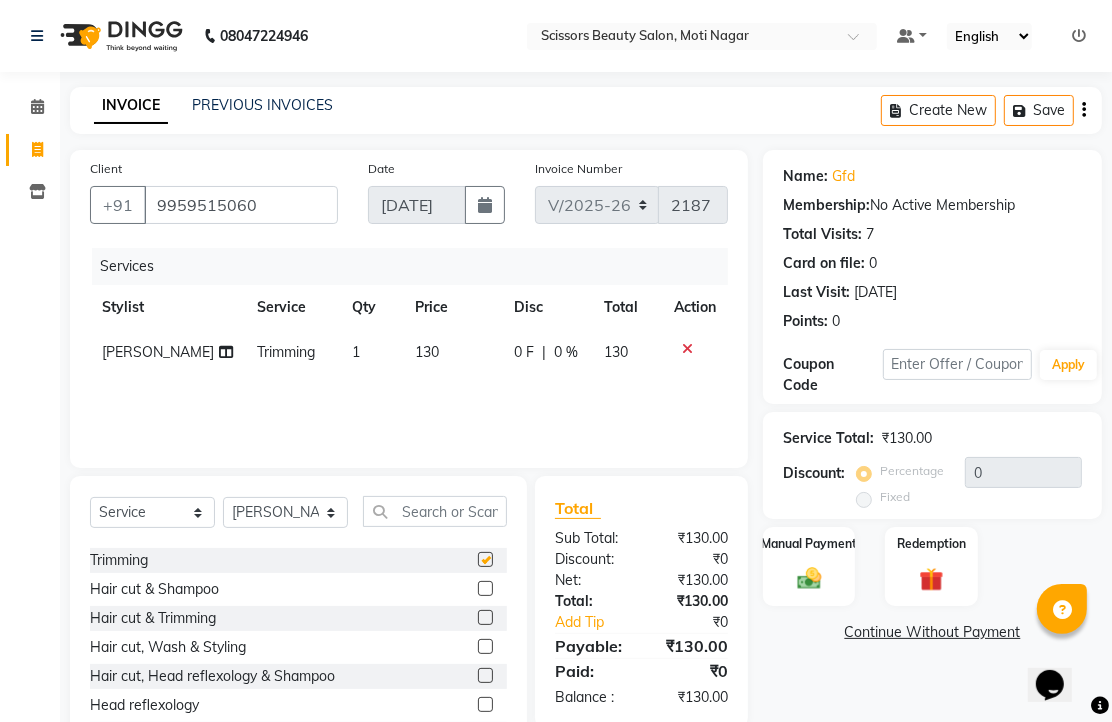 scroll, scrollTop: 157, scrollLeft: 0, axis: vertical 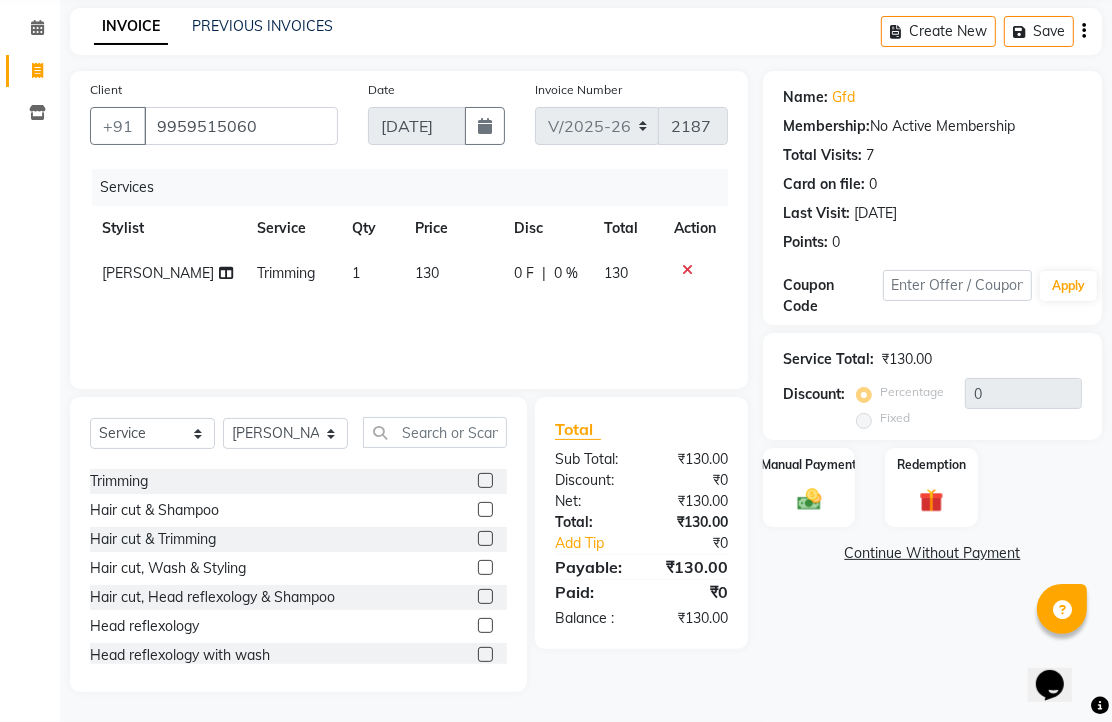 checkbox on "false" 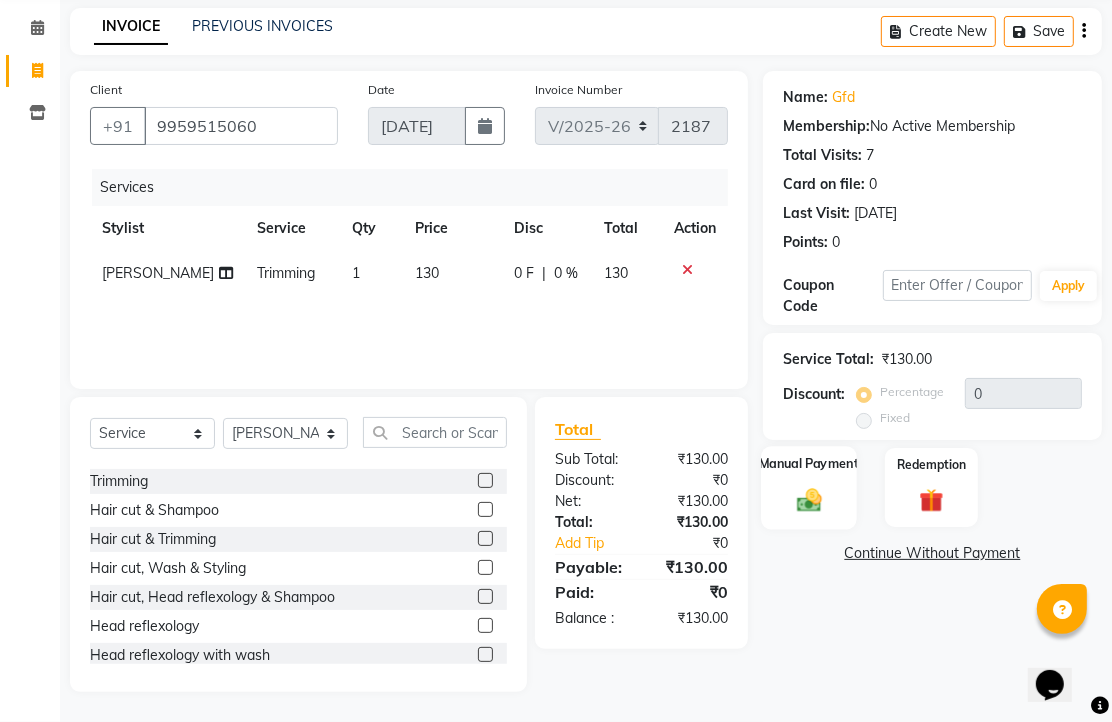 click 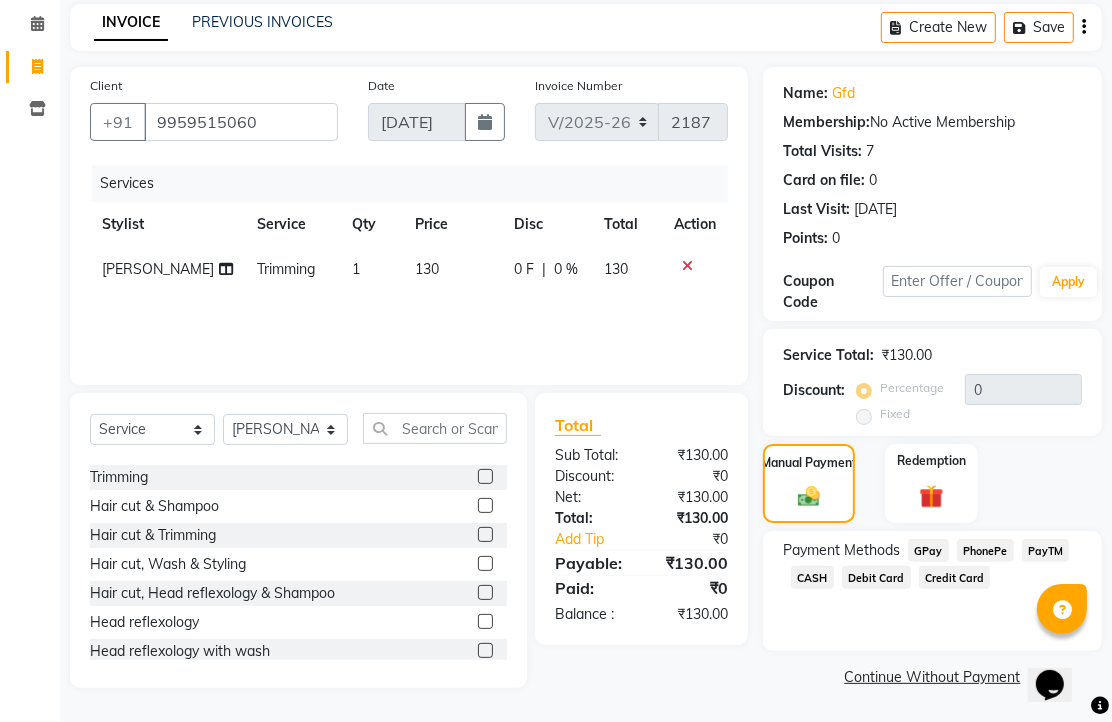 click on "PhonePe" 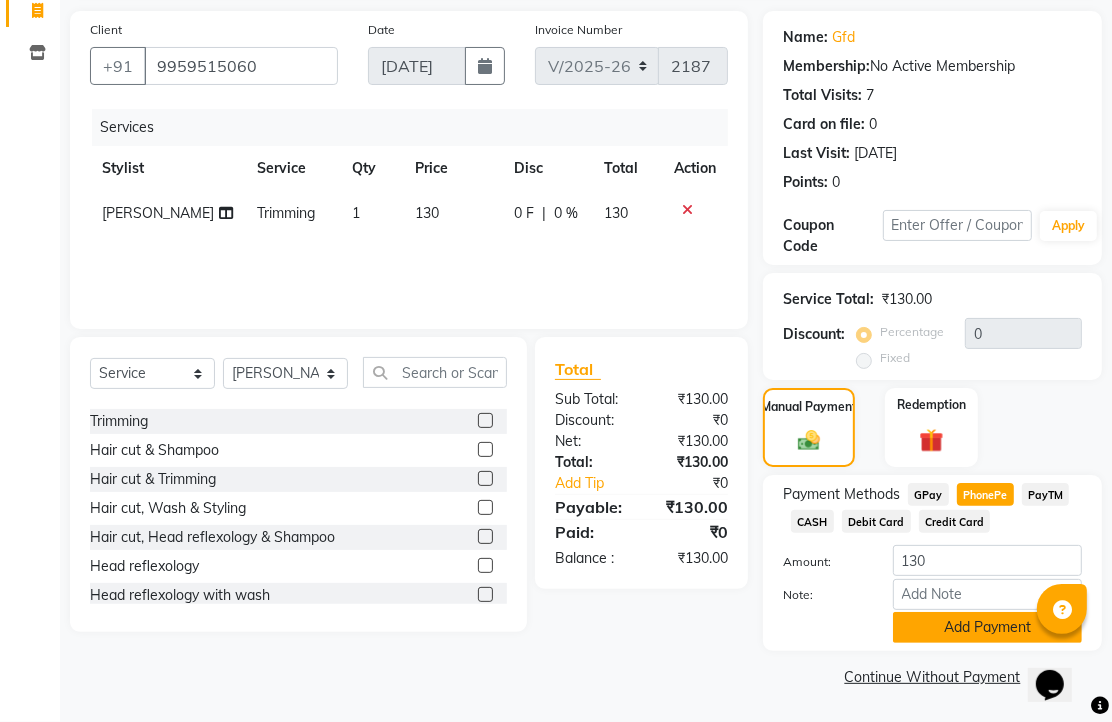 click on "Add Payment" 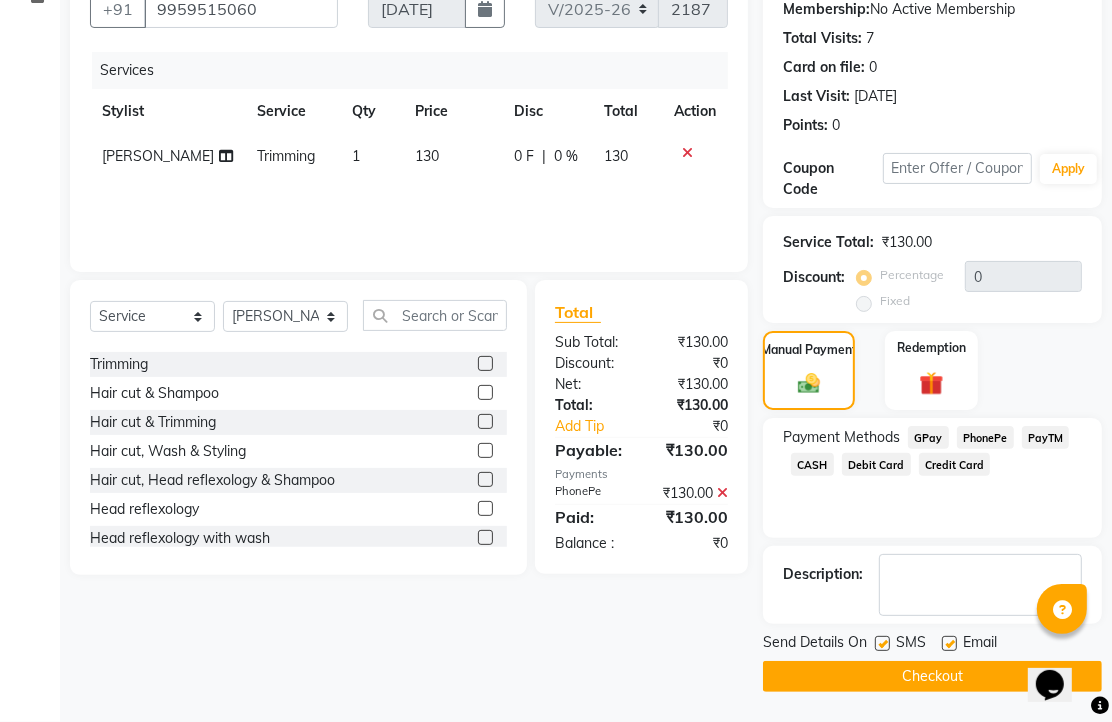scroll, scrollTop: 304, scrollLeft: 0, axis: vertical 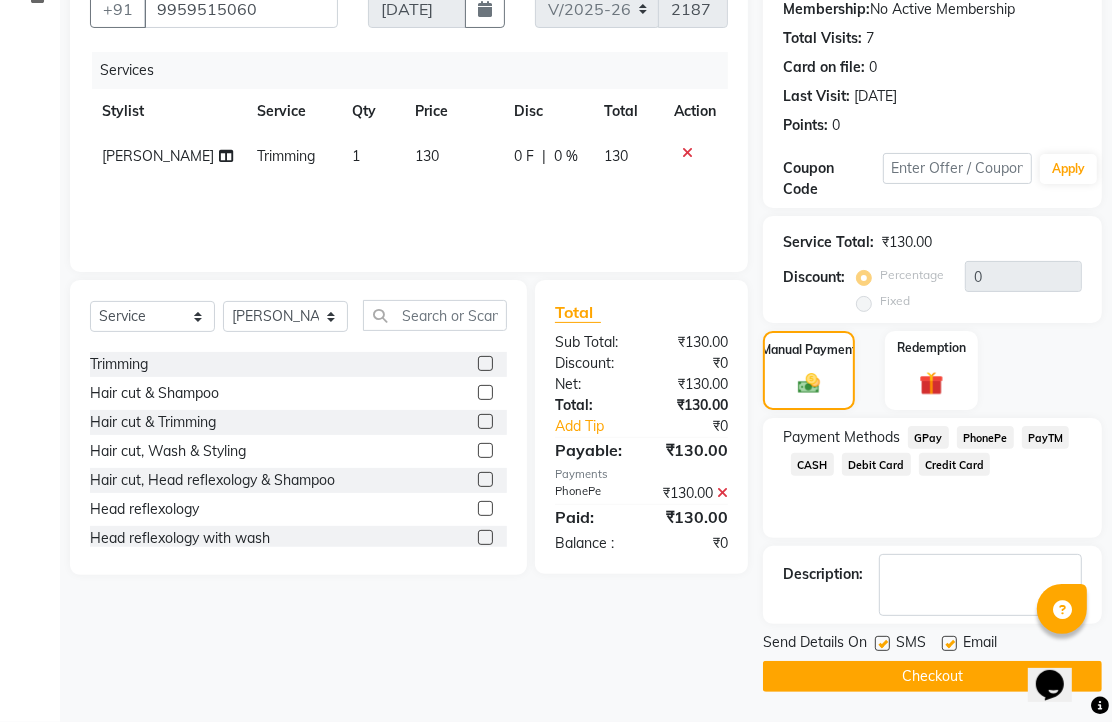 click 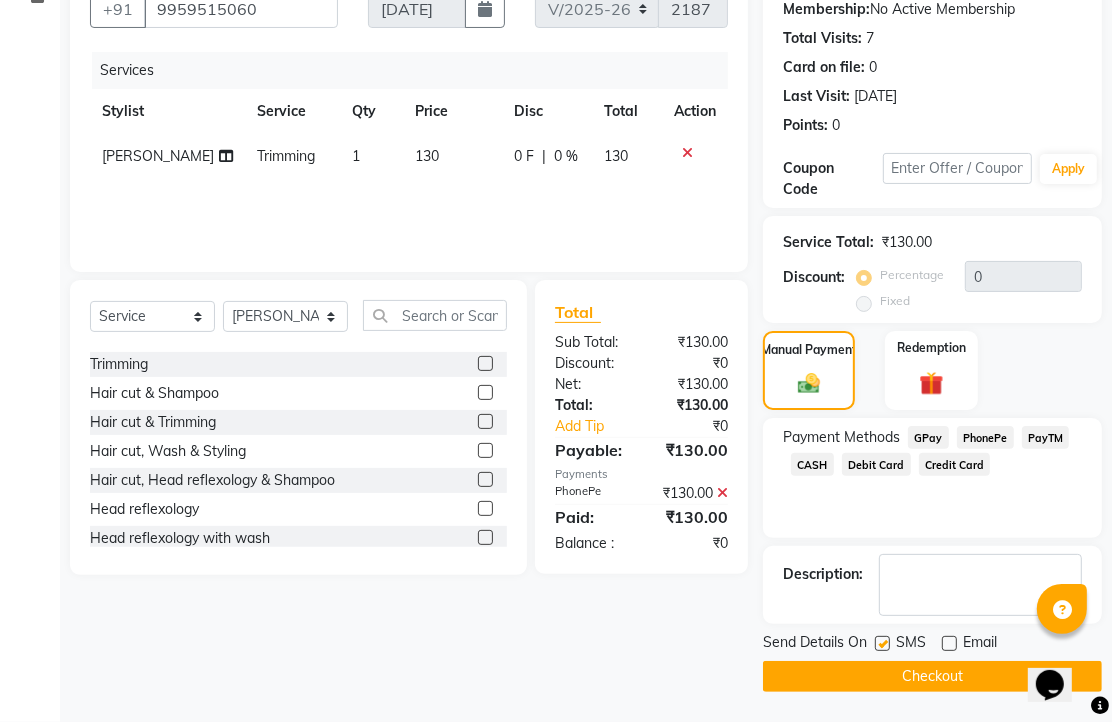 click on "Checkout" 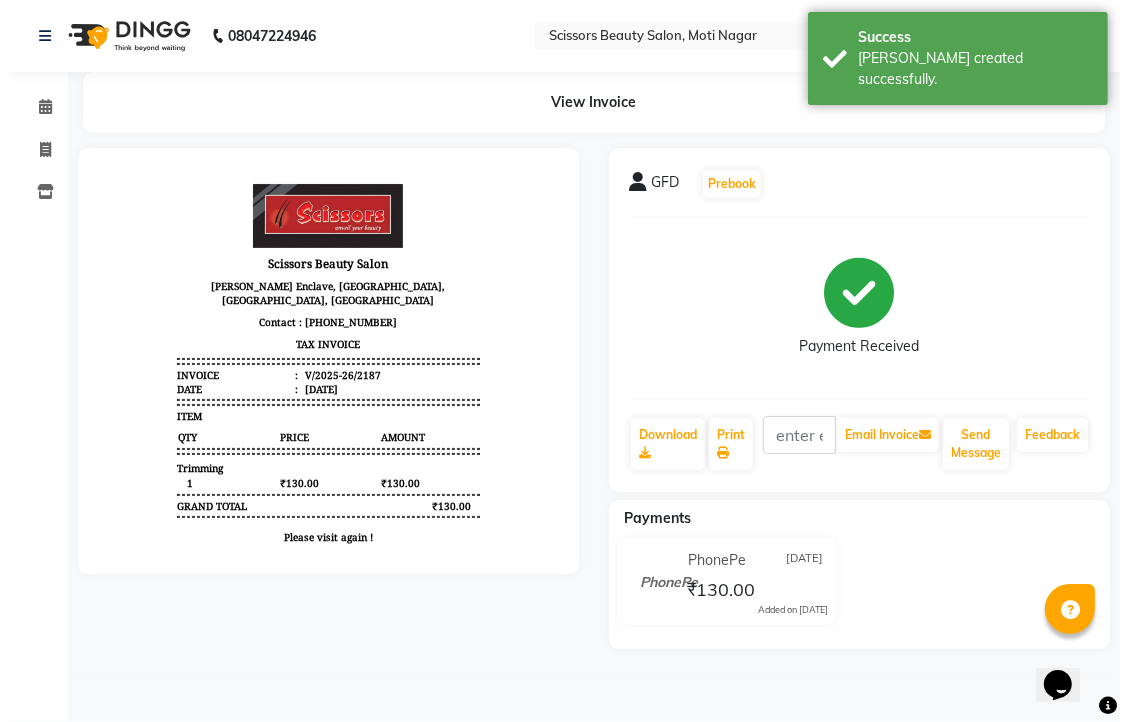 scroll, scrollTop: 0, scrollLeft: 0, axis: both 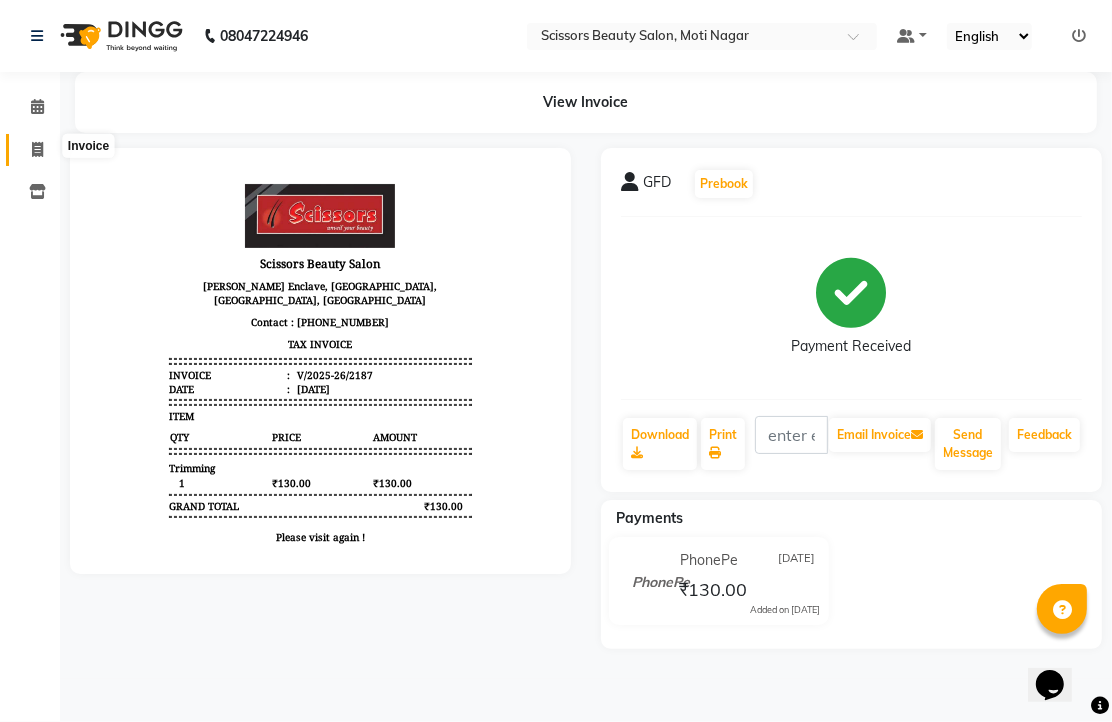 click 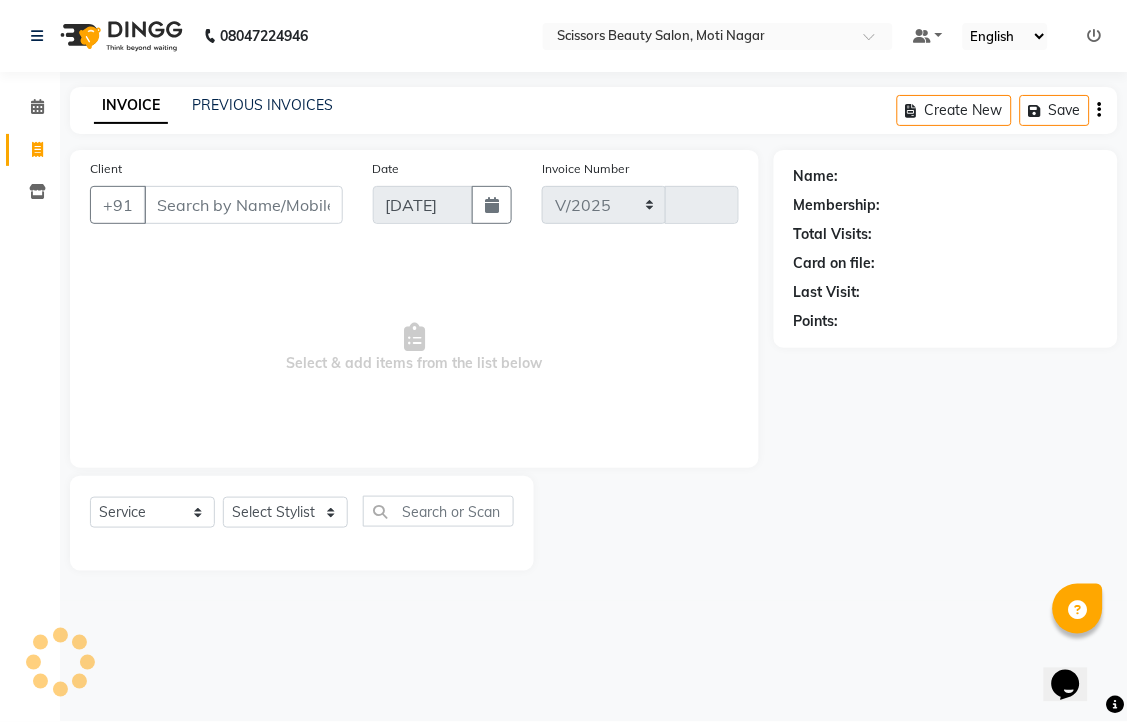 select on "7057" 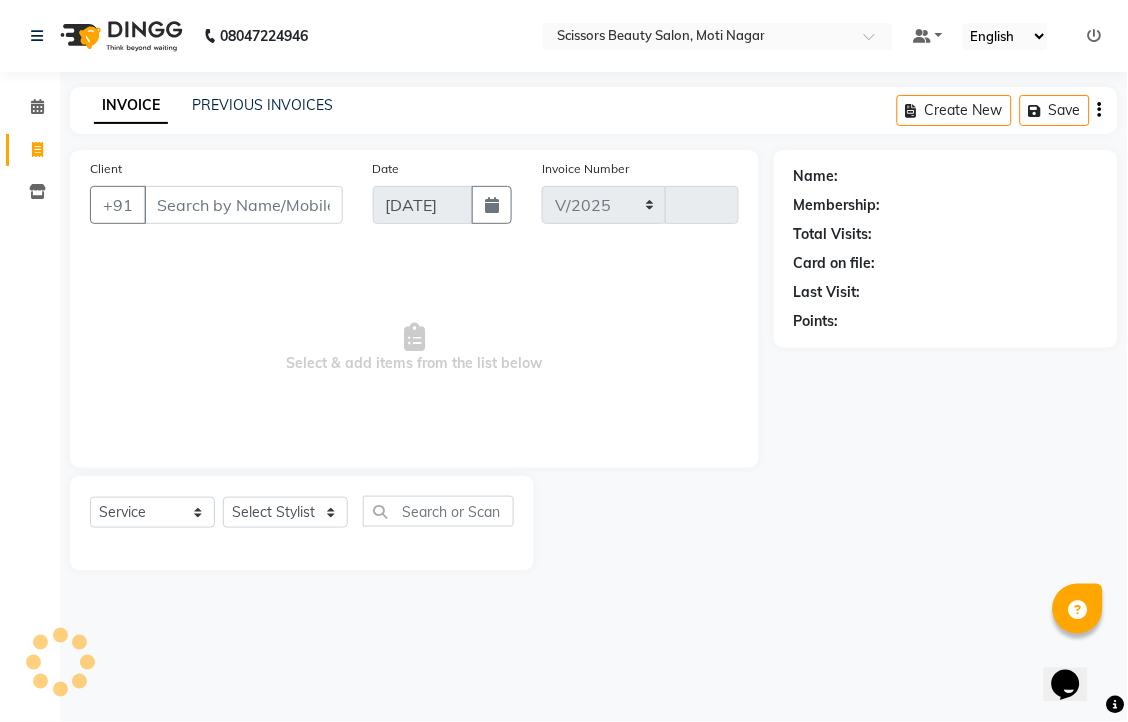 type on "2188" 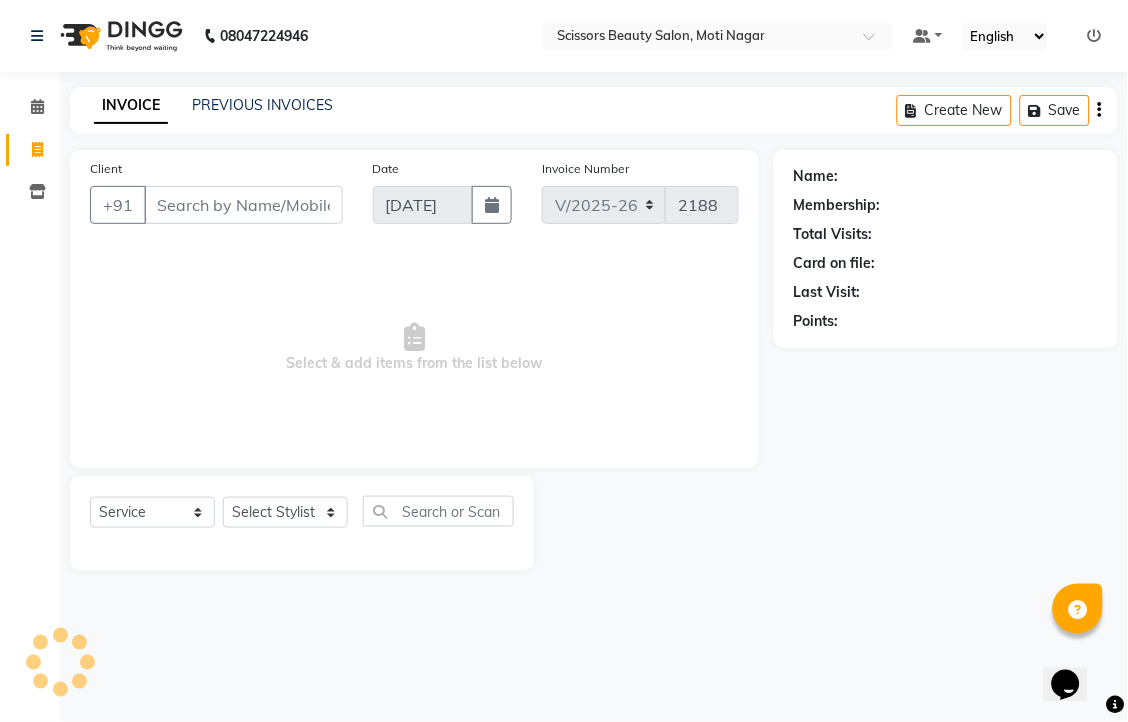 click on "Client" at bounding box center [243, 205] 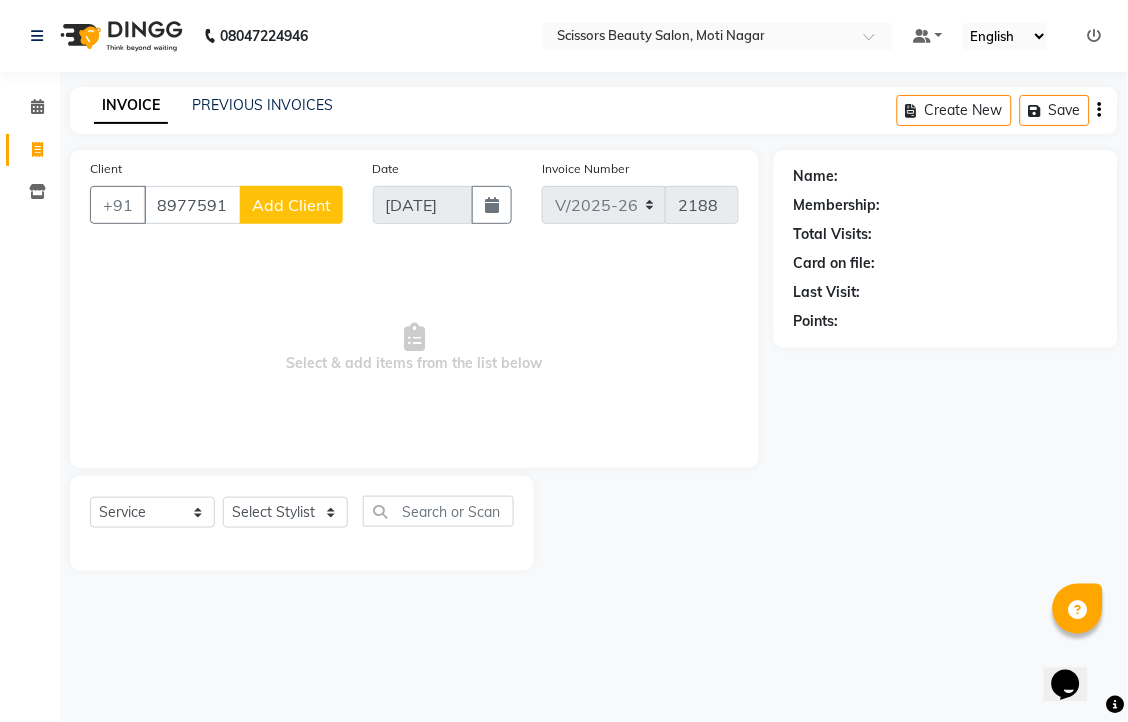 type on "8977591127" 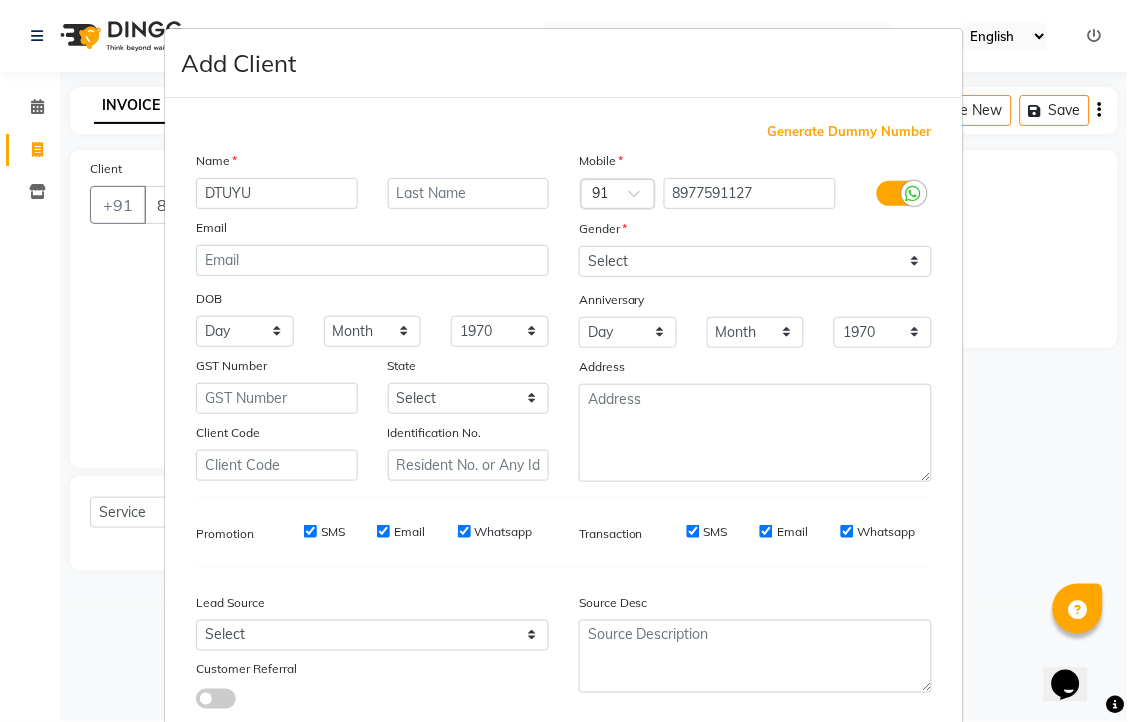 type on "DTUYU" 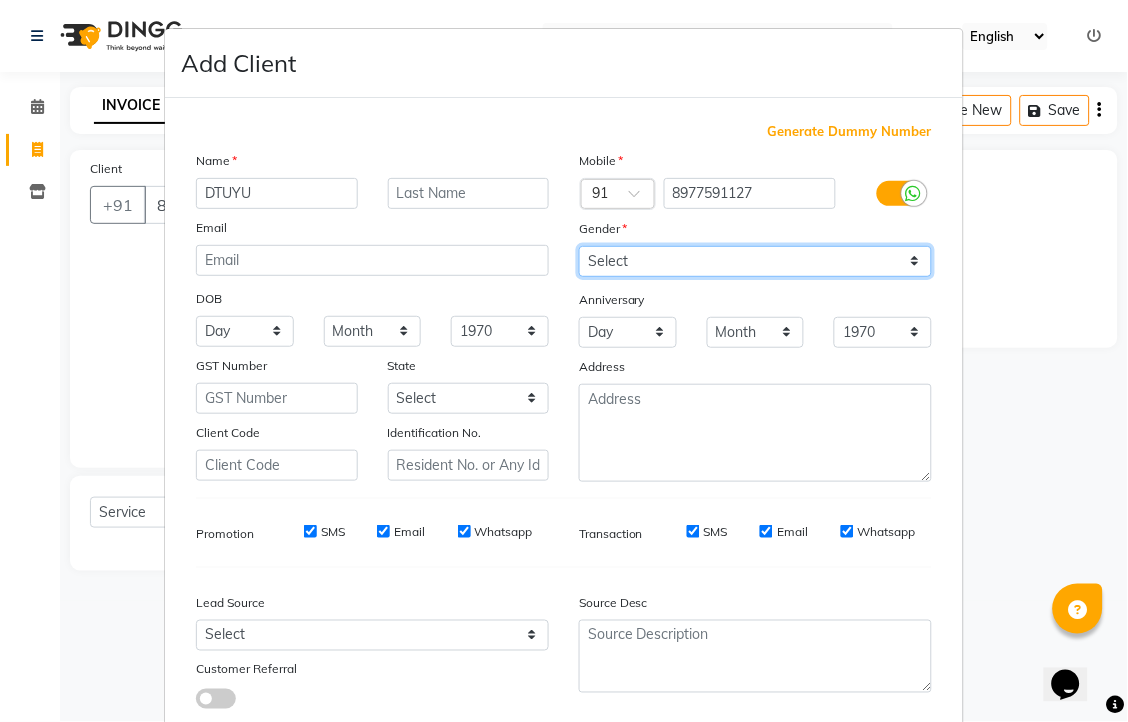 click on "Select Male Female Other Prefer Not To Say" at bounding box center (755, 261) 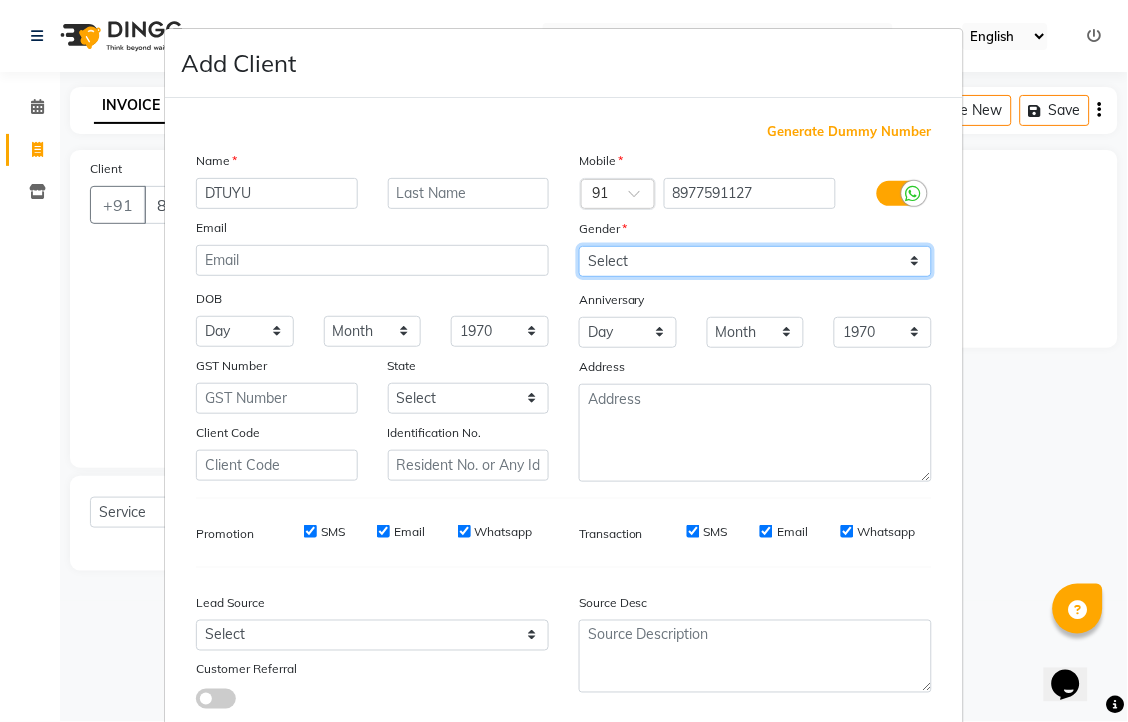 select on "male" 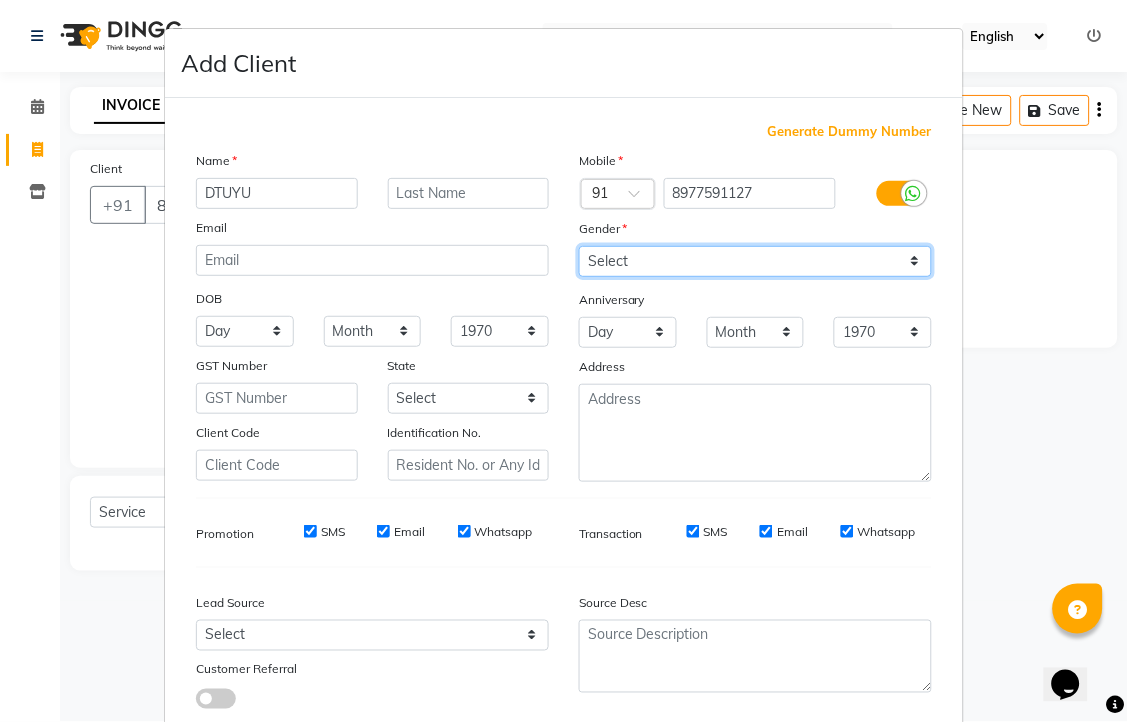 click on "Select Male Female Other Prefer Not To Say" at bounding box center [755, 261] 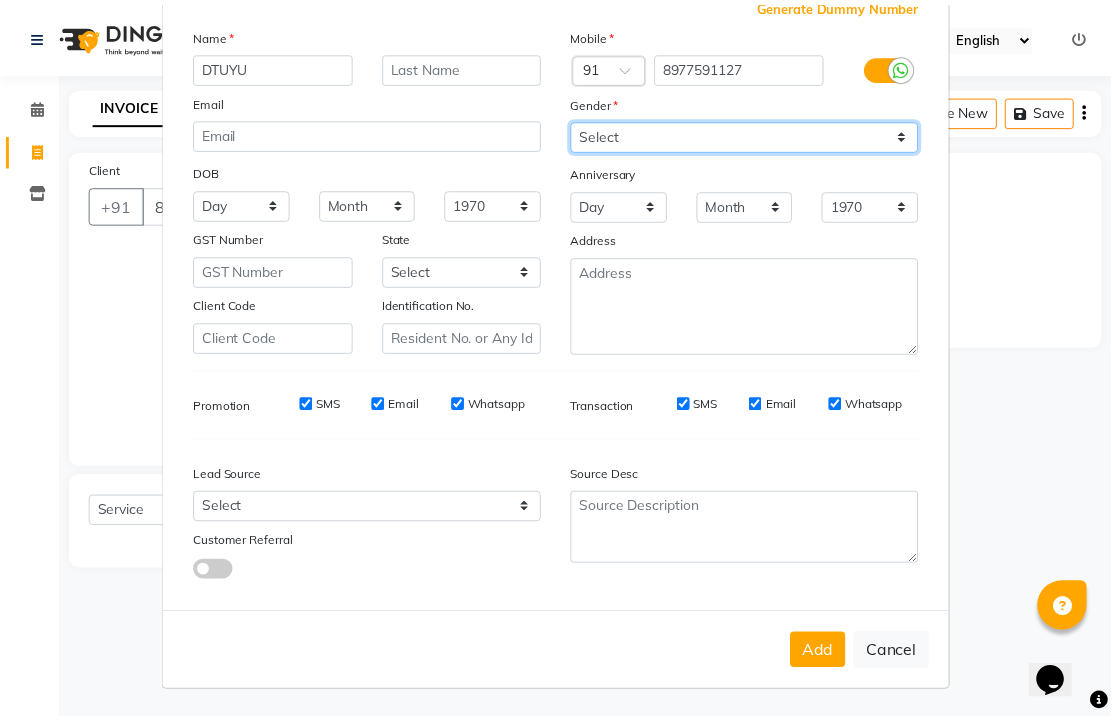 scroll, scrollTop: 292, scrollLeft: 0, axis: vertical 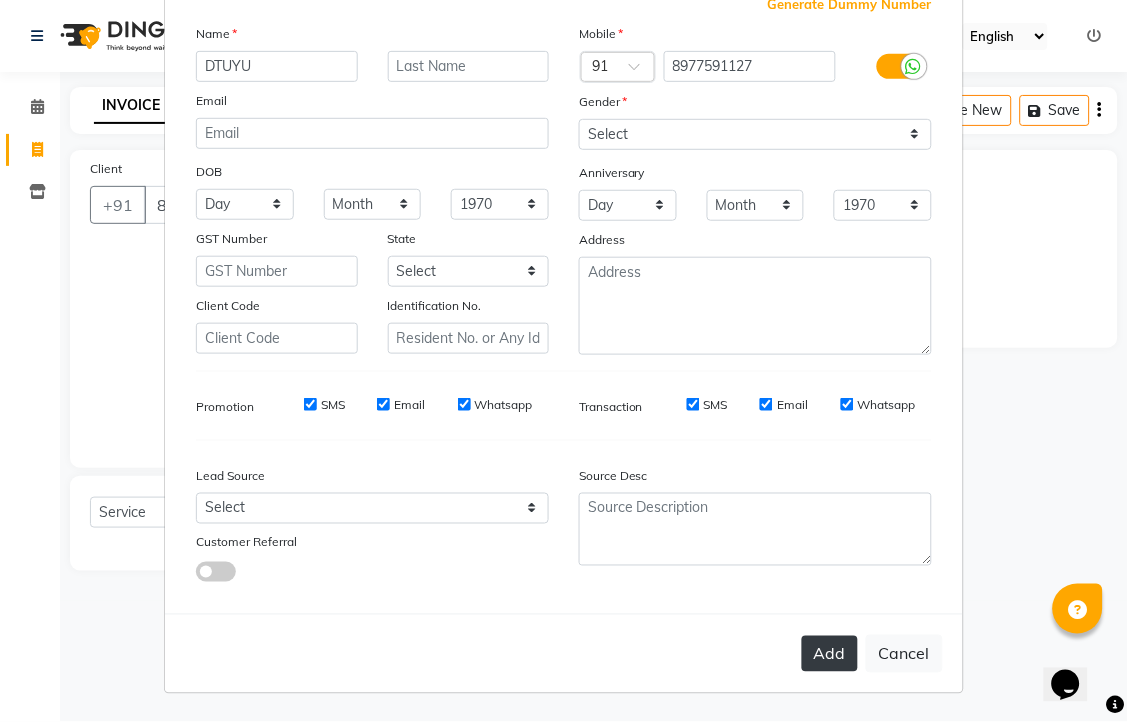 click on "Add" at bounding box center [830, 654] 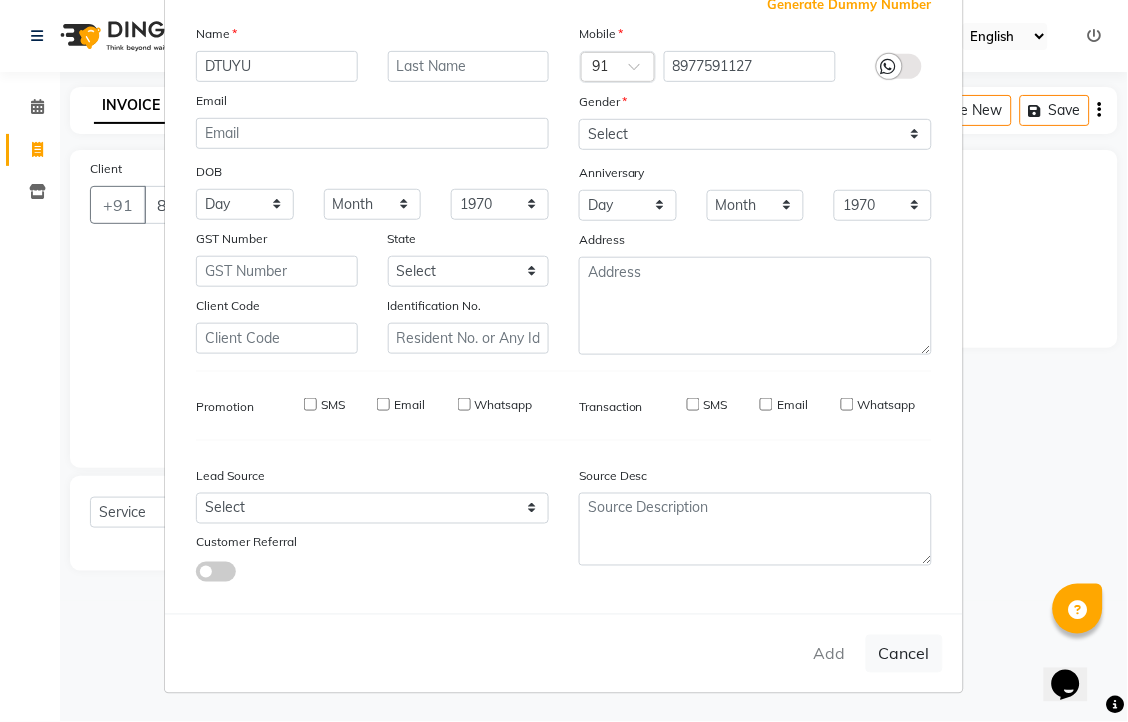 type on "89******27" 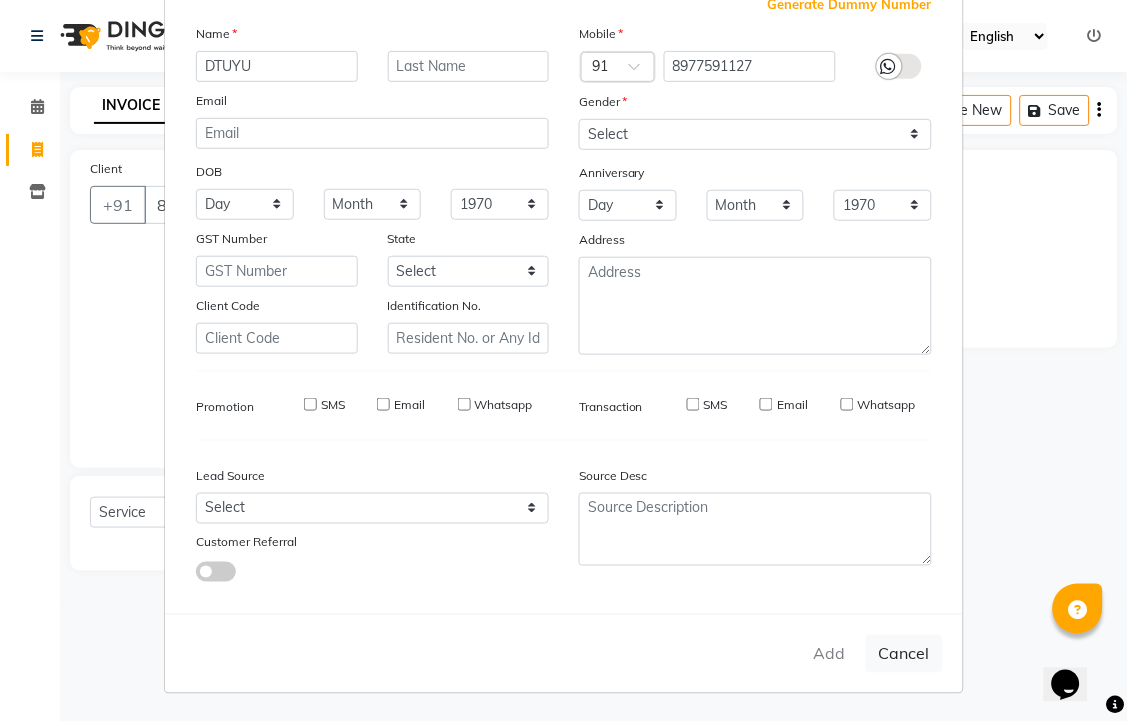select 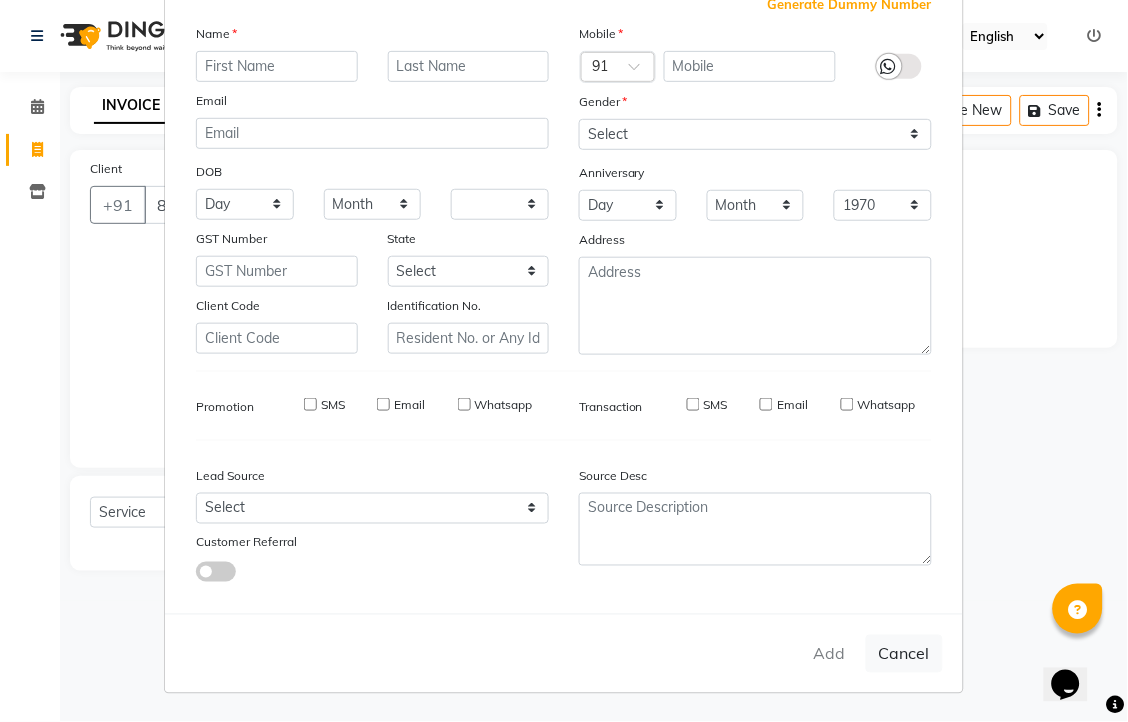 select 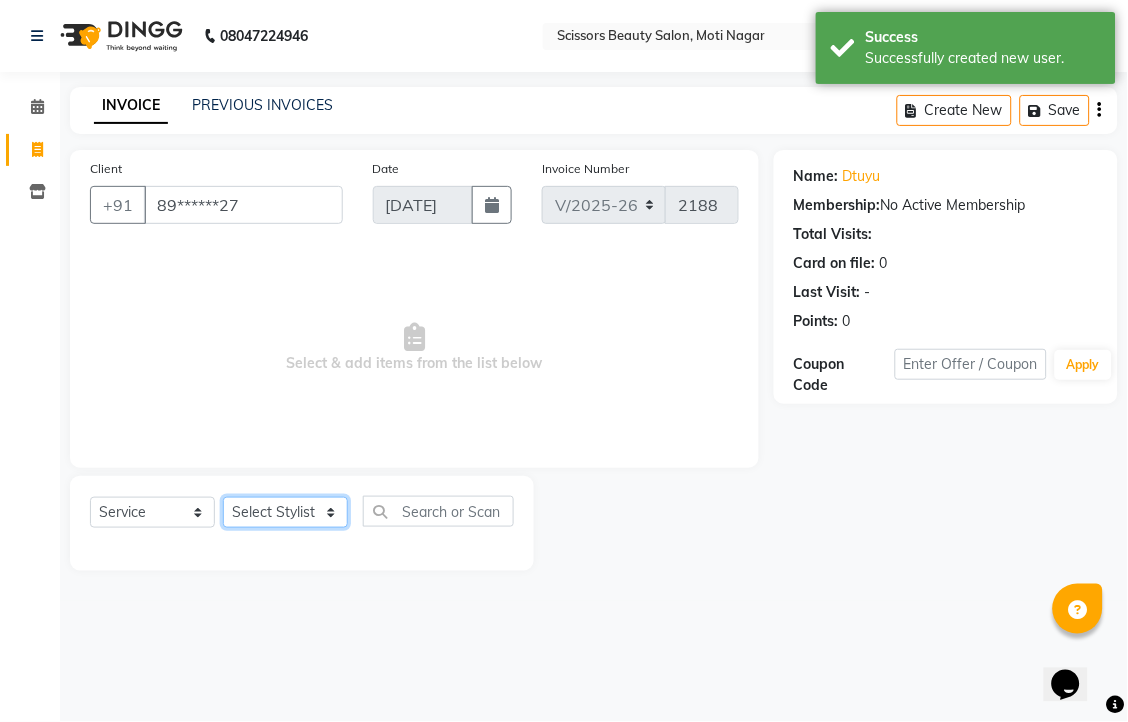 click on "Select Stylist [PERSON_NAME] [PERSON_NAME] Sir Staff" 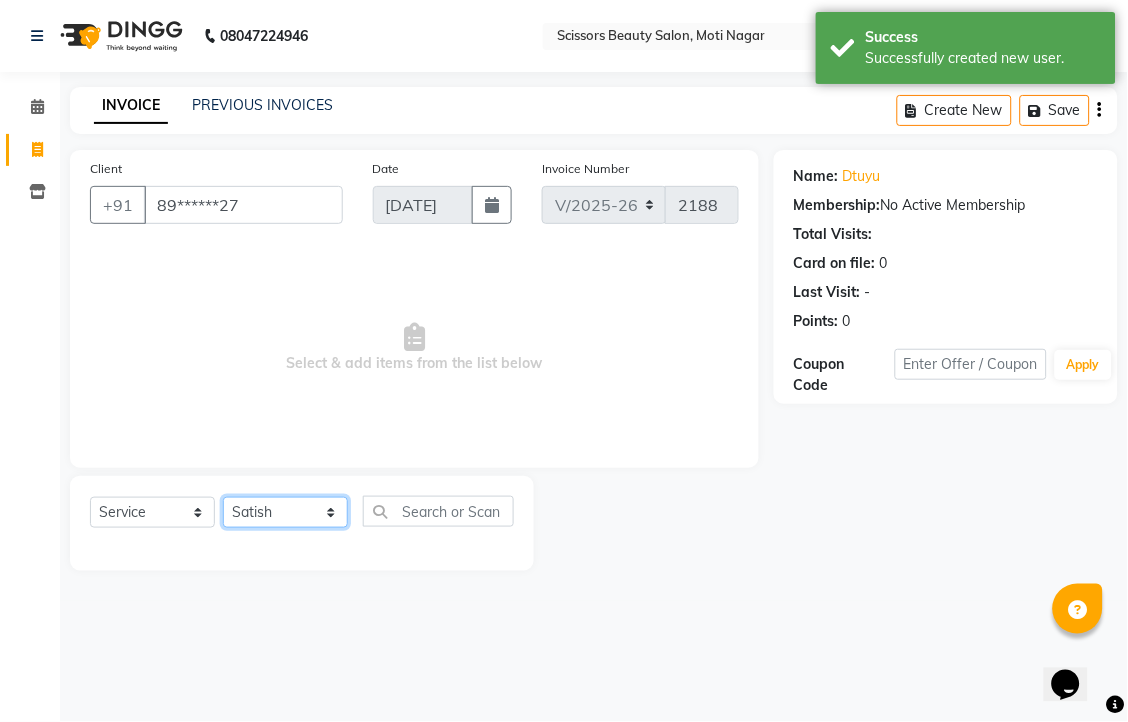 click on "Select Stylist [PERSON_NAME] [PERSON_NAME] Sir Staff" 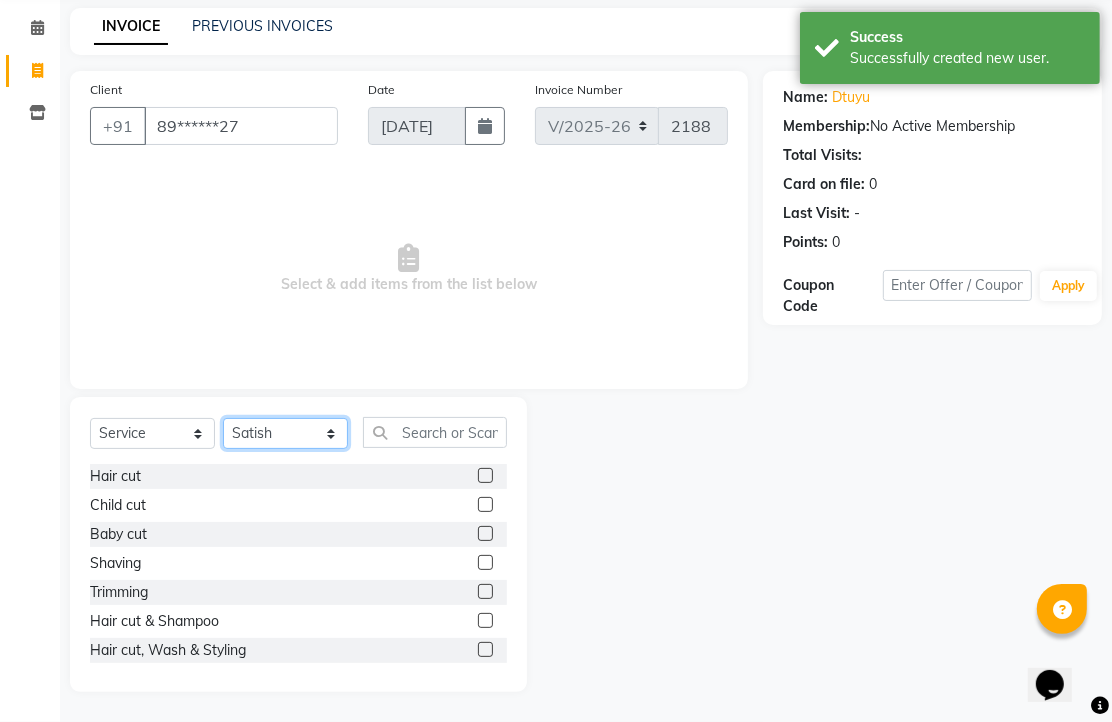 scroll, scrollTop: 147, scrollLeft: 0, axis: vertical 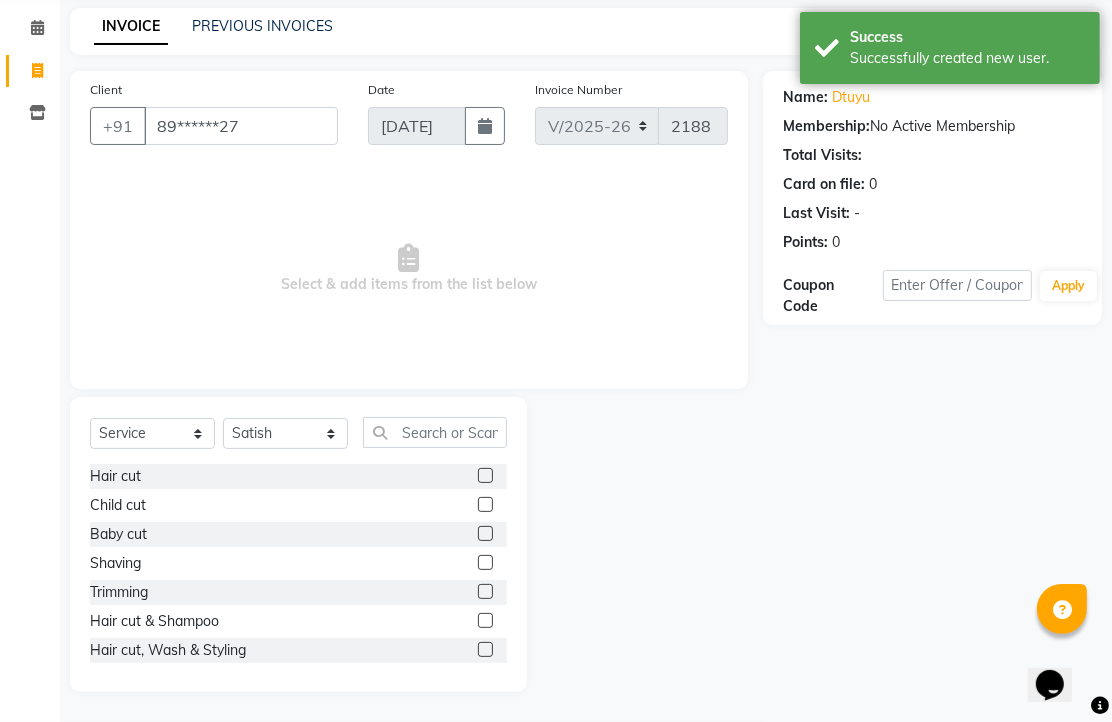 click 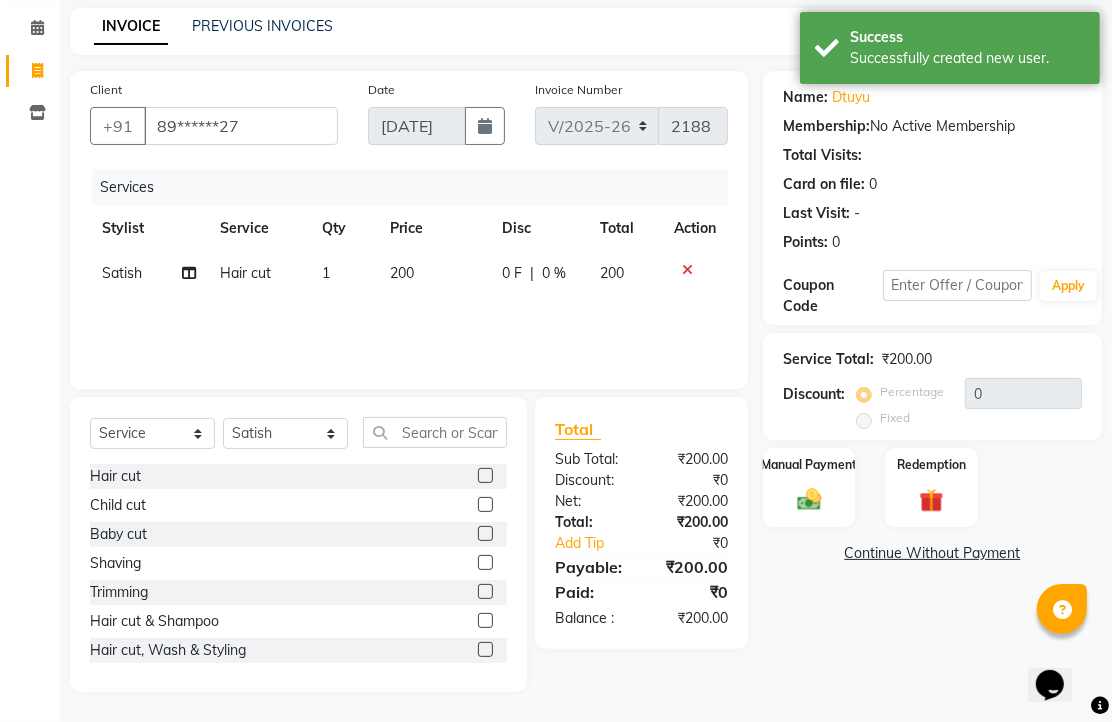click 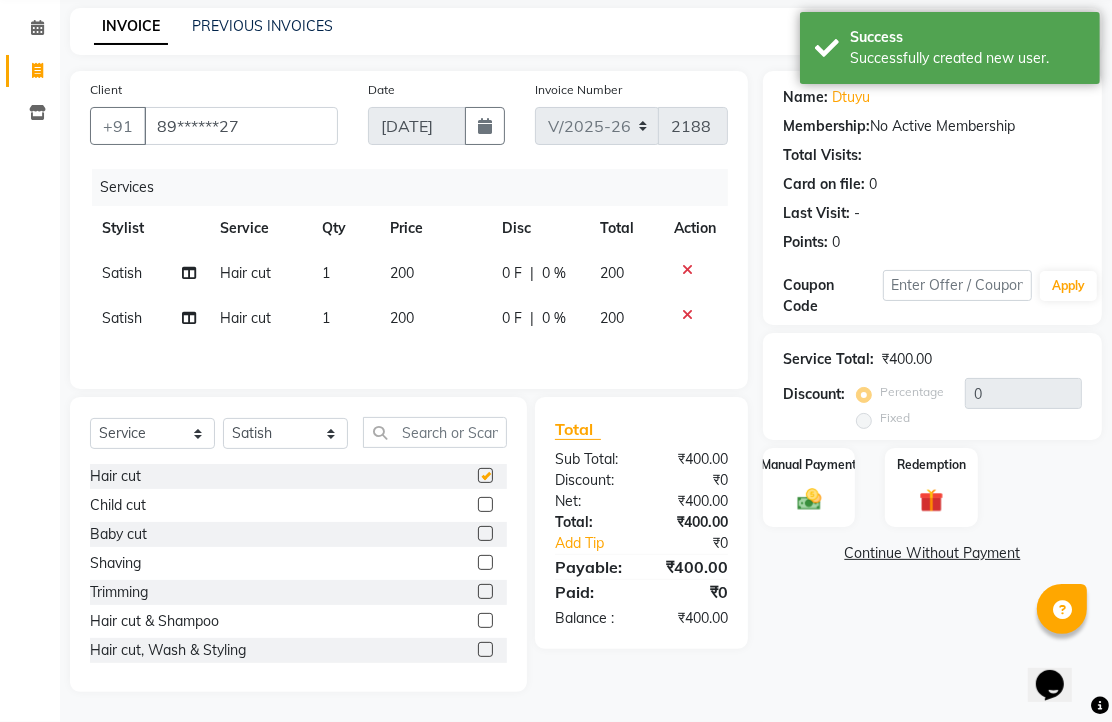 checkbox on "false" 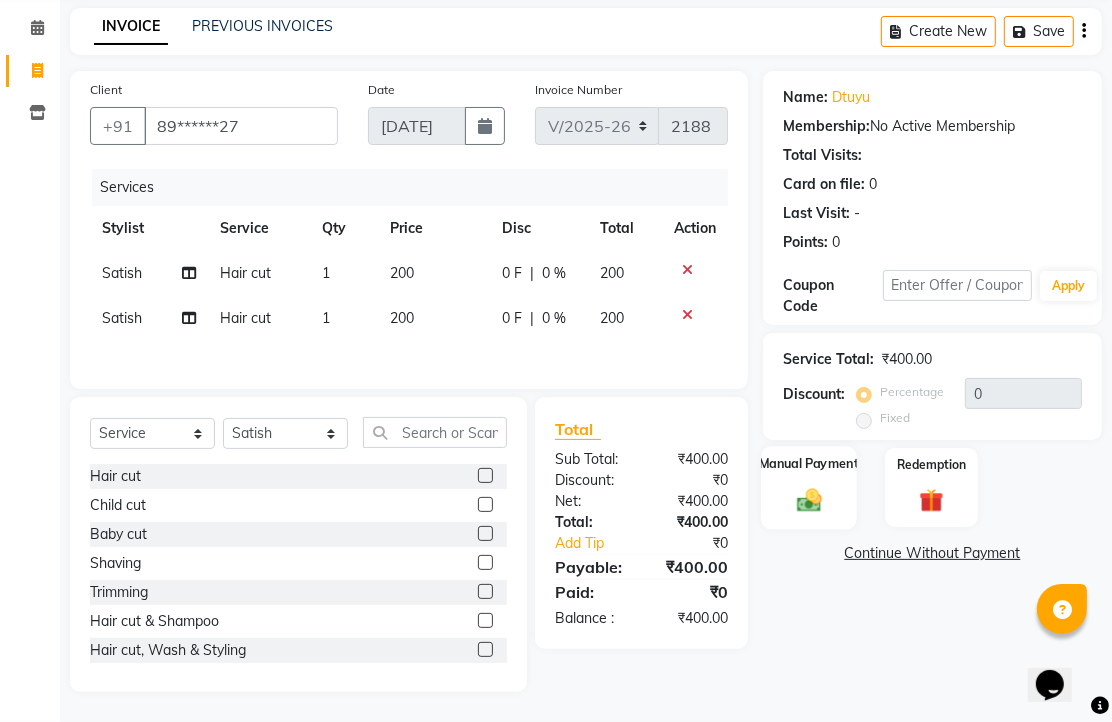 click 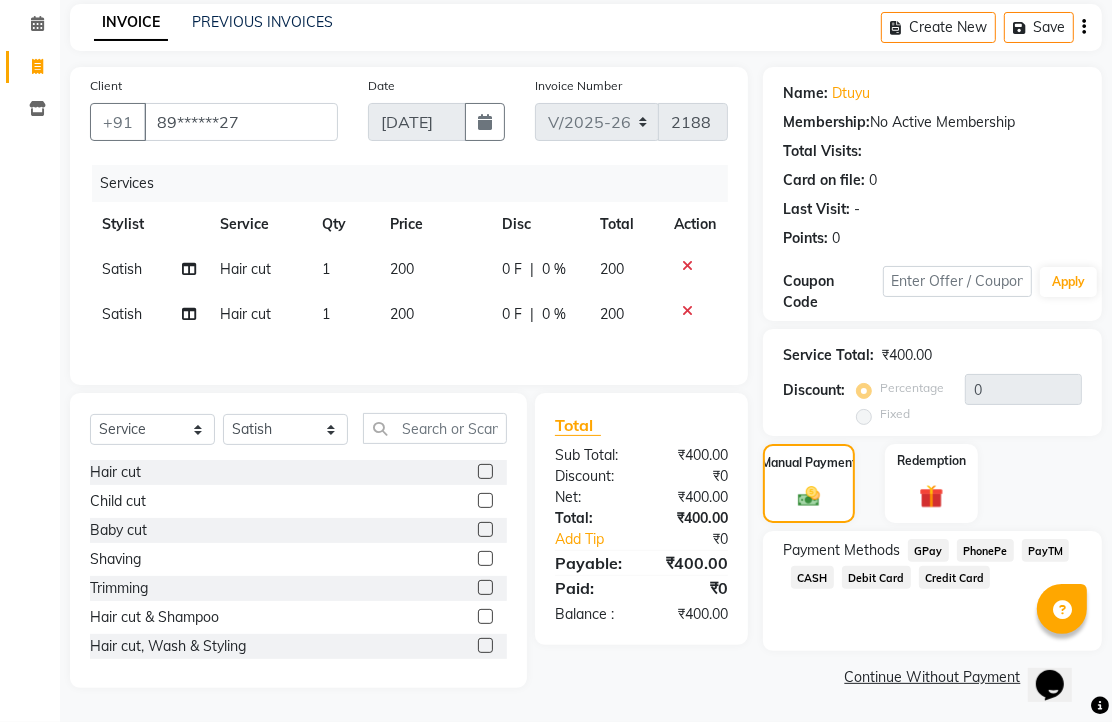 scroll, scrollTop: 230, scrollLeft: 0, axis: vertical 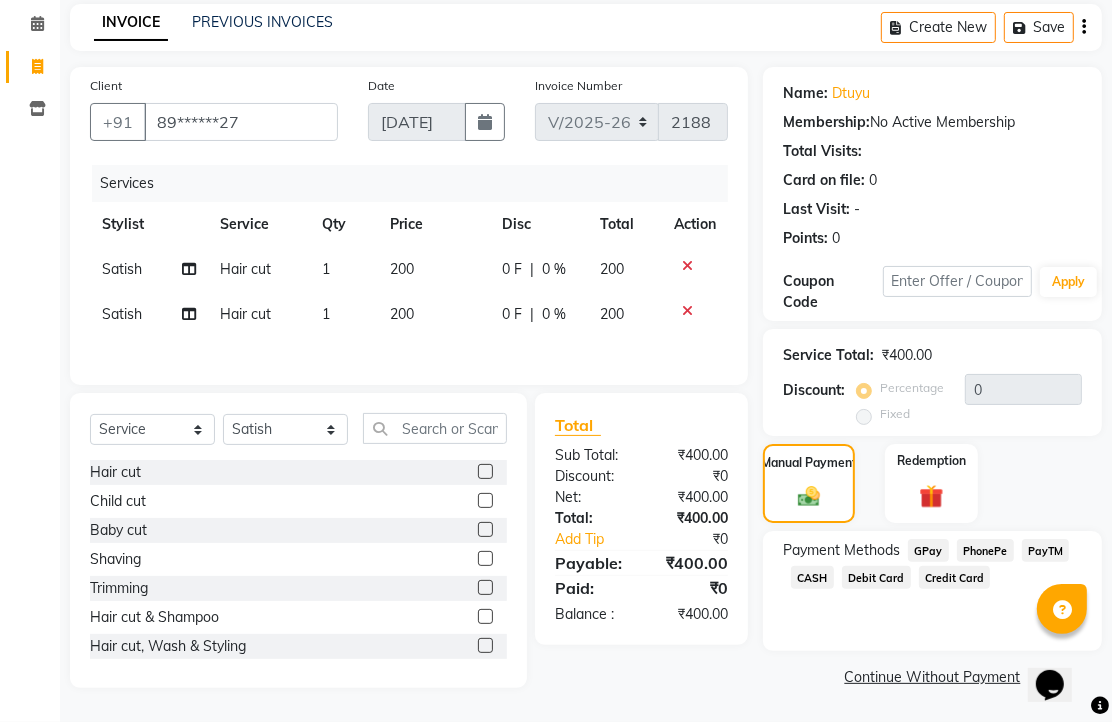 click on "PhonePe" 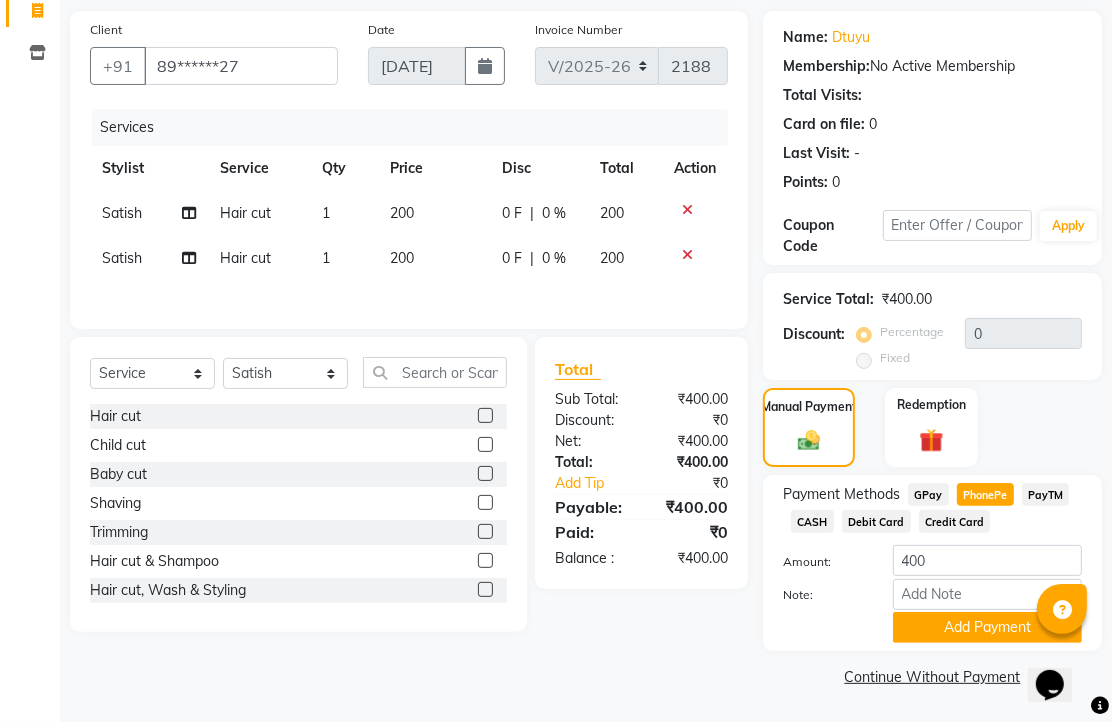 scroll, scrollTop: 248, scrollLeft: 0, axis: vertical 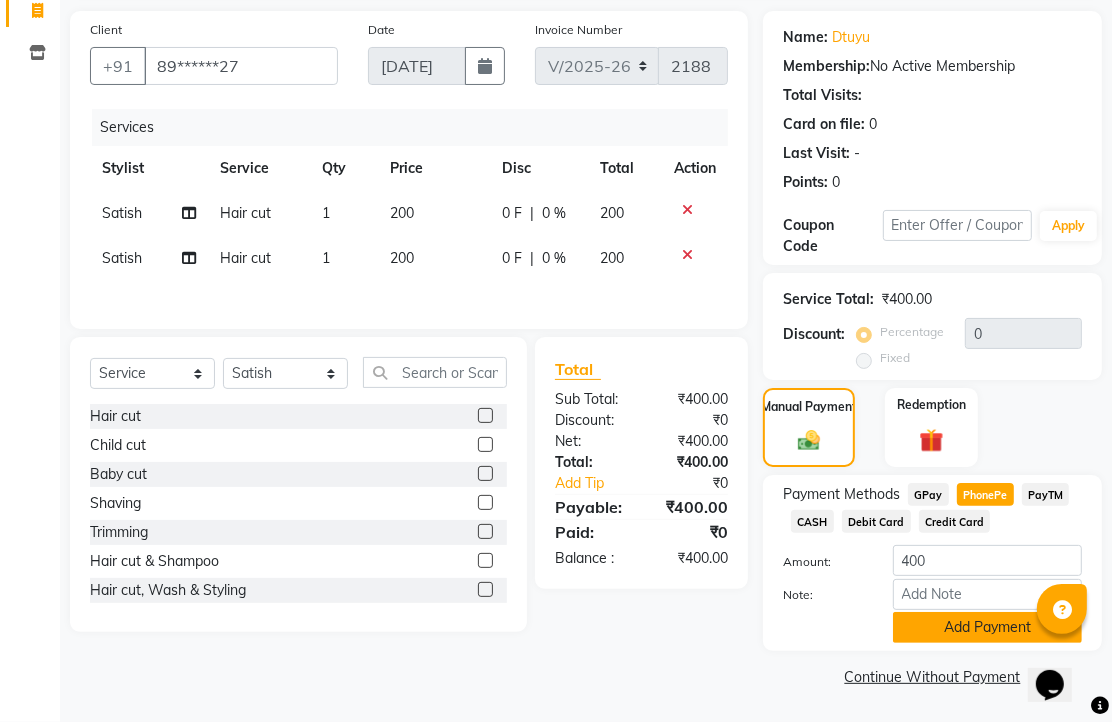 click on "Add Payment" 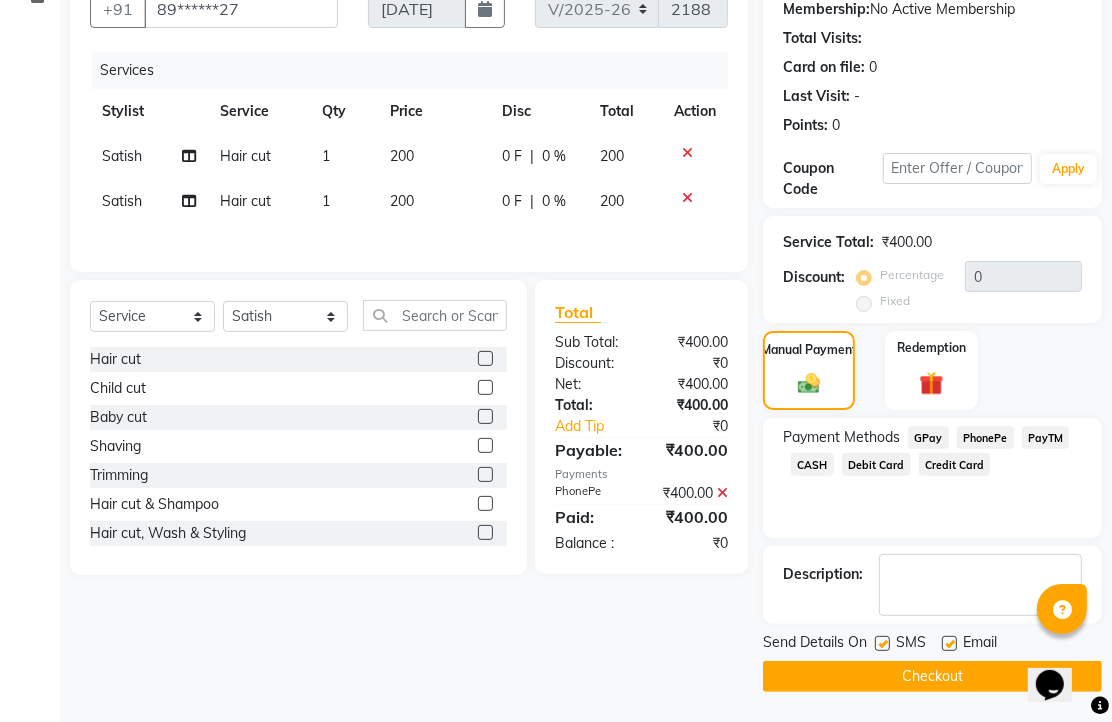 scroll, scrollTop: 304, scrollLeft: 0, axis: vertical 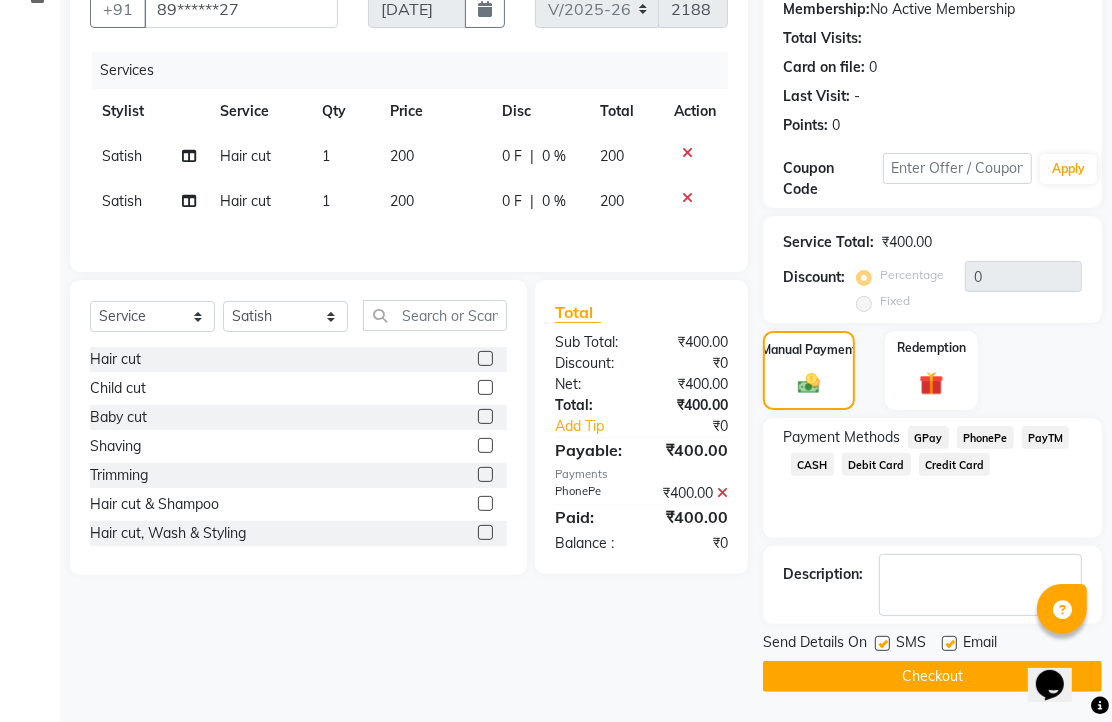 click 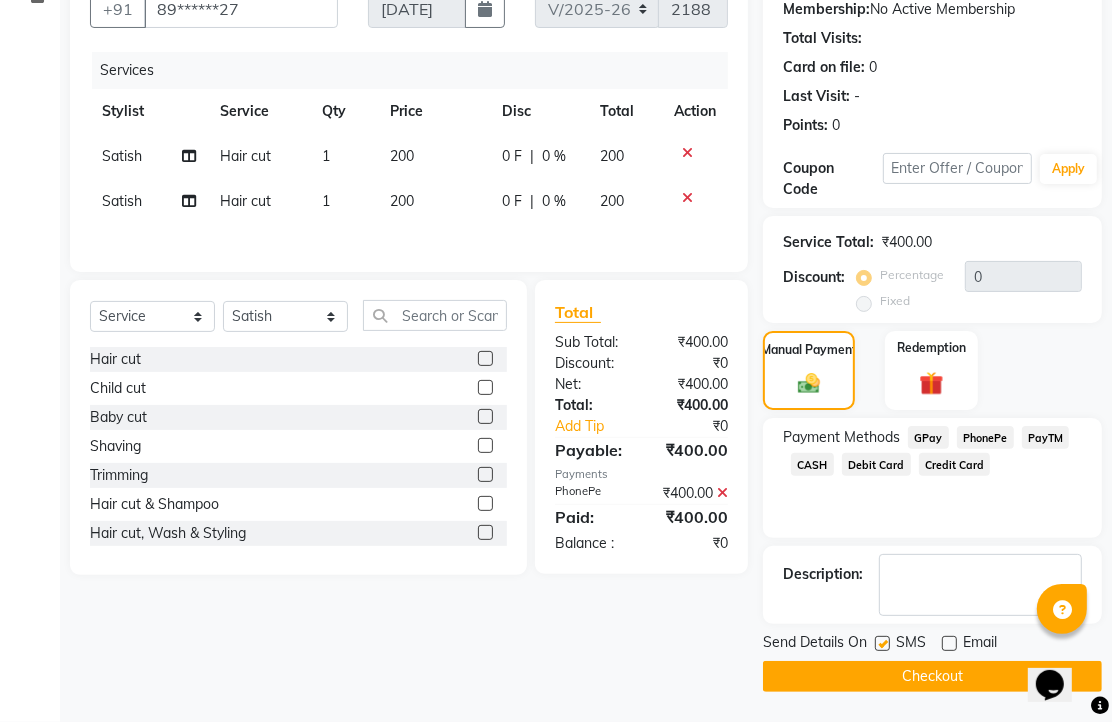 click on "Checkout" 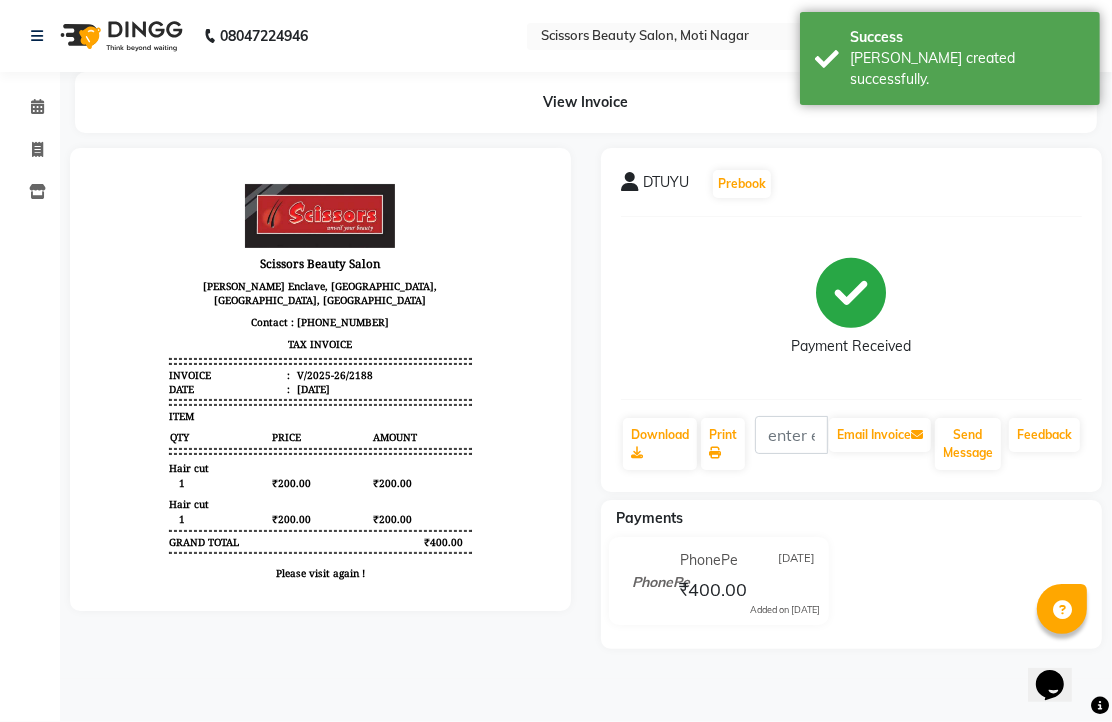 scroll, scrollTop: 0, scrollLeft: 0, axis: both 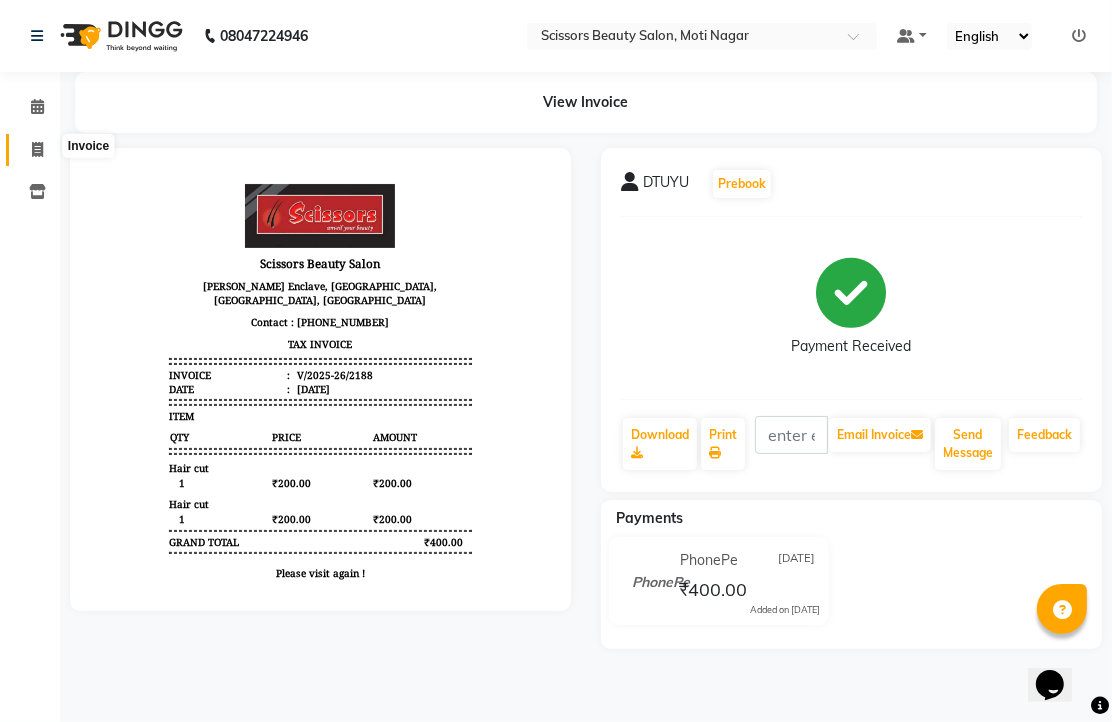 click 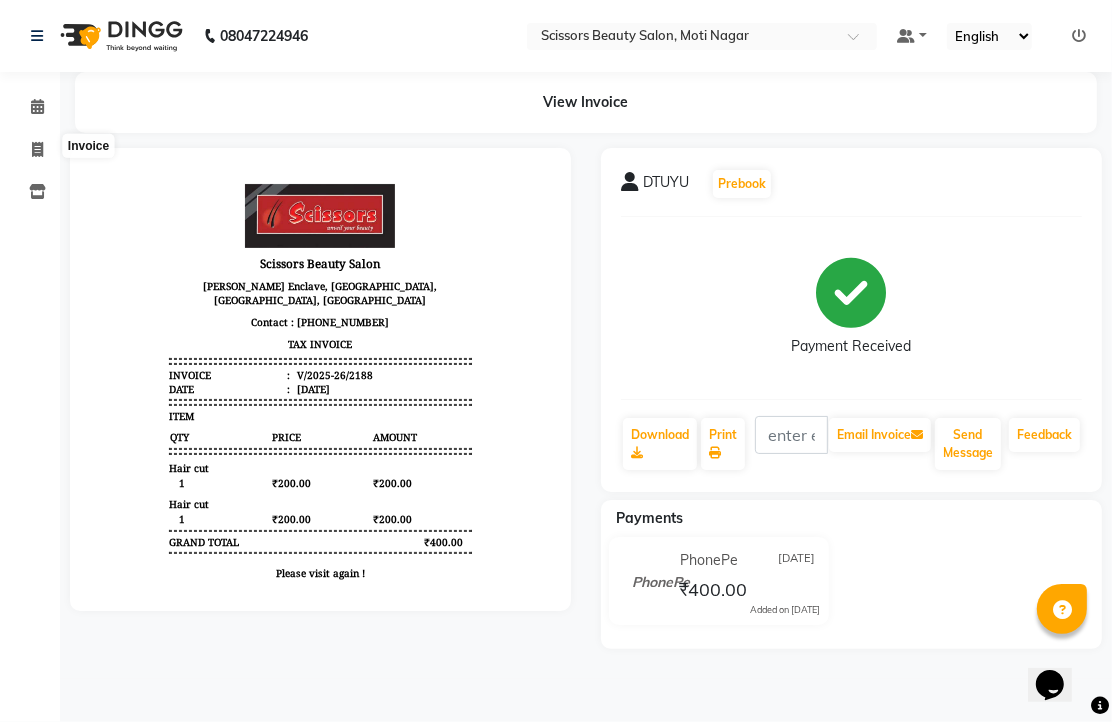 select on "service" 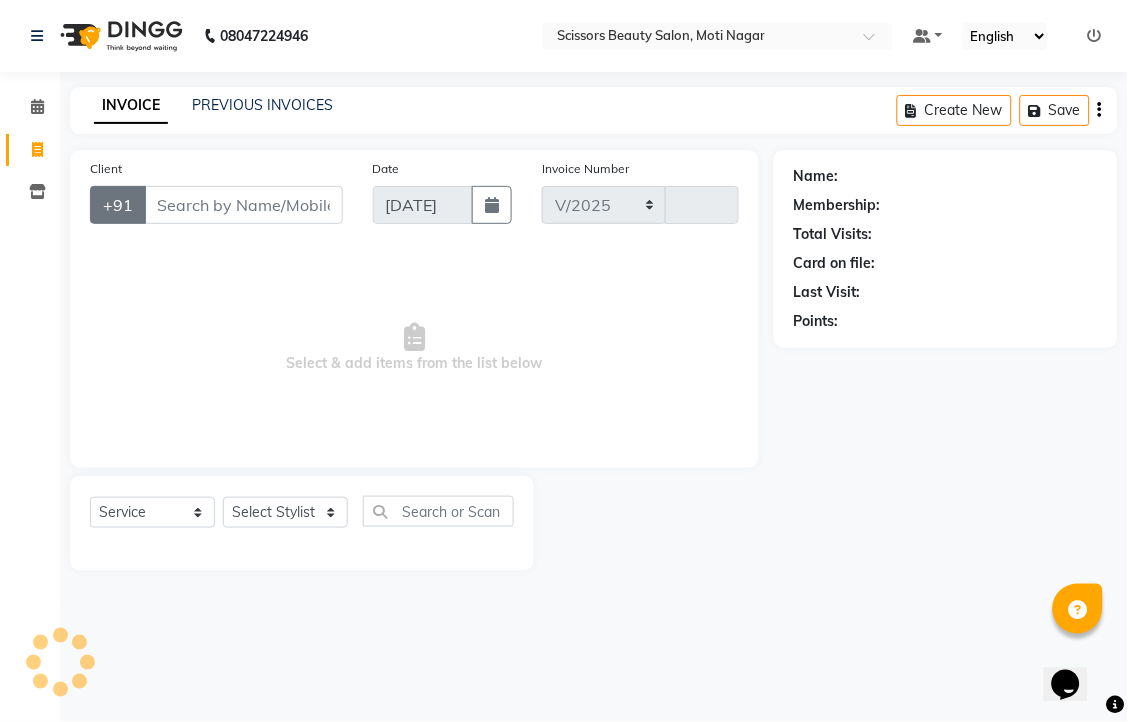 select on "7057" 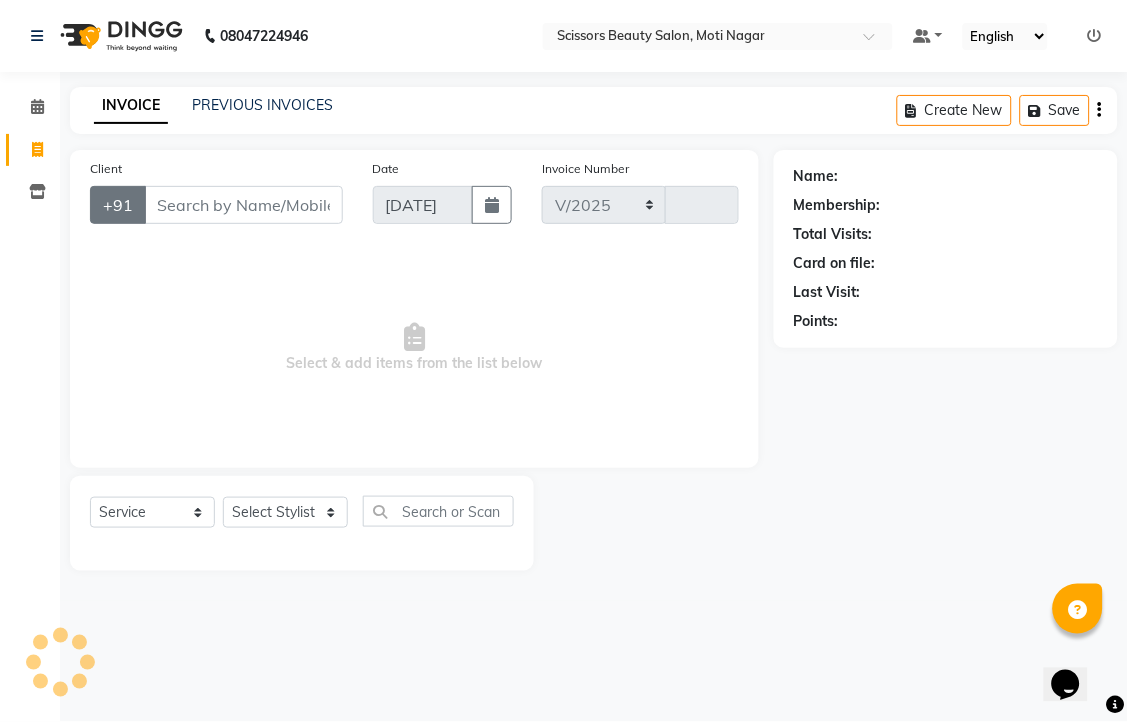 type on "2189" 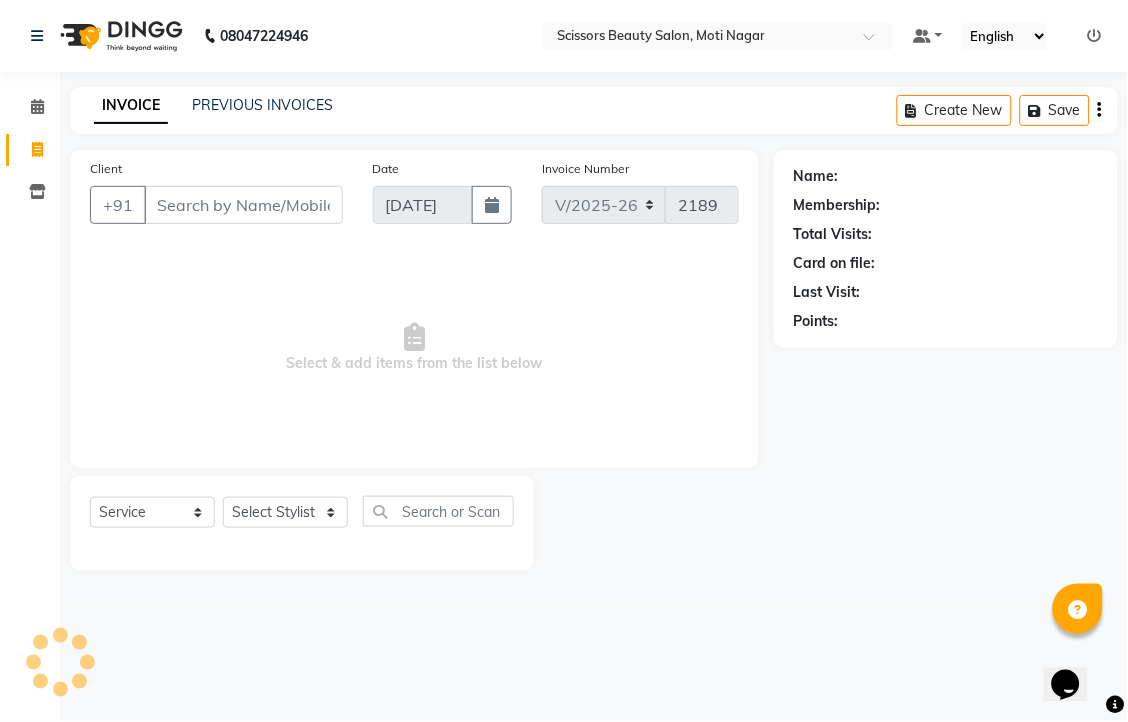 click on "Client" at bounding box center [243, 205] 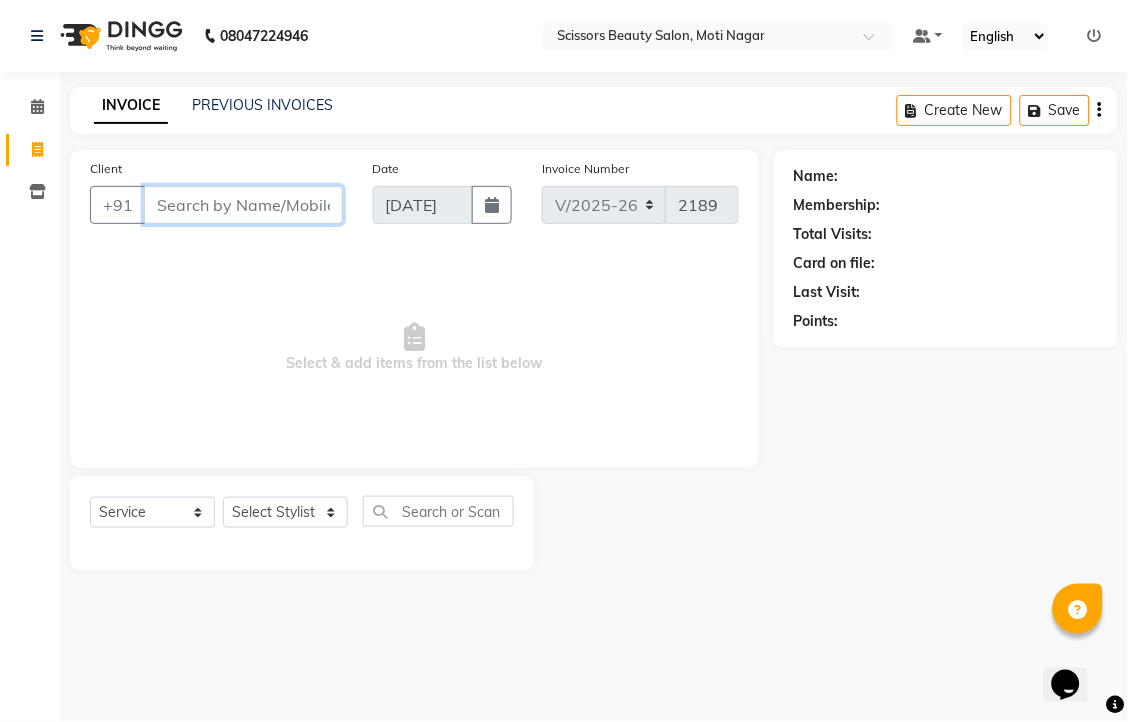 click on "Client" at bounding box center (243, 205) 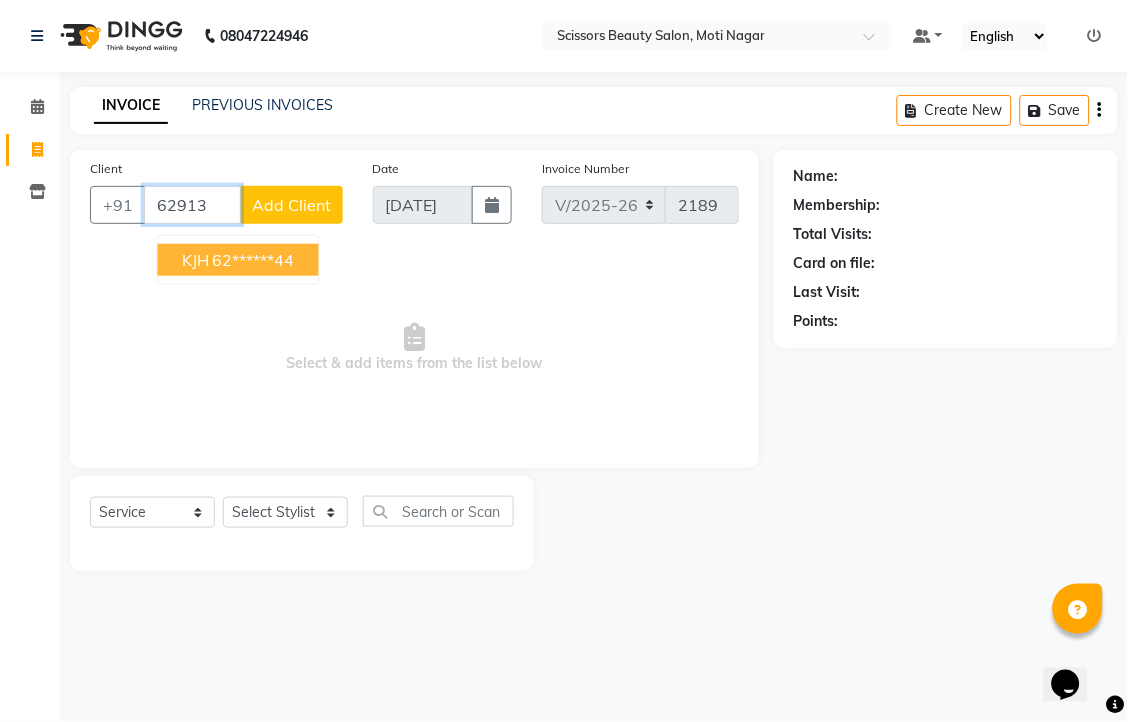 click on "62******44" at bounding box center (254, 260) 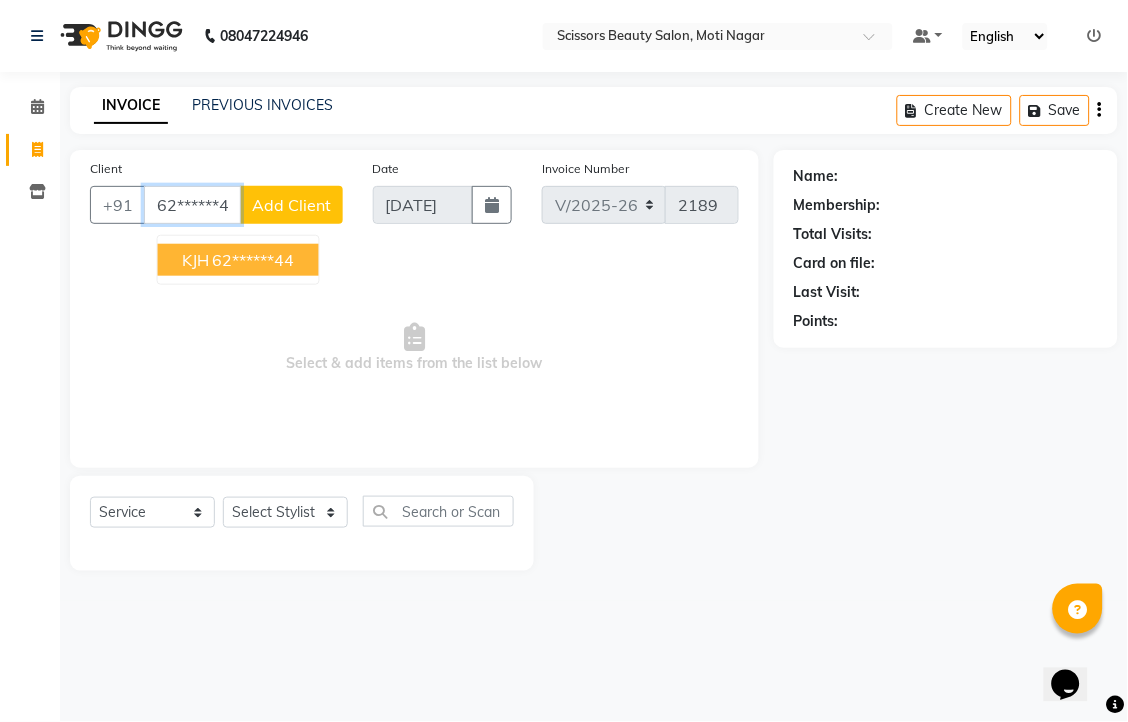 type on "62******44" 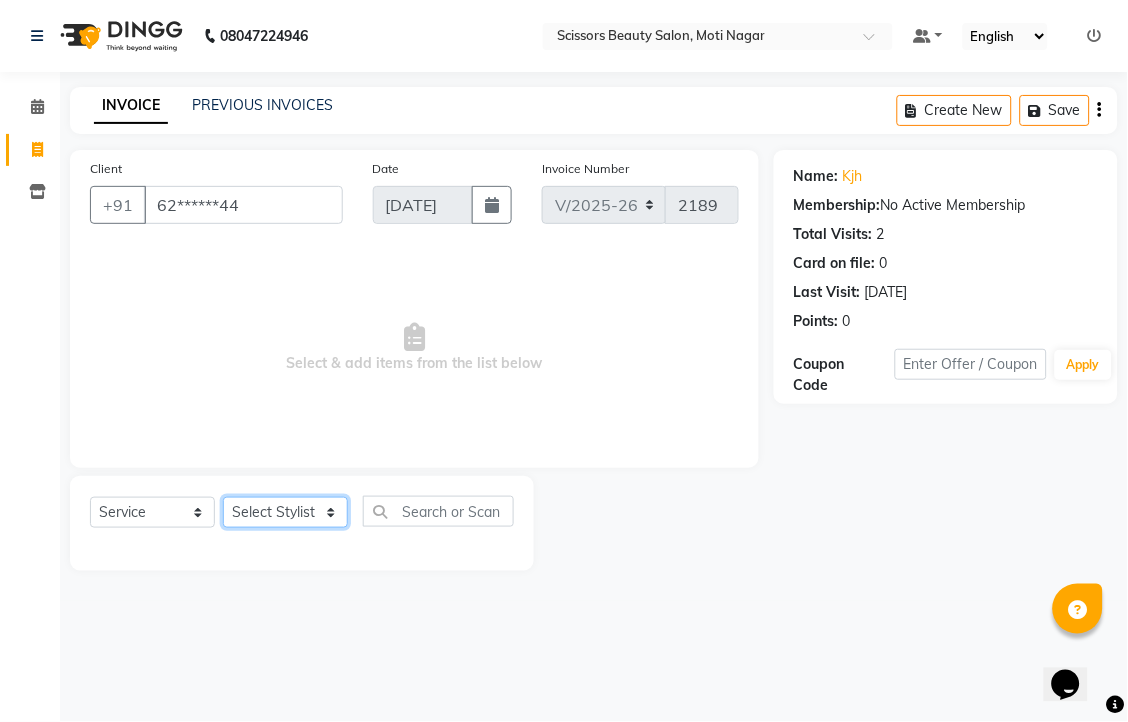 click on "Select Stylist [PERSON_NAME] [PERSON_NAME] Sir Staff" 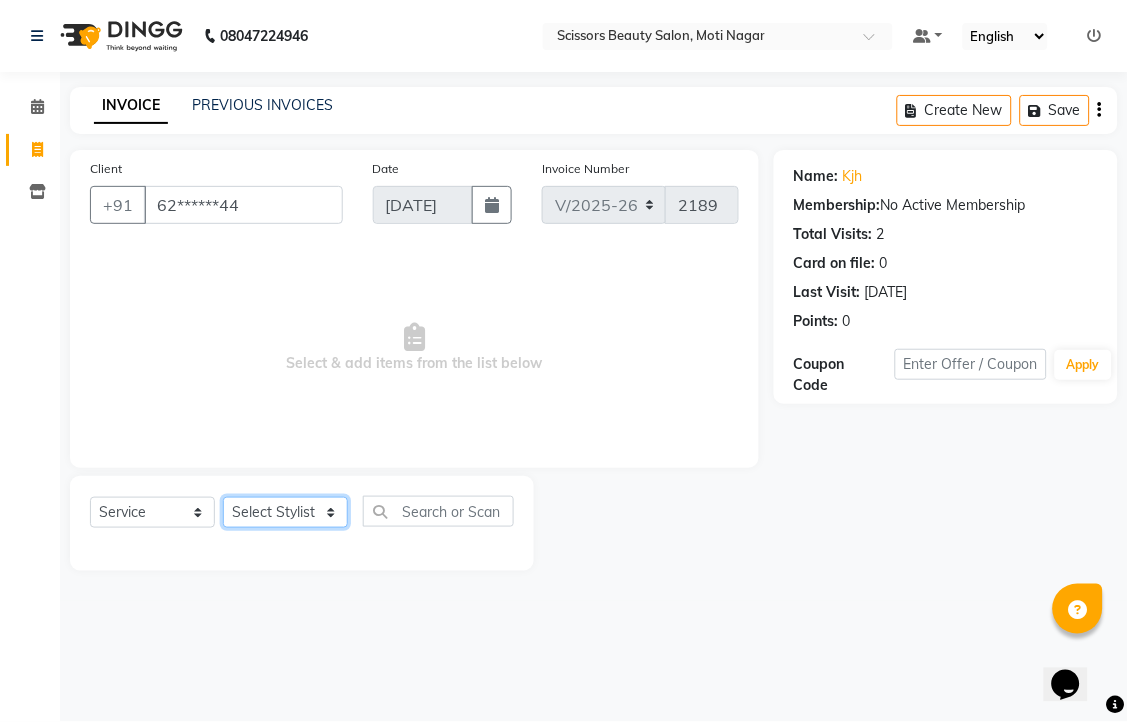 select on "58456" 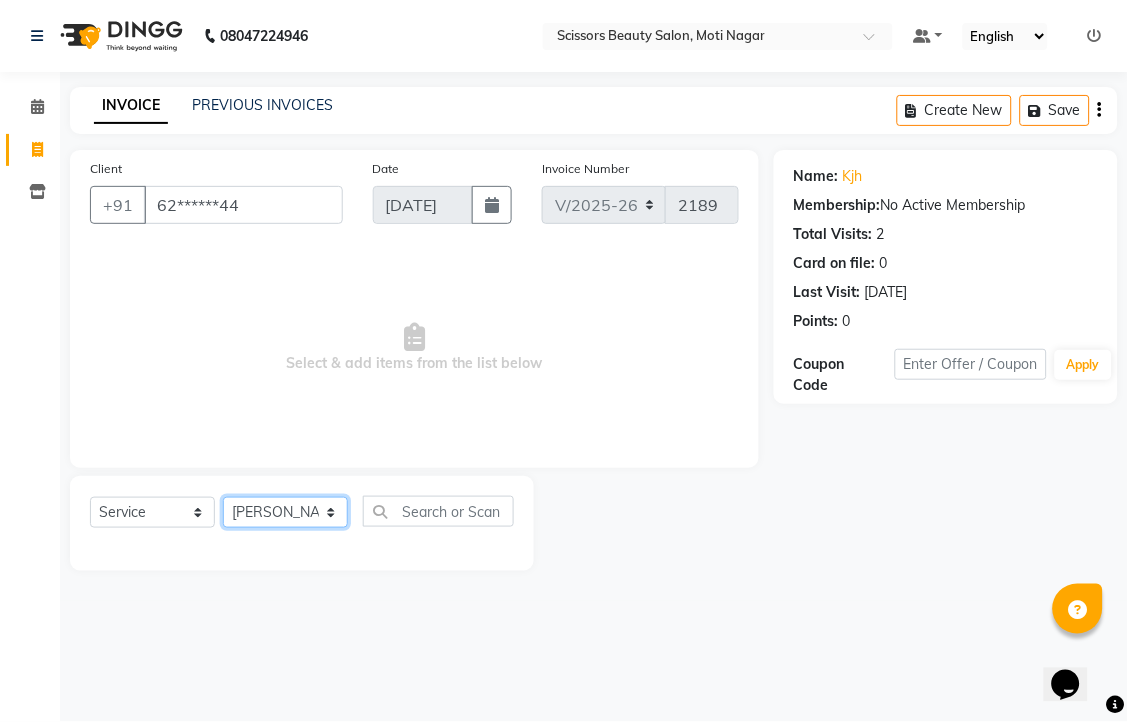 click on "Select Stylist [PERSON_NAME] [PERSON_NAME] Sir Staff" 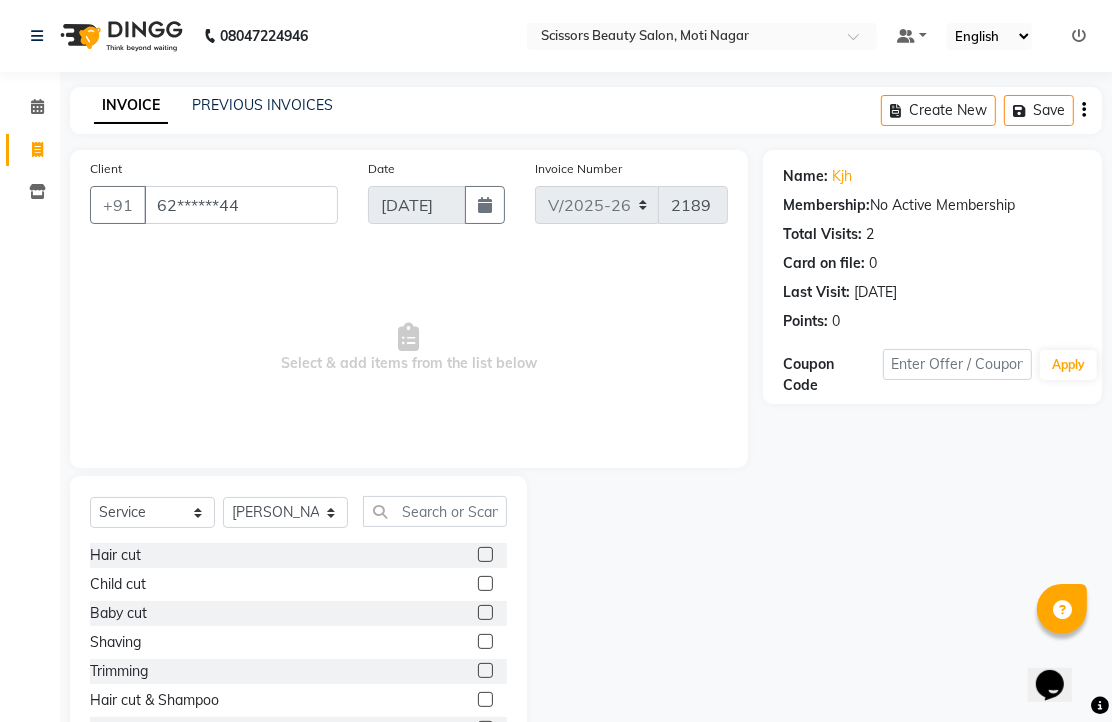 click 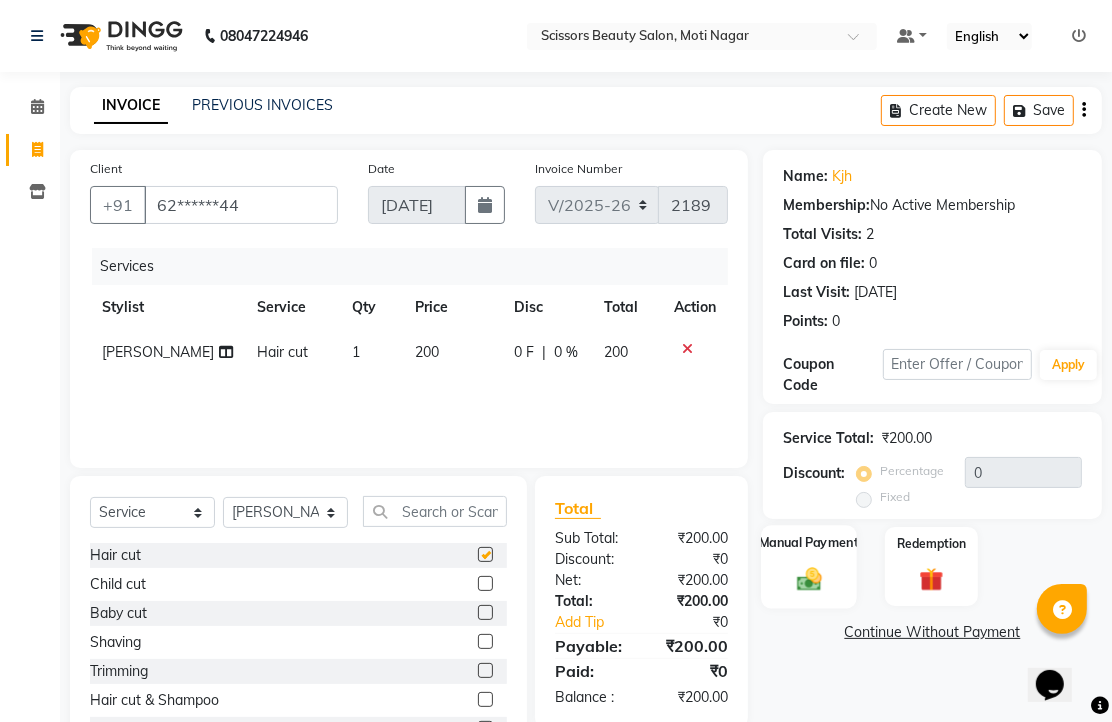 checkbox on "false" 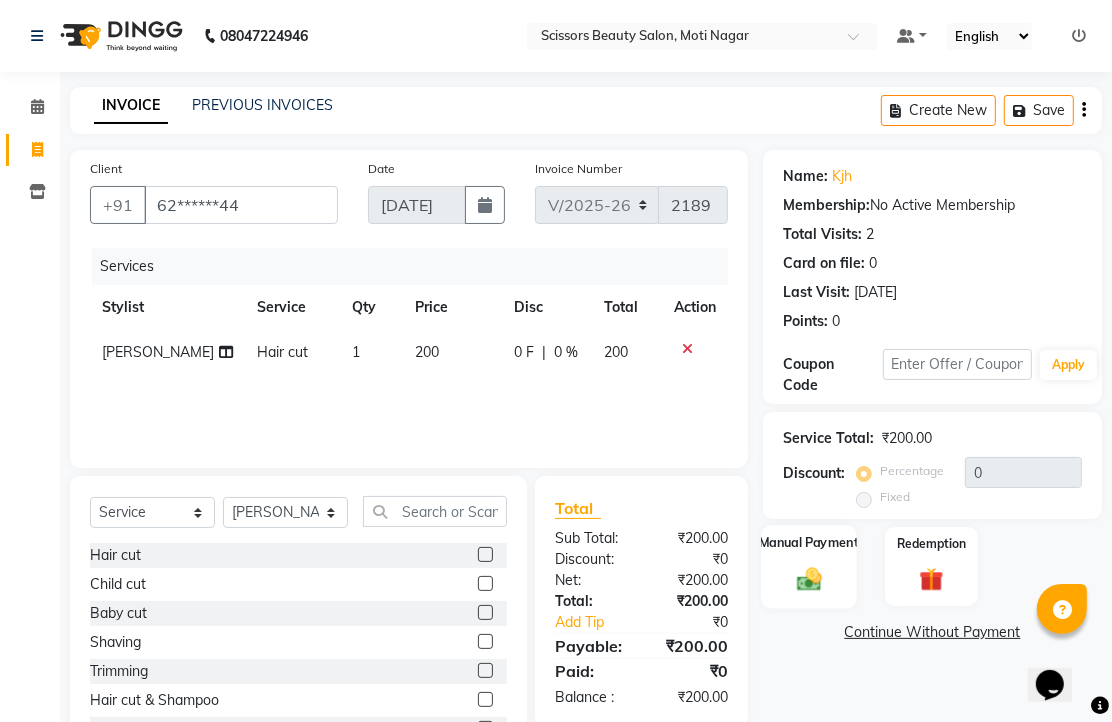 click 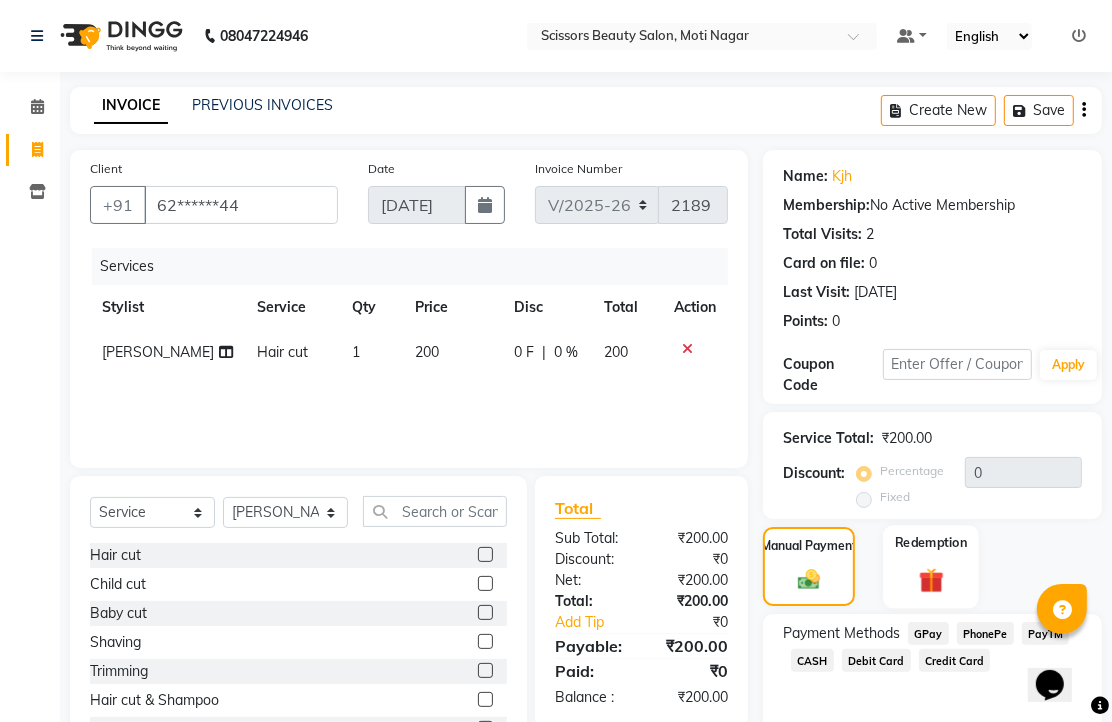 scroll, scrollTop: 163, scrollLeft: 0, axis: vertical 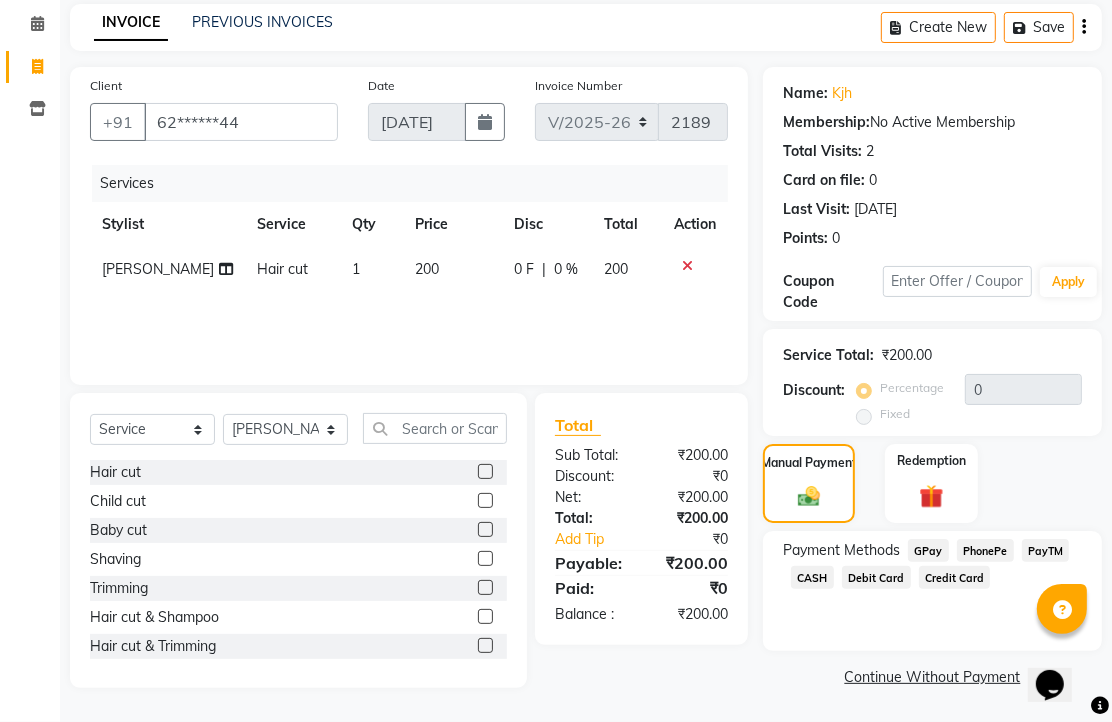 click on "PhonePe" 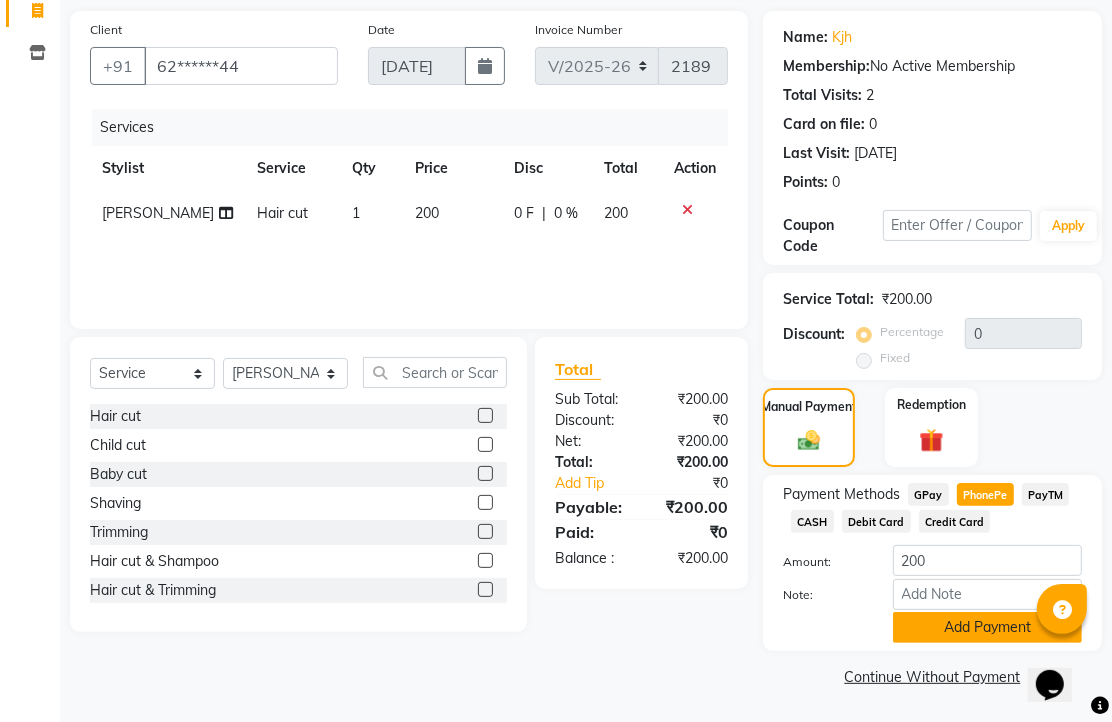 click on "Add Payment" 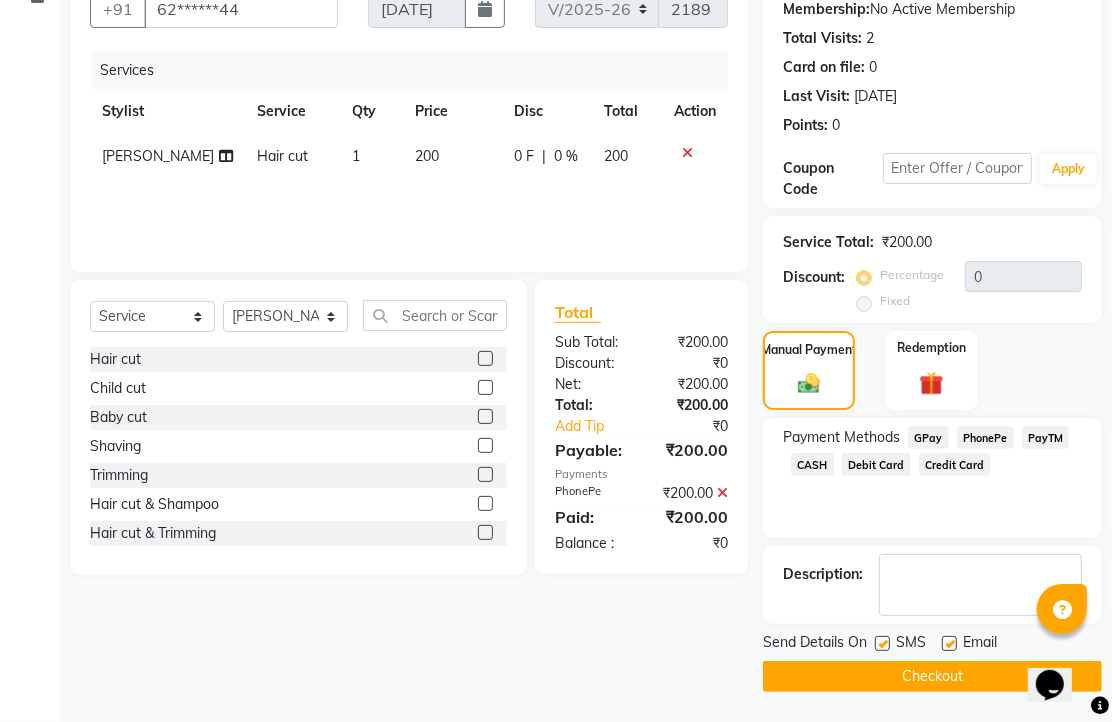 scroll, scrollTop: 304, scrollLeft: 0, axis: vertical 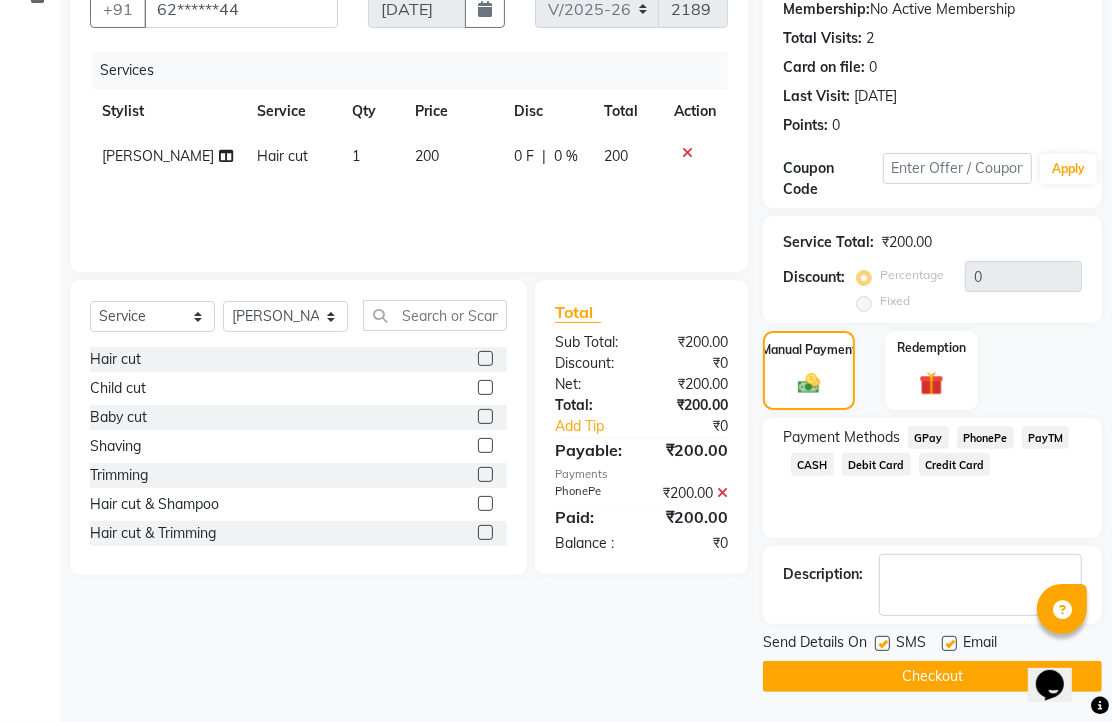 click 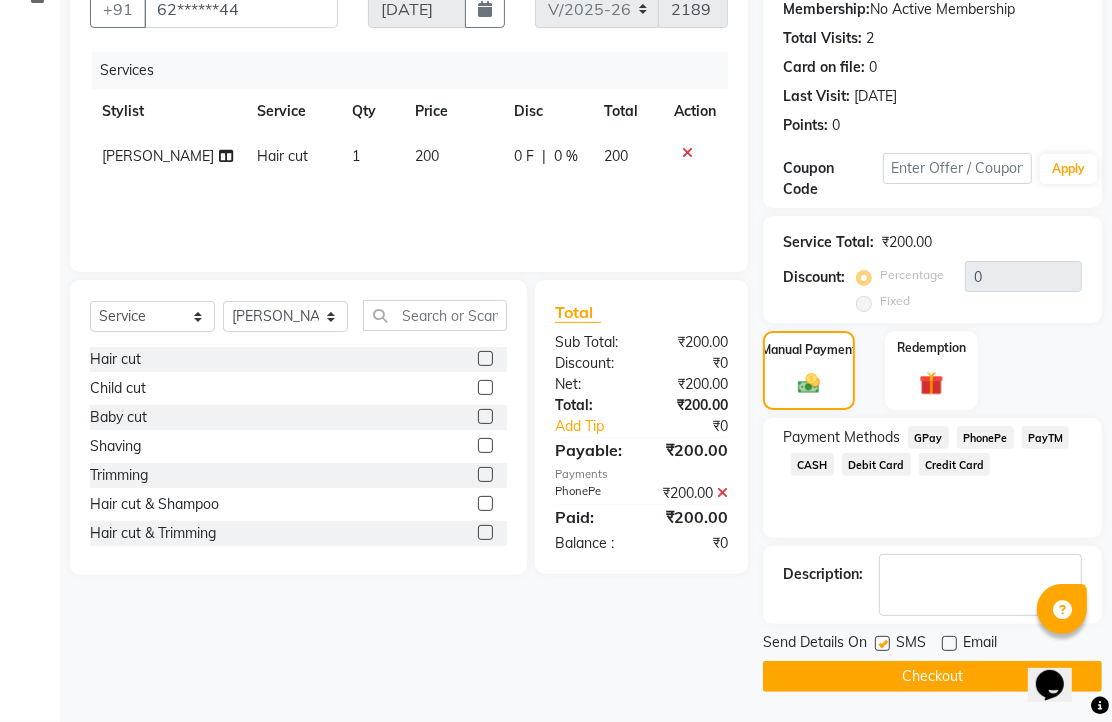 click on "Checkout" 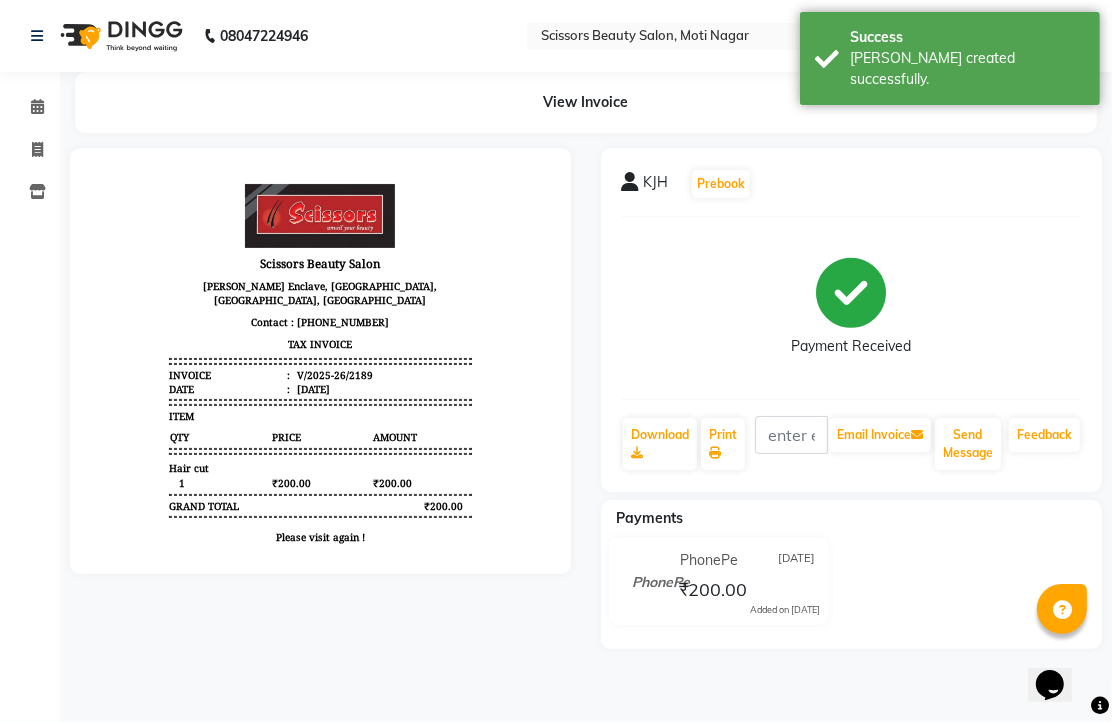 scroll, scrollTop: 0, scrollLeft: 0, axis: both 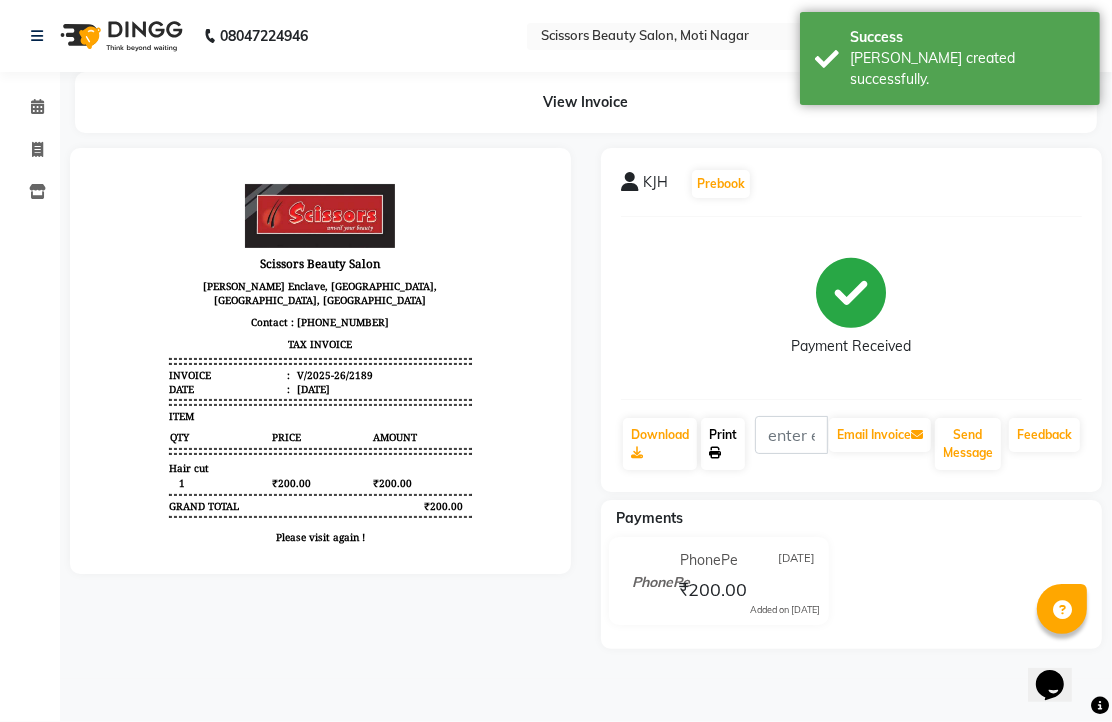 click on "Print" 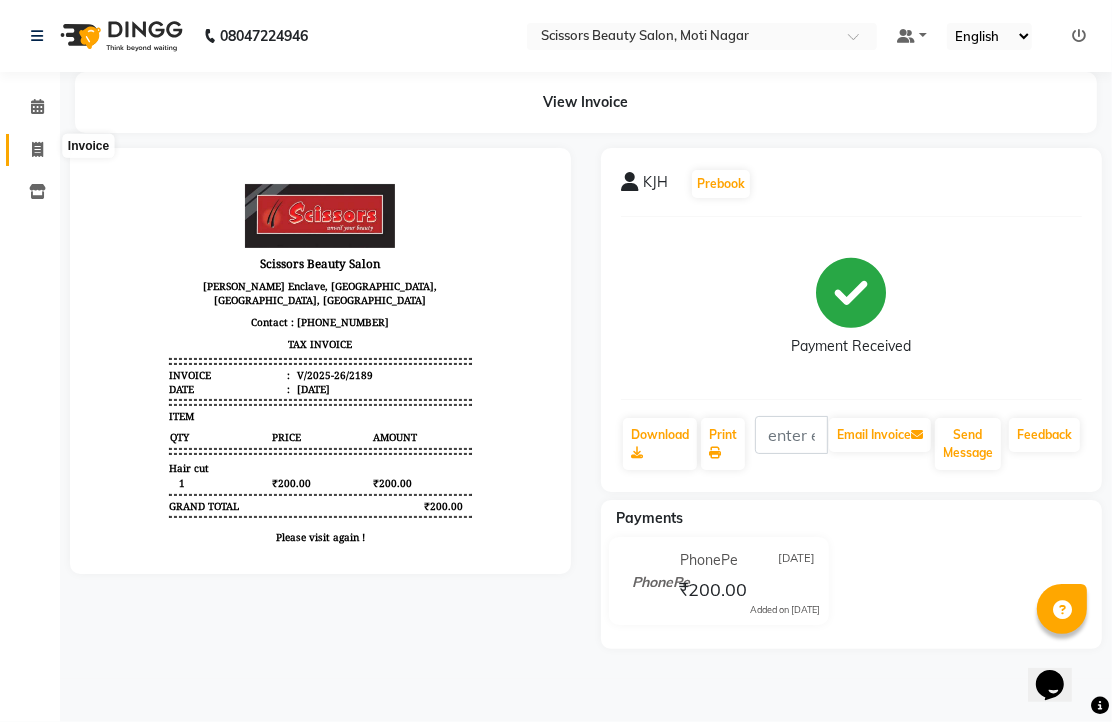 click 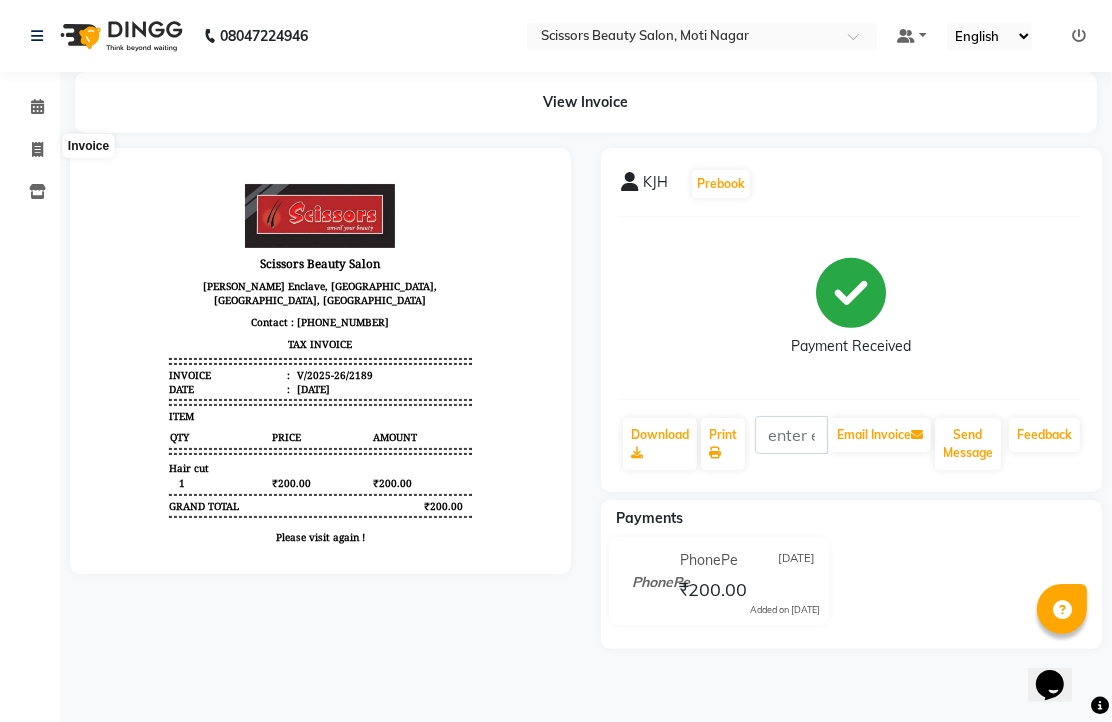 select on "service" 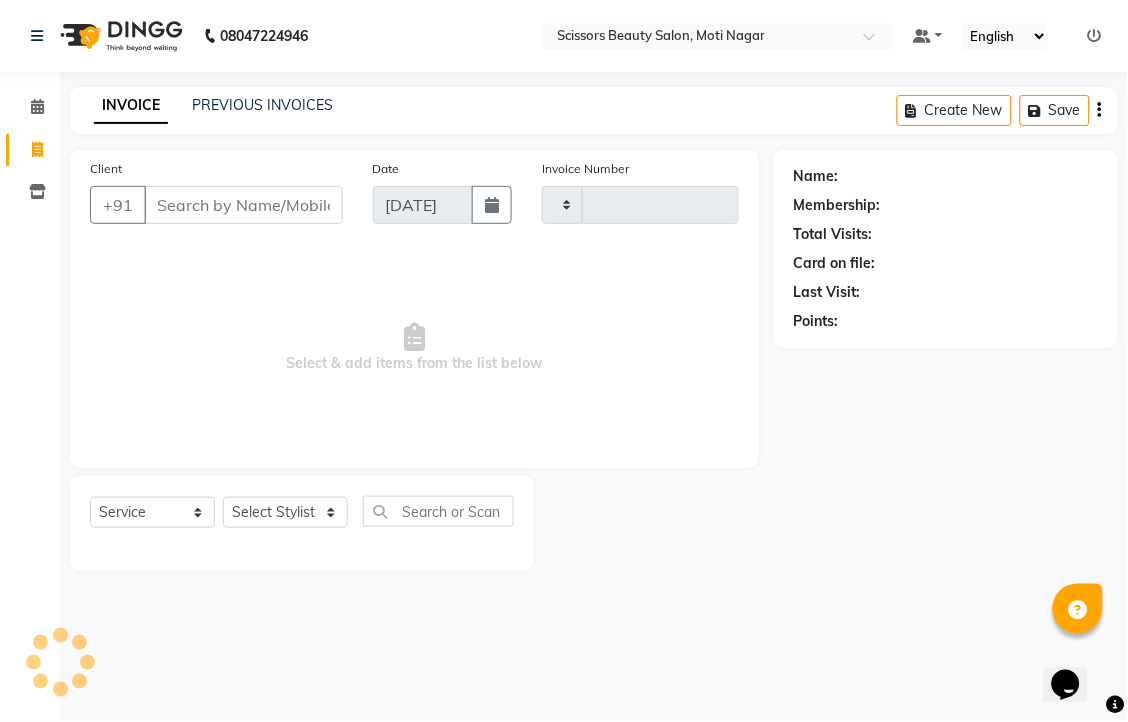 type on "2190" 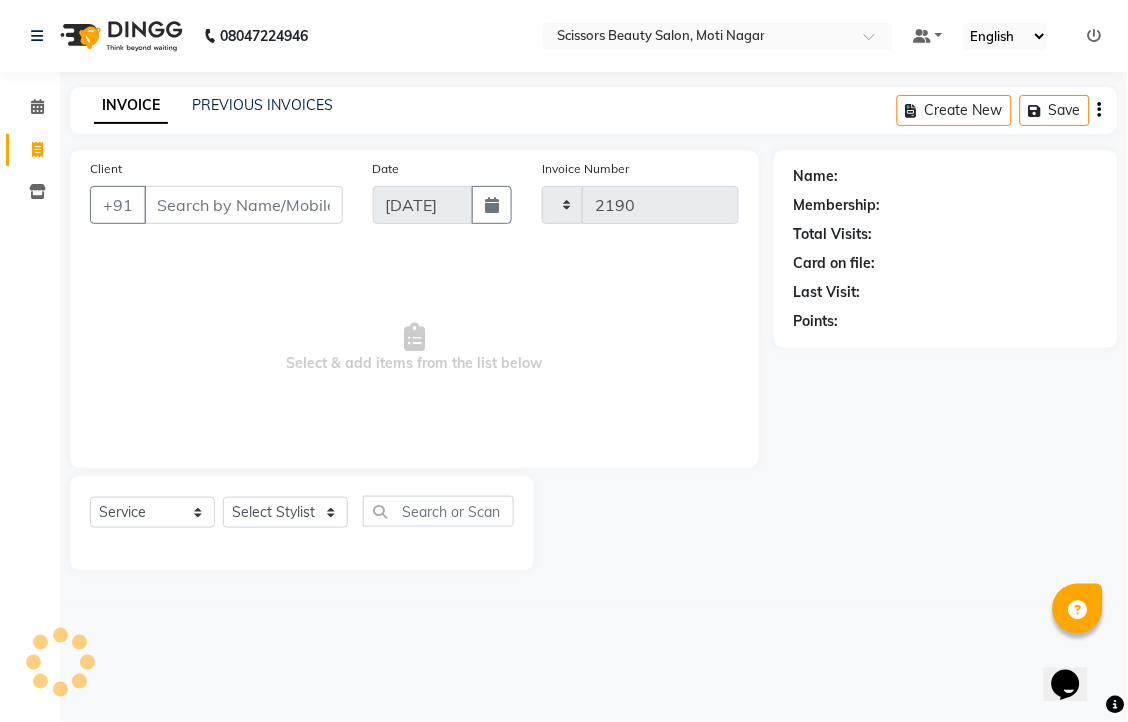 select on "7057" 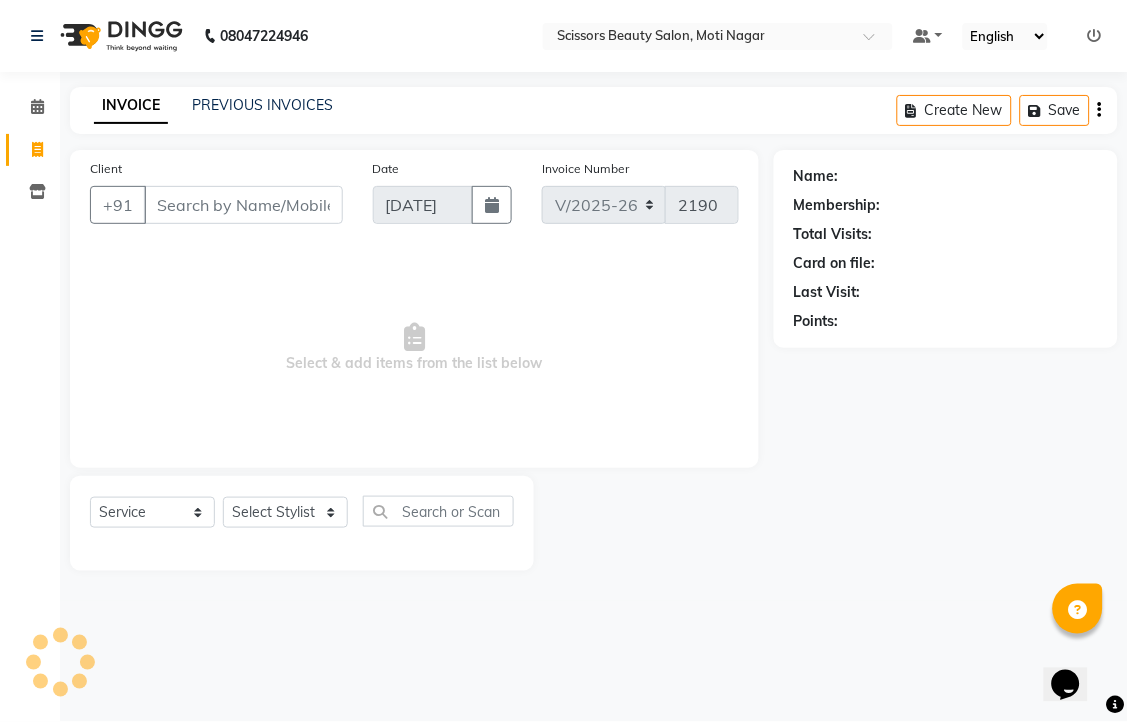 click on "Client" at bounding box center [243, 205] 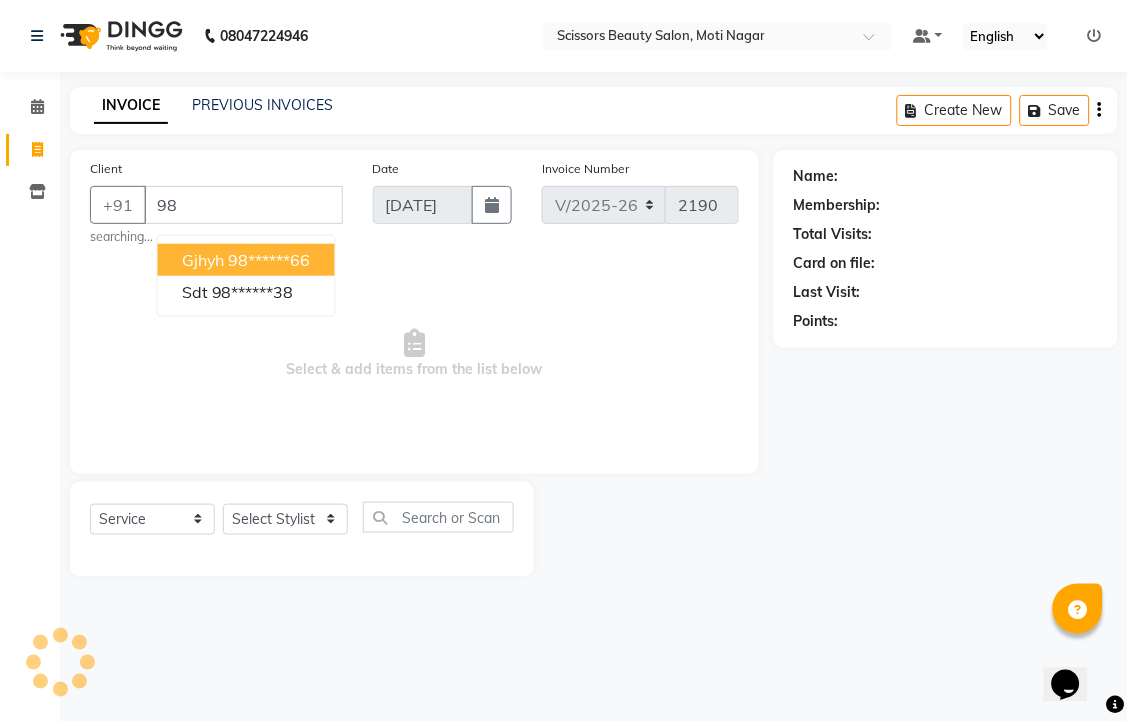 type on "9" 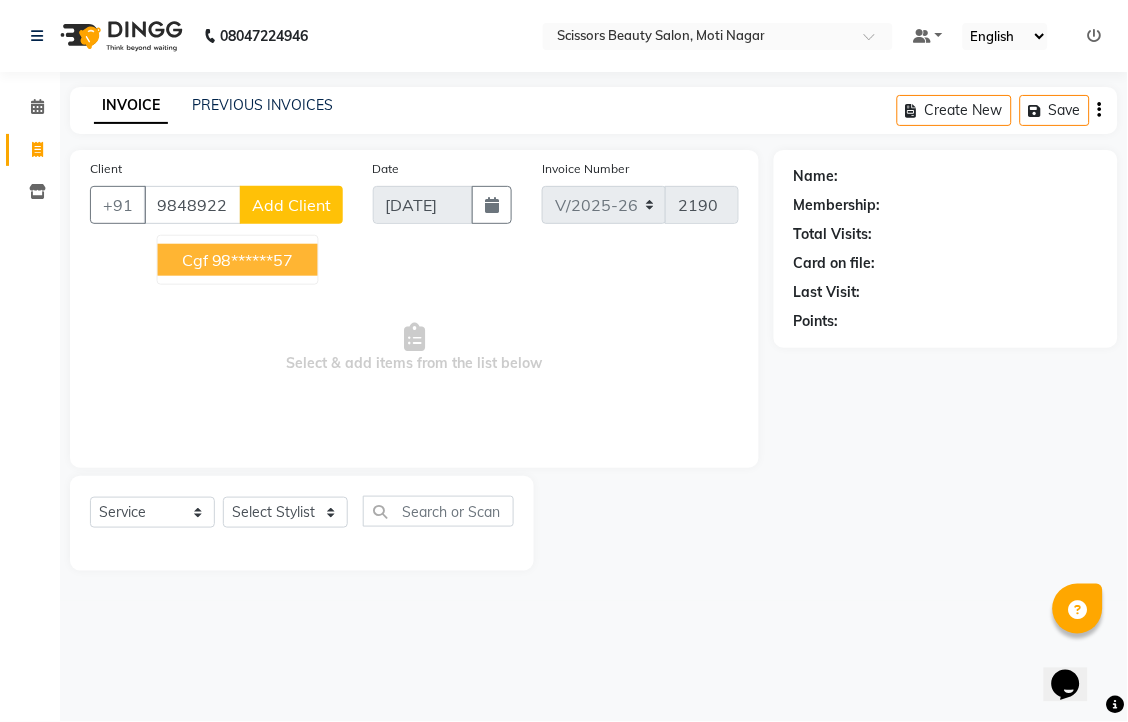 click on "98******57" at bounding box center [253, 260] 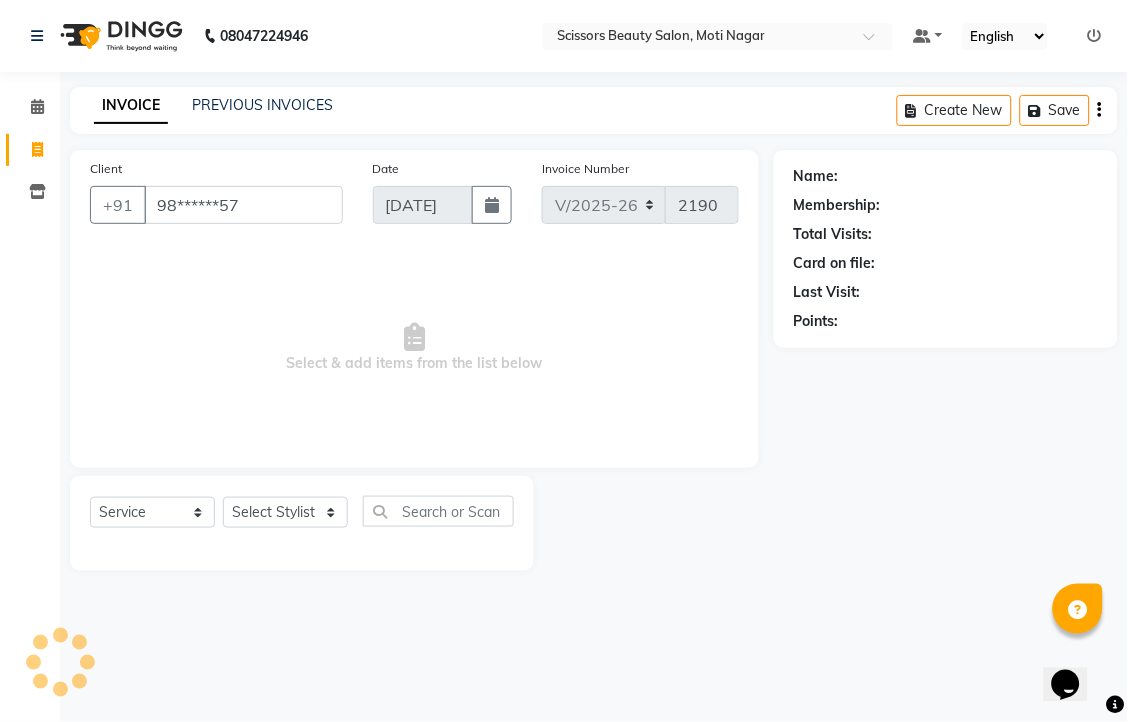 type on "98******57" 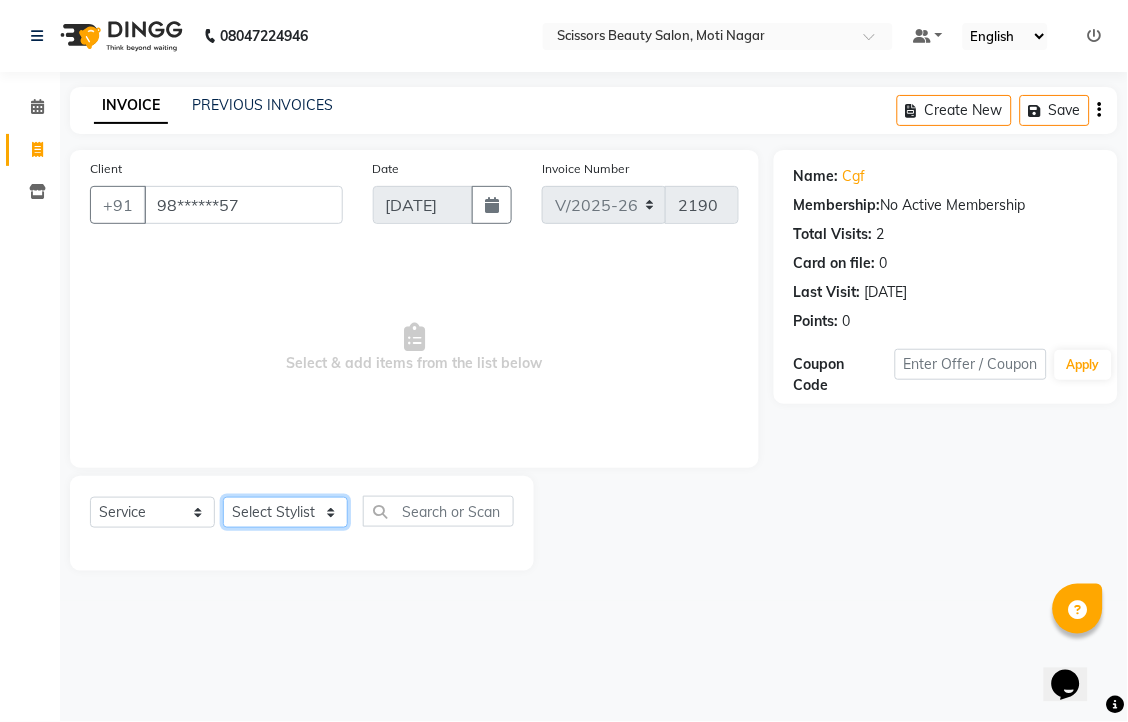 click on "Select Stylist [PERSON_NAME] [PERSON_NAME] Sir Staff" 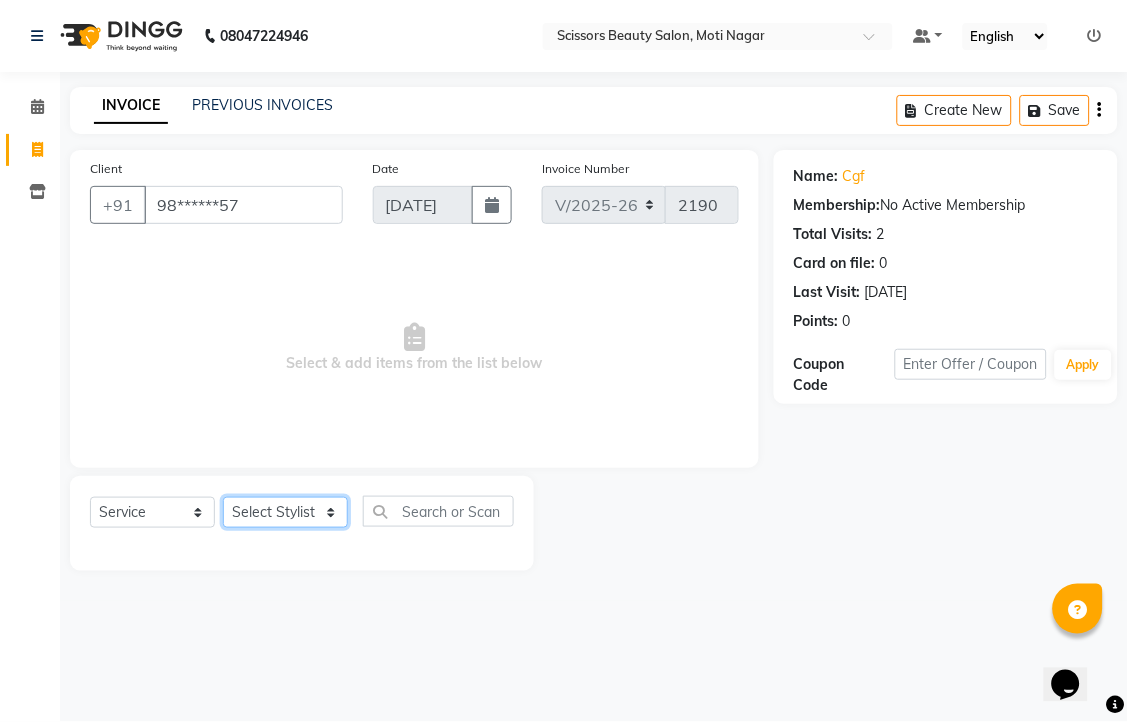 select on "81450" 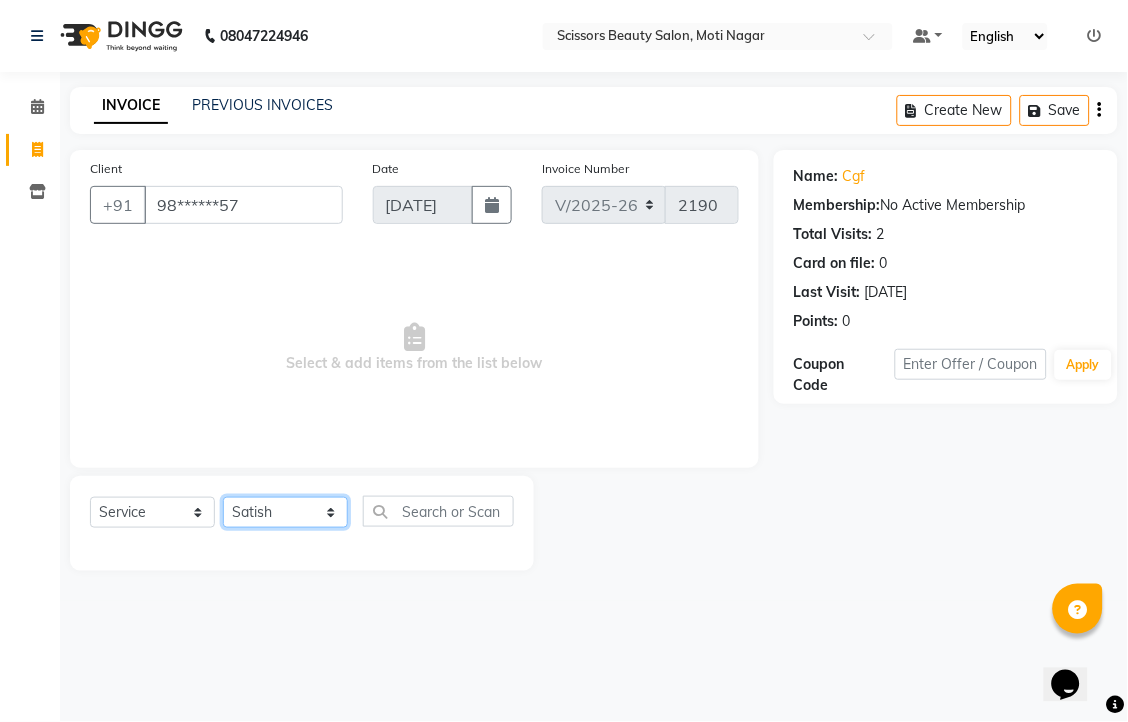 click on "Select Stylist [PERSON_NAME] [PERSON_NAME] Sir Staff" 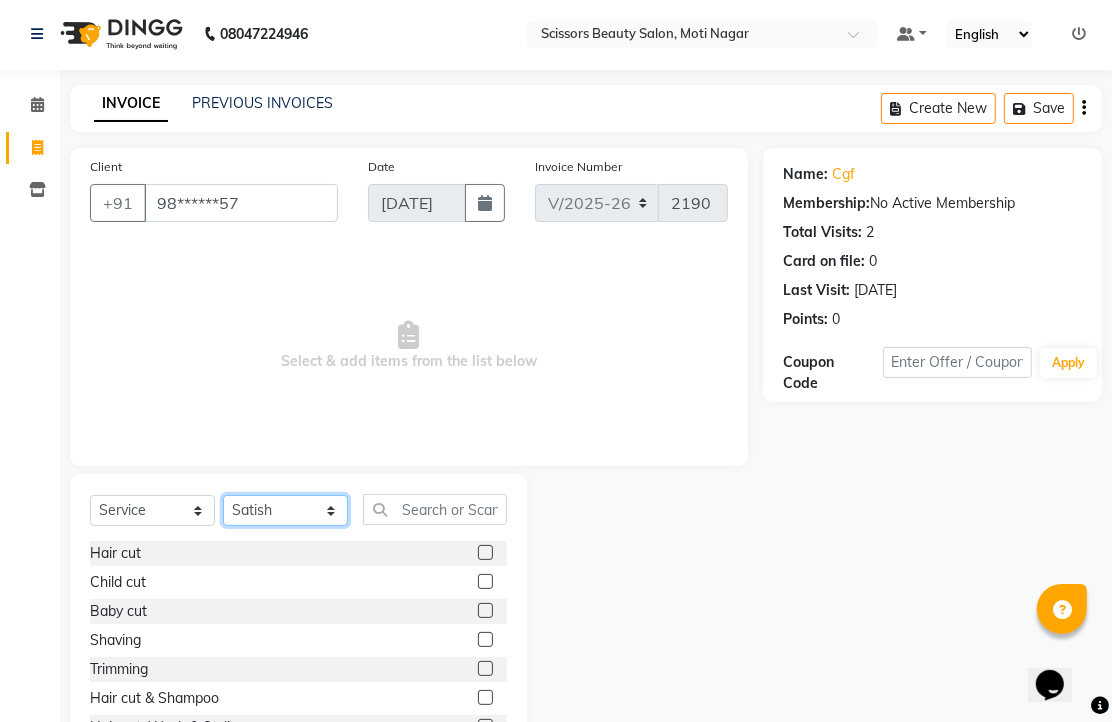 scroll, scrollTop: 111, scrollLeft: 0, axis: vertical 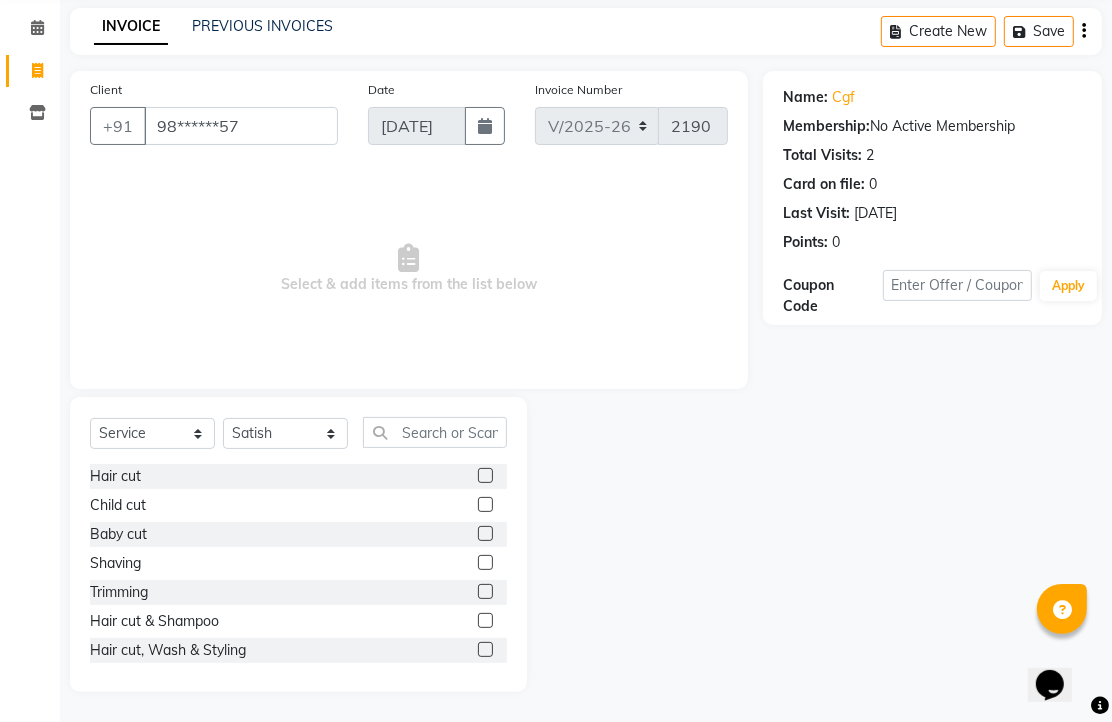 click 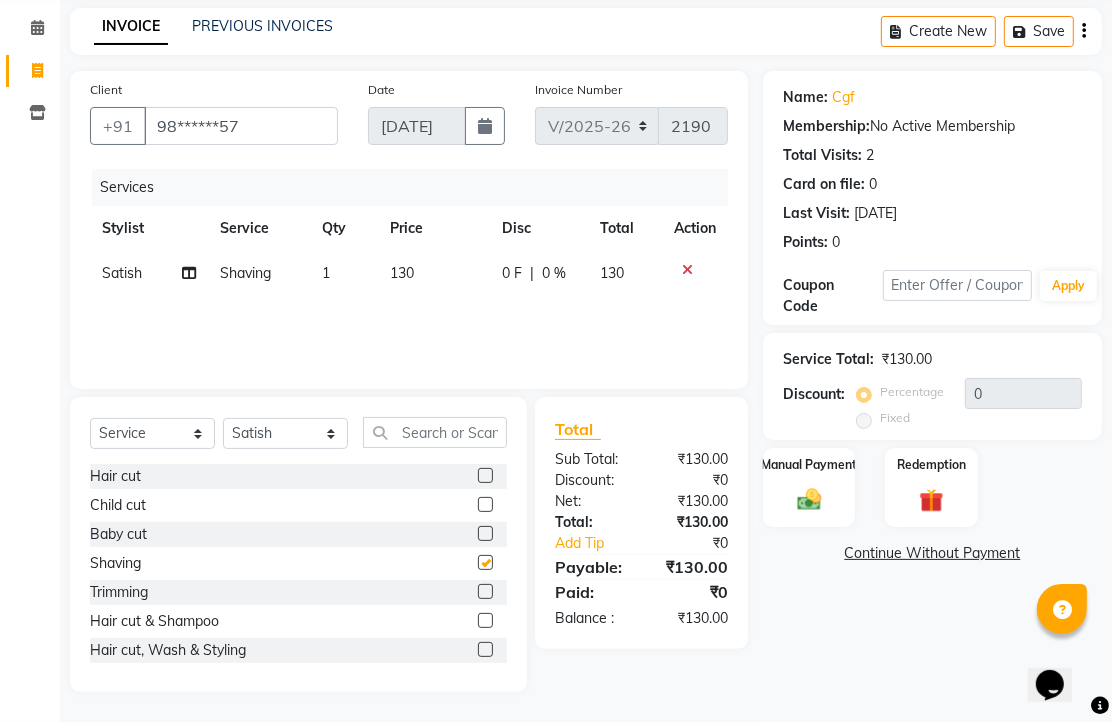 checkbox on "false" 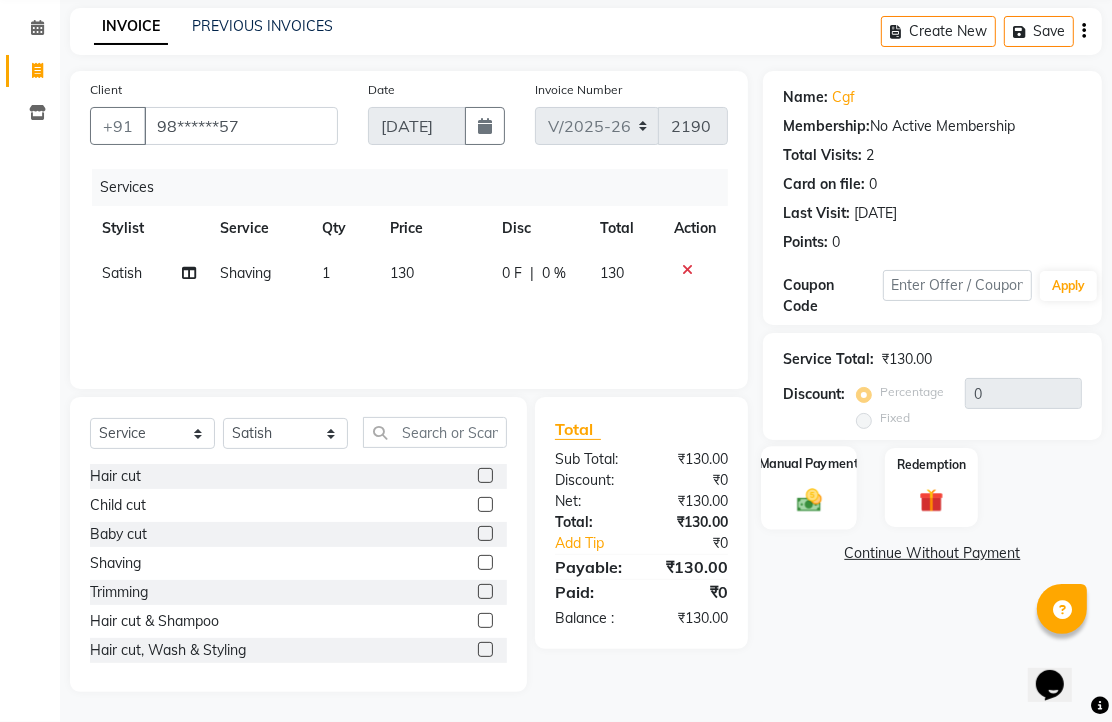 click 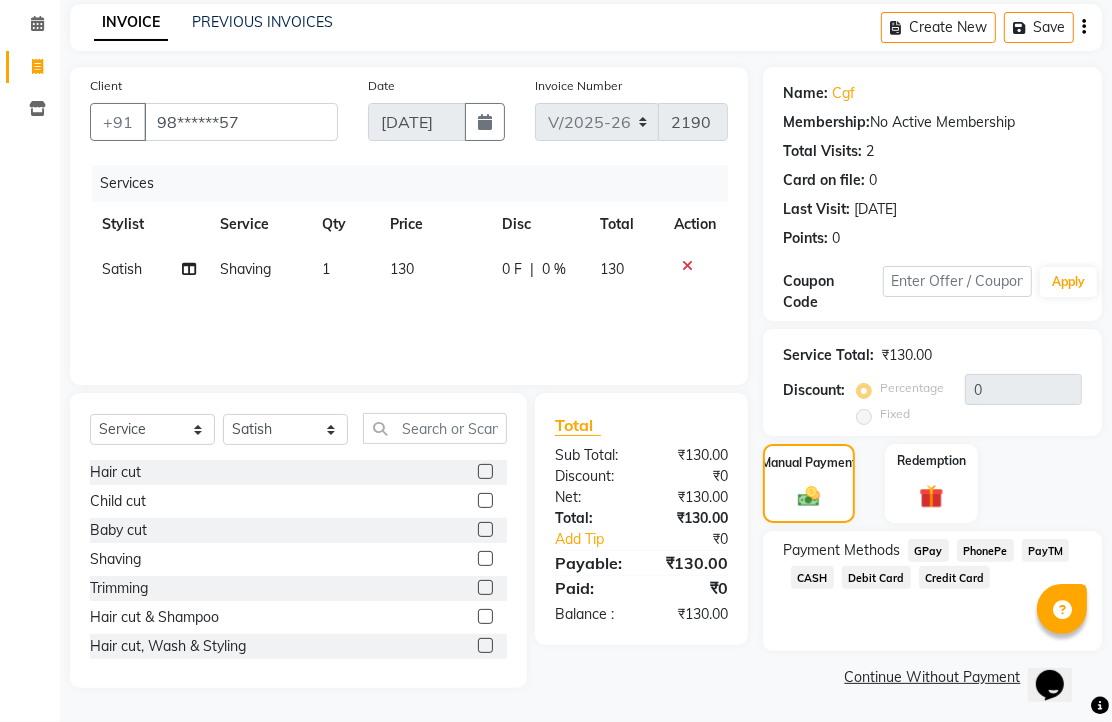 click on "PhonePe" 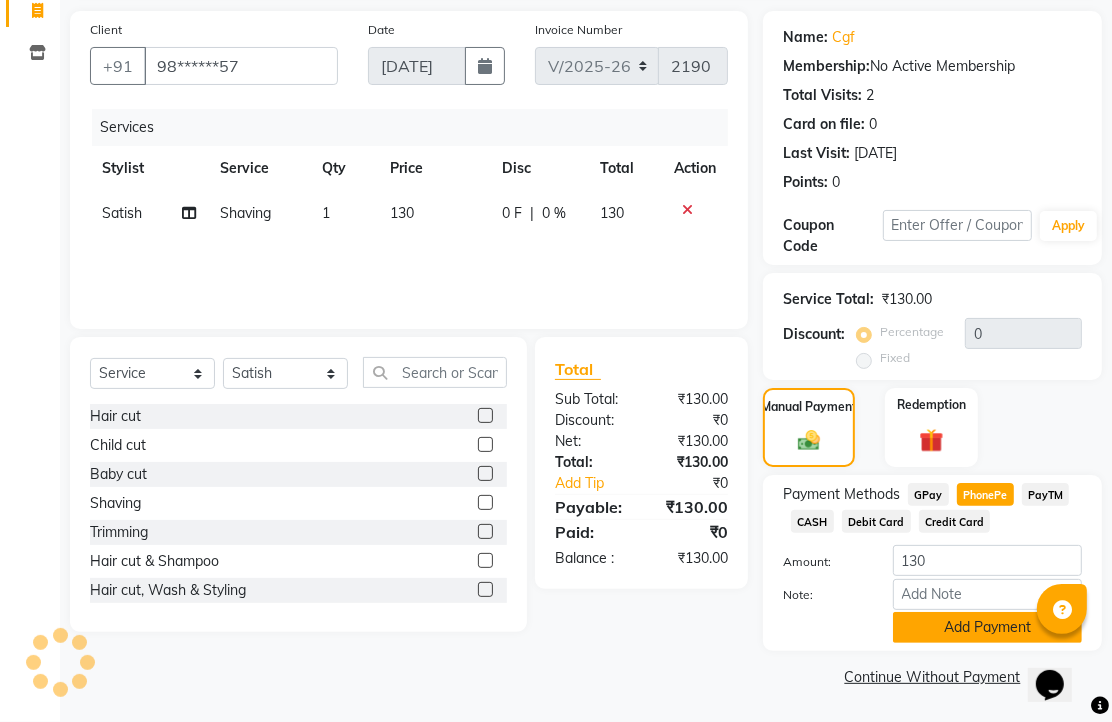 scroll, scrollTop: 248, scrollLeft: 0, axis: vertical 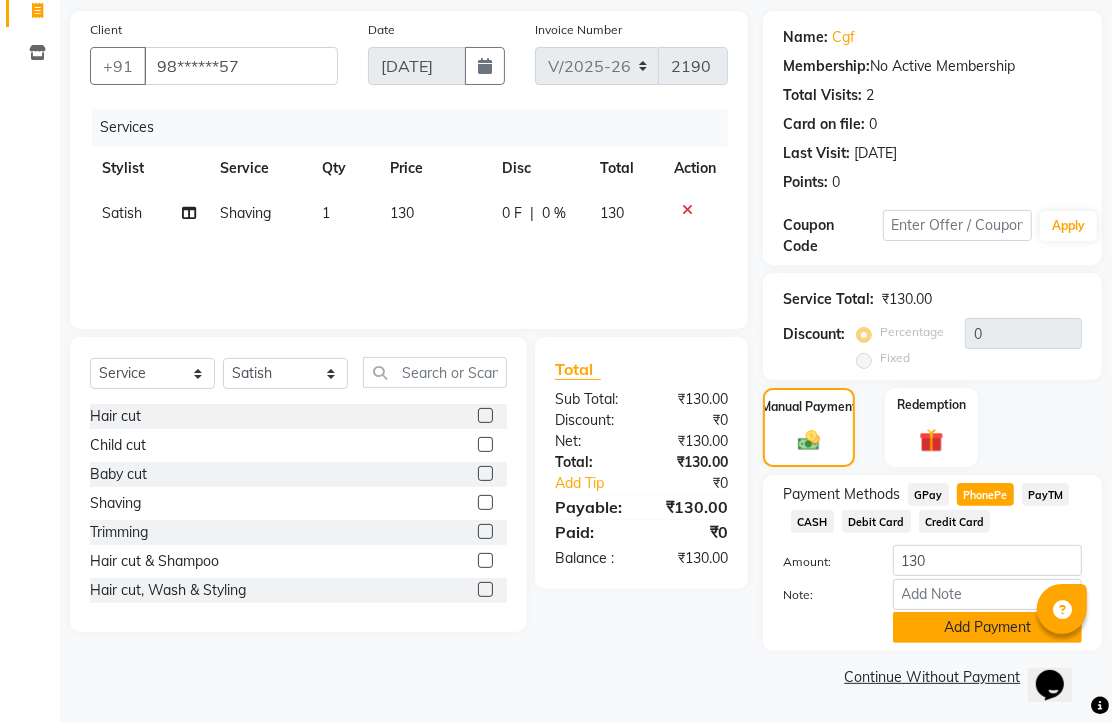 click on "Add Payment" 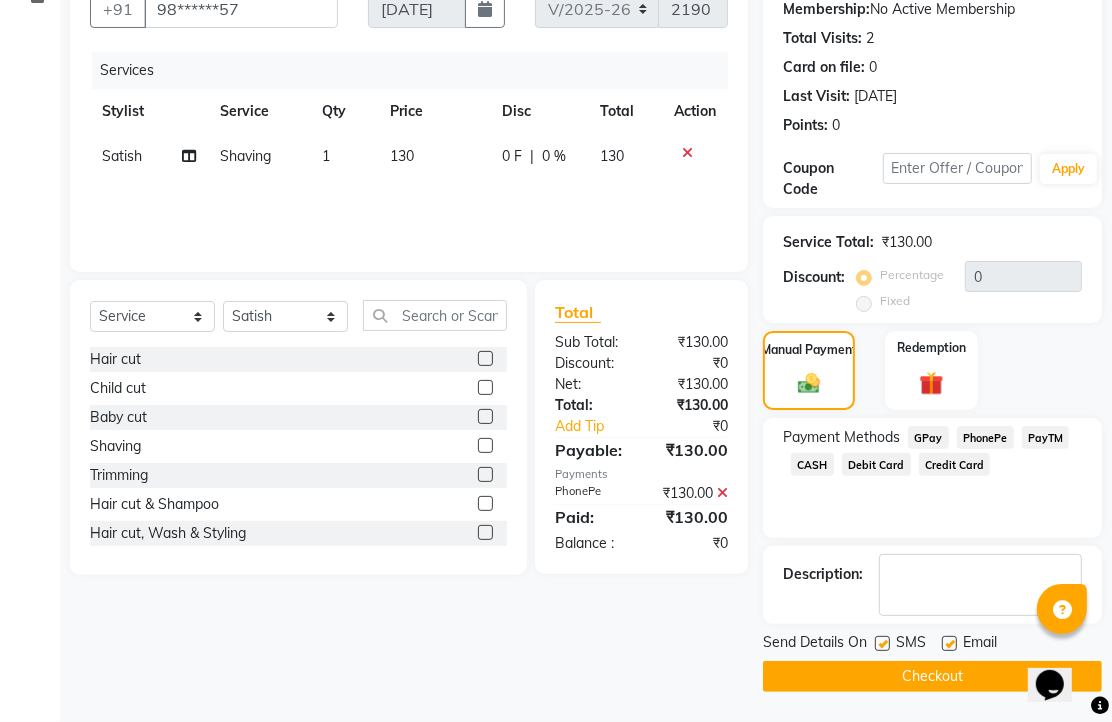 scroll, scrollTop: 304, scrollLeft: 0, axis: vertical 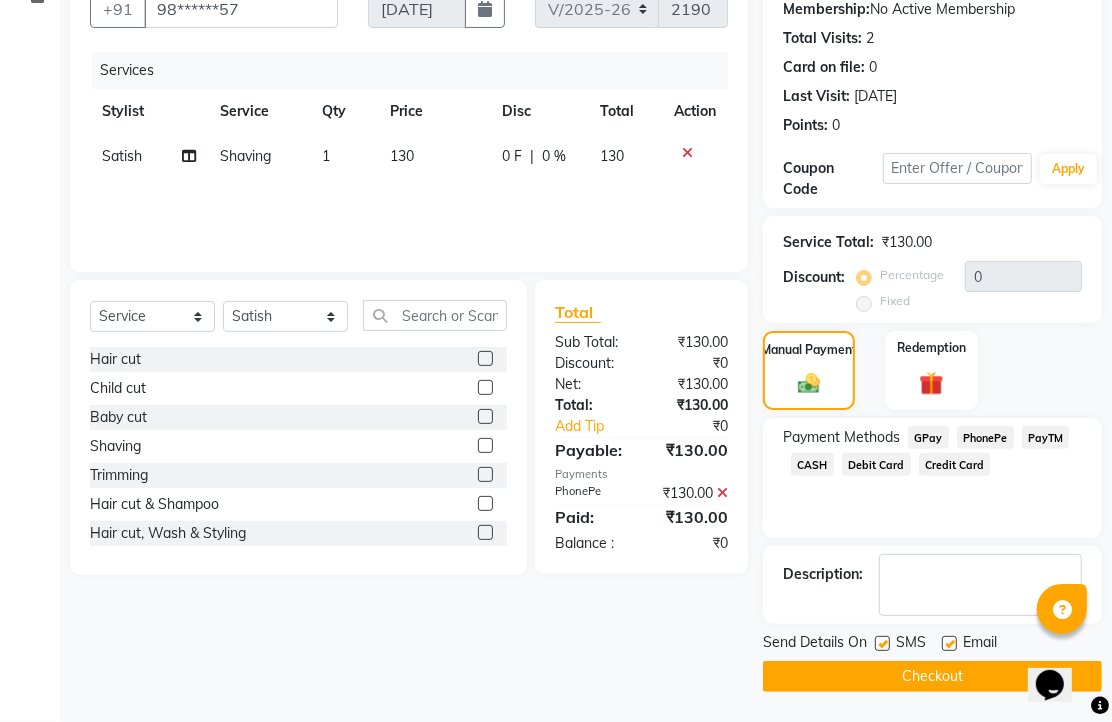 click 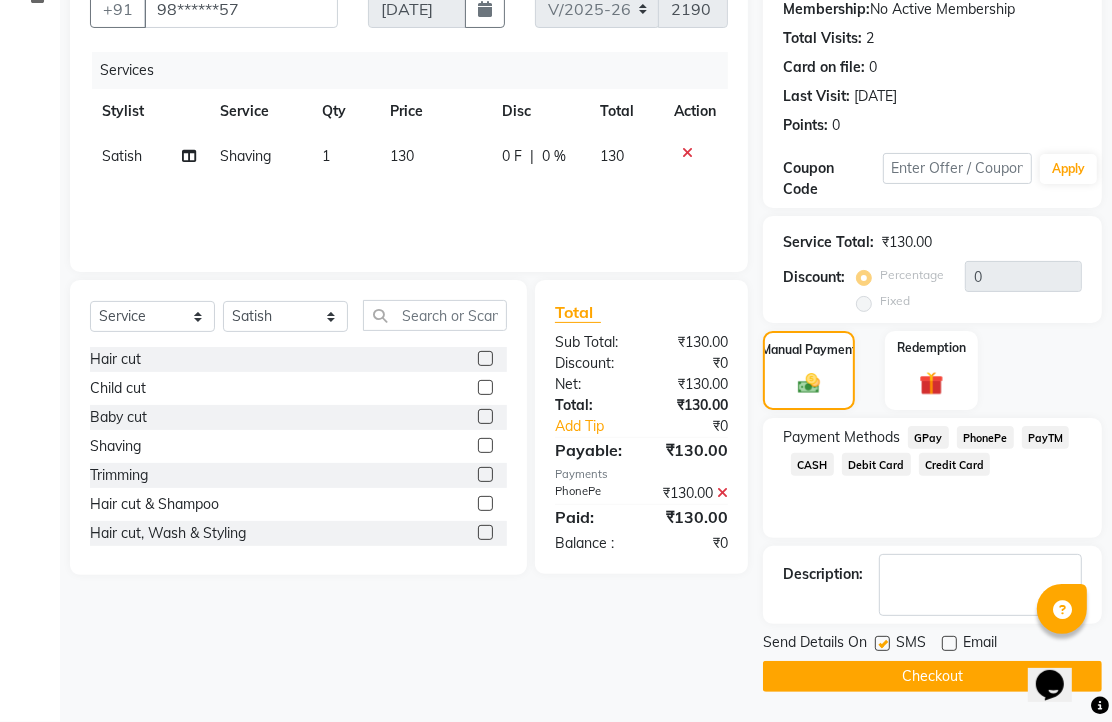 click on "Checkout" 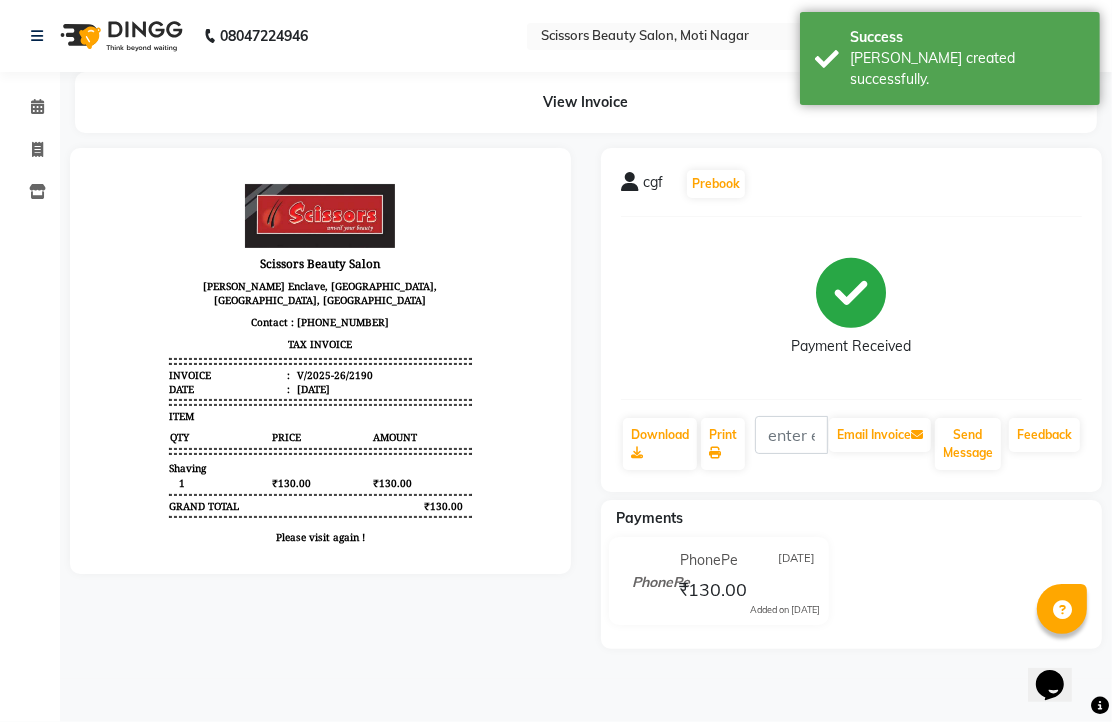 scroll, scrollTop: 0, scrollLeft: 0, axis: both 